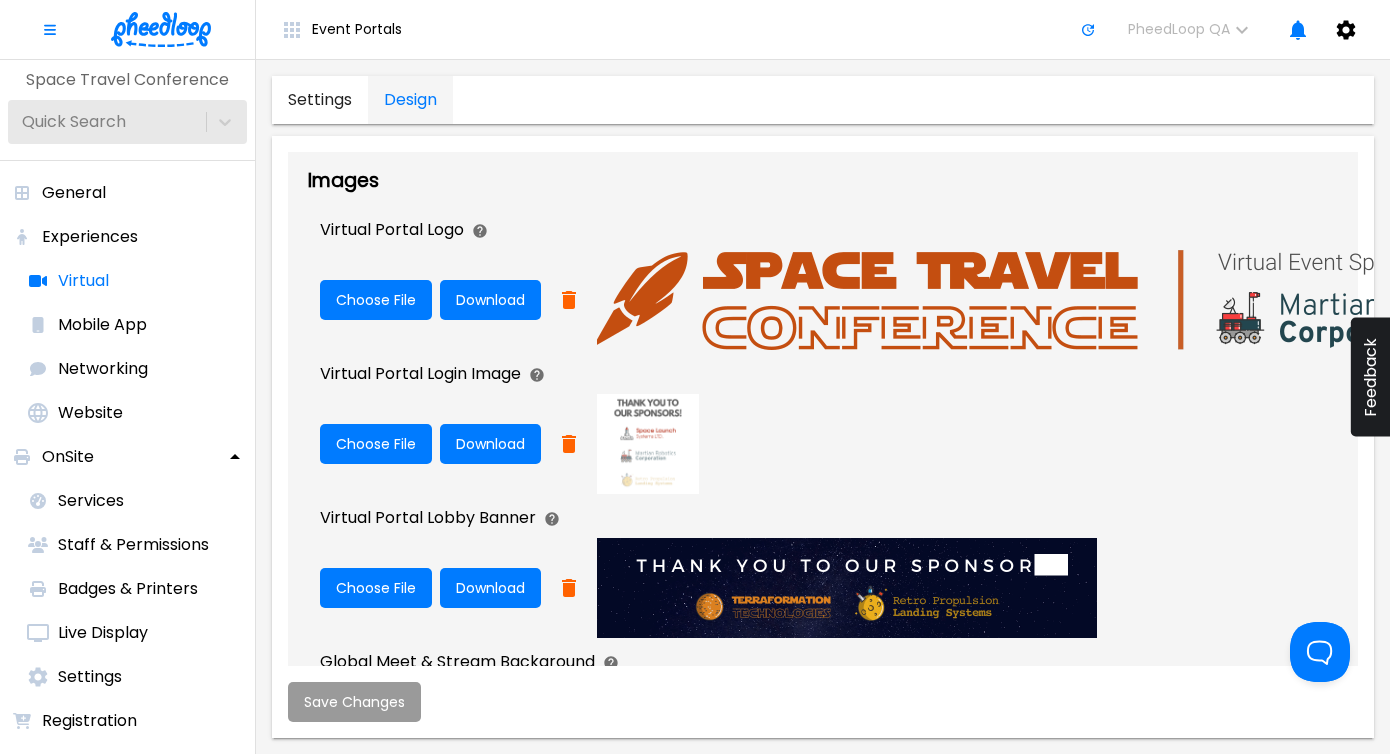 scroll, scrollTop: 0, scrollLeft: 0, axis: both 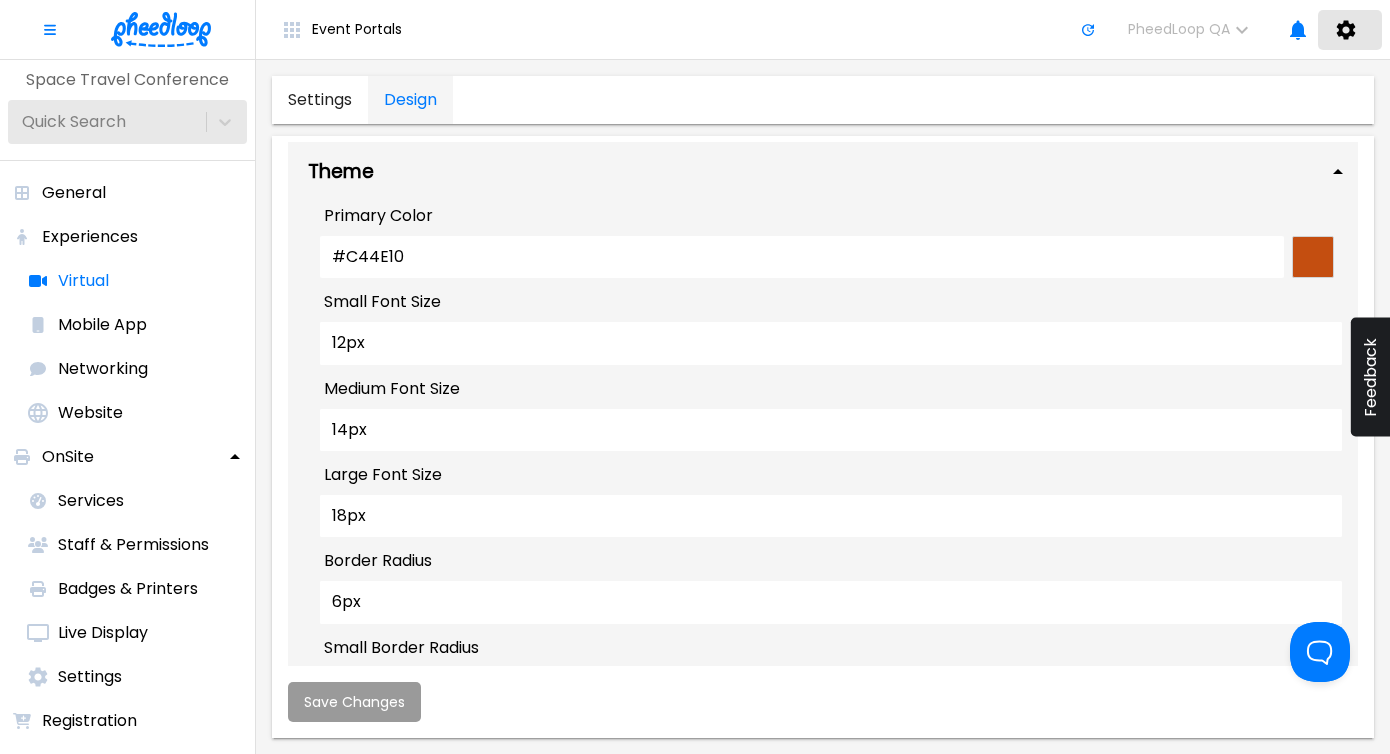 click on "[EMAIL_ADDRESS][DOMAIN_NAME]" at bounding box center [1350, 30] 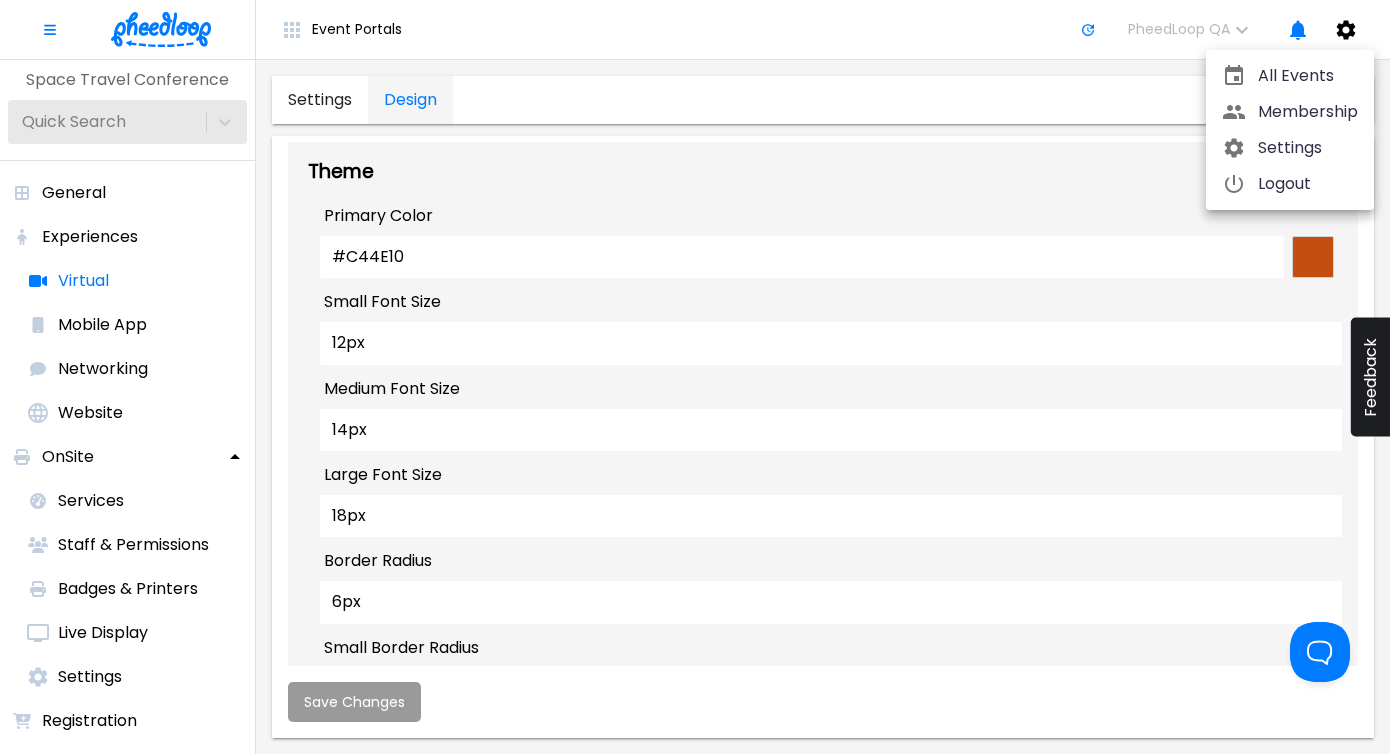 click on "Settings" at bounding box center (1308, 148) 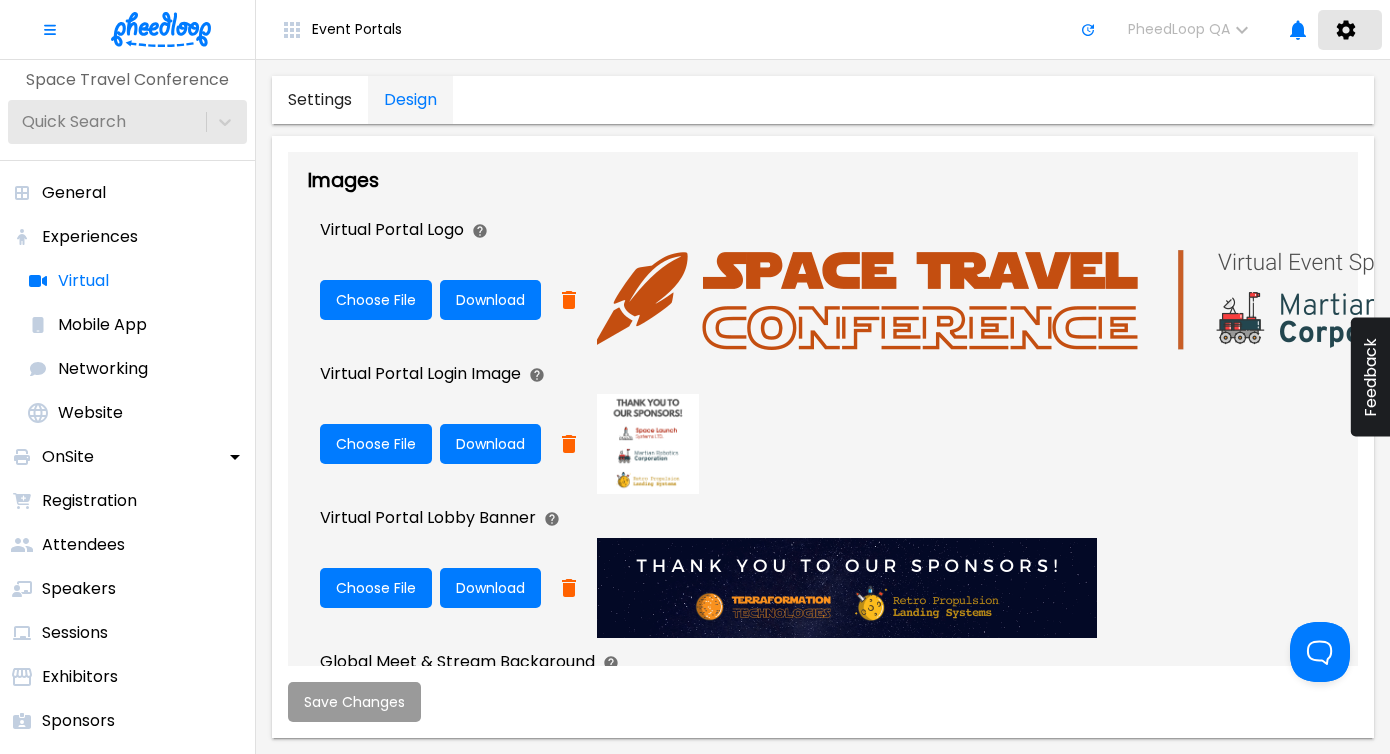 click 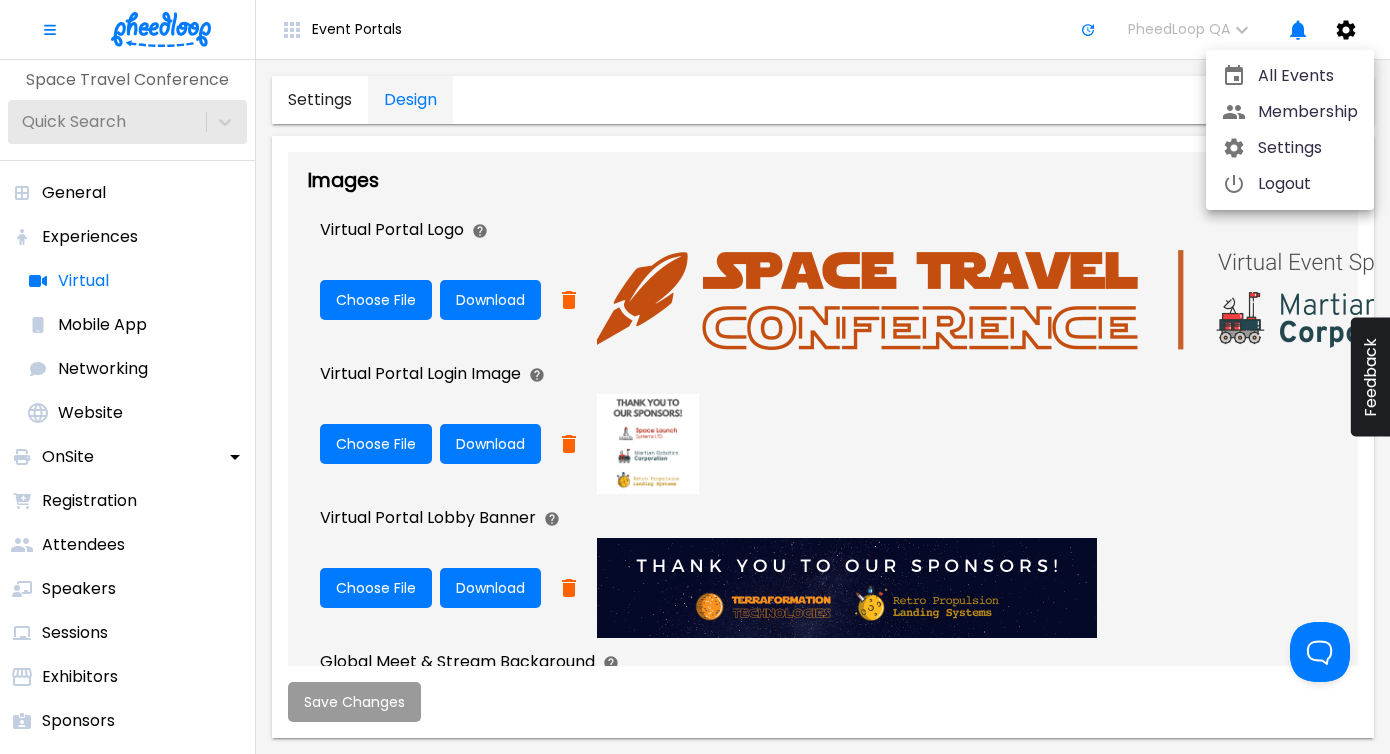 click on "Settings" at bounding box center [1308, 148] 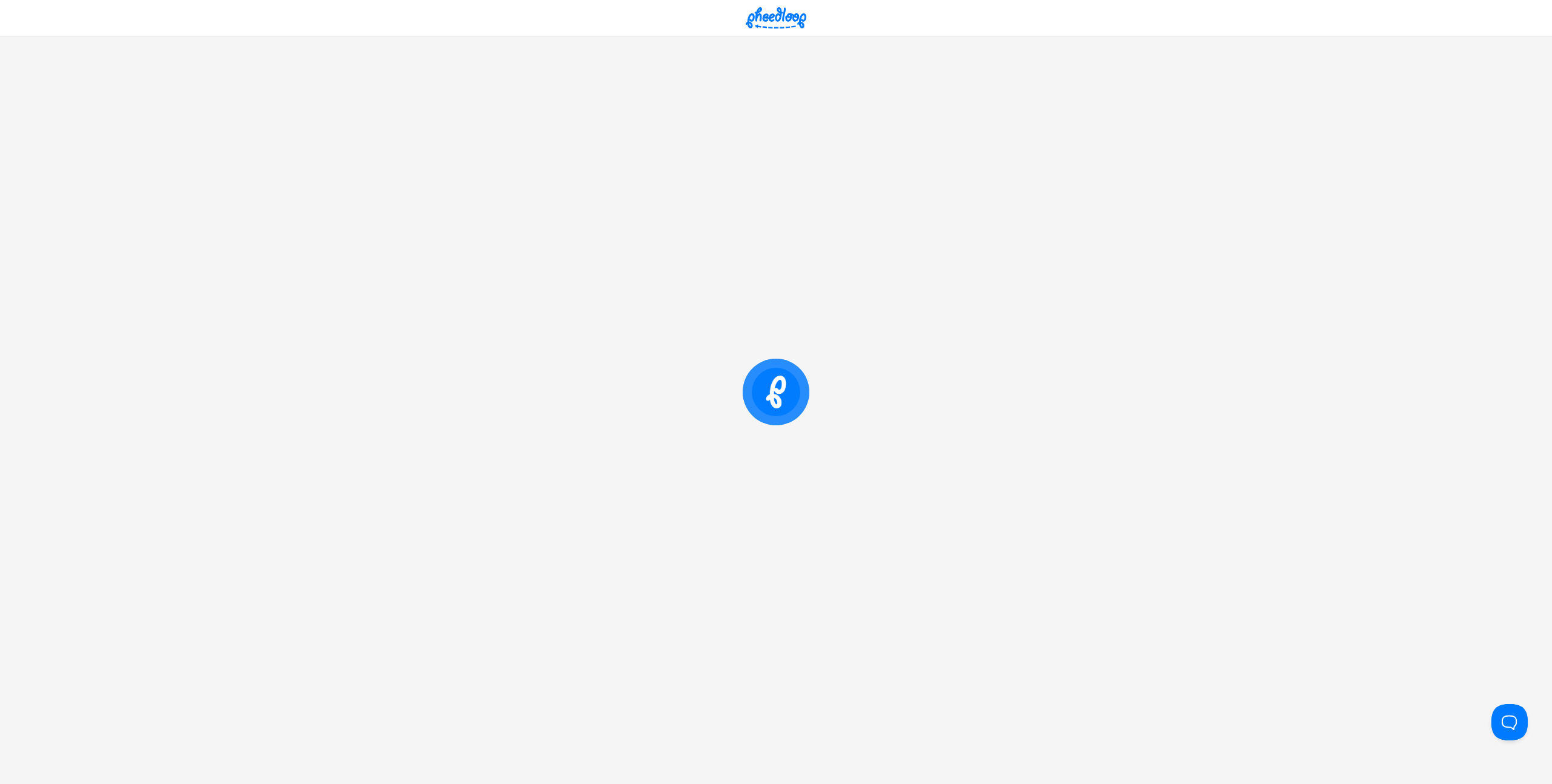 scroll, scrollTop: 0, scrollLeft: 0, axis: both 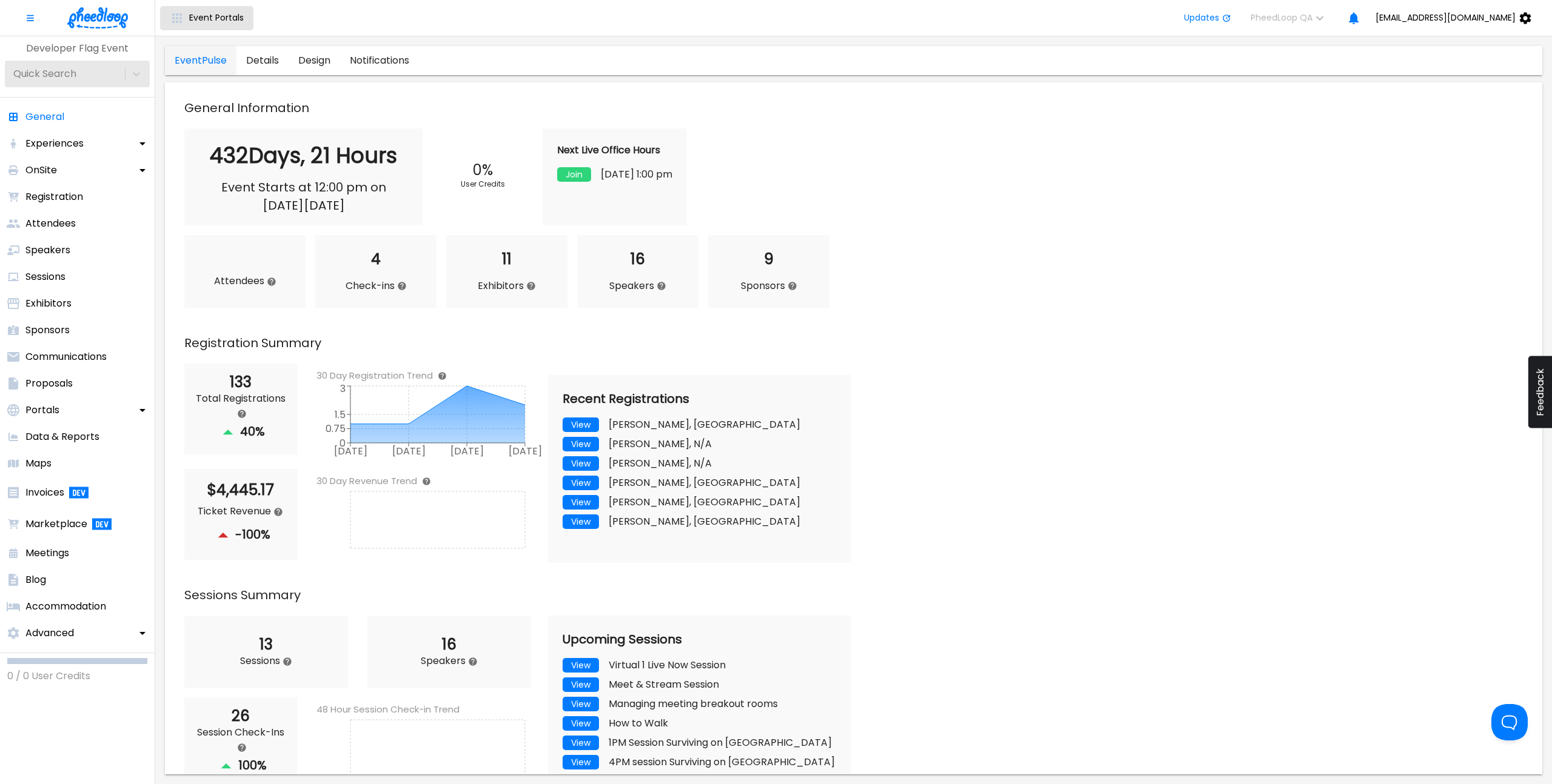 click on "Event Portals" at bounding box center [216, 18] 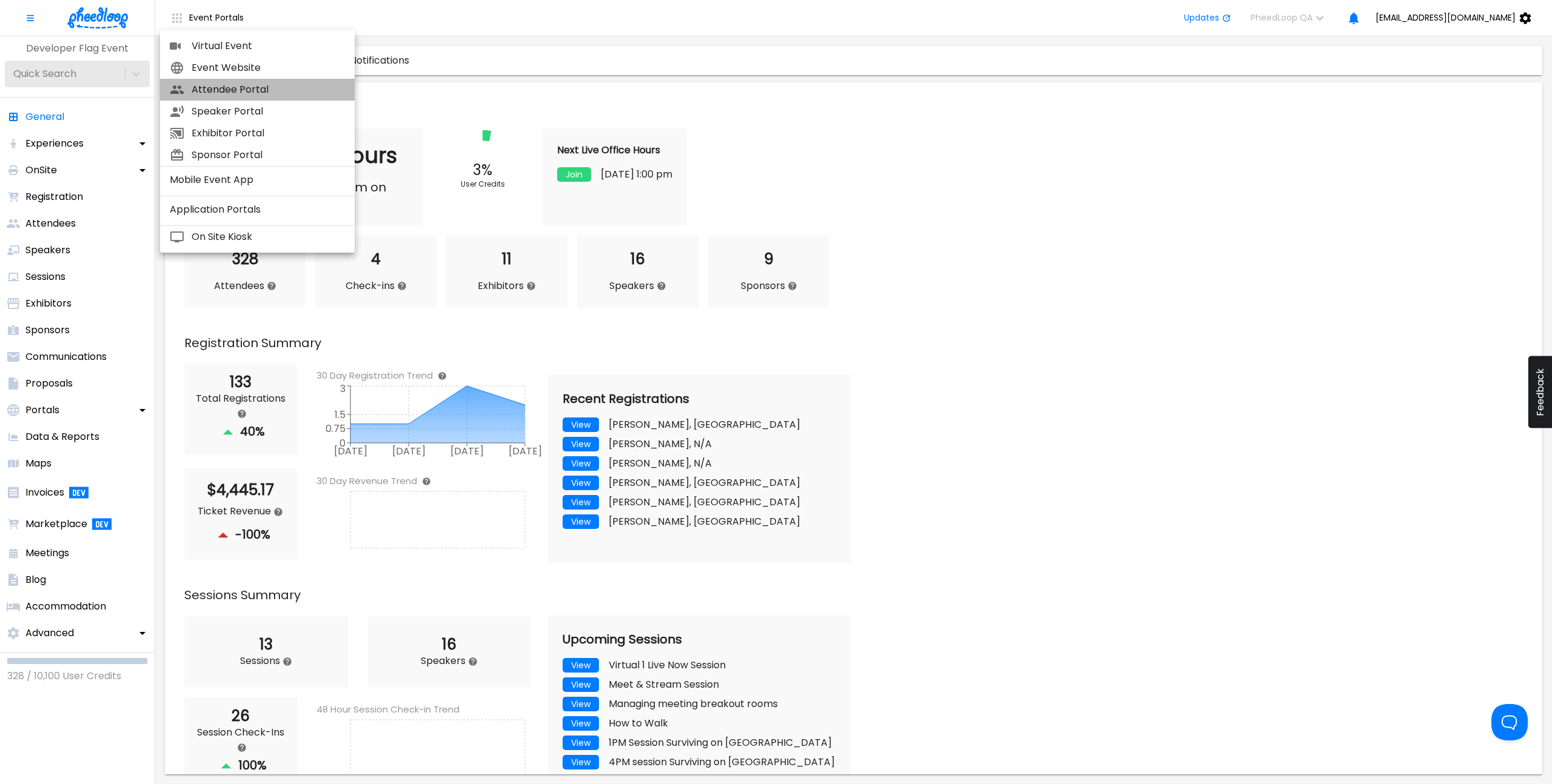 click on "Attendee Portal" at bounding box center (268, 90) 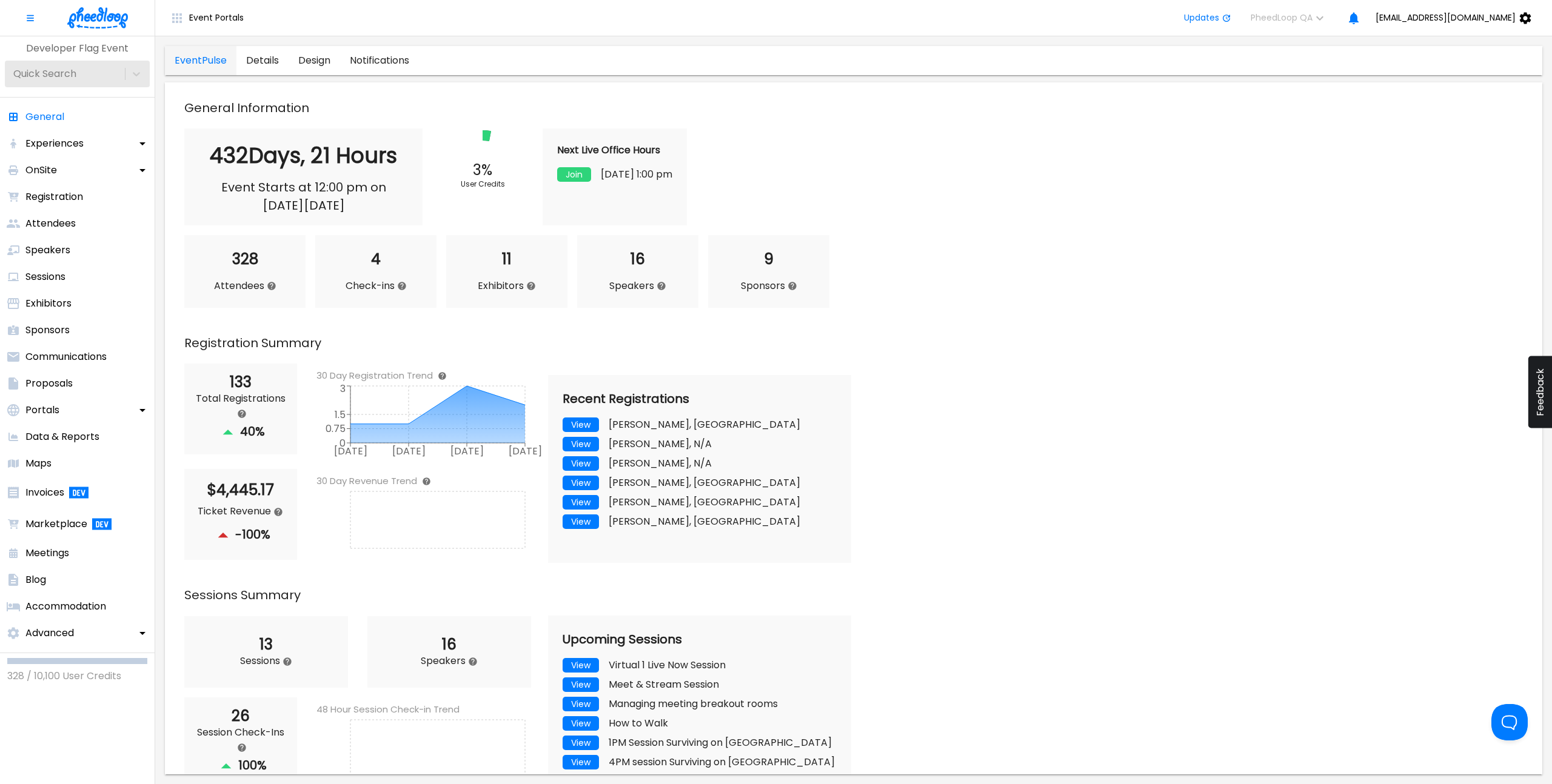 click on "details" at bounding box center (263, 61) 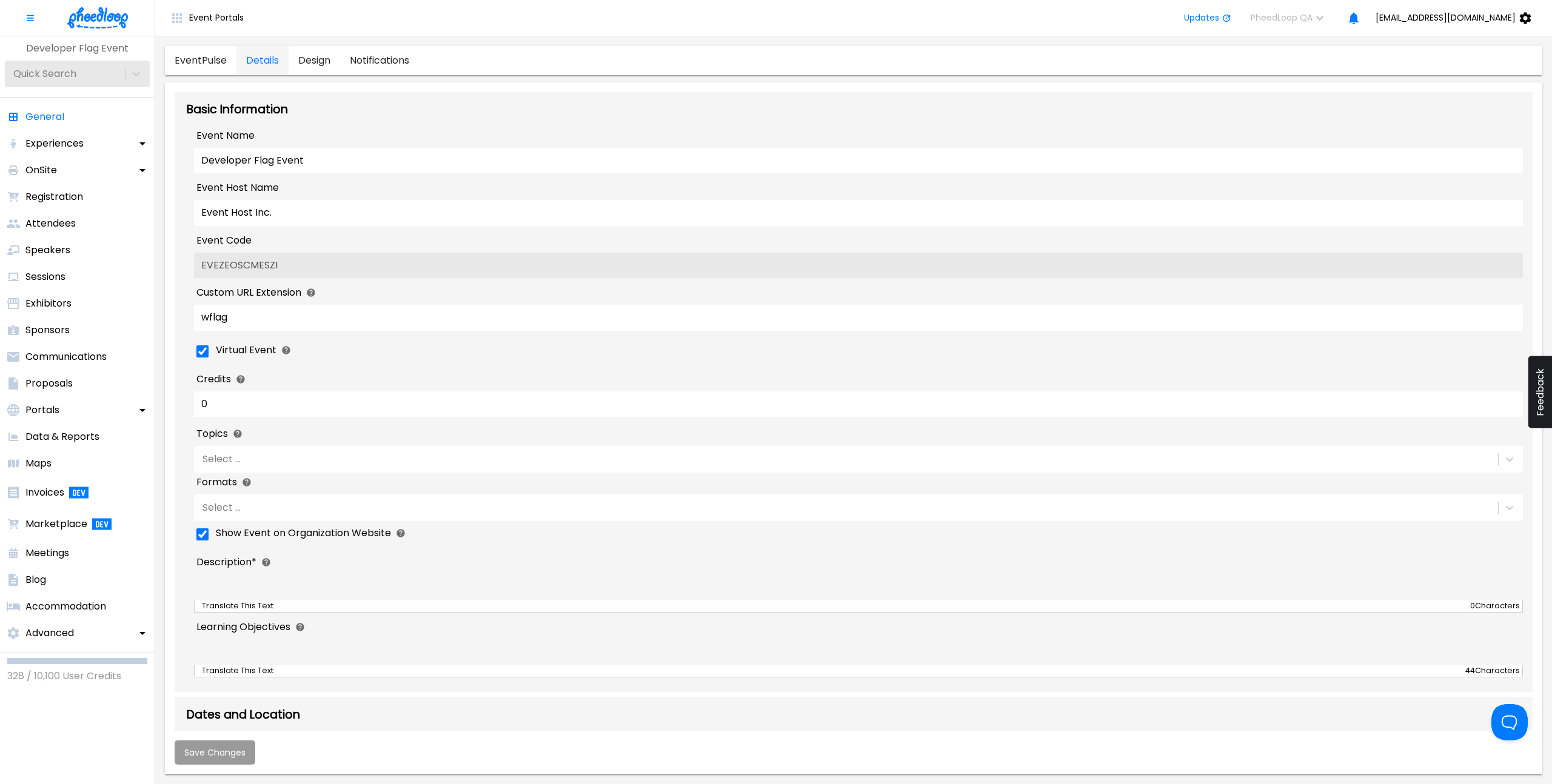 type on "Join us at the Quality Assurance Excellence Summit 2025, the premier event dedicated to the advancement of quality assurance (QA) in various industries. This summit brings together QA professionals, industry experts, and thought leaders to share best practices, innovative strategies, and cutting-edge technologies that drive excellence in quality assurance." 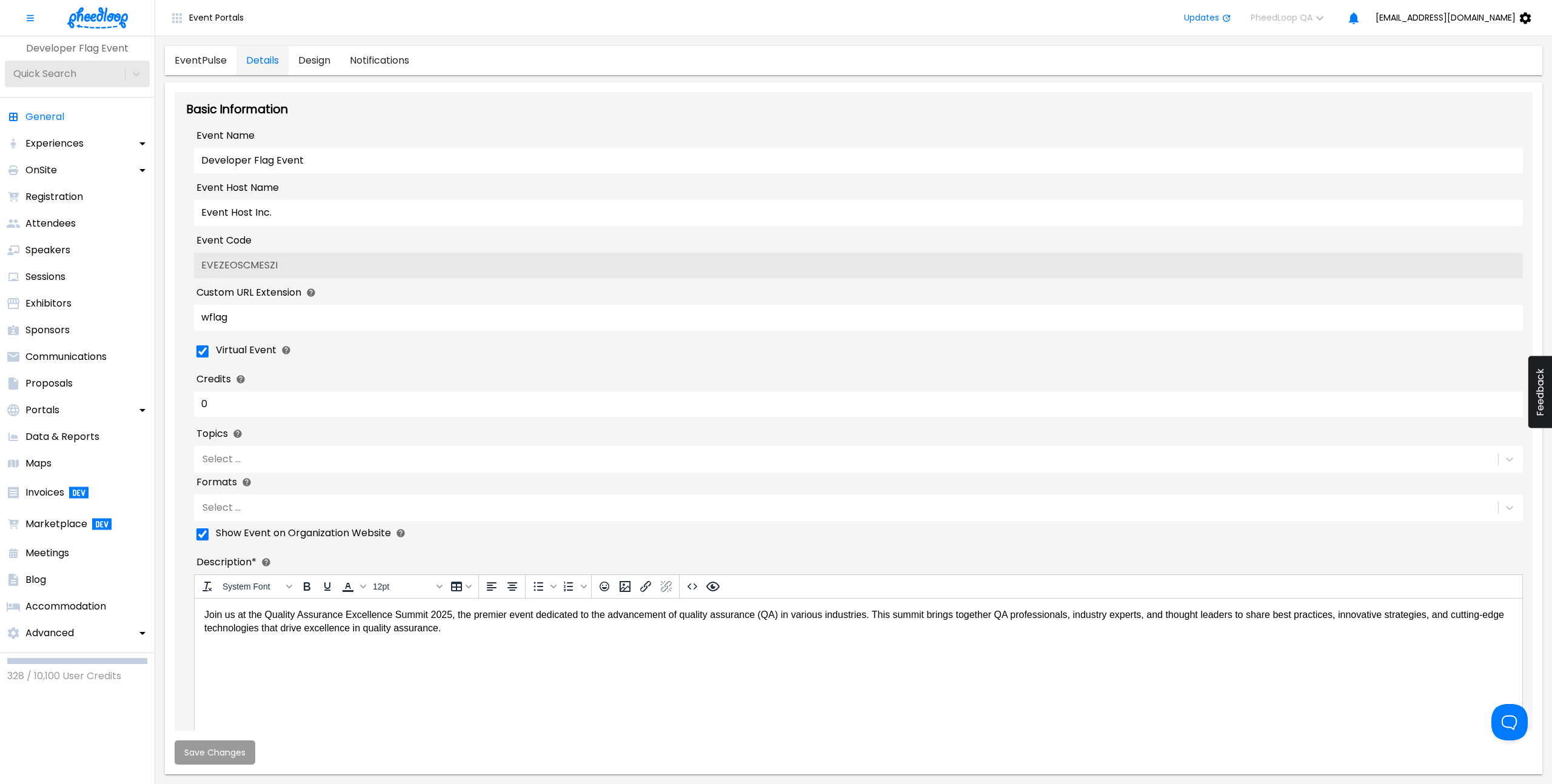 scroll, scrollTop: 0, scrollLeft: 0, axis: both 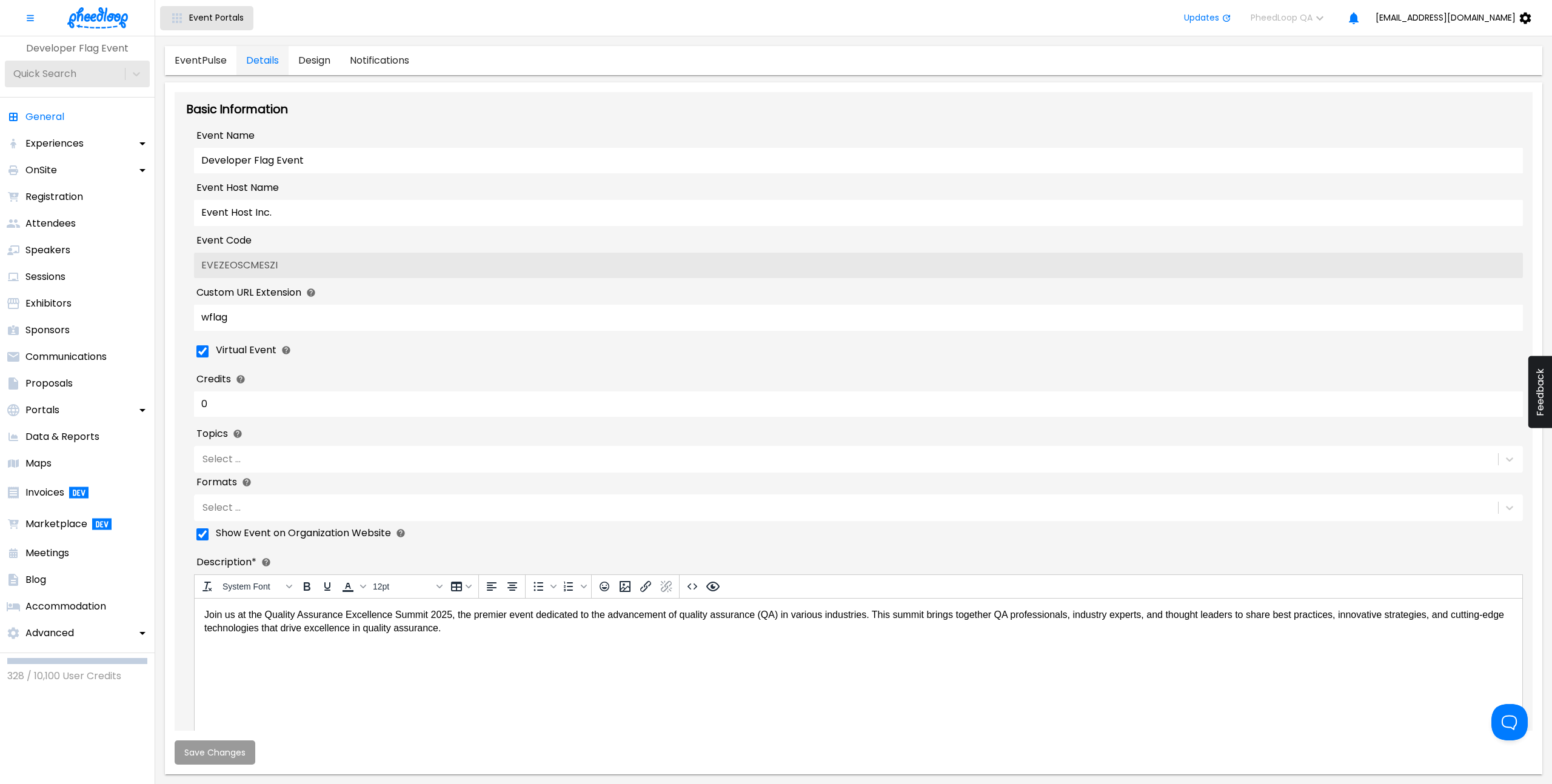 click on "Event Portals" at bounding box center [207, 18] 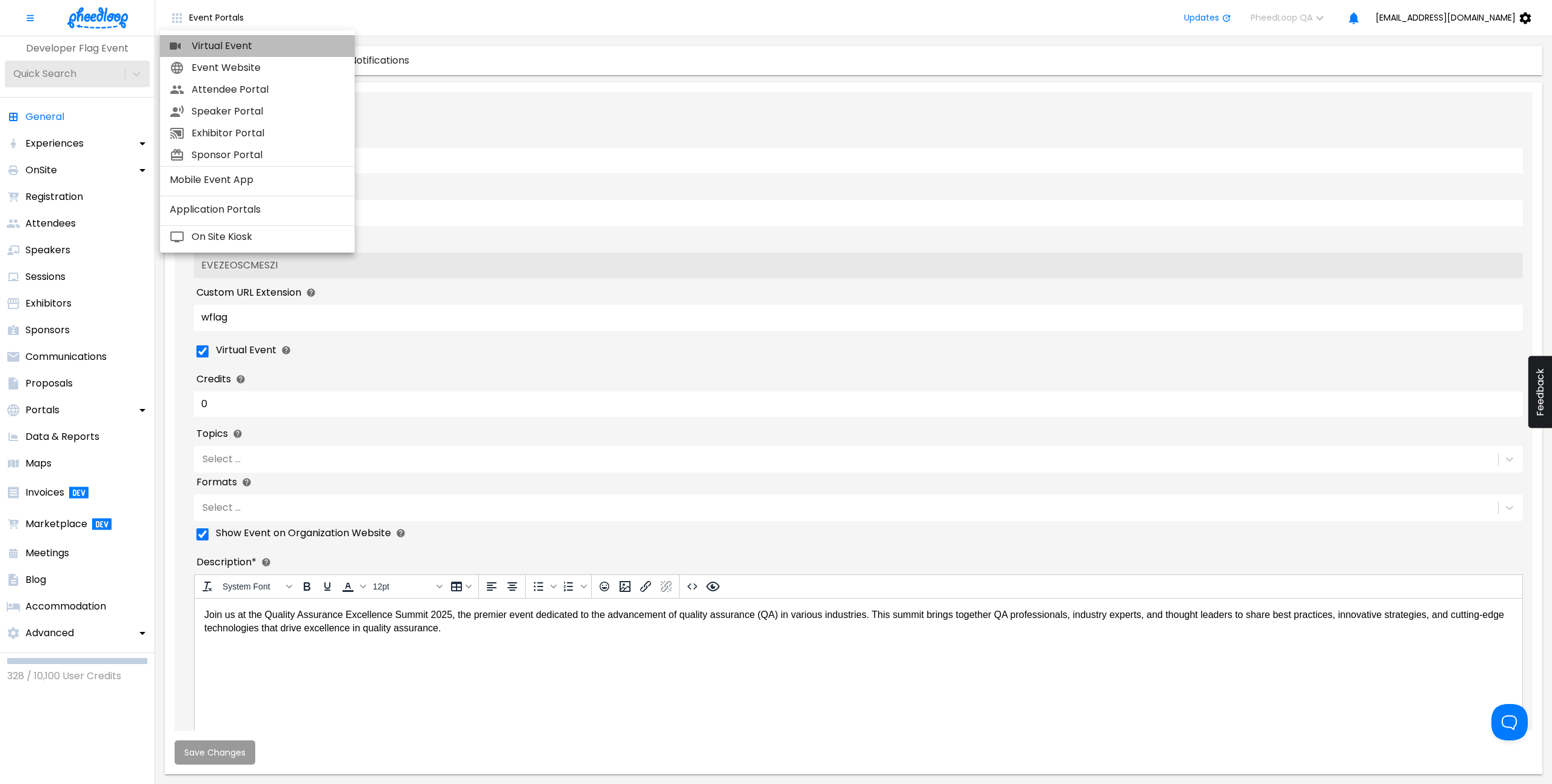 click on "Virtual Event" at bounding box center (257, 46) 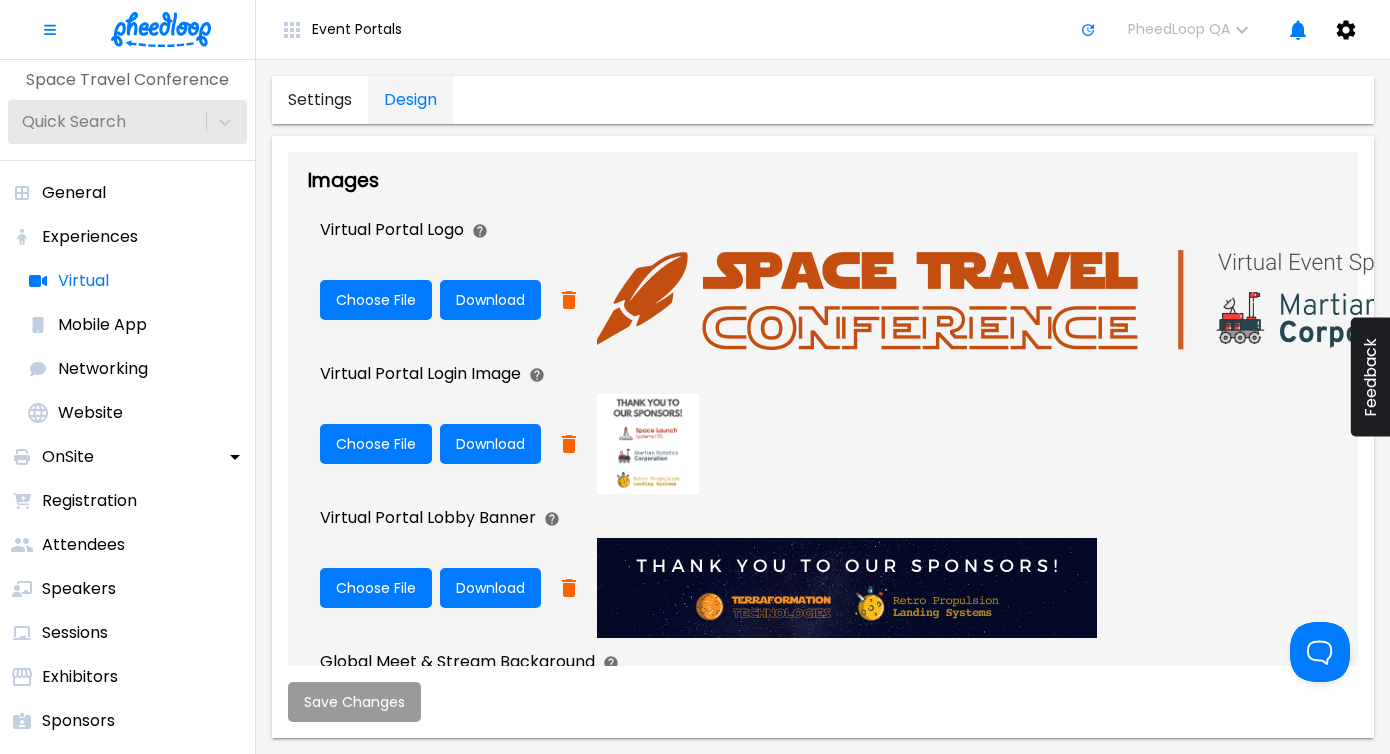 scroll, scrollTop: 0, scrollLeft: 0, axis: both 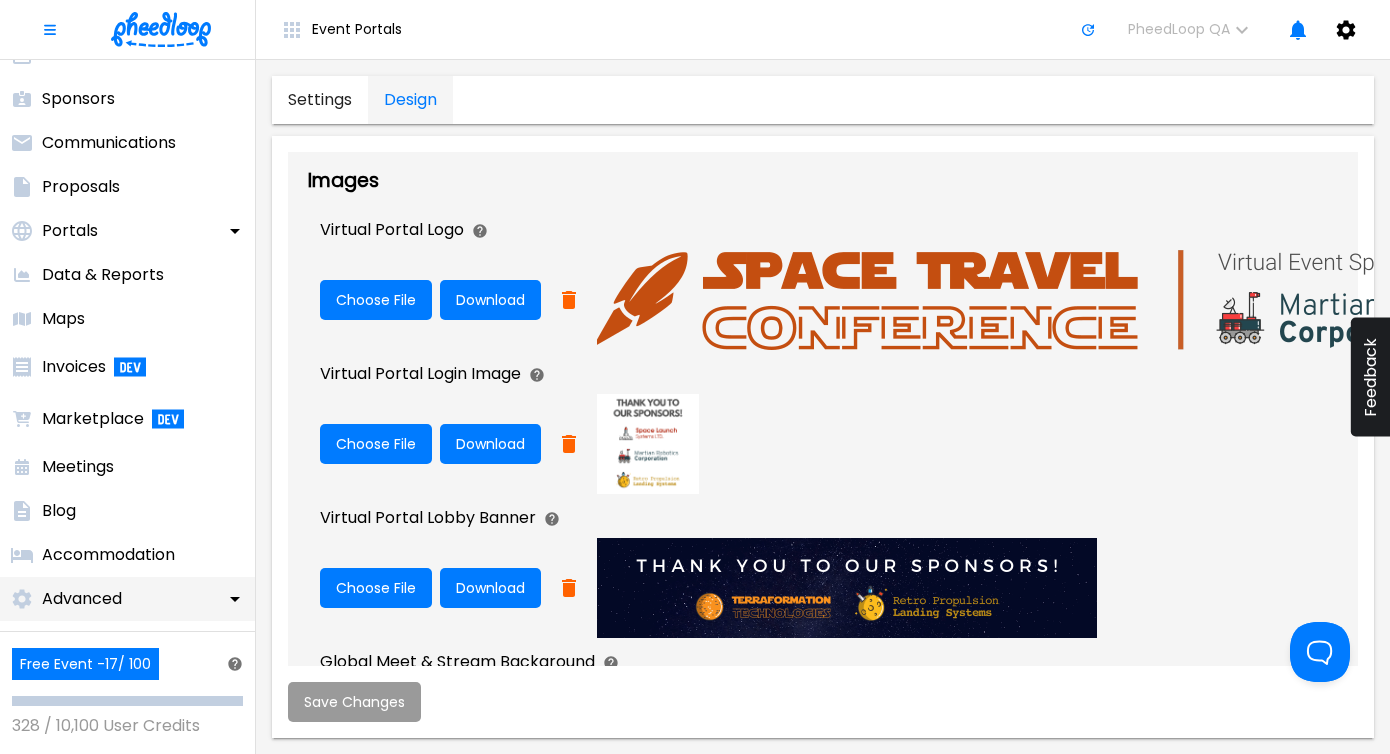 click on "Advanced" at bounding box center [127, 599] 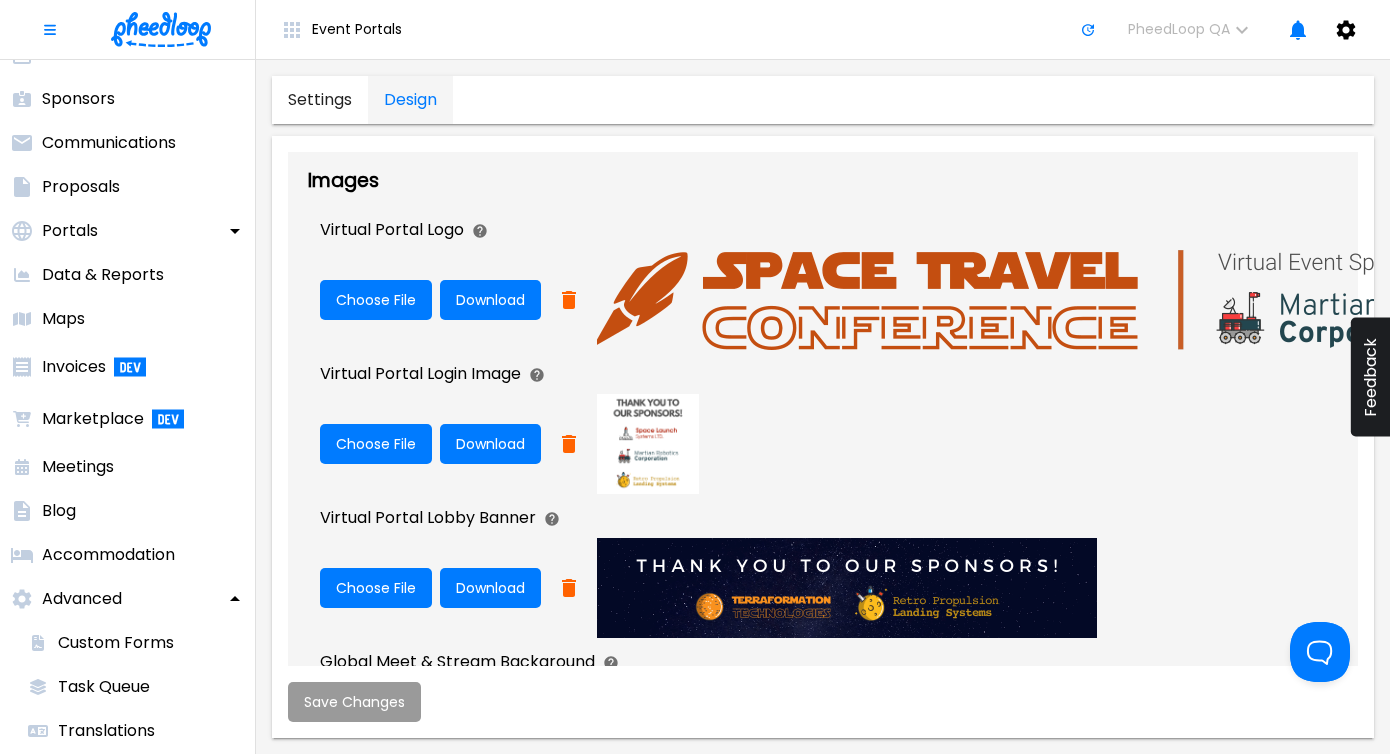 scroll, scrollTop: 869, scrollLeft: 0, axis: vertical 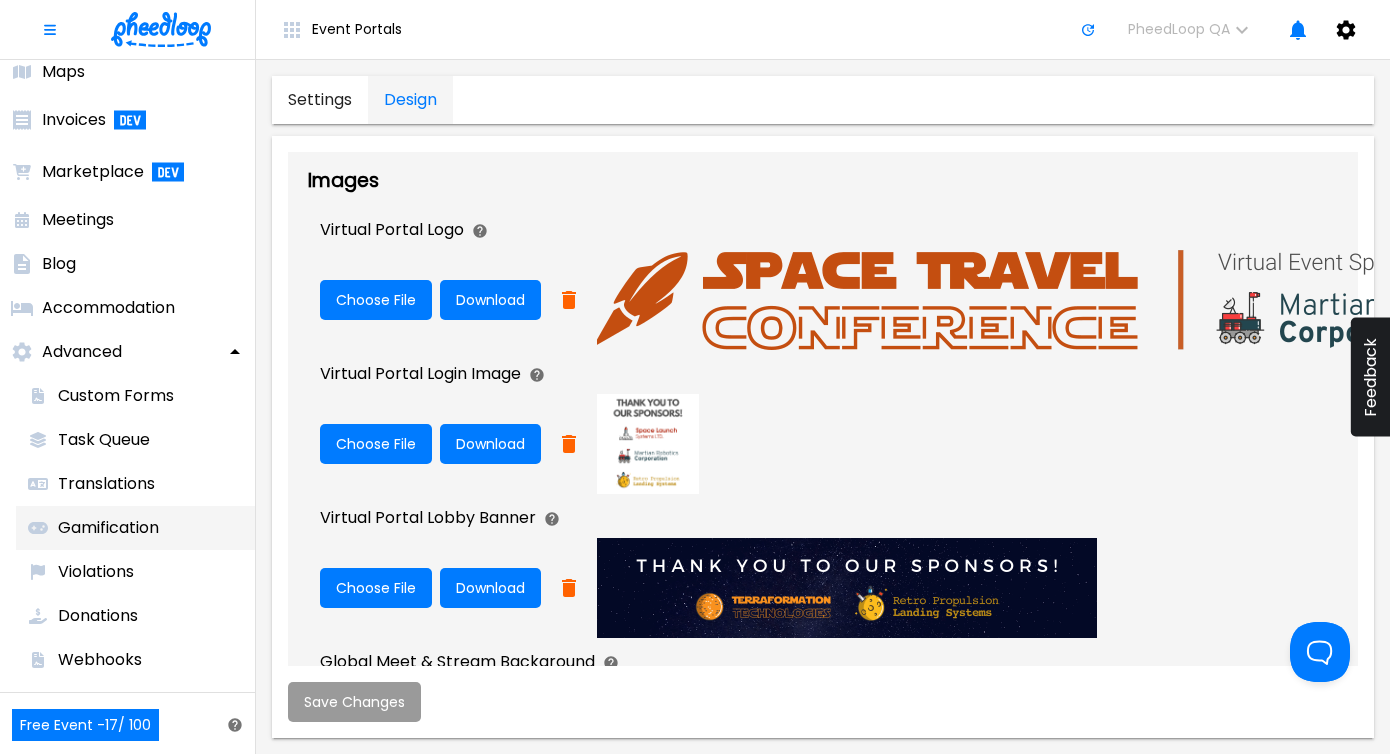 click on "Gamification" at bounding box center [135, 528] 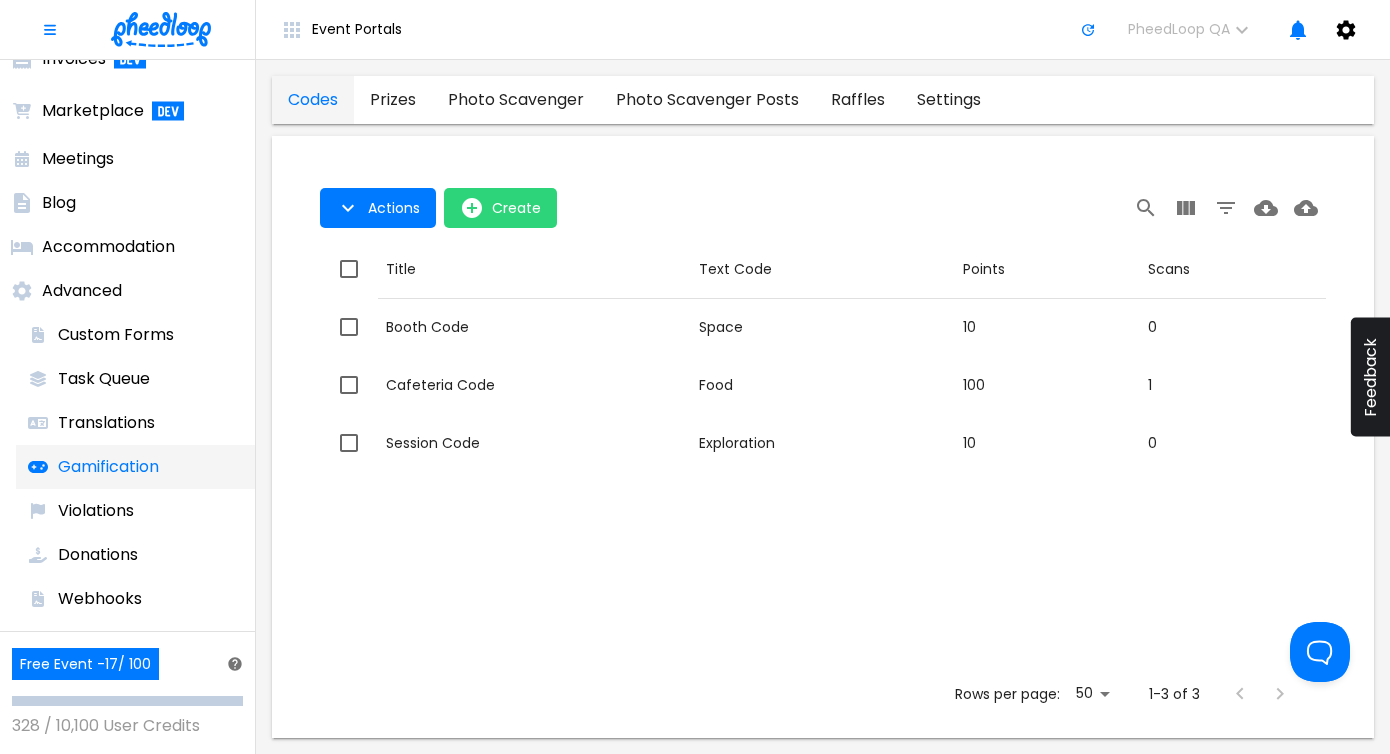 scroll, scrollTop: 693, scrollLeft: 0, axis: vertical 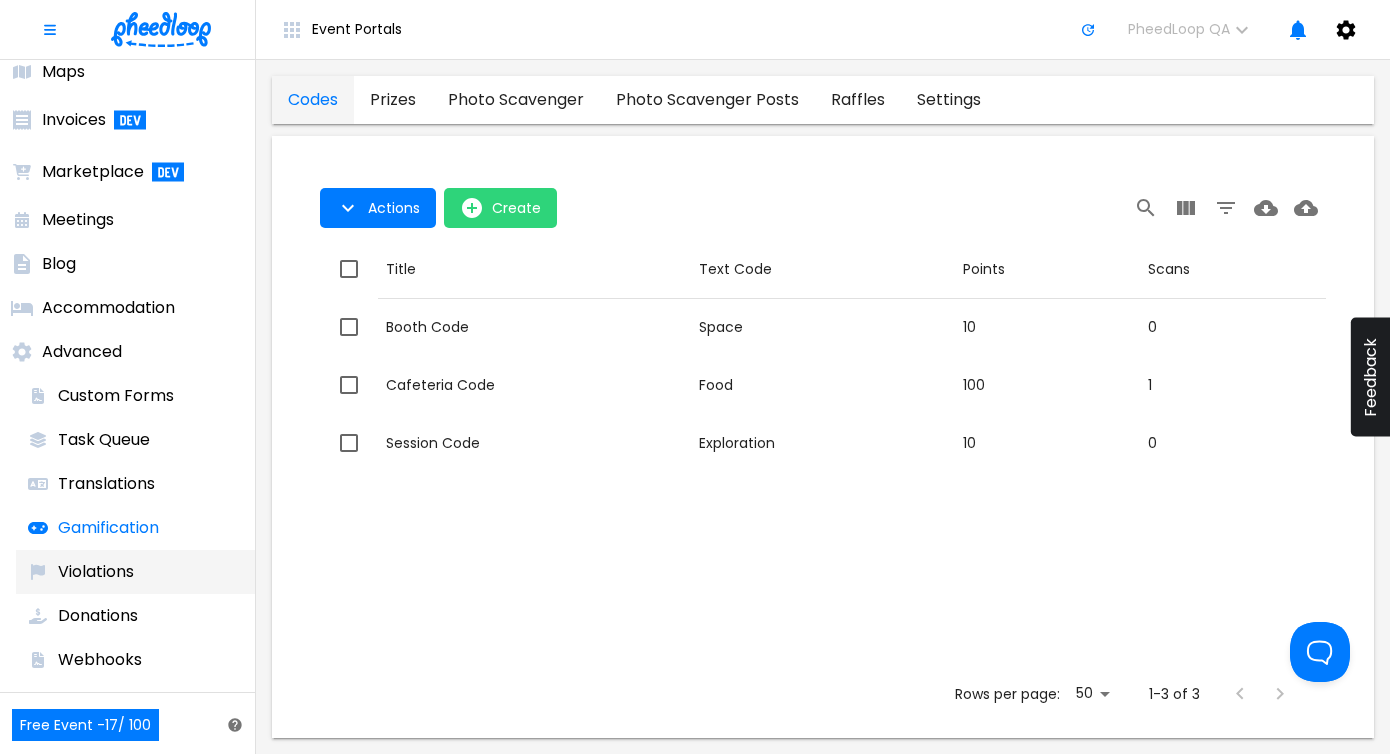 click on "Donations" at bounding box center (135, 616) 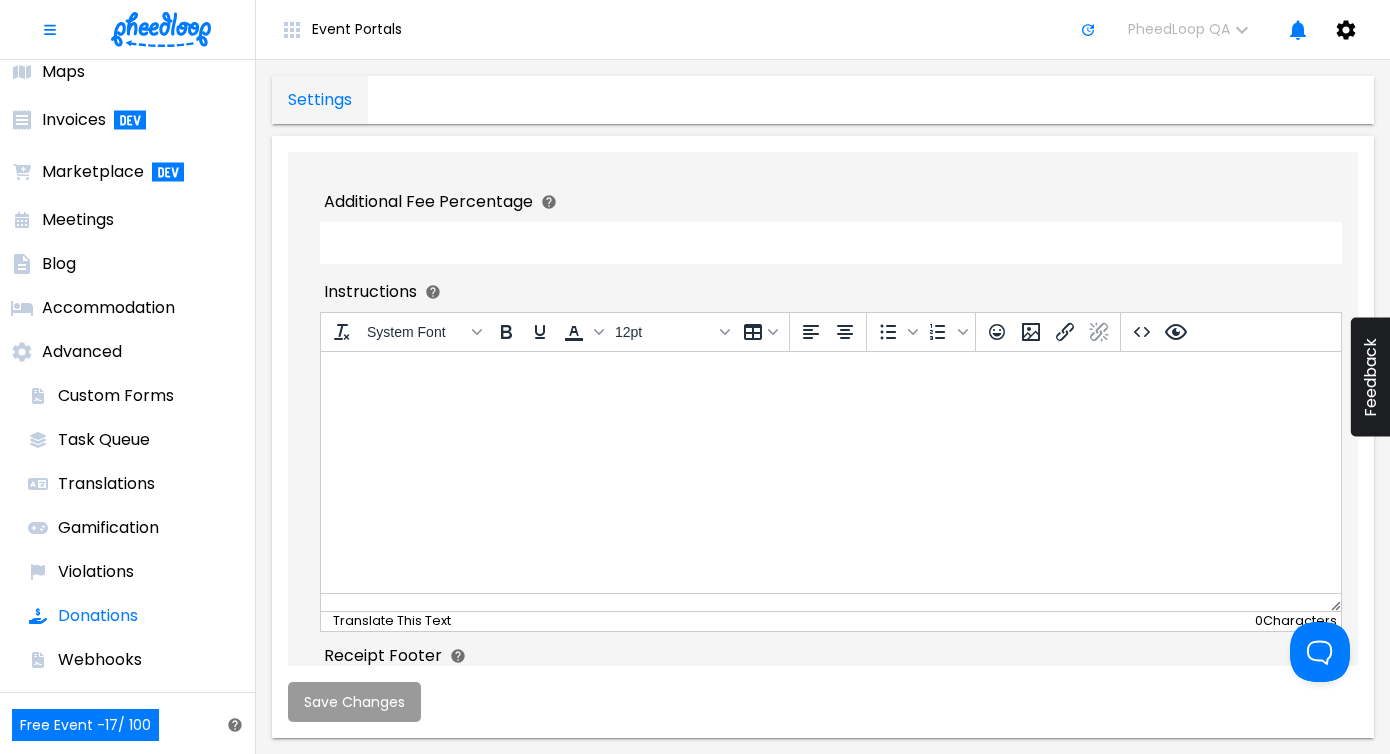type on "0" 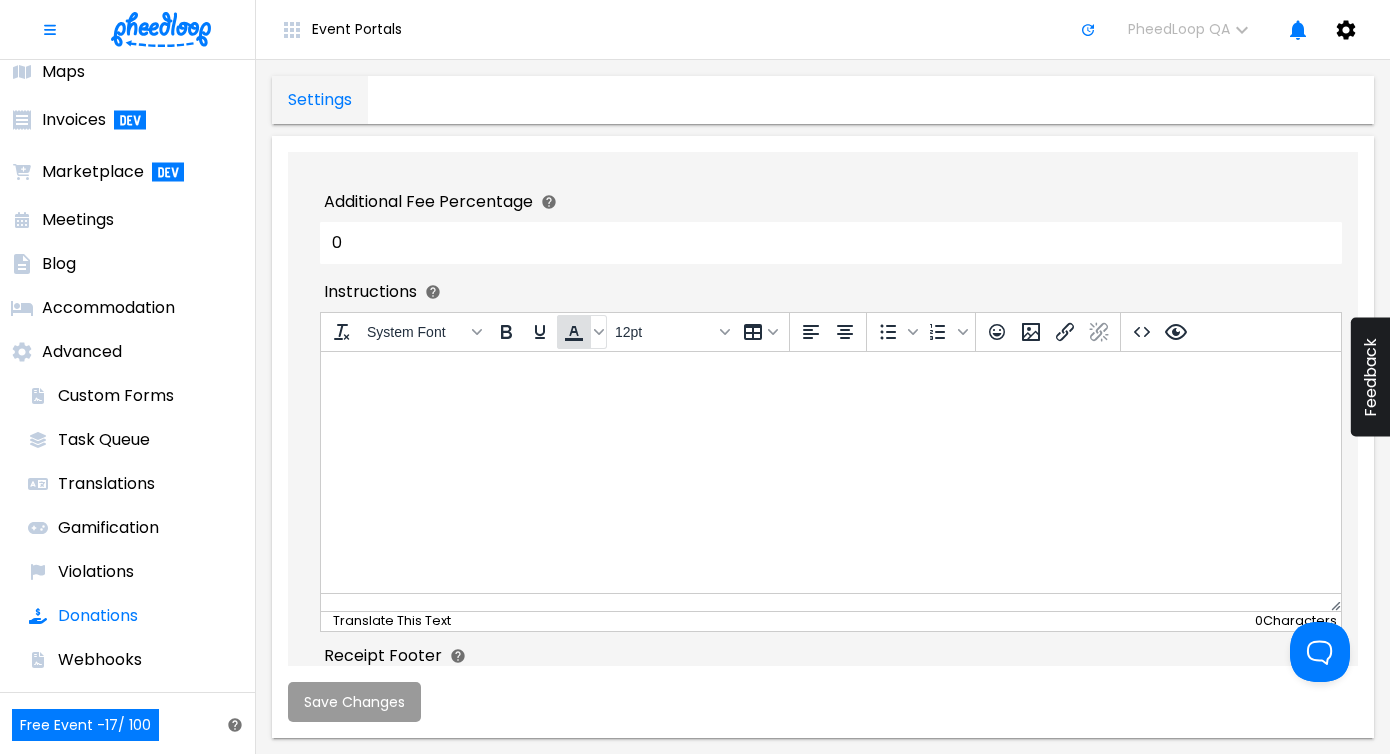 scroll, scrollTop: 0, scrollLeft: 0, axis: both 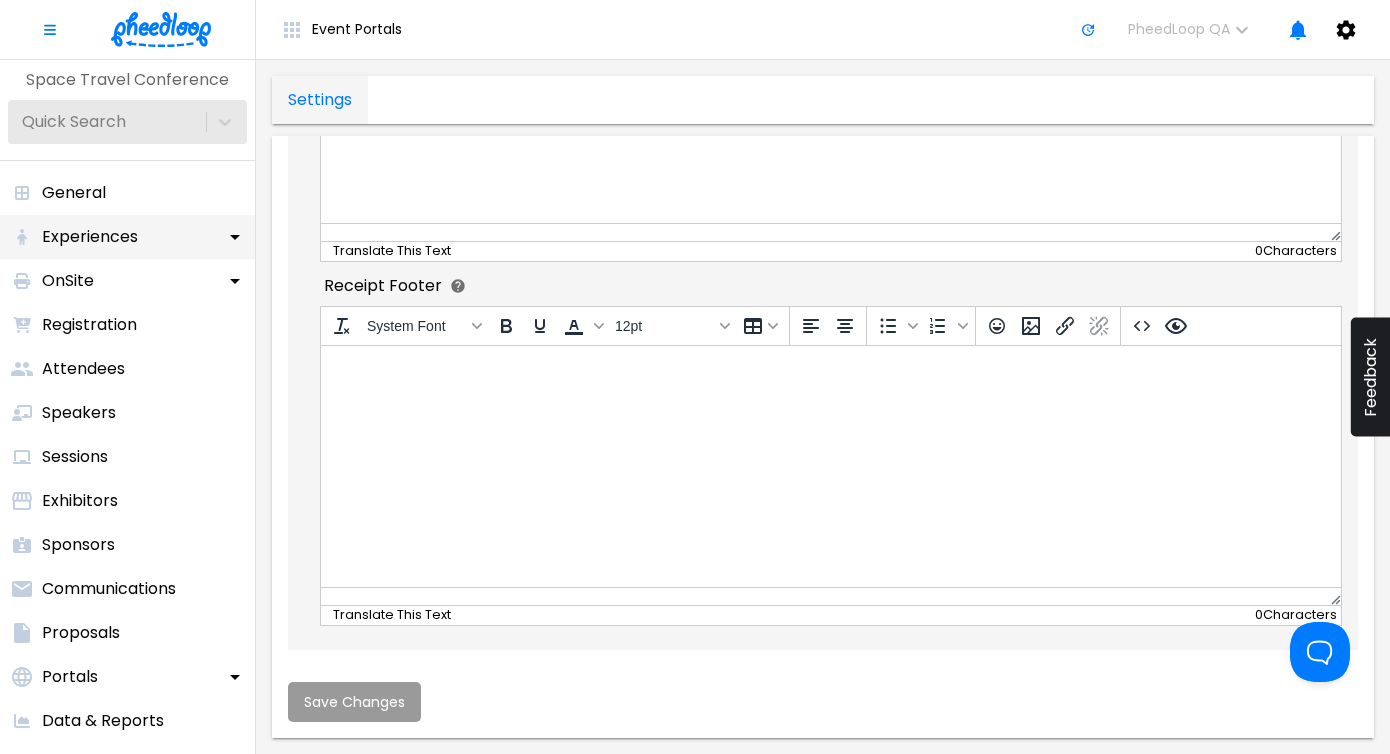 click on "Experiences" at bounding box center (127, 237) 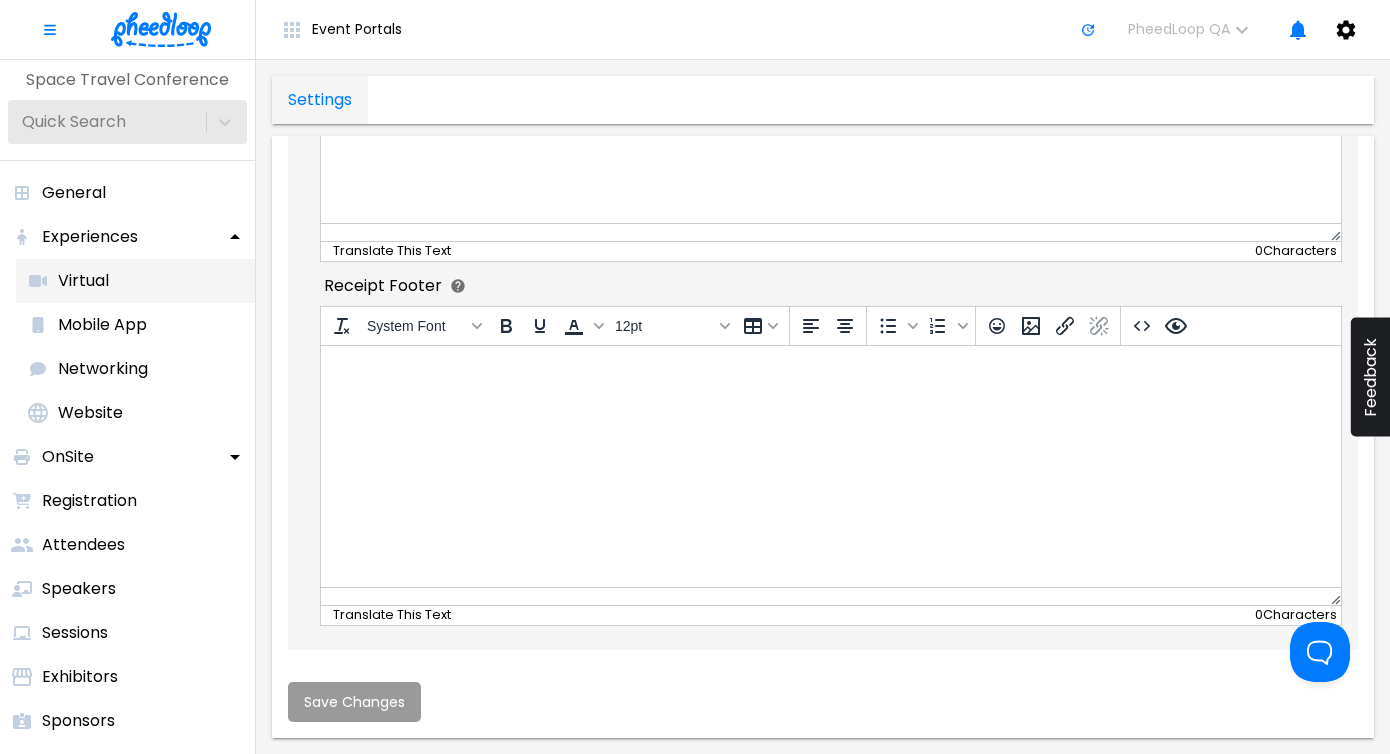 click on "Virtual" at bounding box center (135, 281) 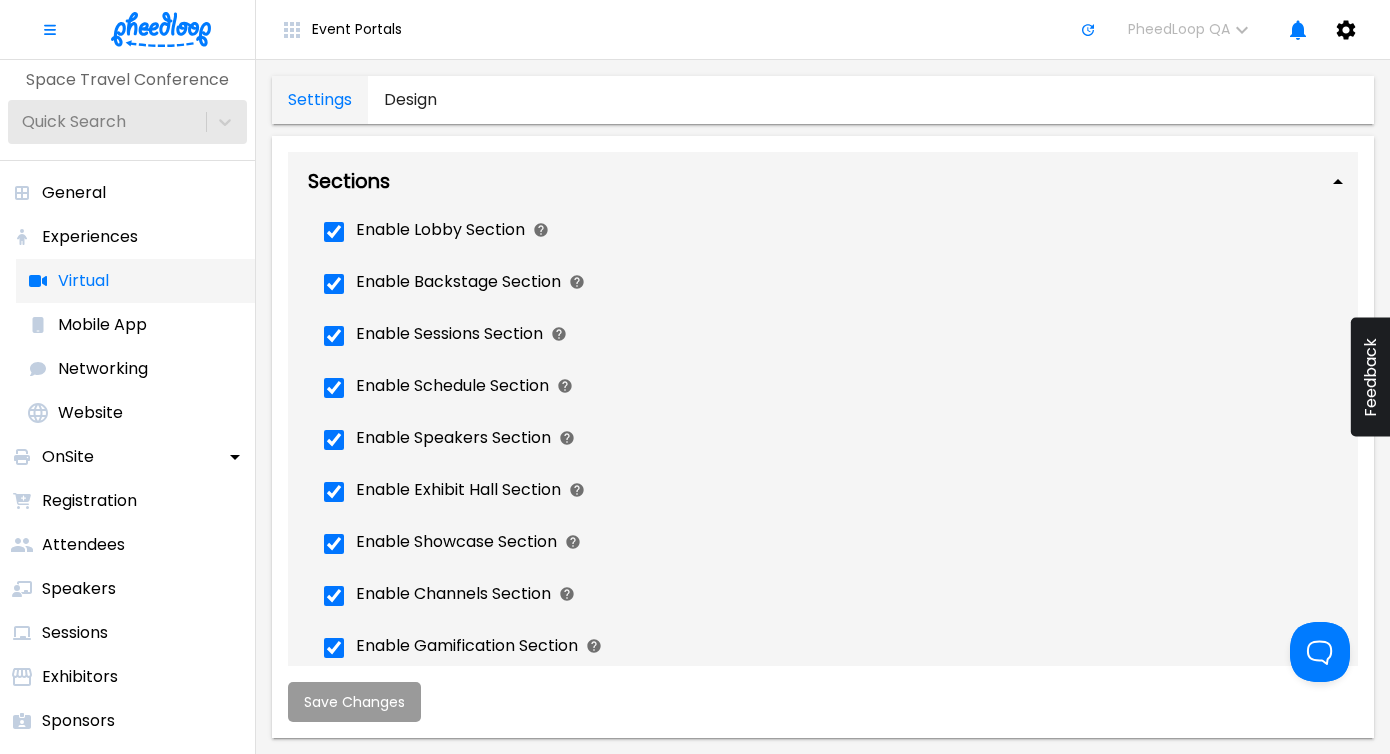 scroll, scrollTop: 0, scrollLeft: 0, axis: both 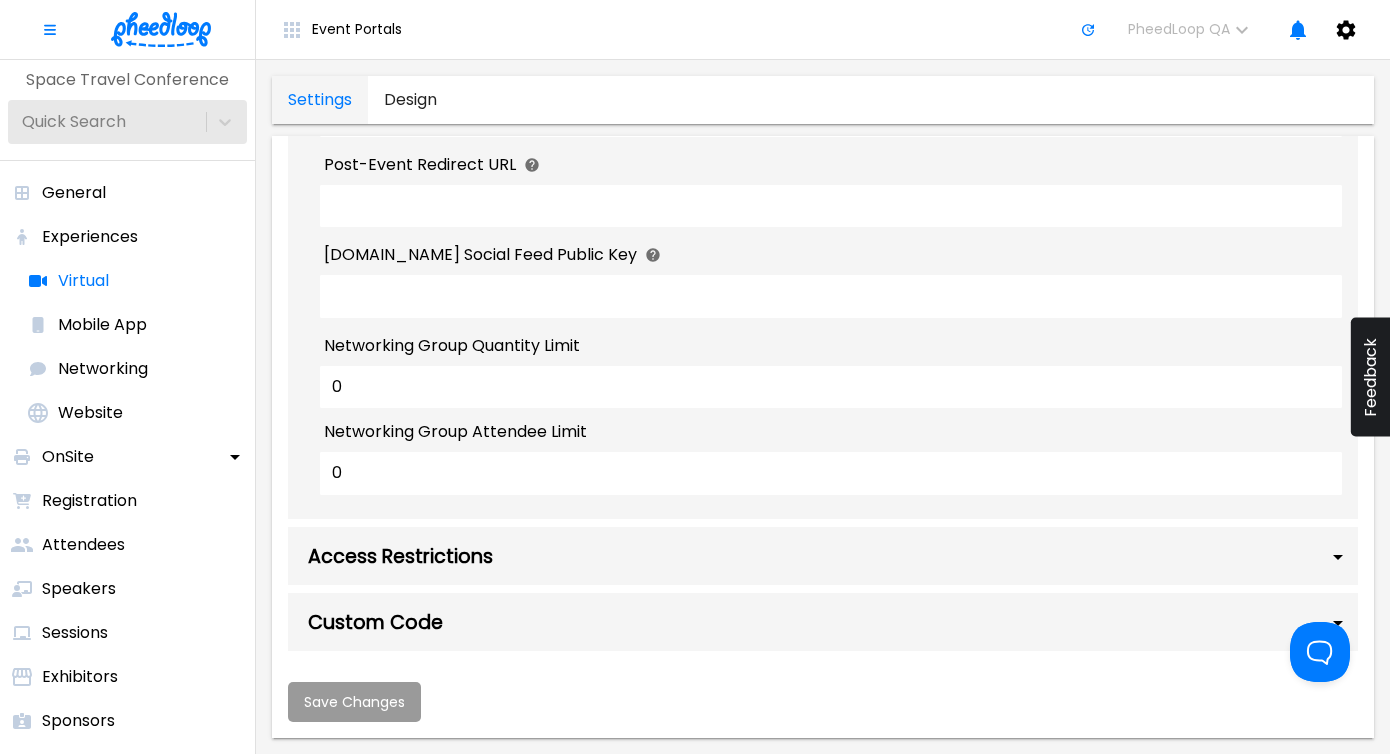 click on "Access Restrictions" at bounding box center [823, 556] 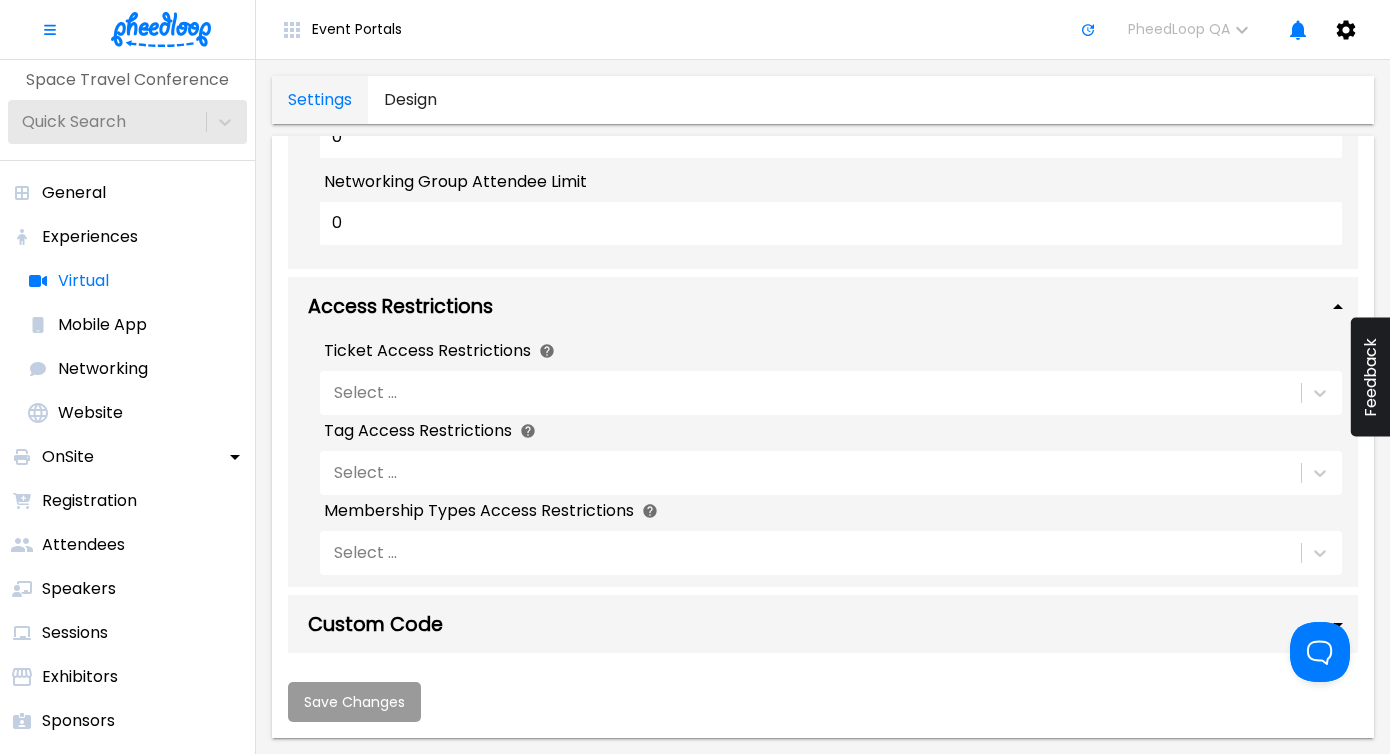 scroll, scrollTop: 2428, scrollLeft: 0, axis: vertical 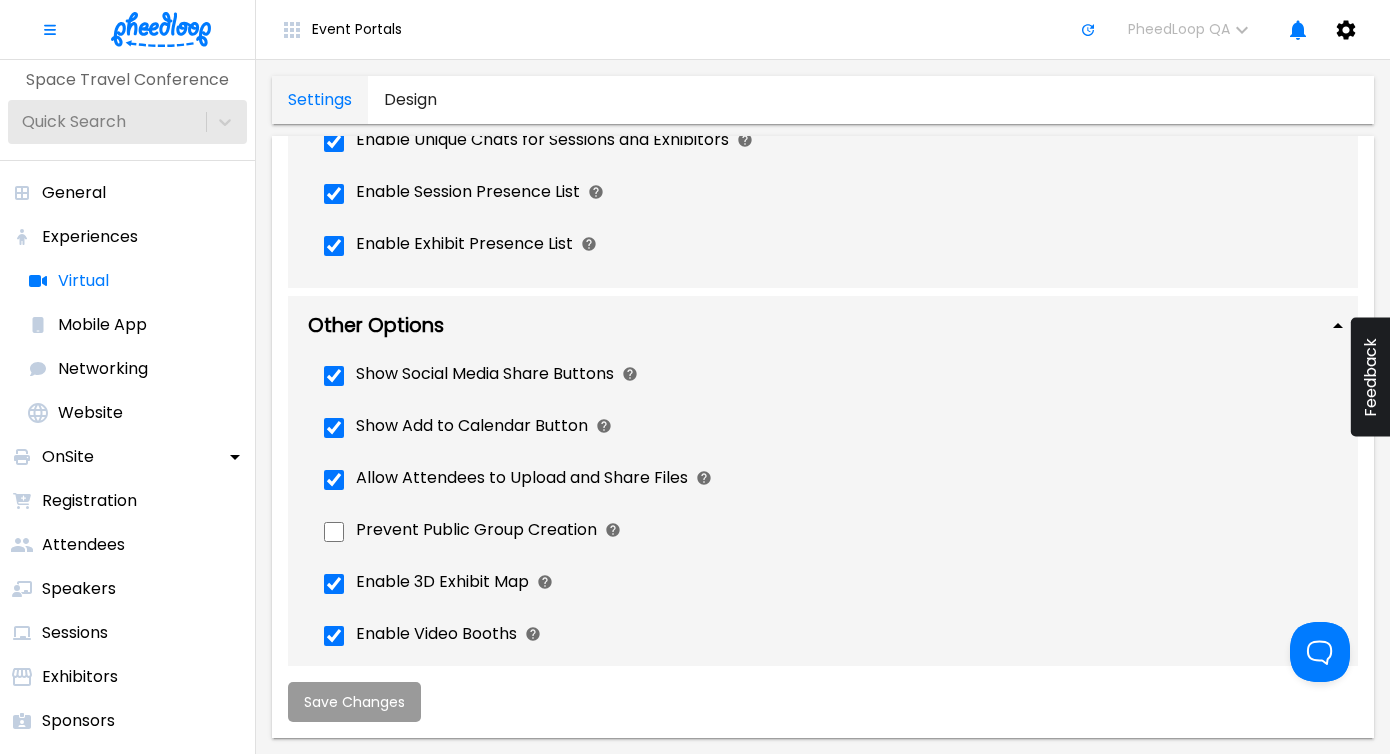 click on "Other Options" at bounding box center (823, 325) 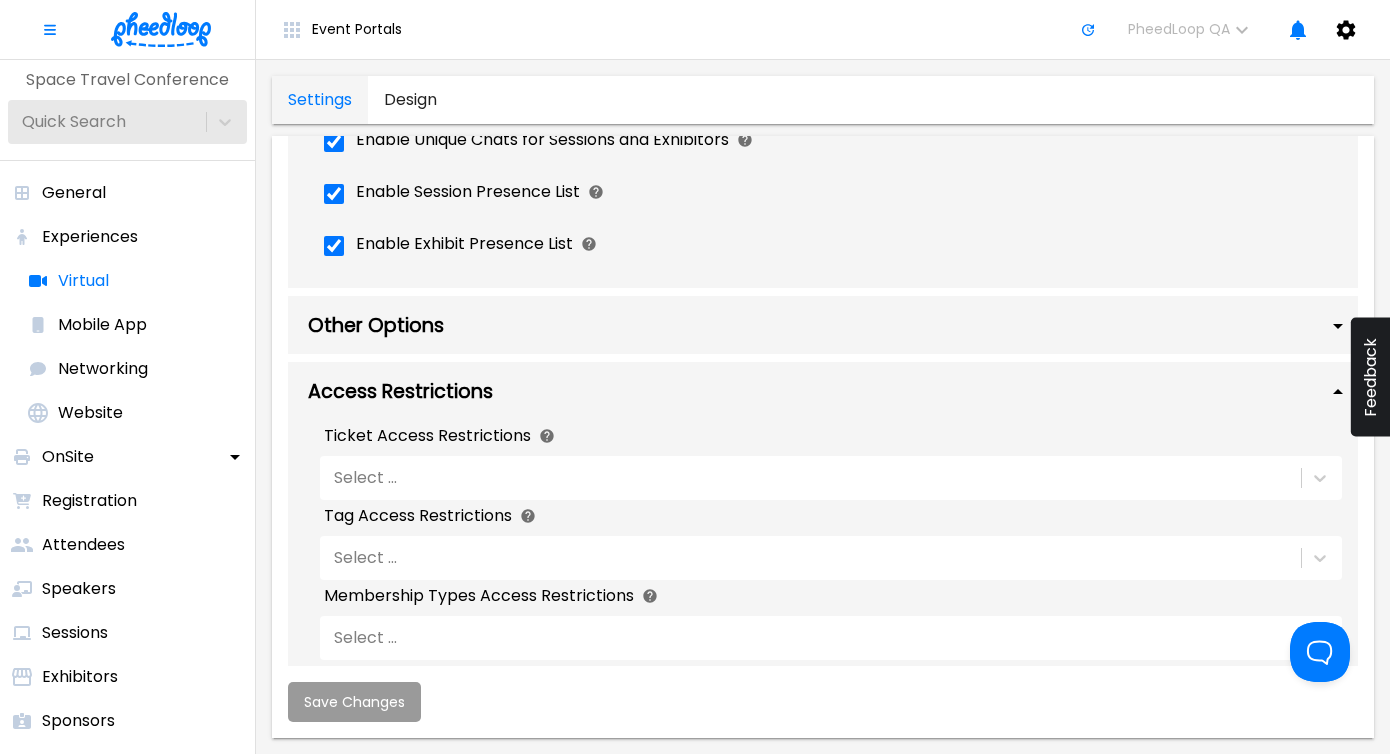 click on "Other Options" at bounding box center (823, 325) 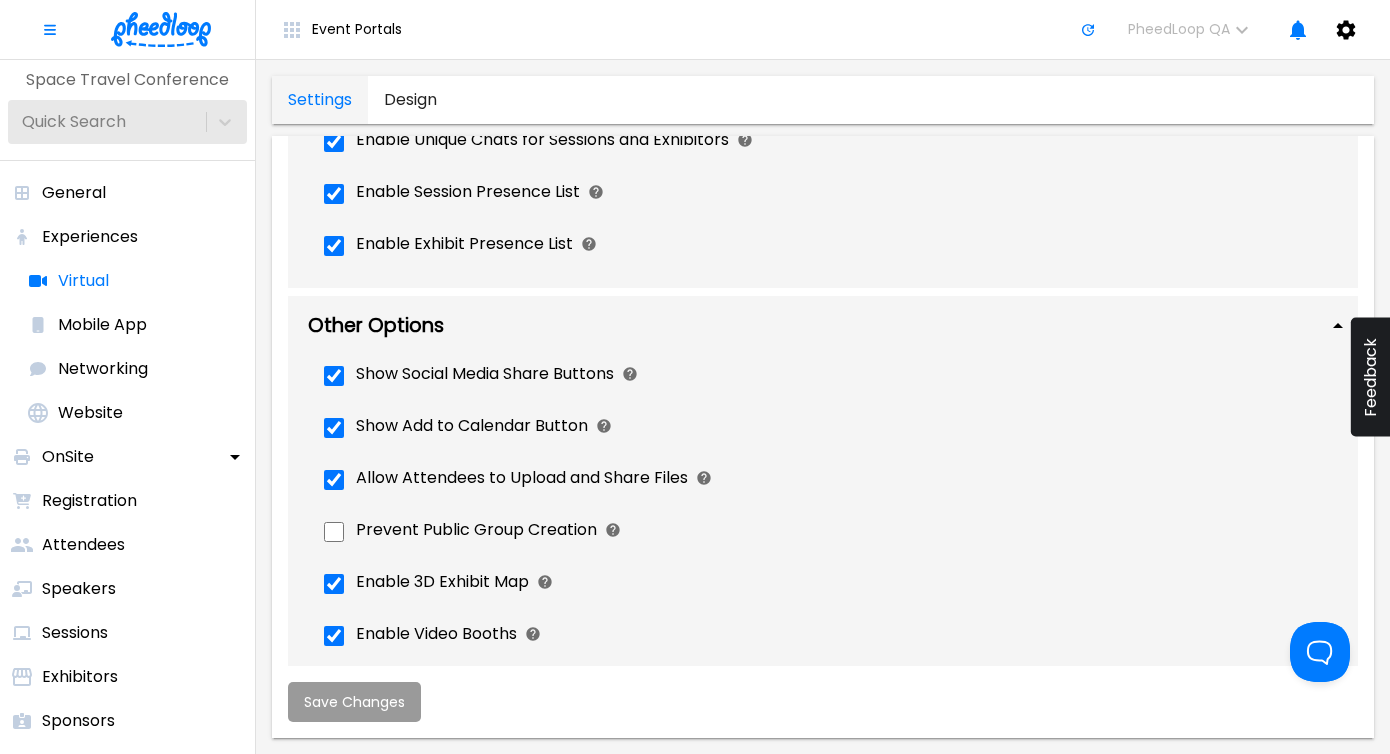 scroll, scrollTop: 1249, scrollLeft: 0, axis: vertical 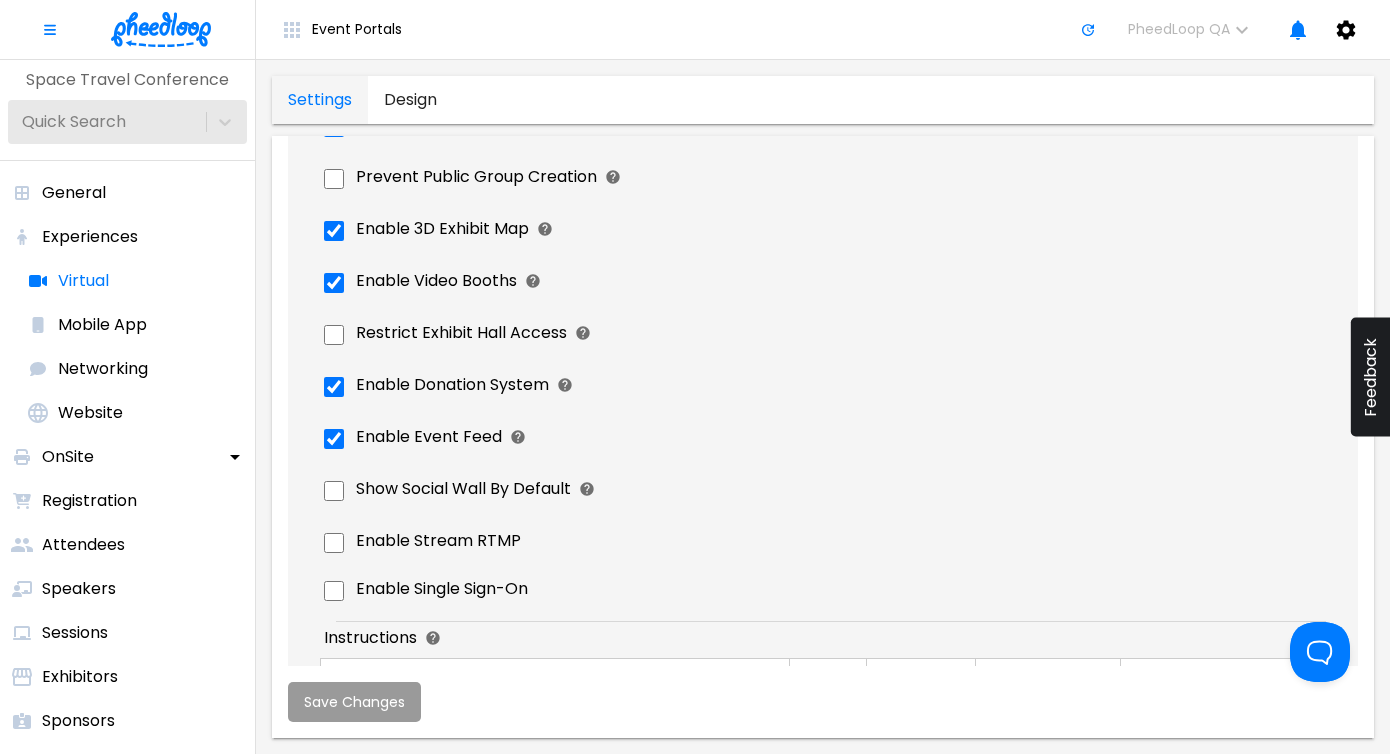 click on "Show Social Wall By Default" at bounding box center [831, 491] 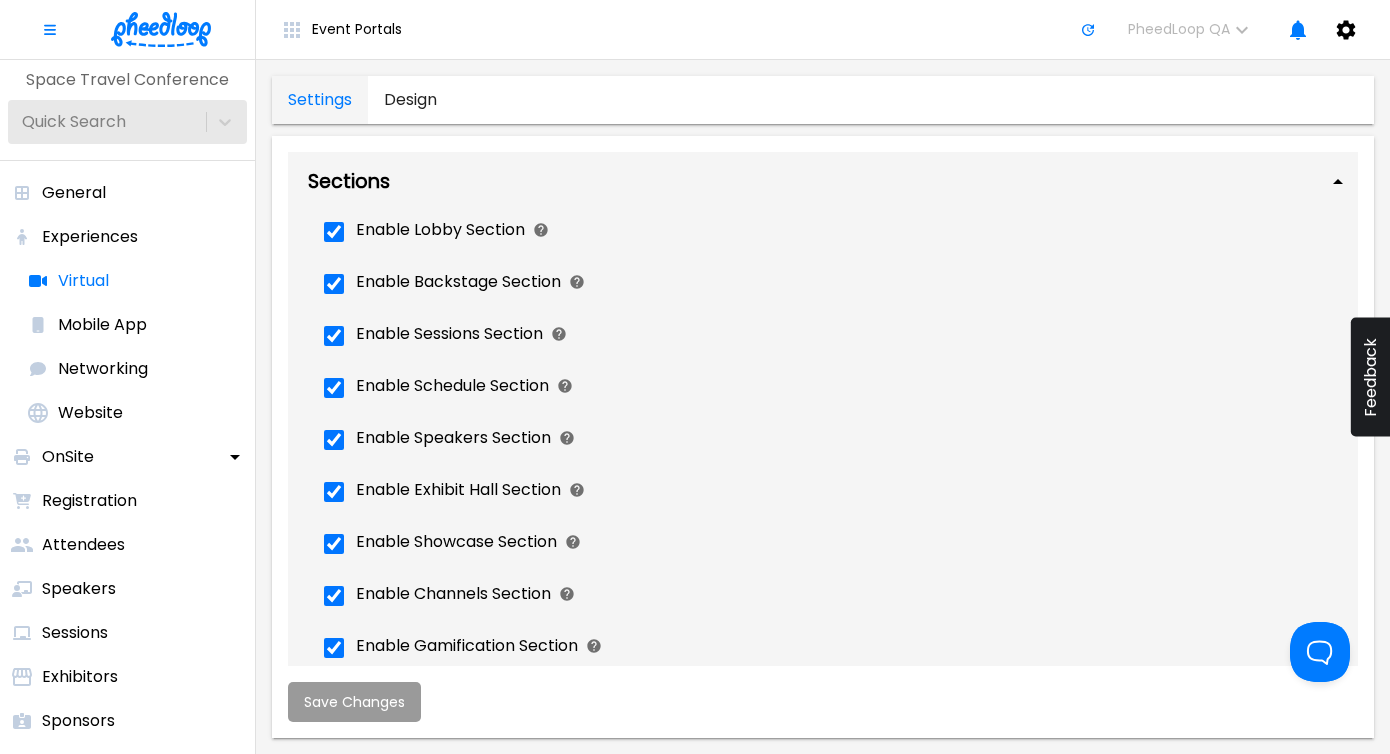 click on "design" at bounding box center [410, 100] 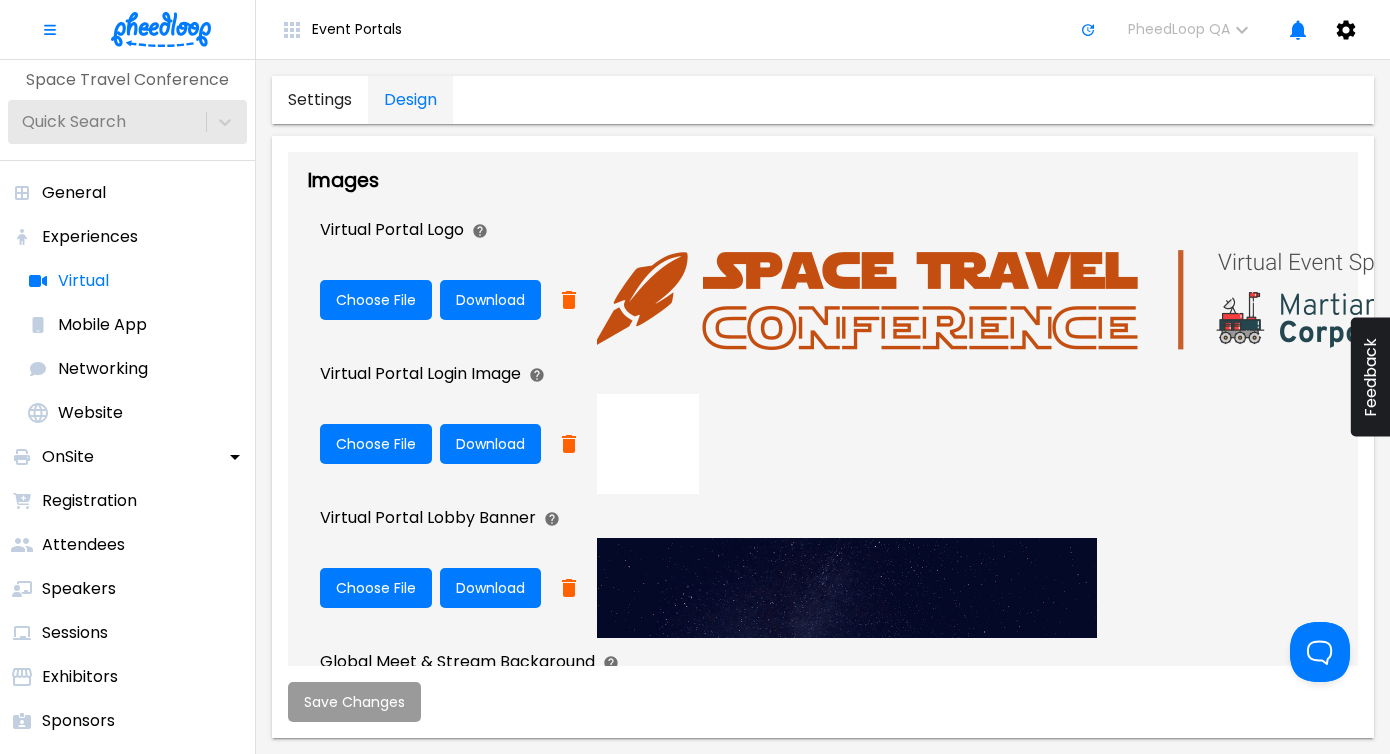 click on "design" at bounding box center (410, 100) 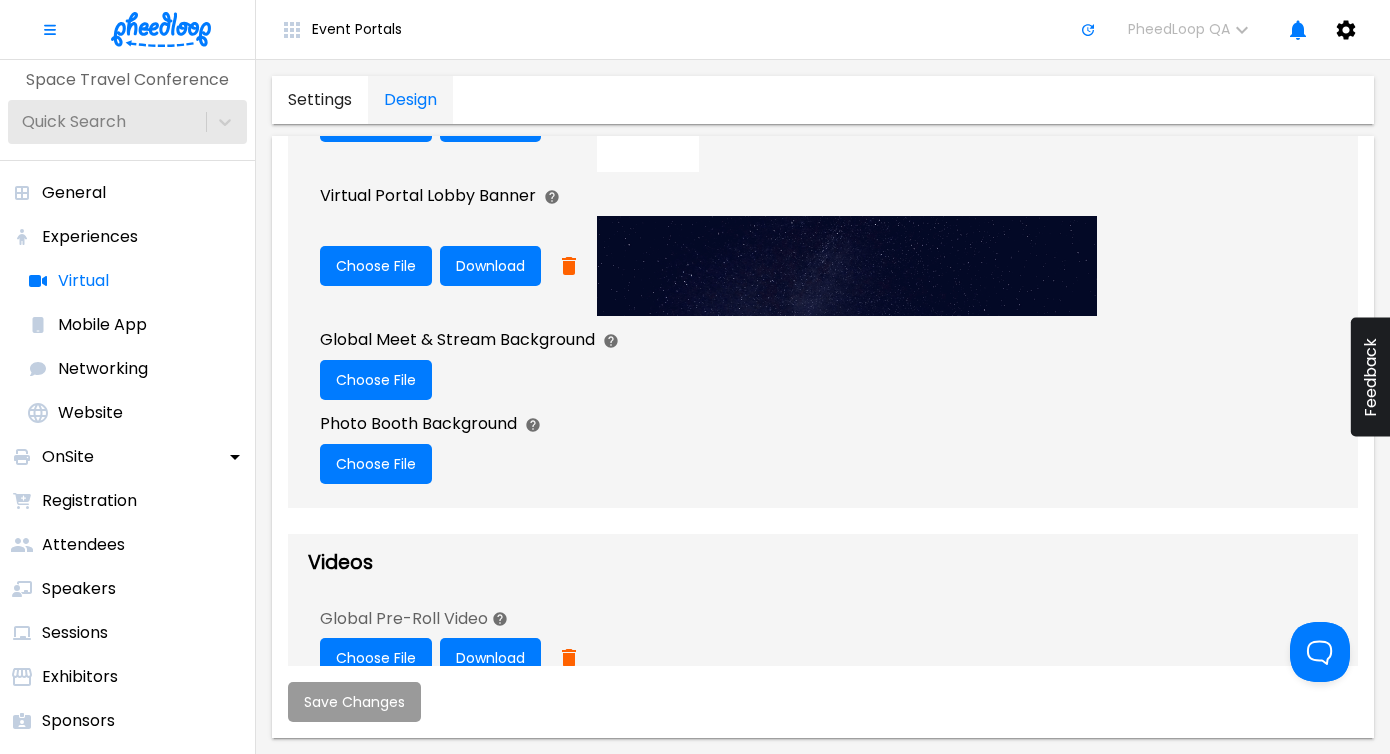 scroll, scrollTop: 274, scrollLeft: 0, axis: vertical 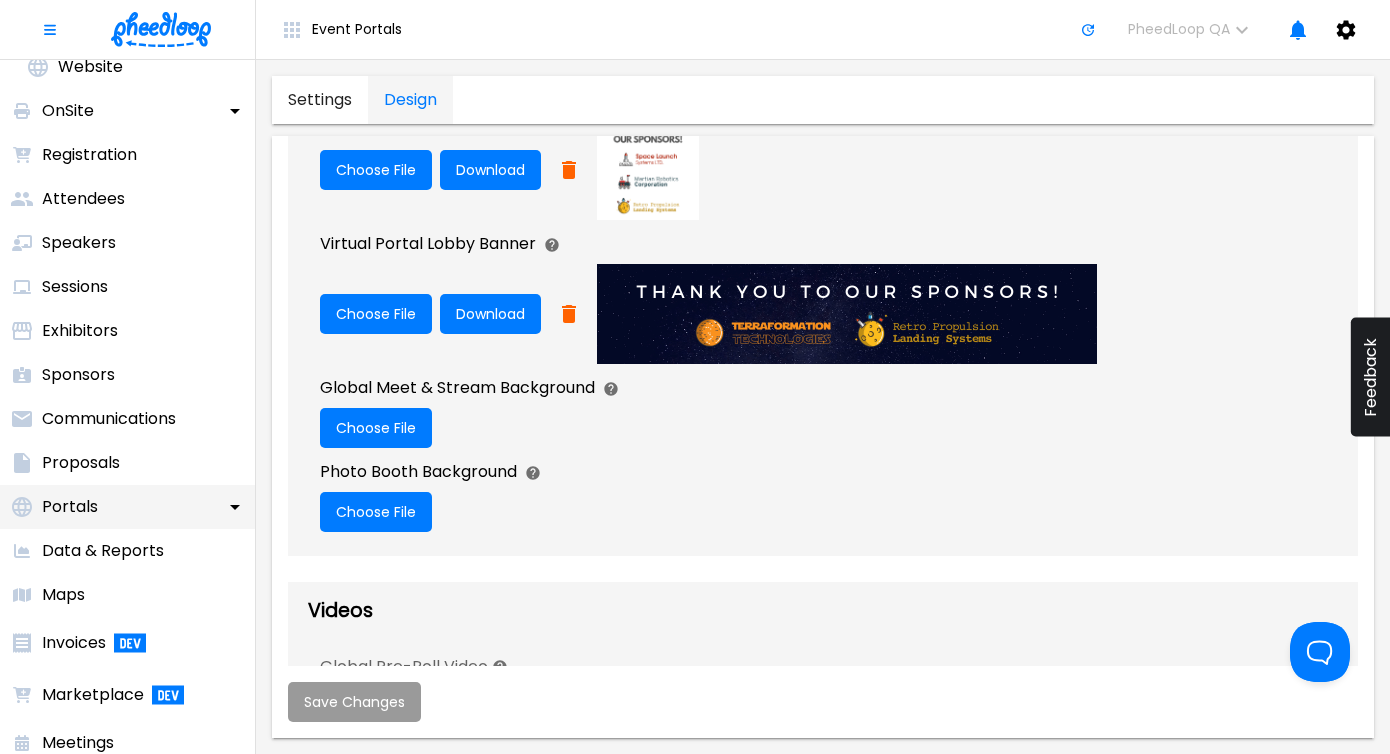 click on "Portals" at bounding box center [127, 507] 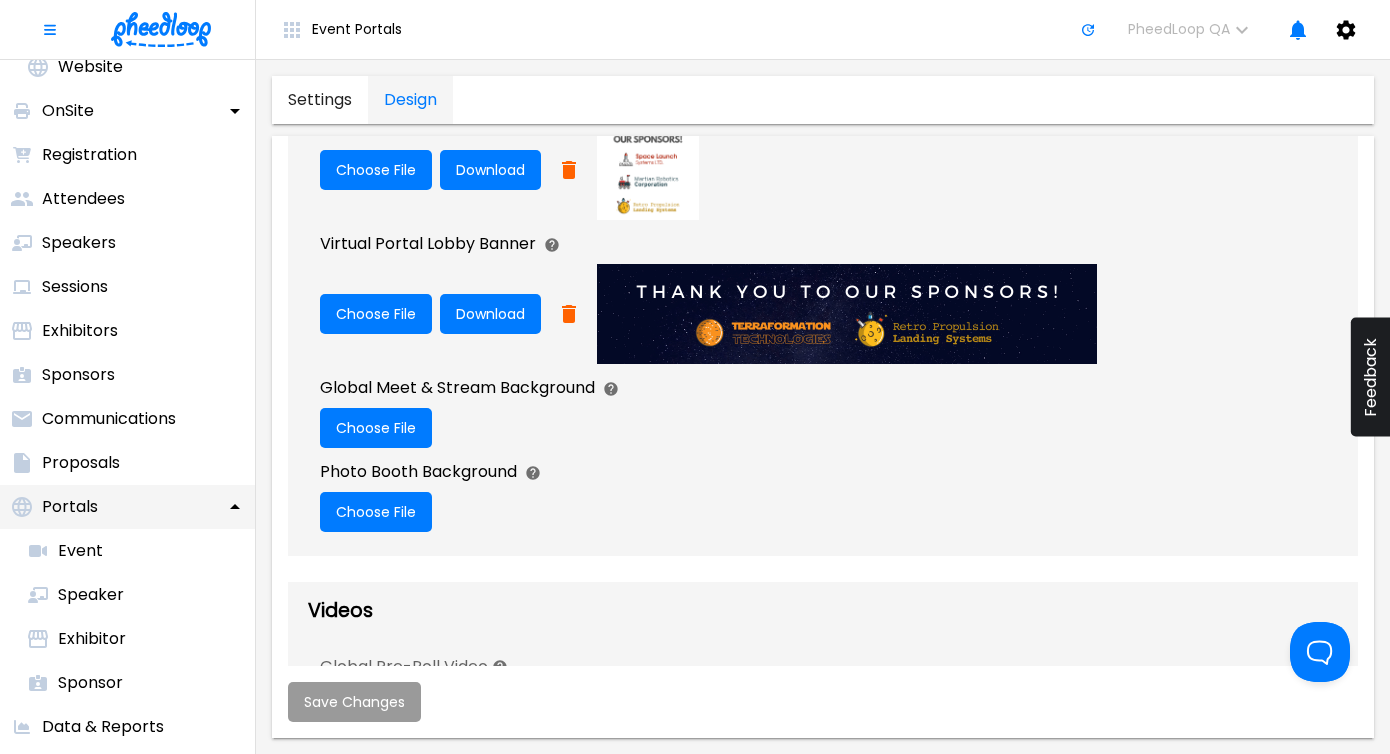 click on "Portals" at bounding box center [127, 507] 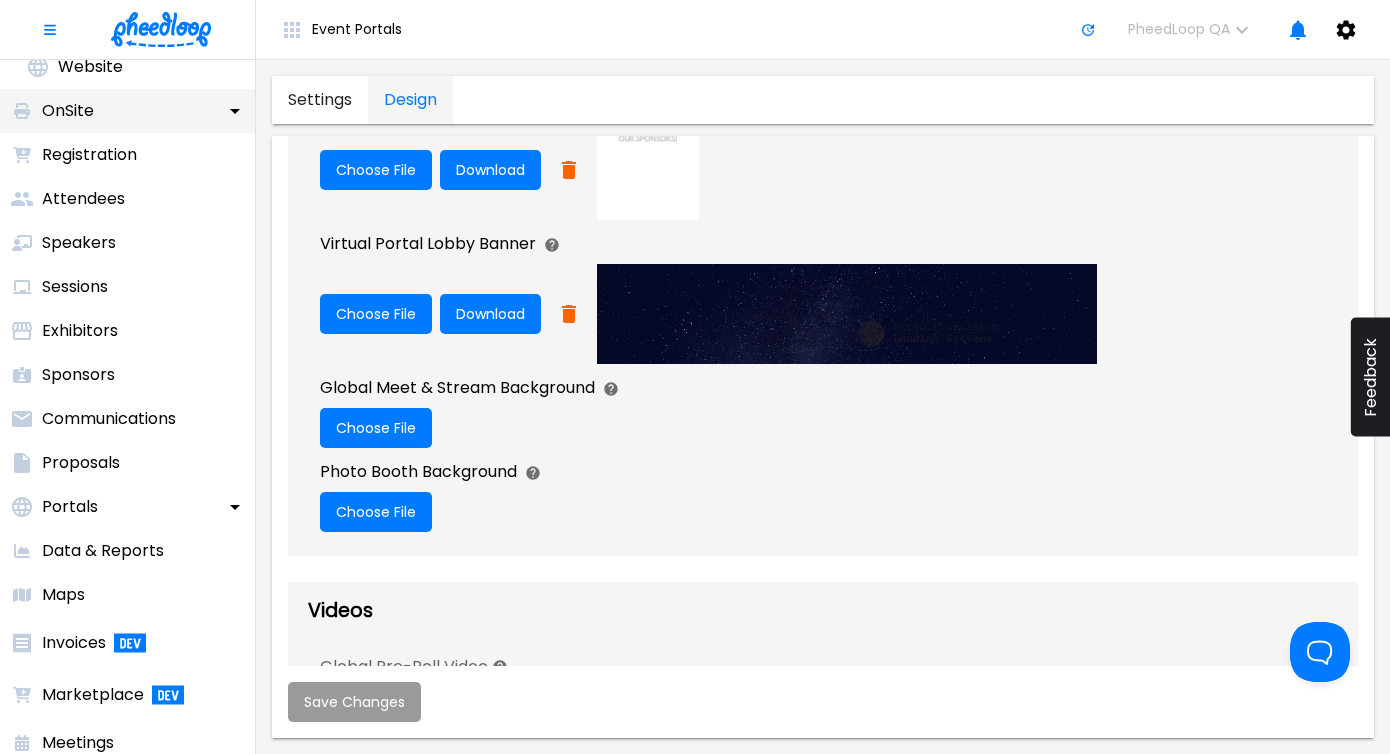 scroll, scrollTop: 0, scrollLeft: 0, axis: both 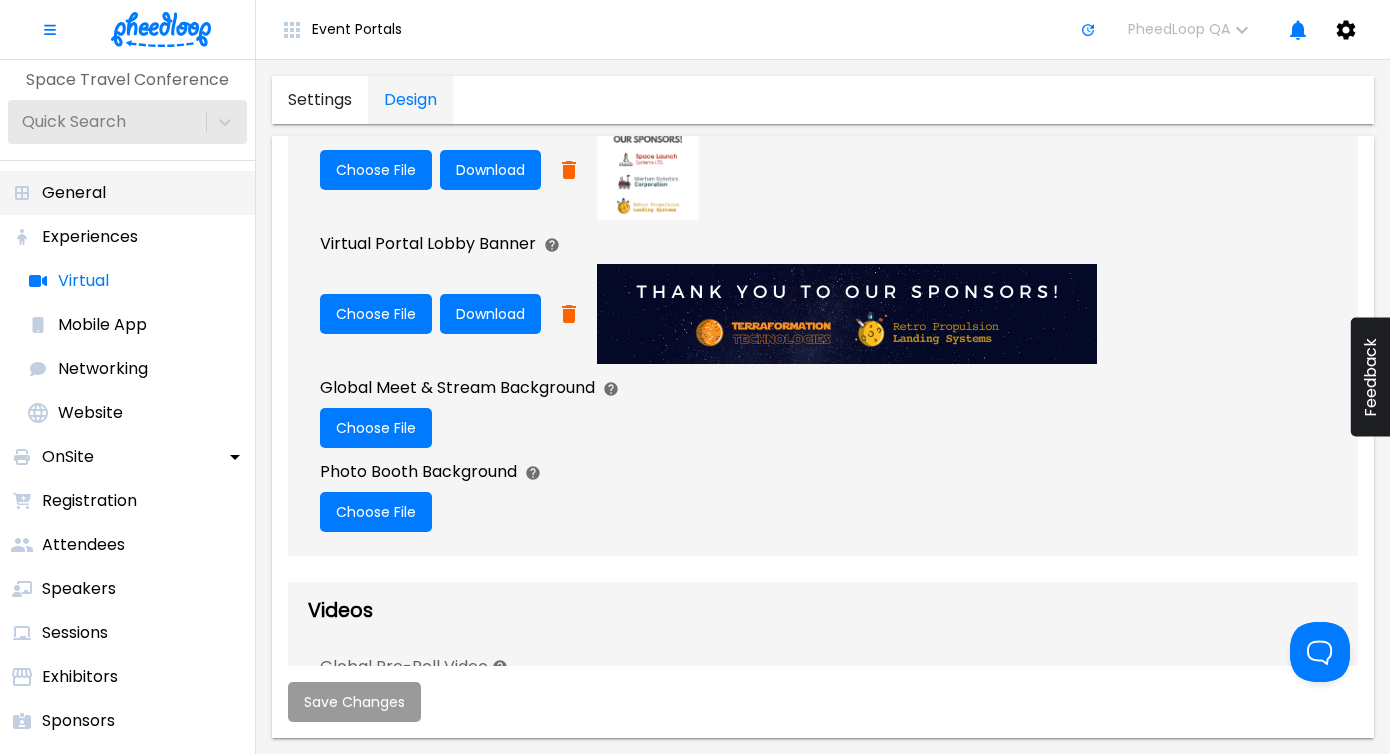click on "General" at bounding box center [127, 193] 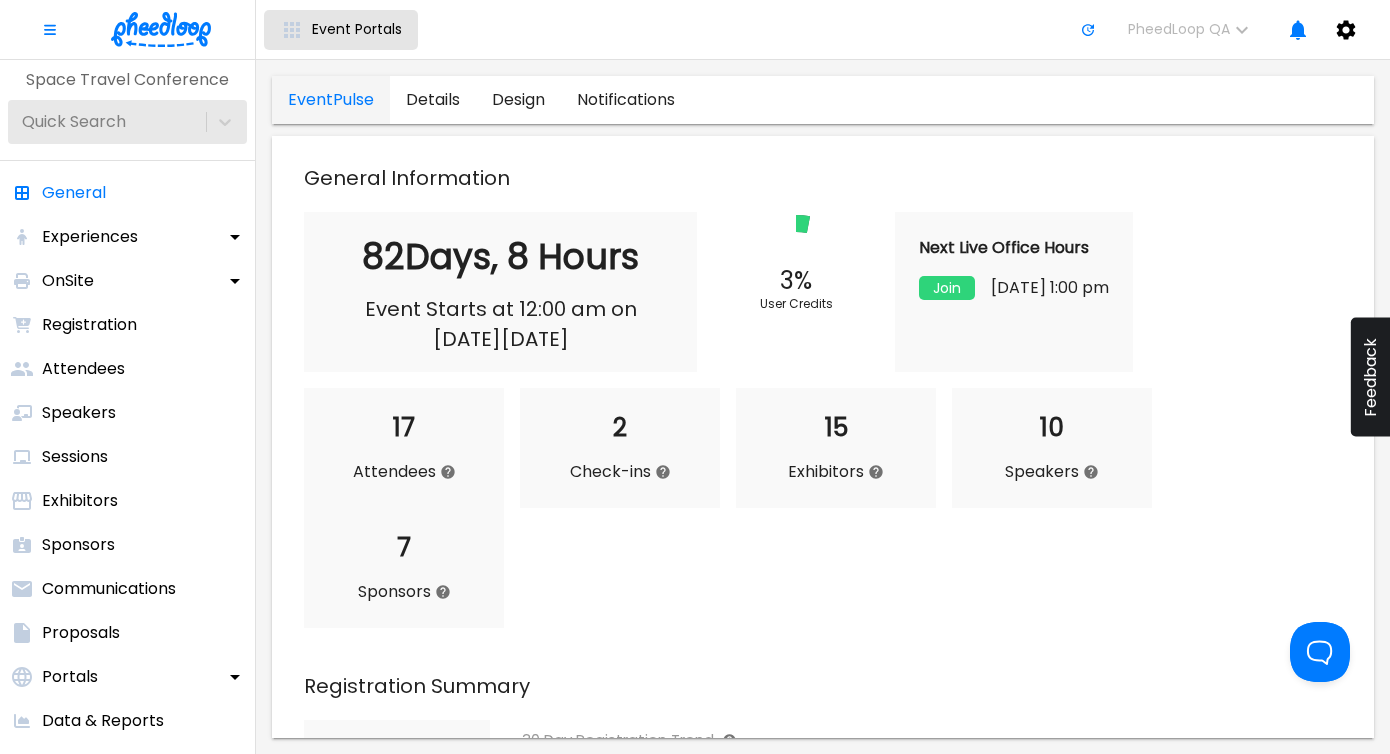 click on "Event Portals" at bounding box center [357, 29] 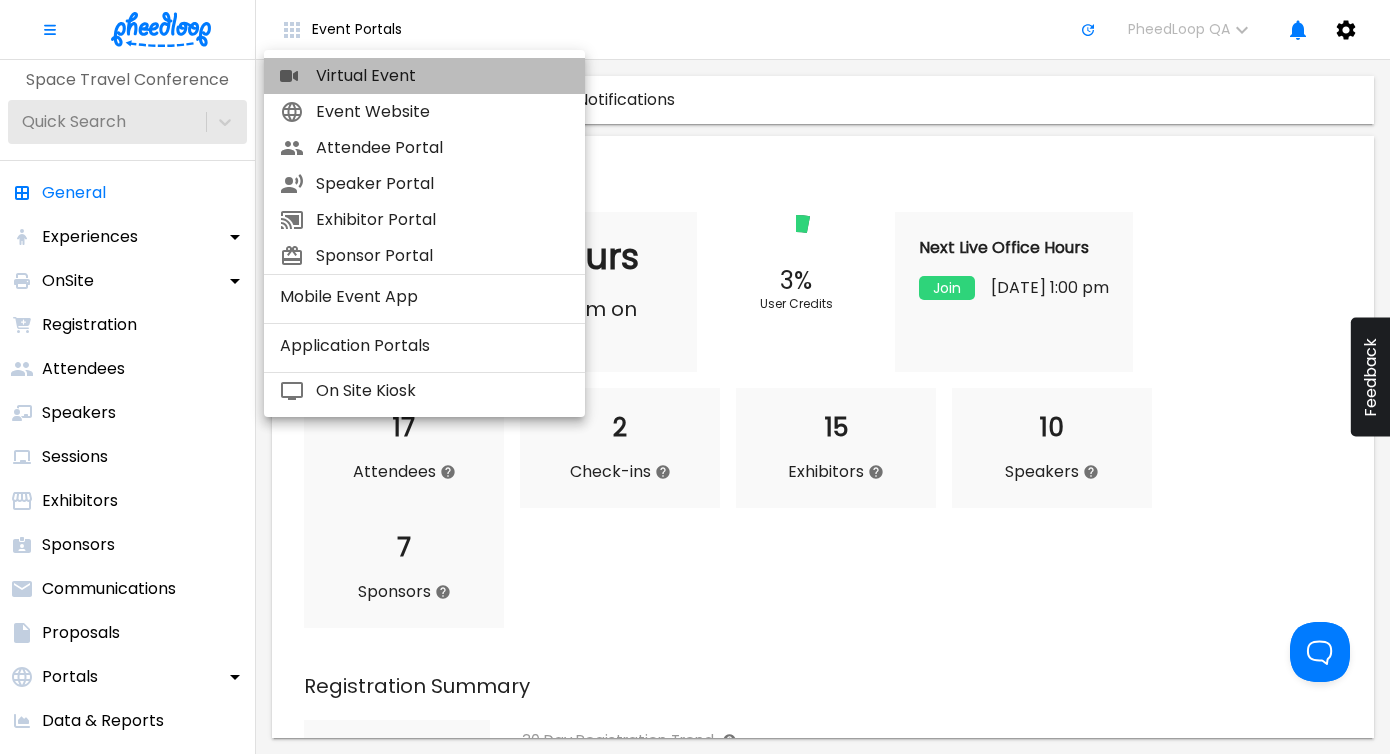 click on "Virtual Event" at bounding box center [442, 76] 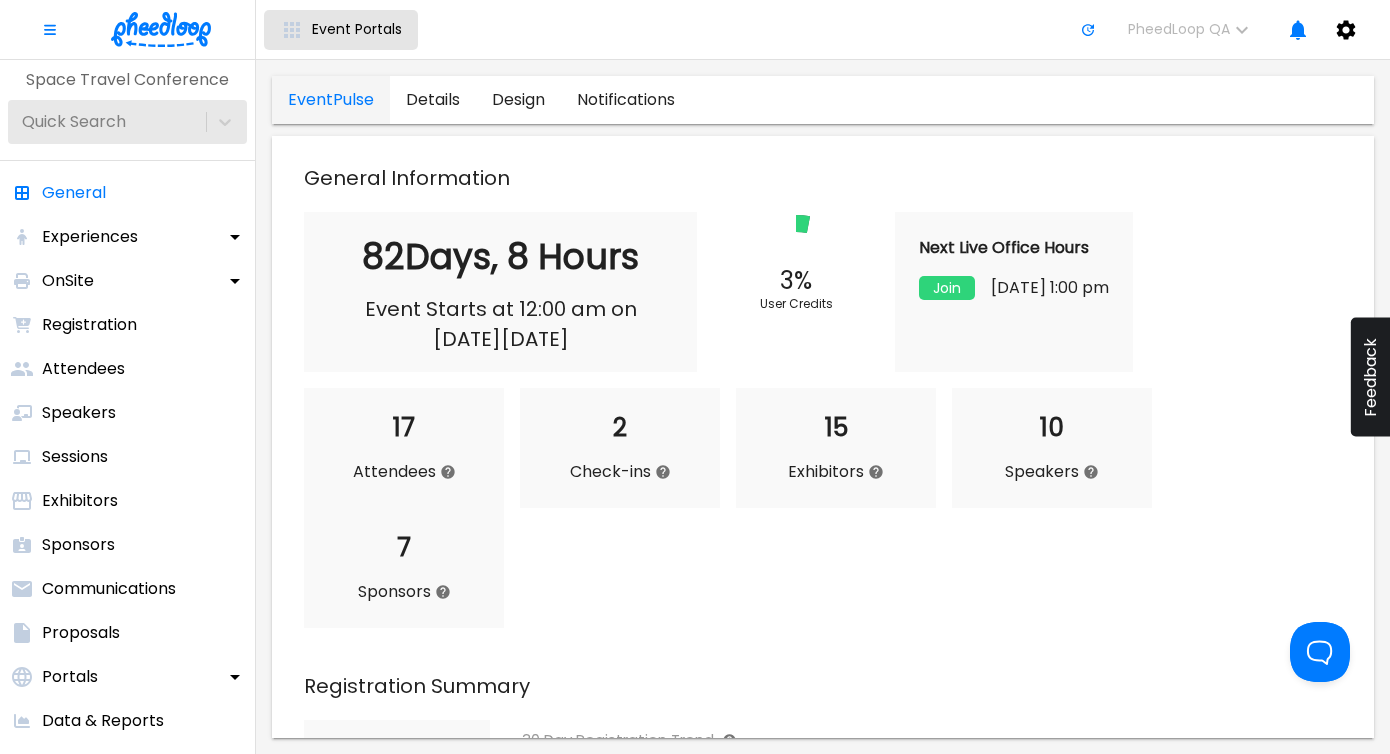 click on "Event Portals" at bounding box center [341, 30] 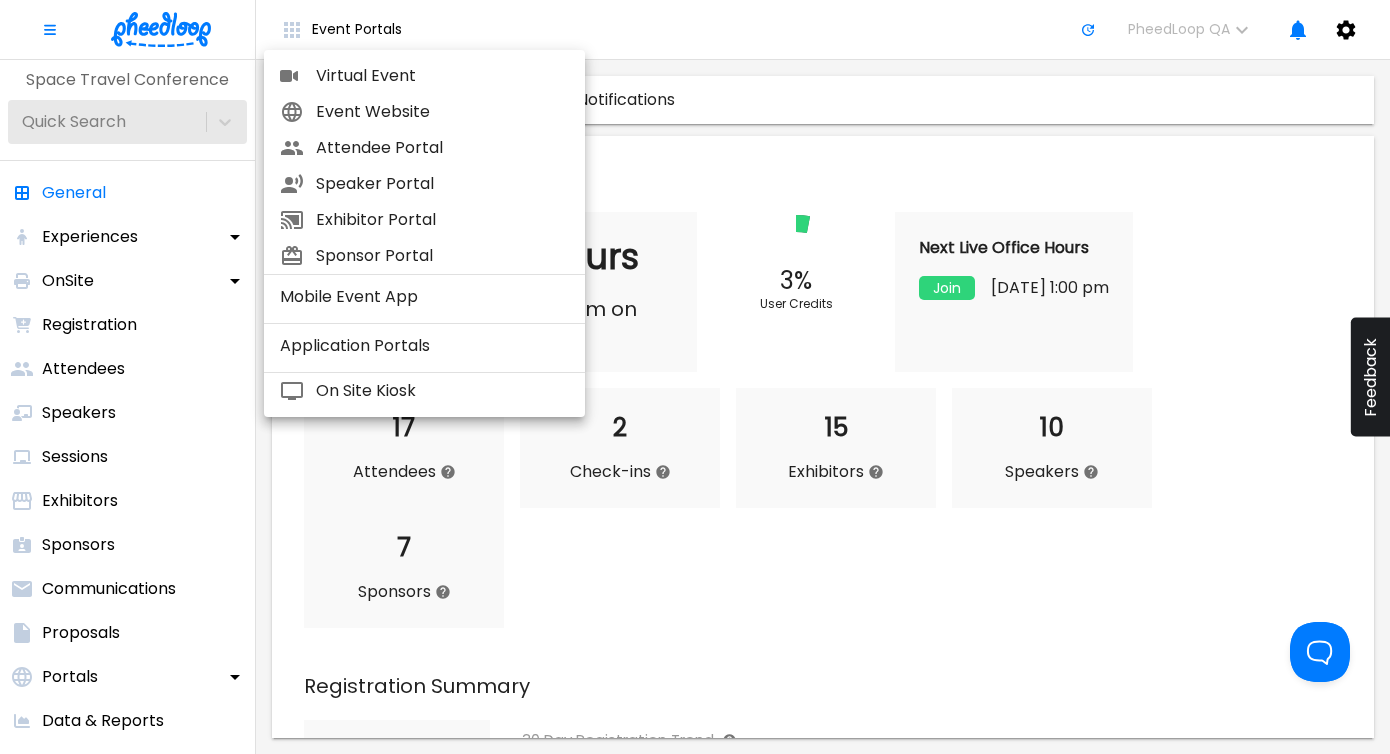 click at bounding box center (695, 377) 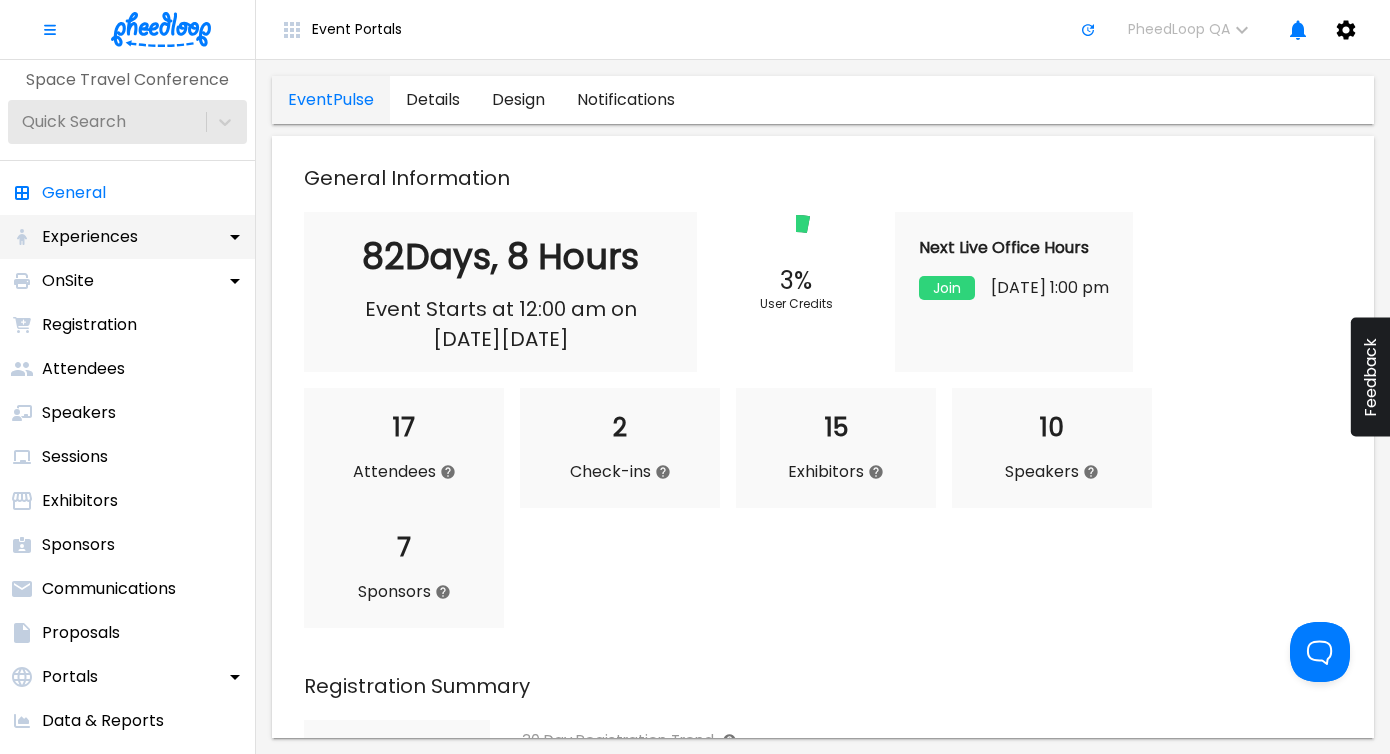 click on "Experiences" at bounding box center [127, 237] 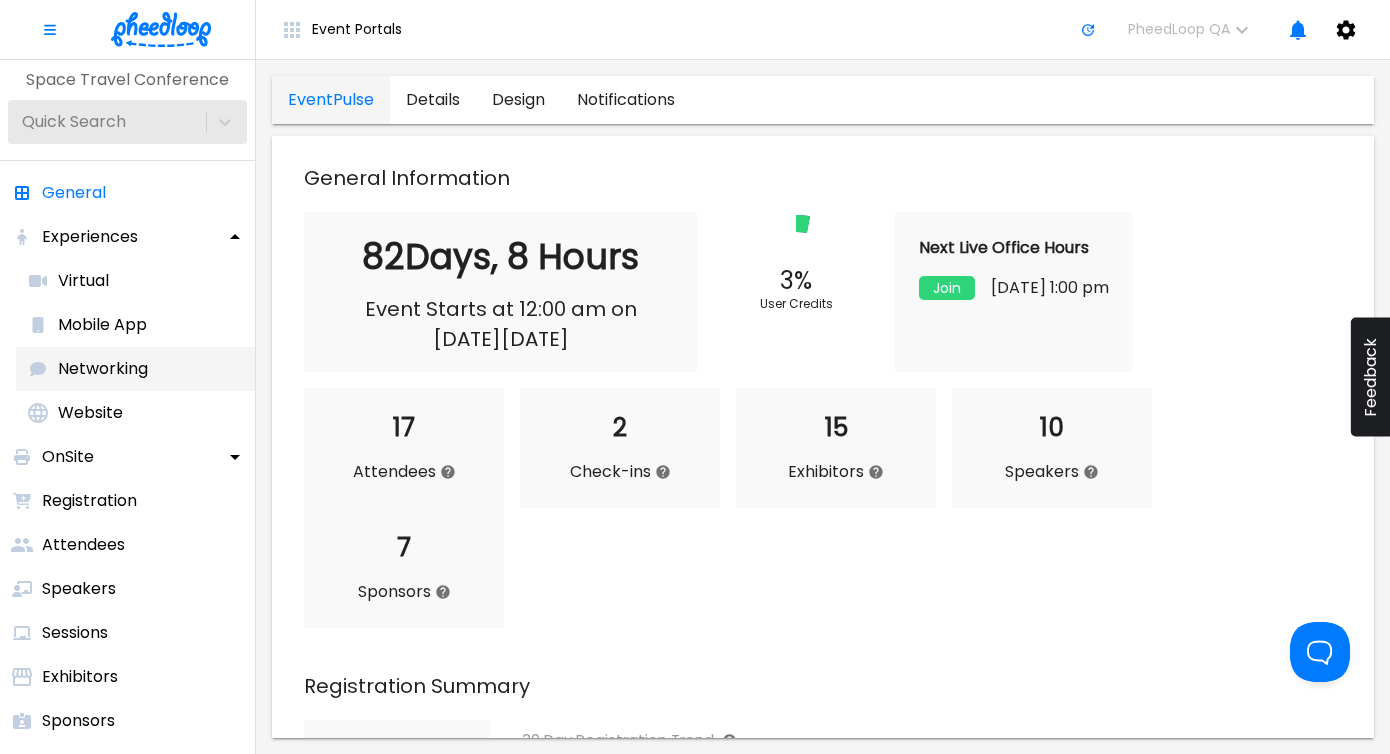 click on "Networking" at bounding box center (135, 369) 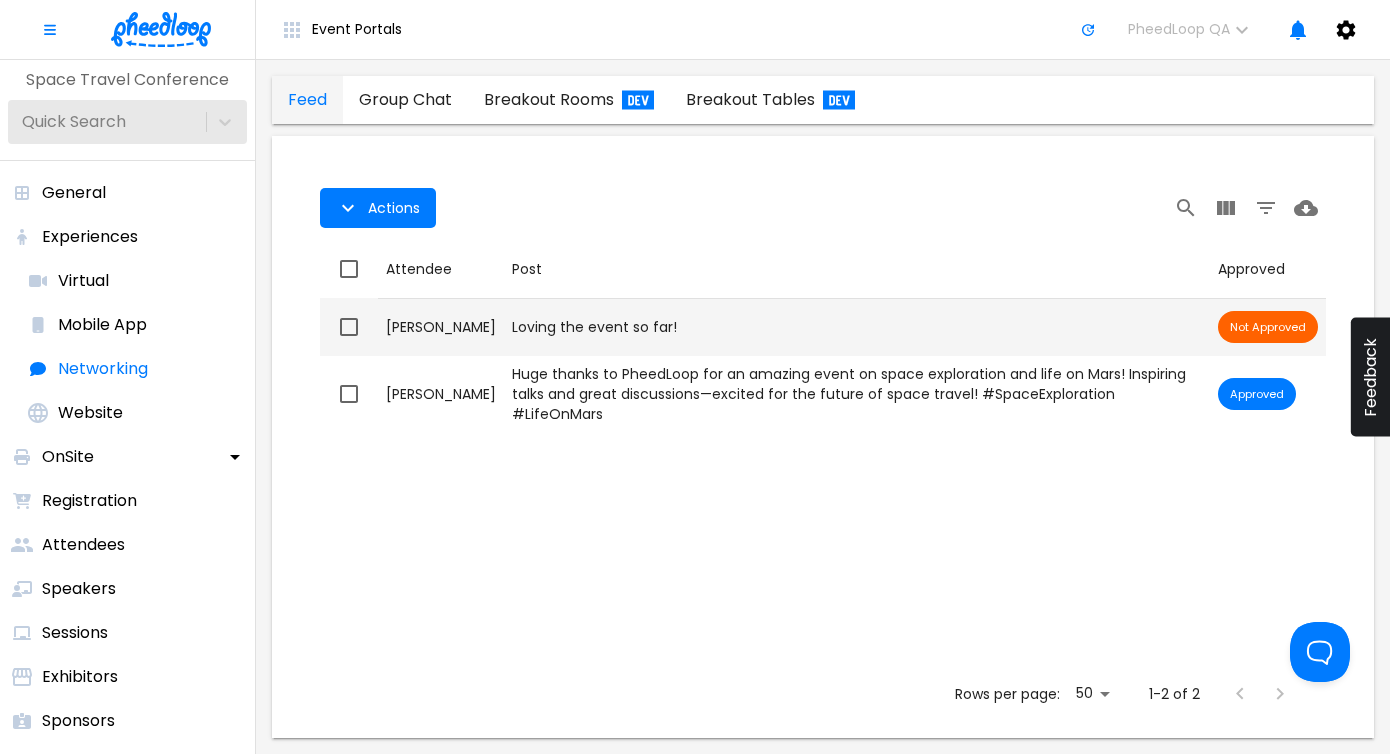 click on "Loving the event so far!" at bounding box center [857, 327] 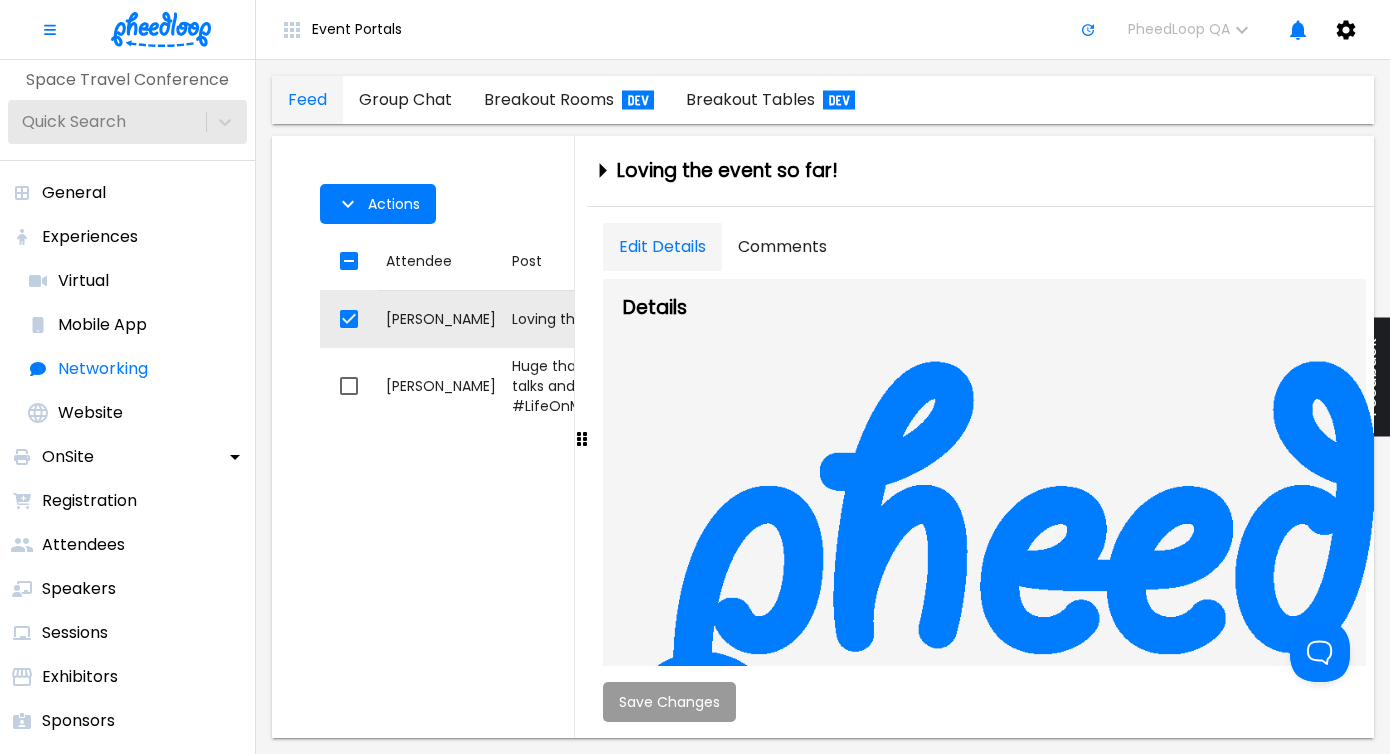 scroll, scrollTop: 448, scrollLeft: 0, axis: vertical 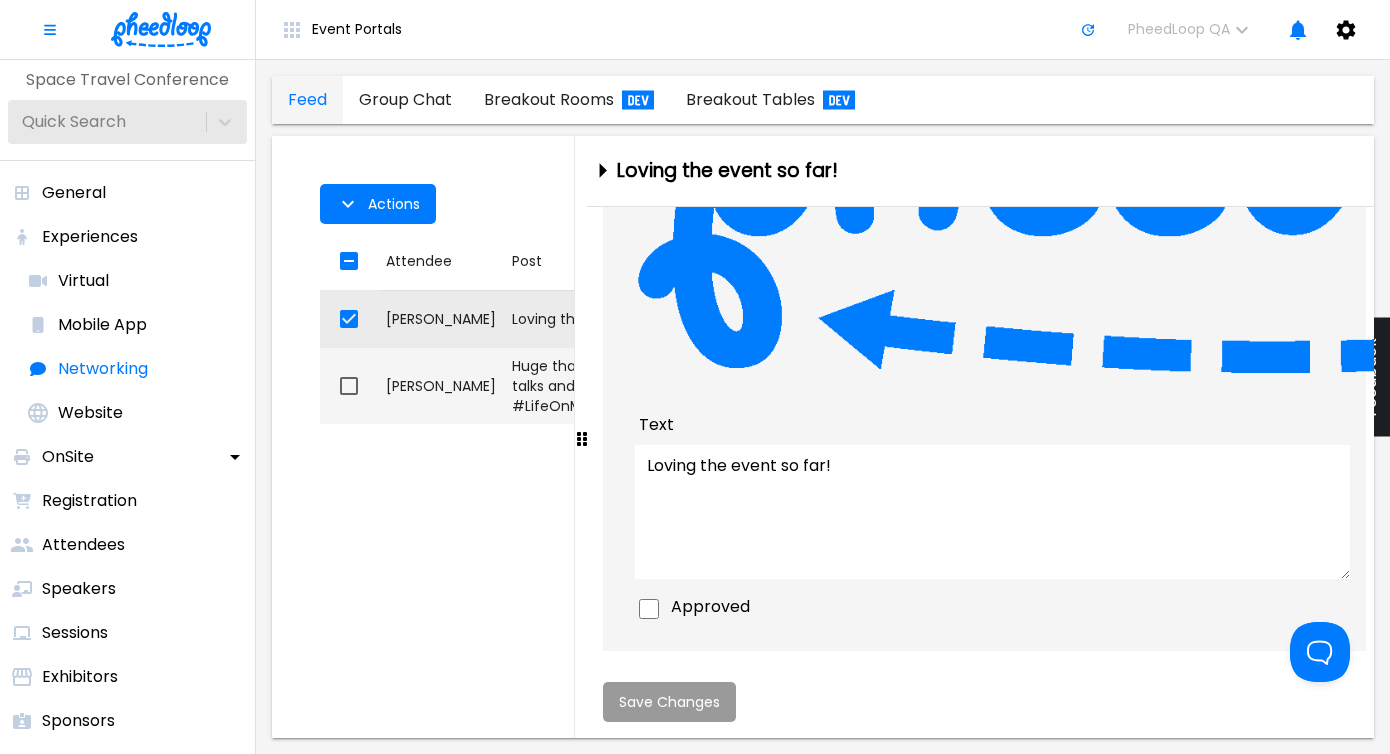click on "Huge thanks to PheedLoop for an amazing event on space exploration and life on Mars! Inspiring talks and great discussions—excited for the future of space travel! #SpaceExploration #LifeOnMars" at bounding box center [857, 386] 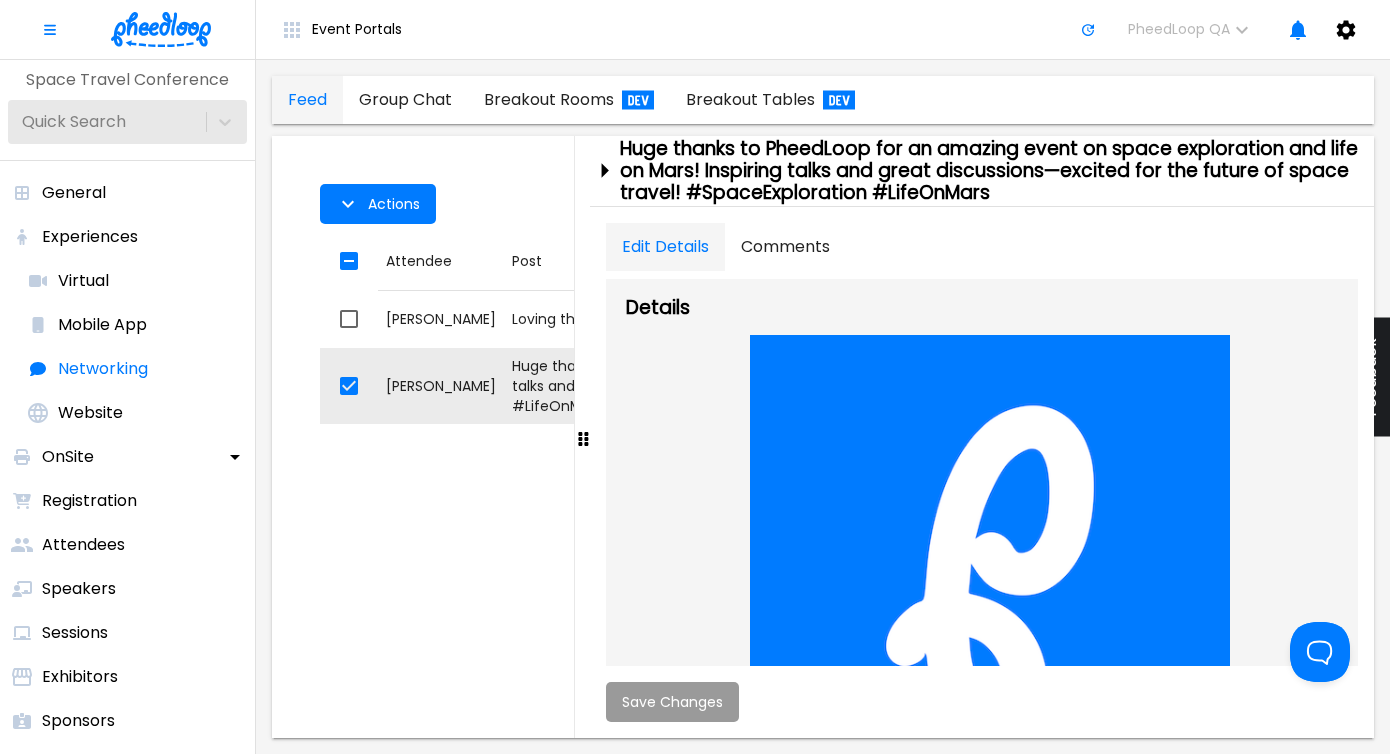 scroll, scrollTop: 419, scrollLeft: 0, axis: vertical 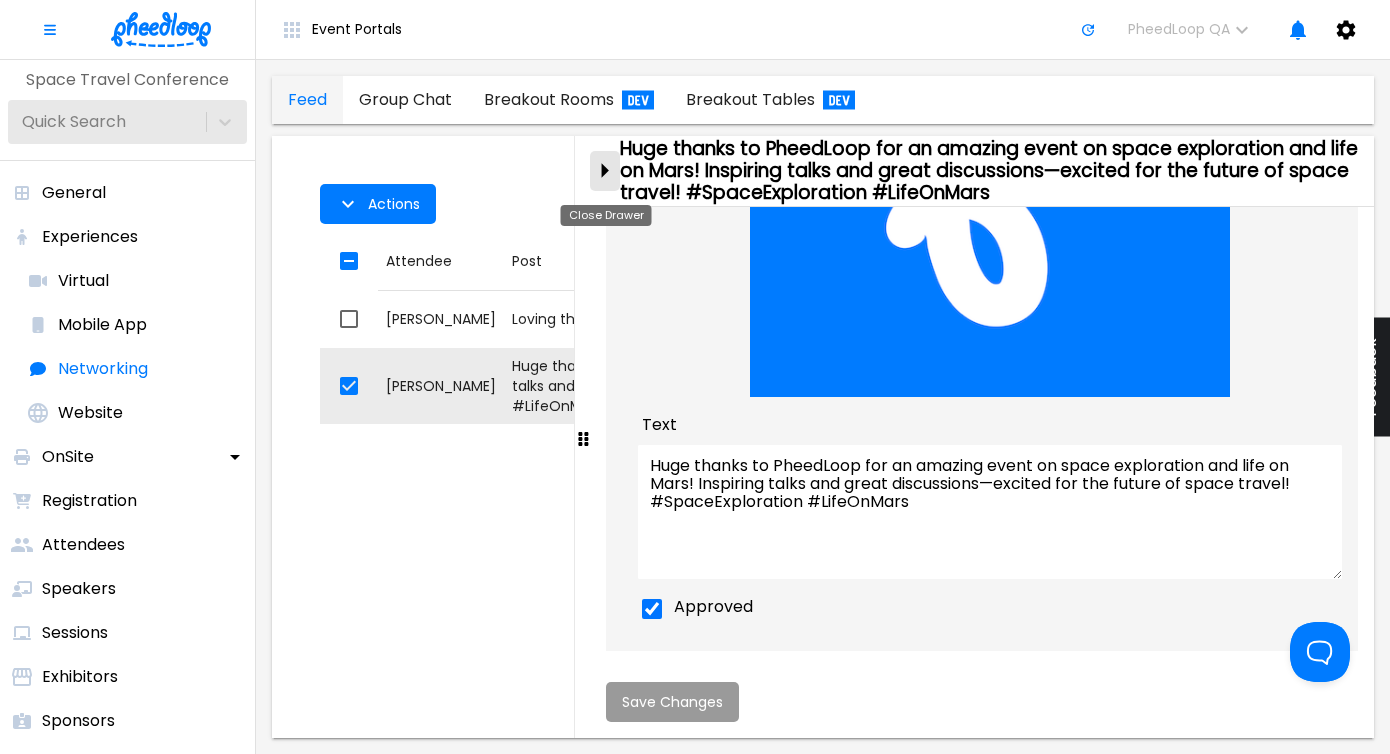 click 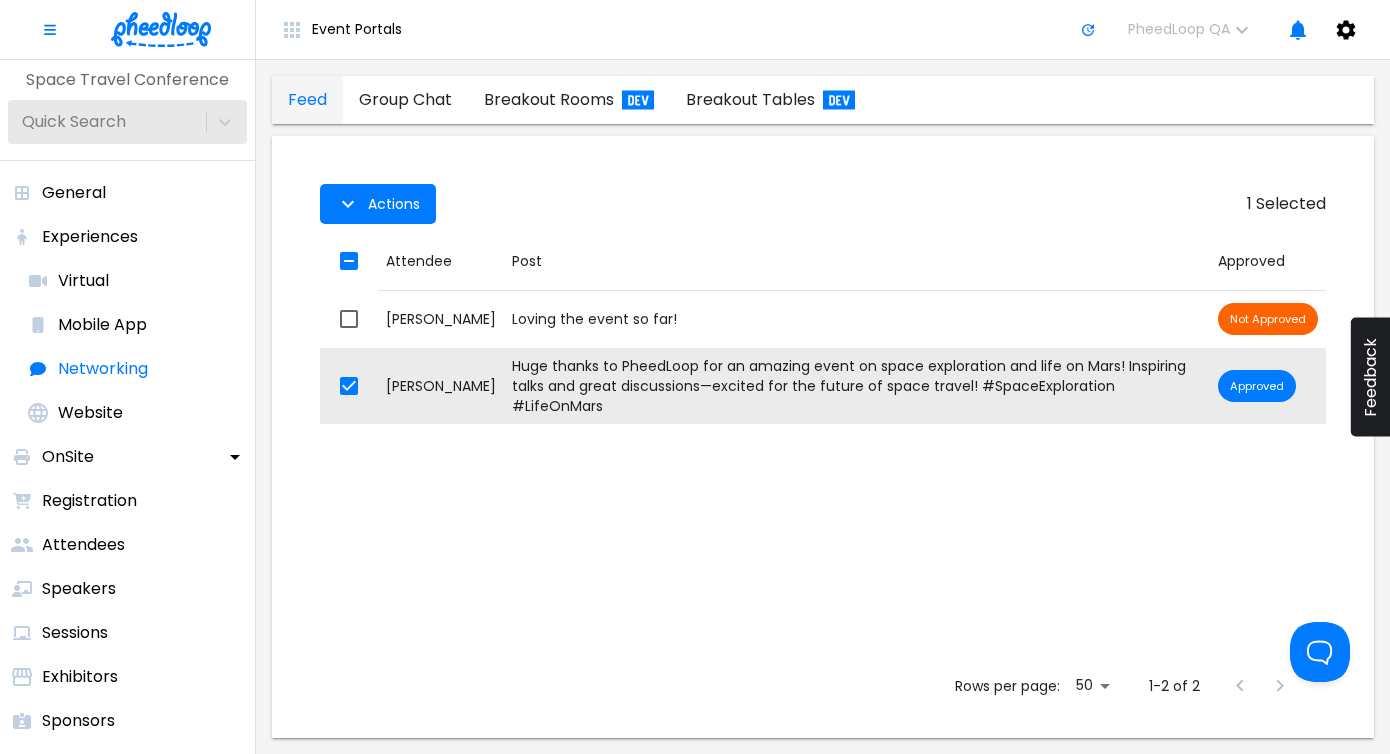 click on "Event Portals Updates 1 PheedLoop QA anson@pheedloop.com Space Travel Conference Quick Search General Experiences Virtual Mobile App Networking Website OnSite Services Staff & Permissions Badges & Printers Live Display Settings Registration Attendees Speakers Sessions Exhibitors Sponsors Communications Proposals Portals Event Speaker Exhibitor Sponsor Data & Reports Maps Invoices Marketplace Meetings Blog Accommodation Advanced Custom Forms Task Queue Translations Gamification Violations Donations Webhooks Free Event -  17  / 100 328 / 10,100 User Credits feed group chat breakout rooms   breakout tables   1   Selected Actions Actions Attendee Post Approved Attendee Bryan Coffer Post Loving the event so far! Approved Not Approved Attendee Bryan Coffer Post Huge thanks to PheedLoop for an amazing event on space exploration and life on Mars! Inspiring talks and great discussions—excited for the future of space travel! #SpaceExploration #LifeOnMars Approved Approved Rows per page: 50 50 1-2 of 2 undefined" at bounding box center [695, 377] 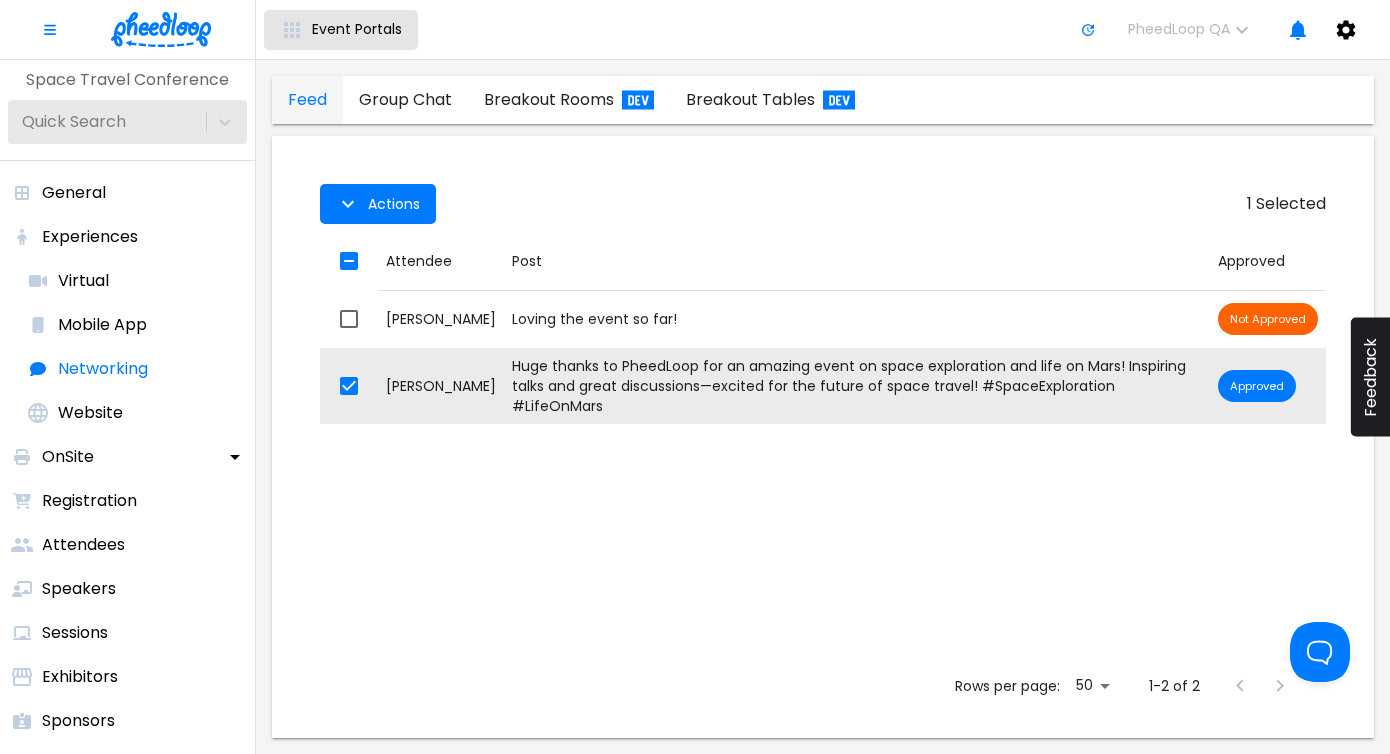 click on "Event Portals" at bounding box center (341, 30) 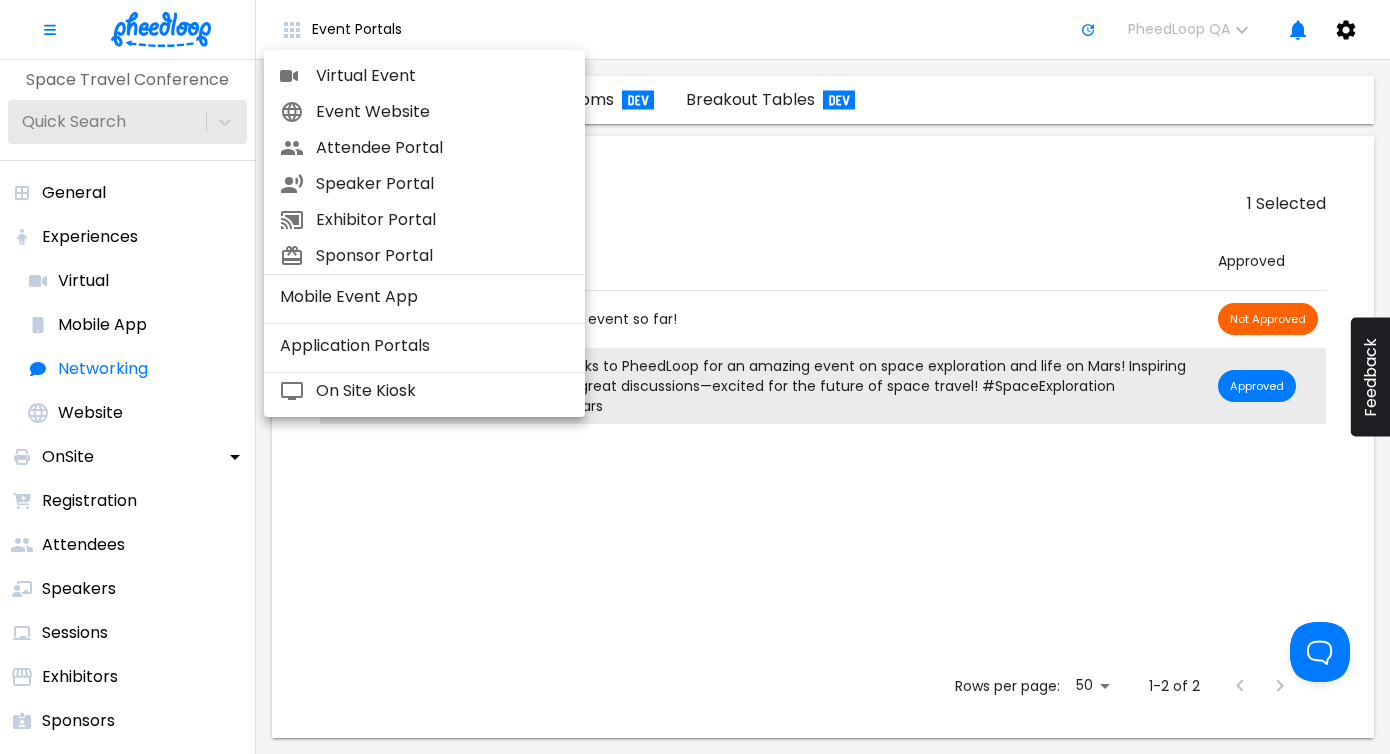 click on "Virtual Event" at bounding box center [442, 76] 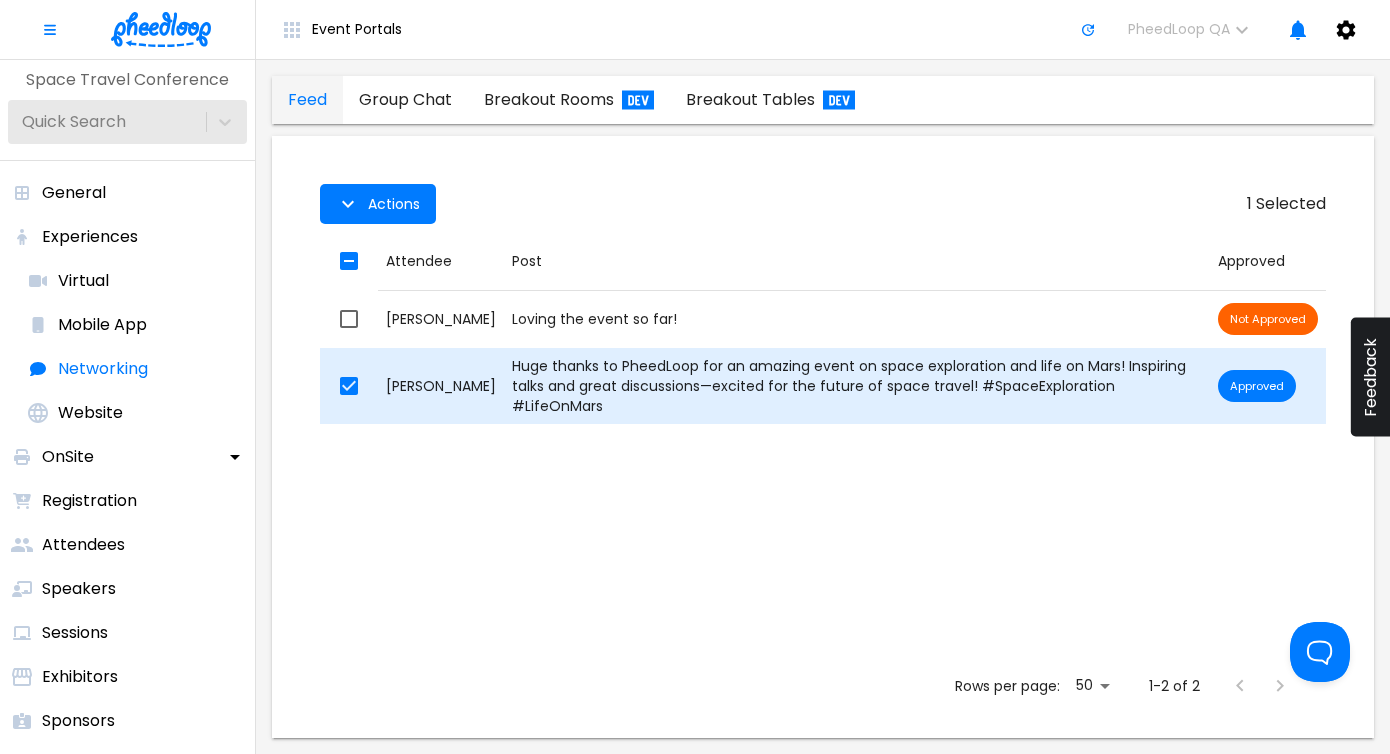 click on "Bryan Coffer" at bounding box center [441, 386] 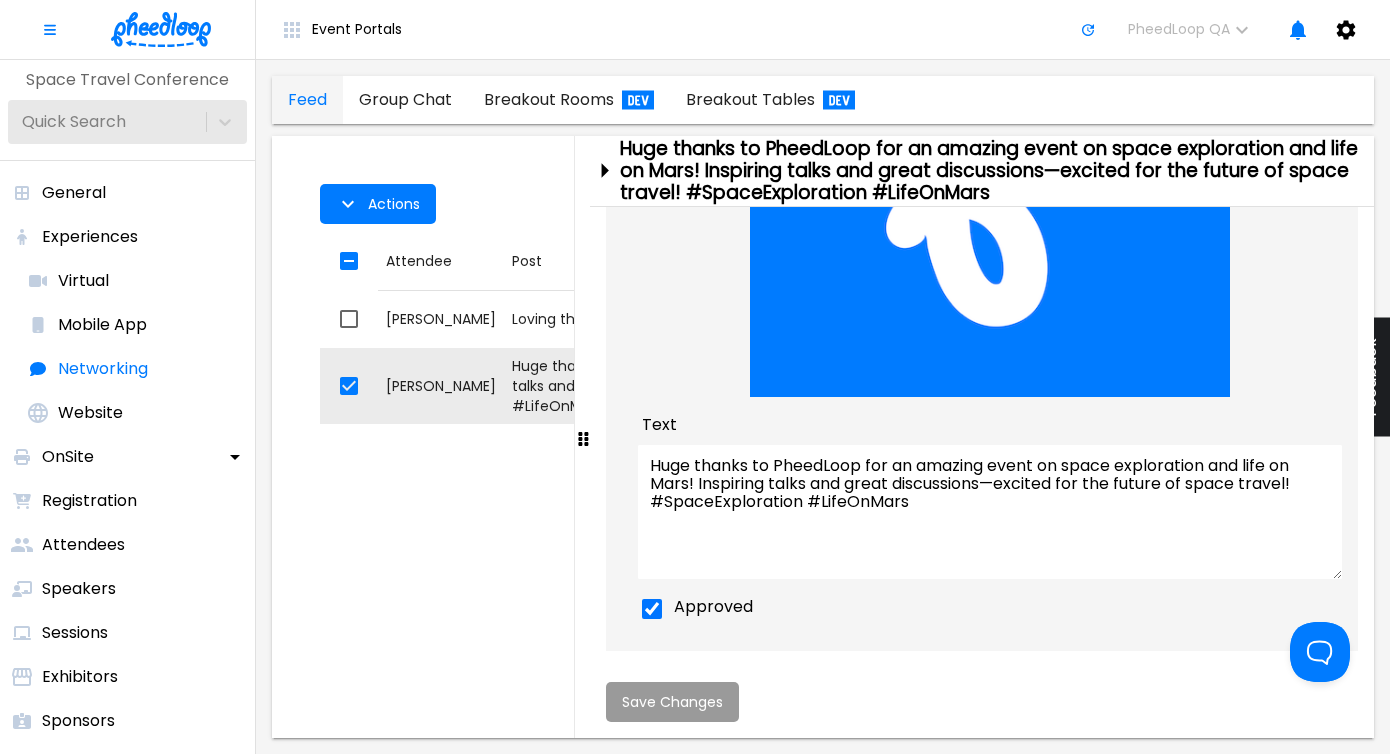 scroll, scrollTop: 419, scrollLeft: 0, axis: vertical 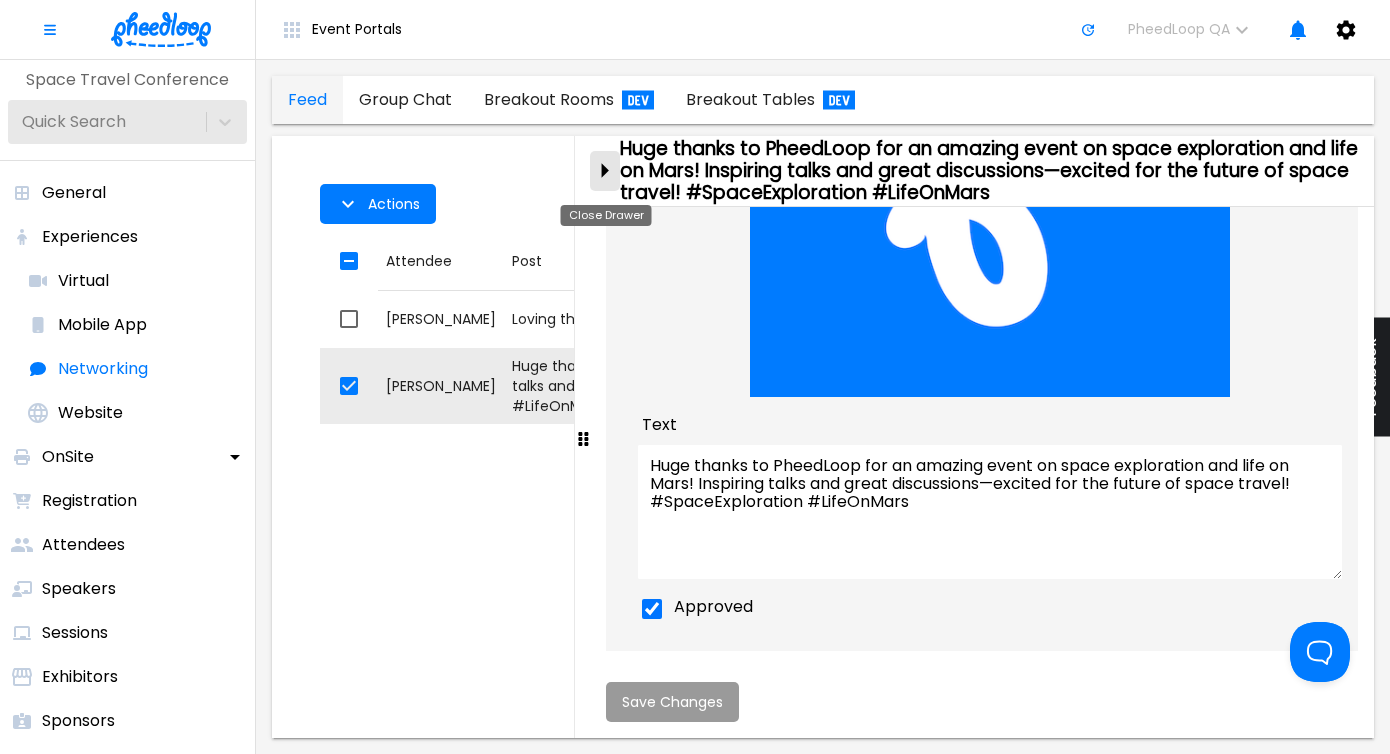 click 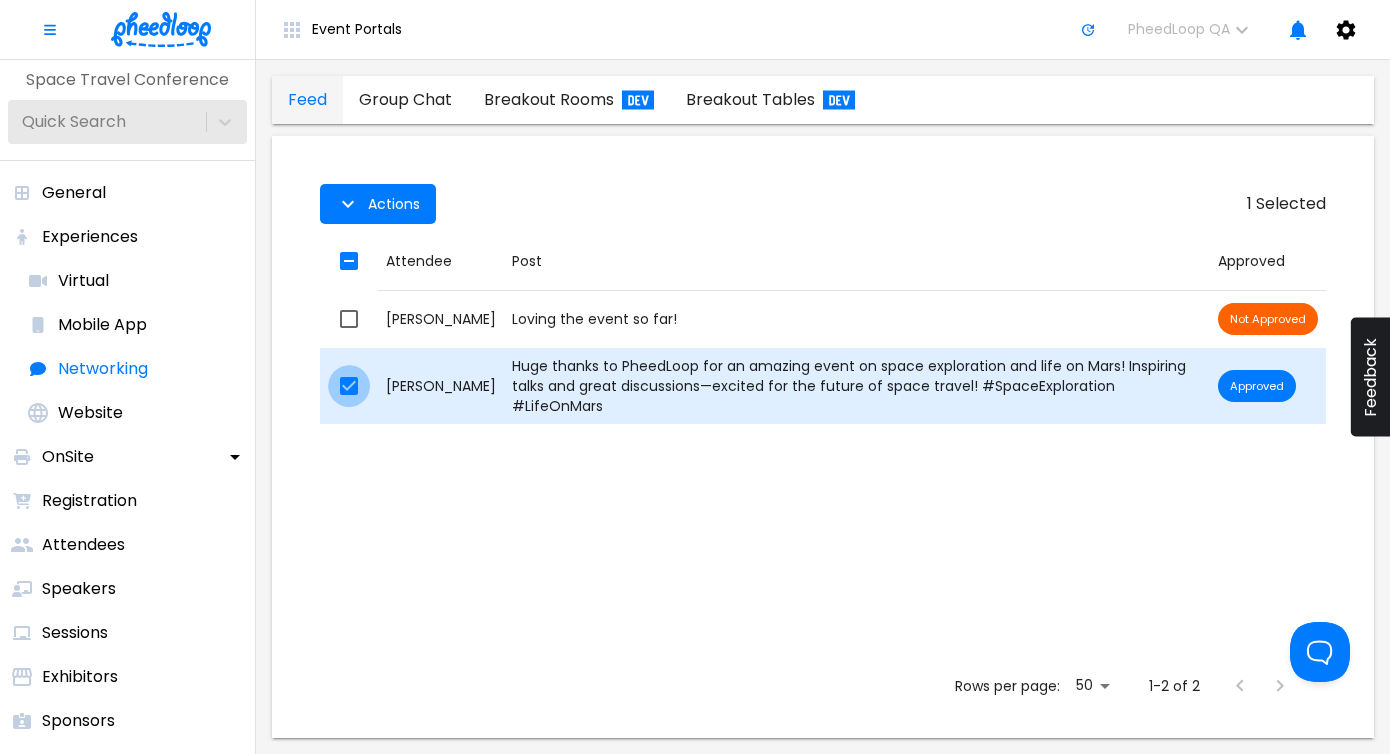 click at bounding box center (349, 386) 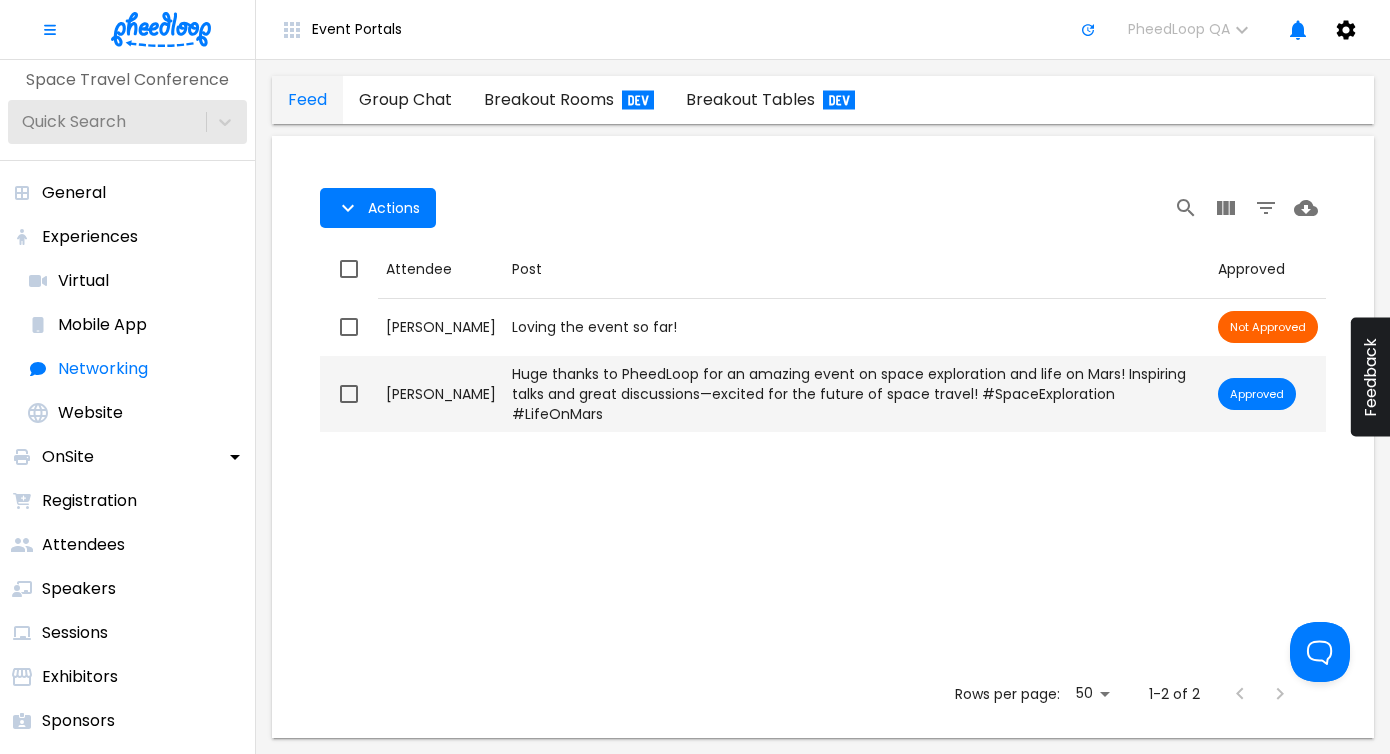click at bounding box center [349, 394] 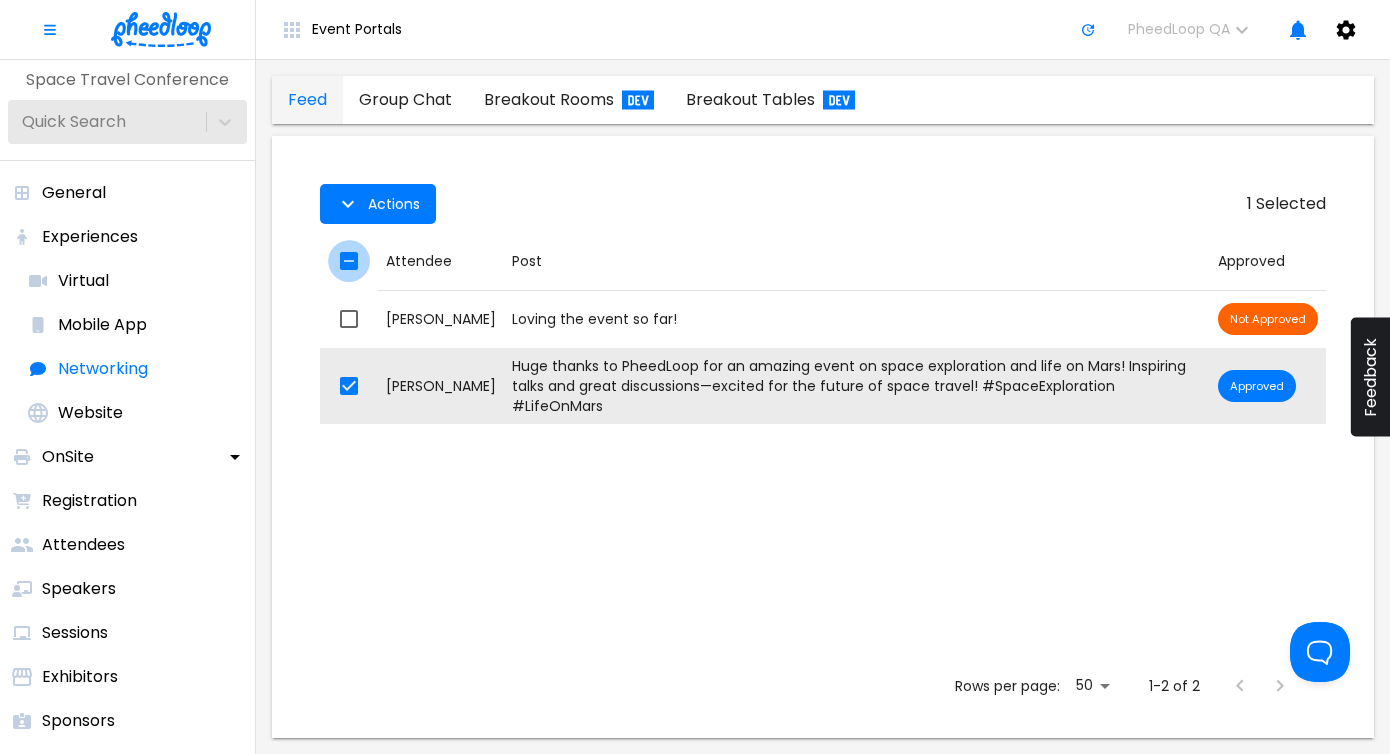 click at bounding box center [349, 261] 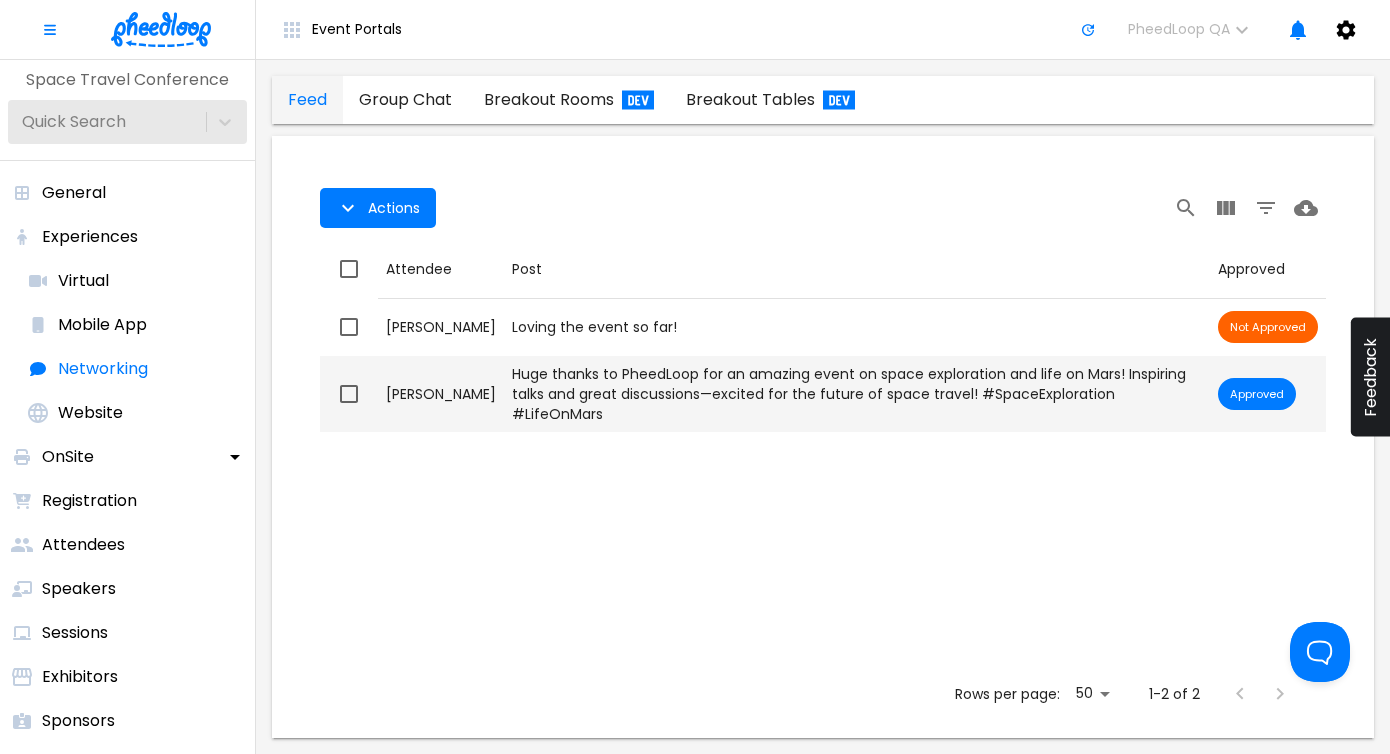 click at bounding box center (349, 394) 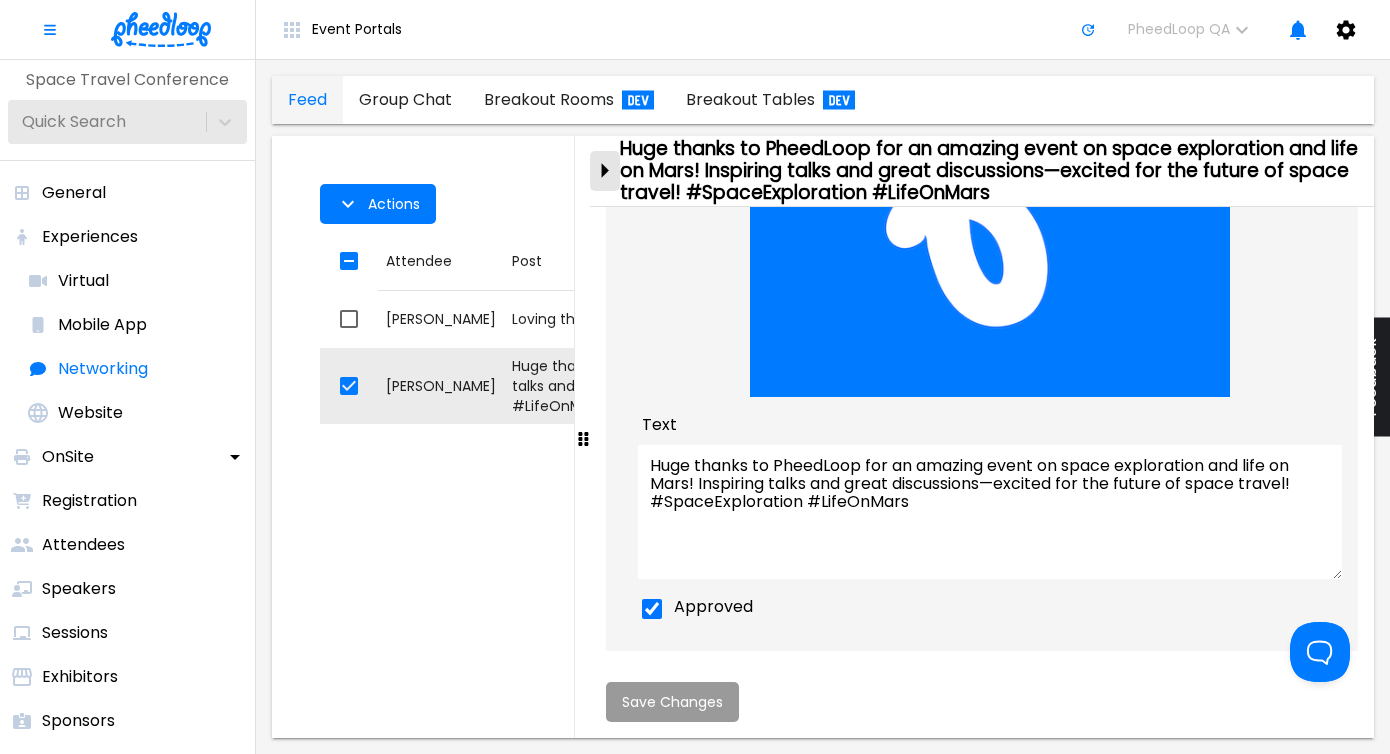 click 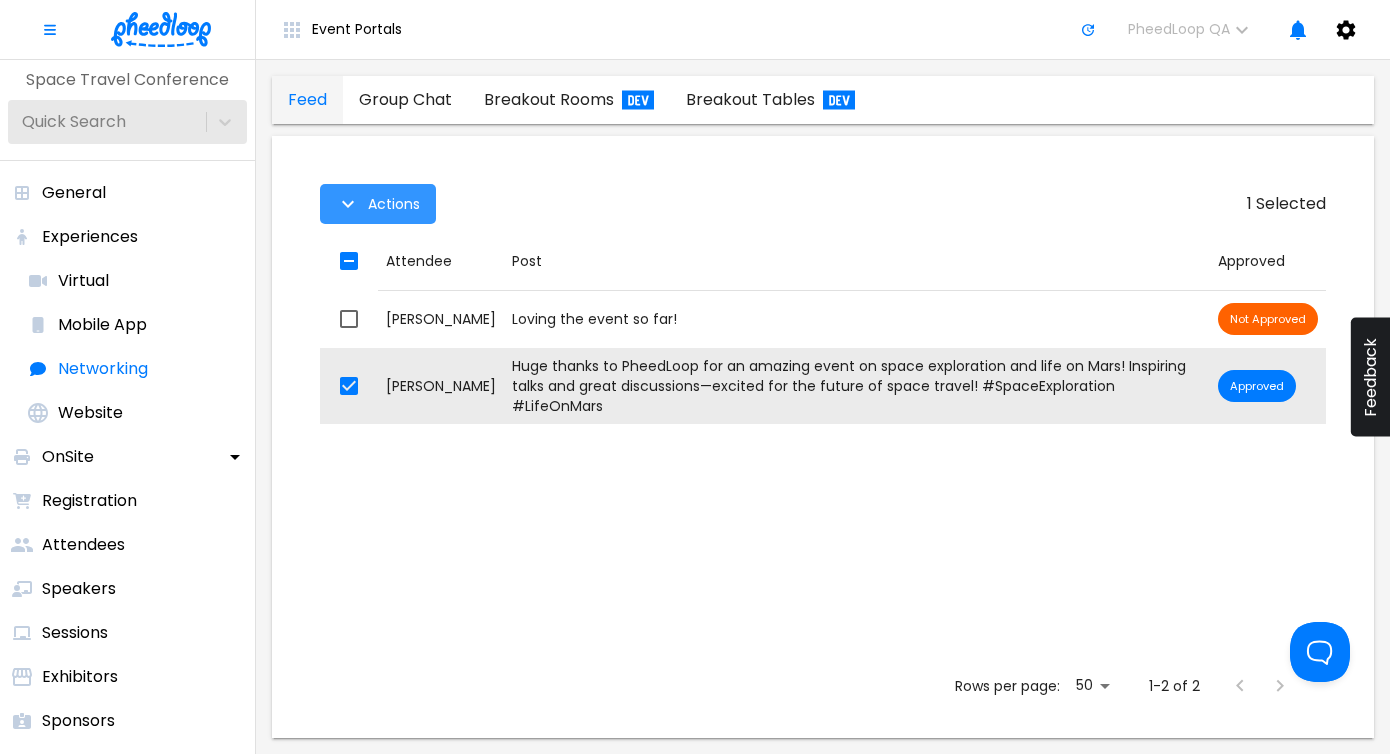 click on "Actions" at bounding box center (378, 204) 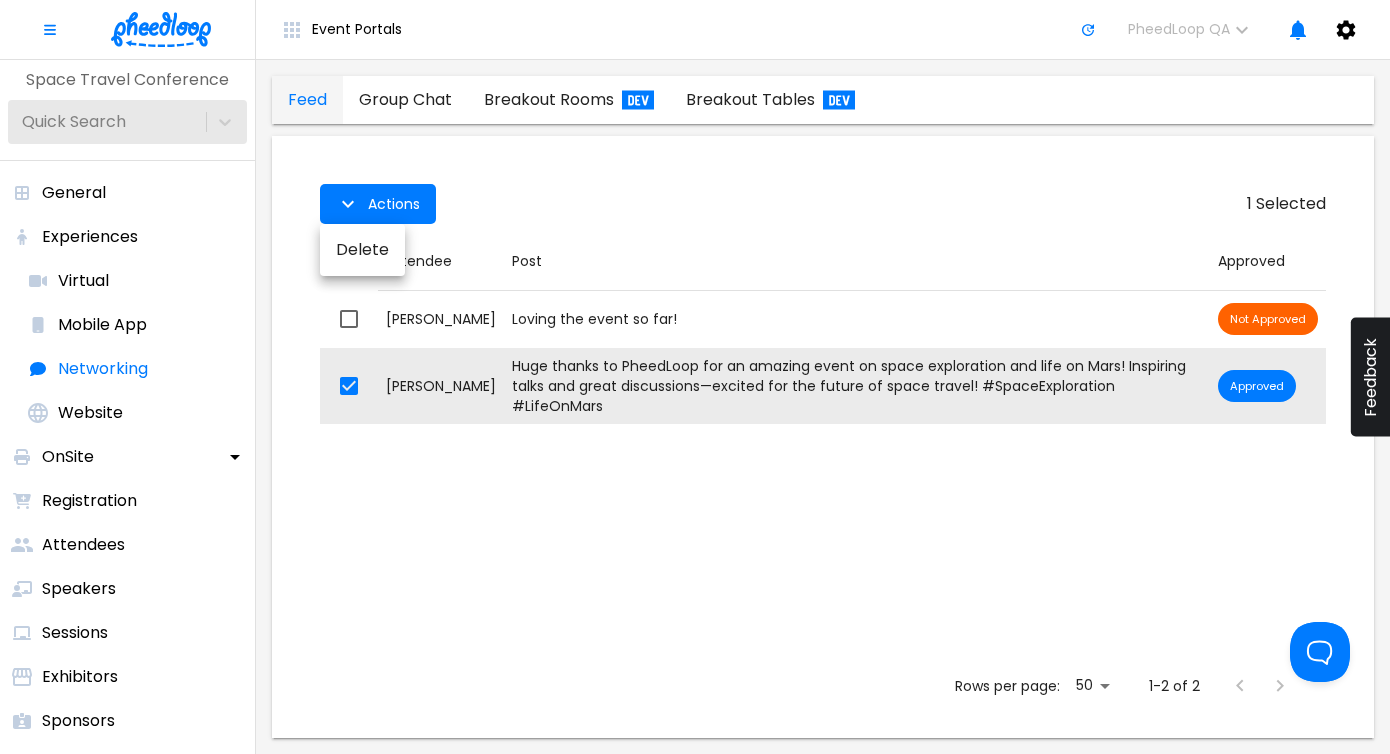 click on "Delete" at bounding box center (362, 250) 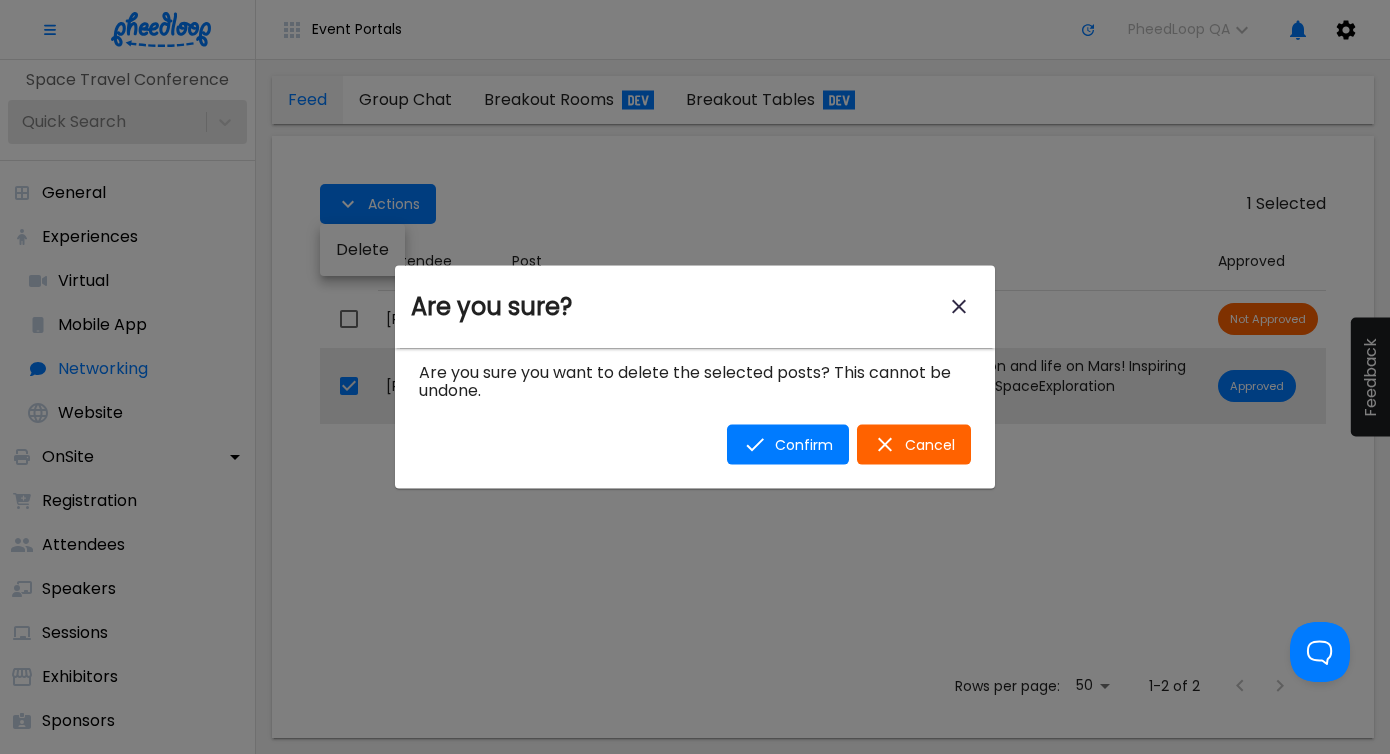 click on "Are you sure?" at bounding box center [695, 307] 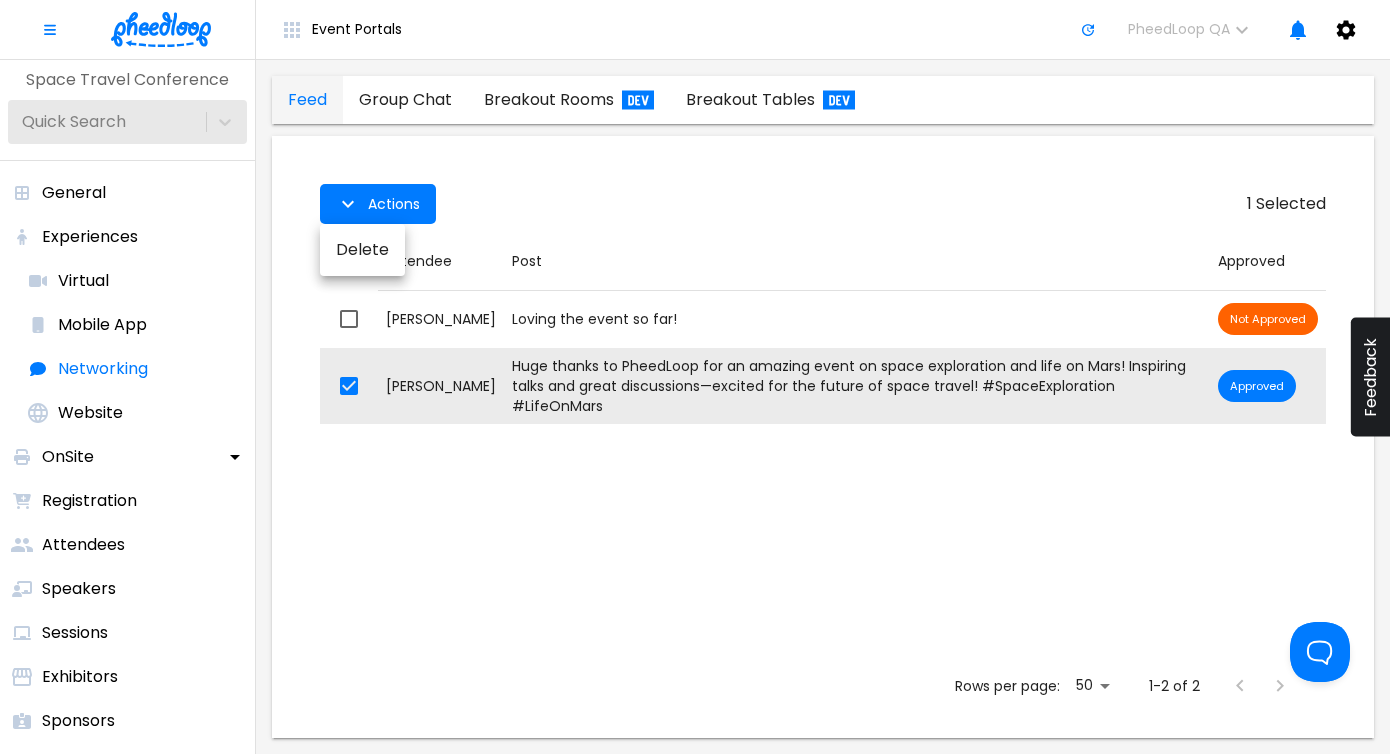 click at bounding box center (695, 377) 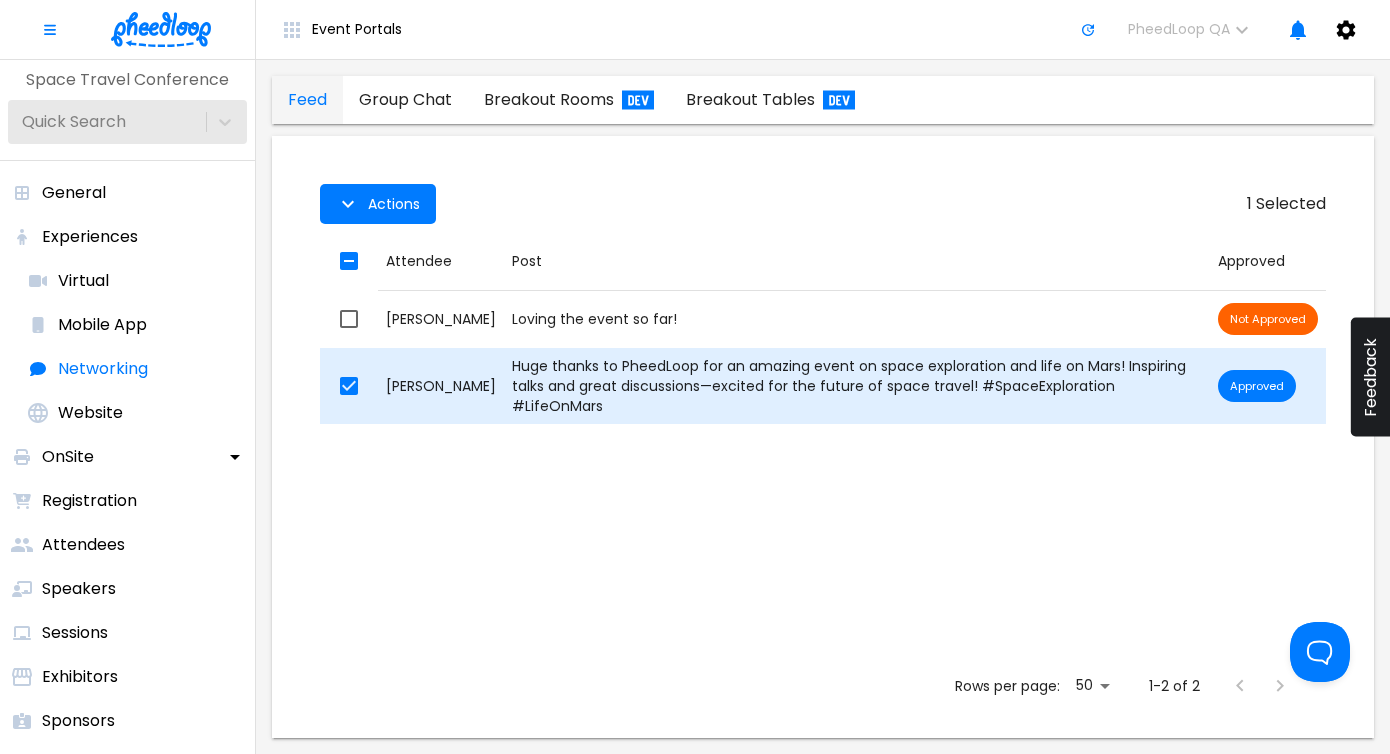 click on "Huge thanks to PheedLoop for an amazing event on space exploration and life on Mars! Inspiring talks and great discussions—excited for the future of space travel! #SpaceExploration #LifeOnMars" at bounding box center (857, 386) 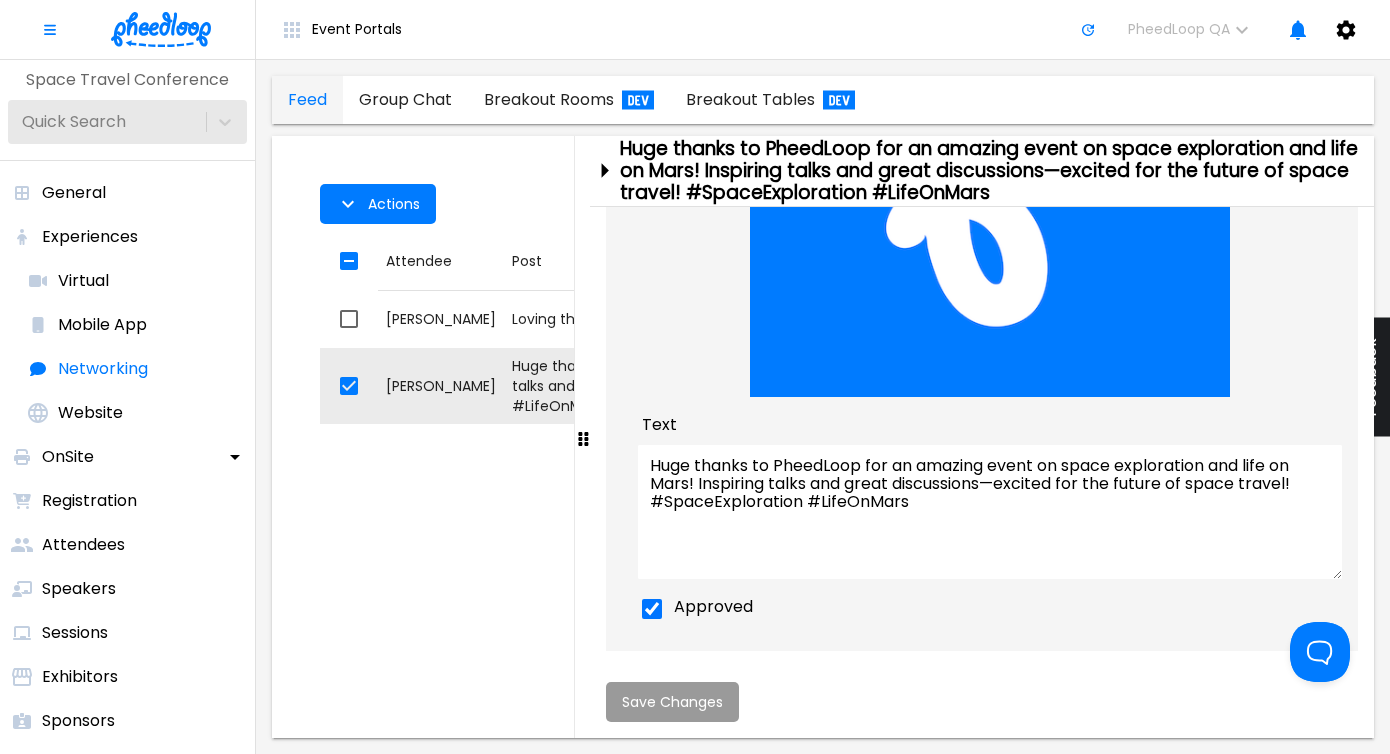 scroll, scrollTop: 419, scrollLeft: 0, axis: vertical 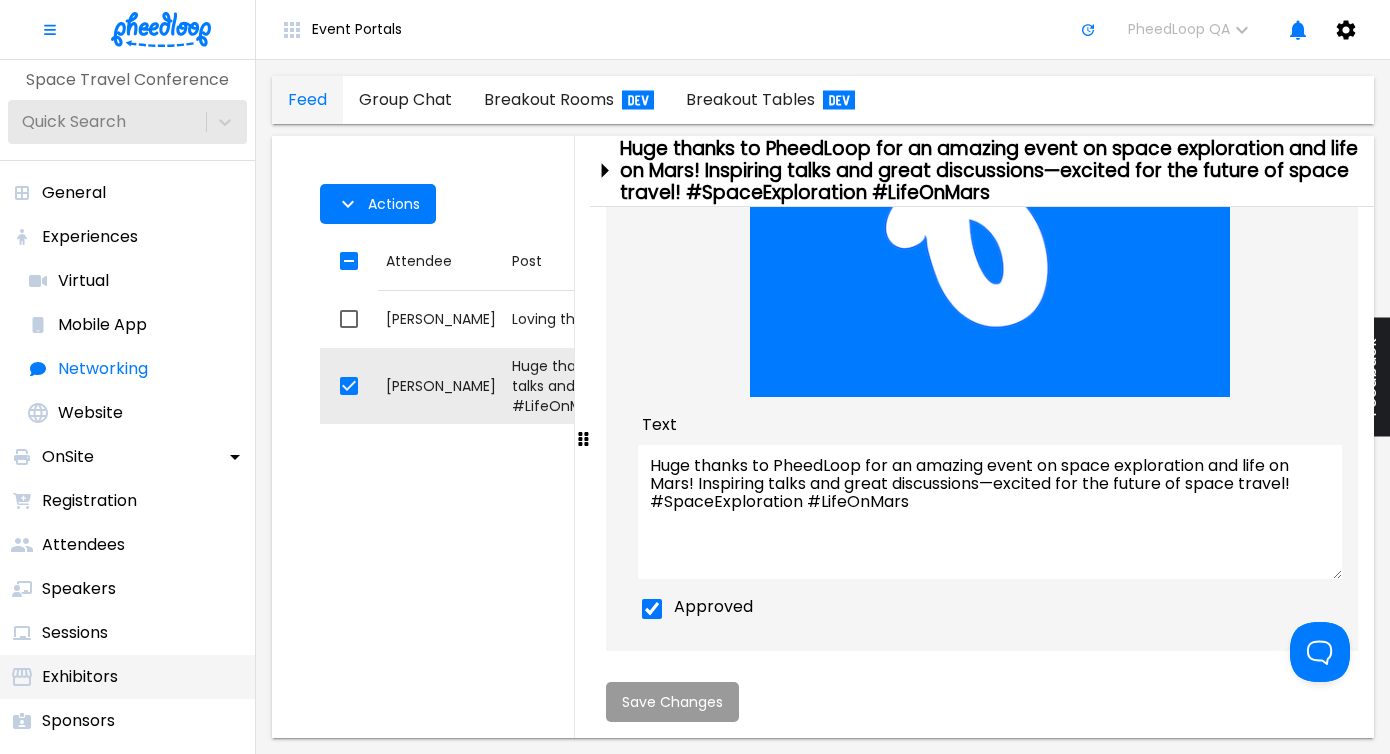 click on "Exhibitors" at bounding box center [127, 677] 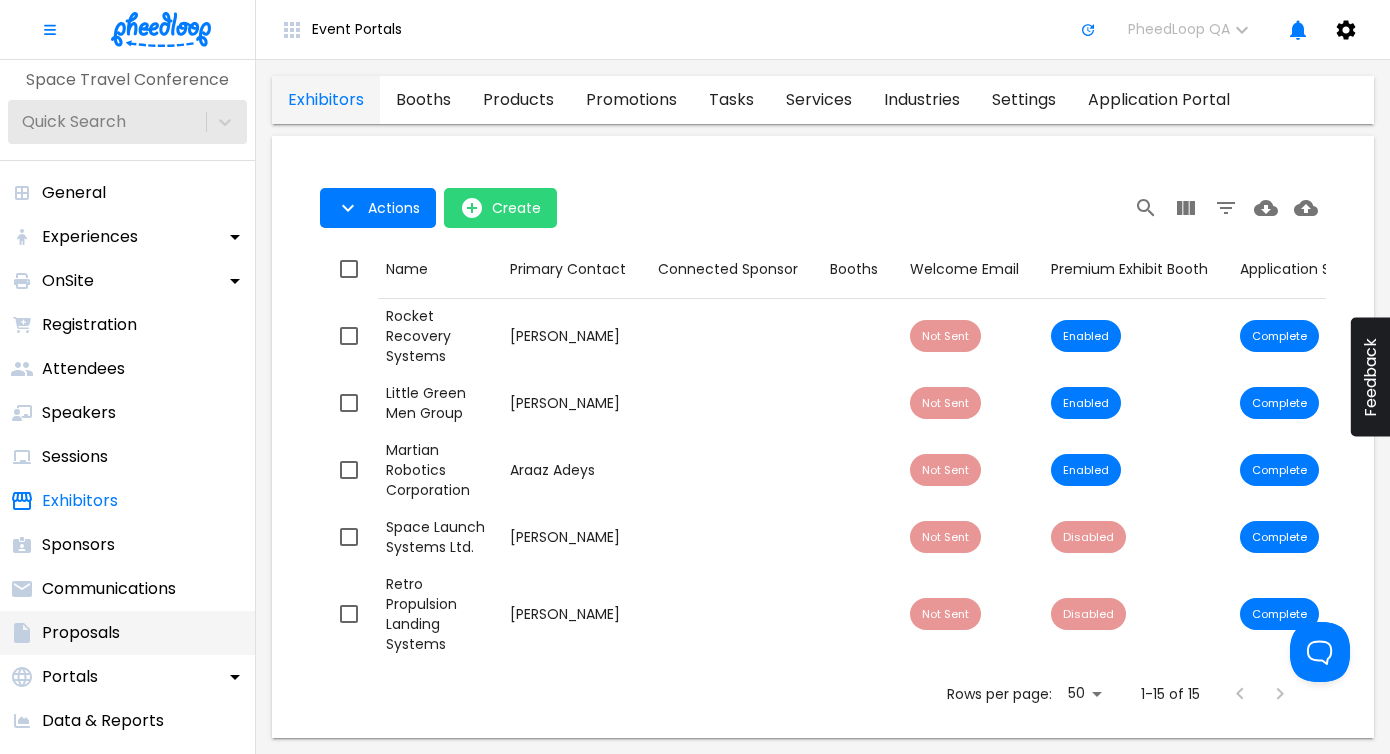 click on "Proposals" at bounding box center [127, 633] 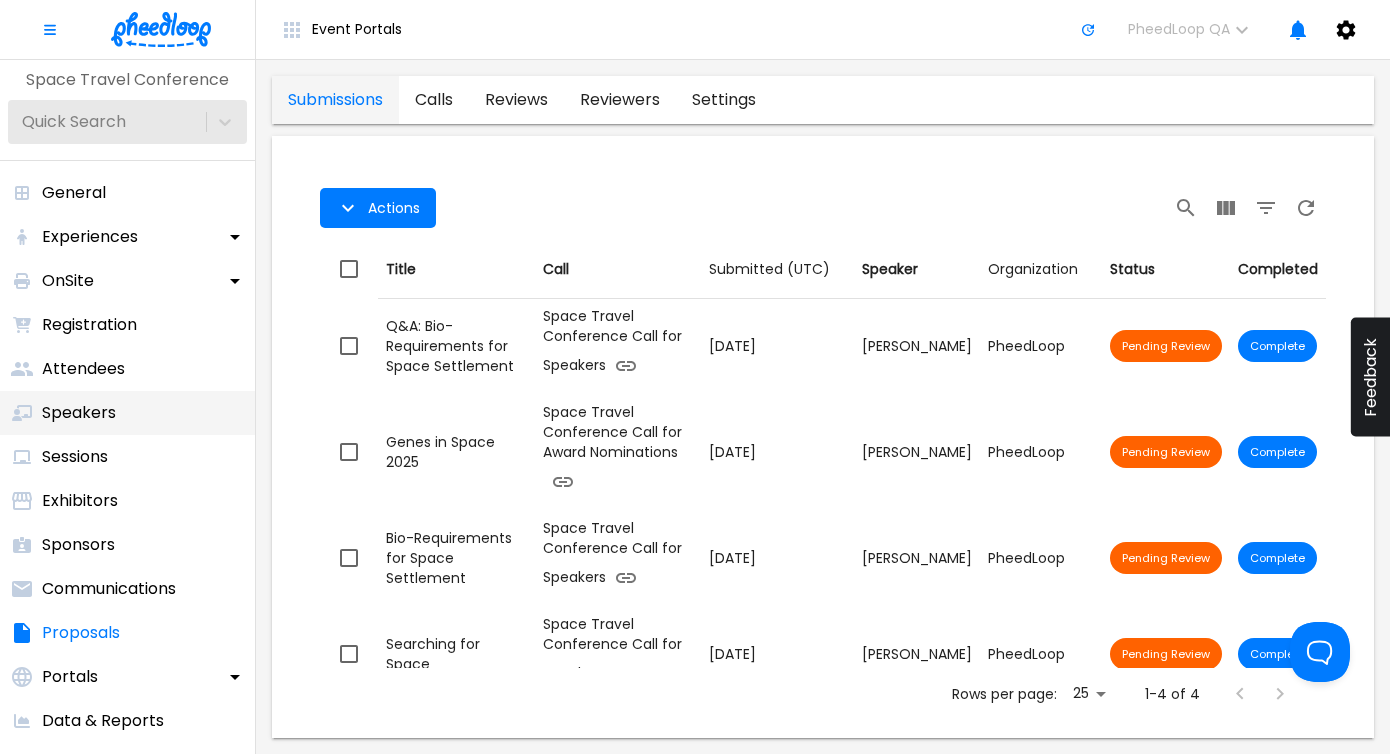 click on "Speakers" at bounding box center [127, 413] 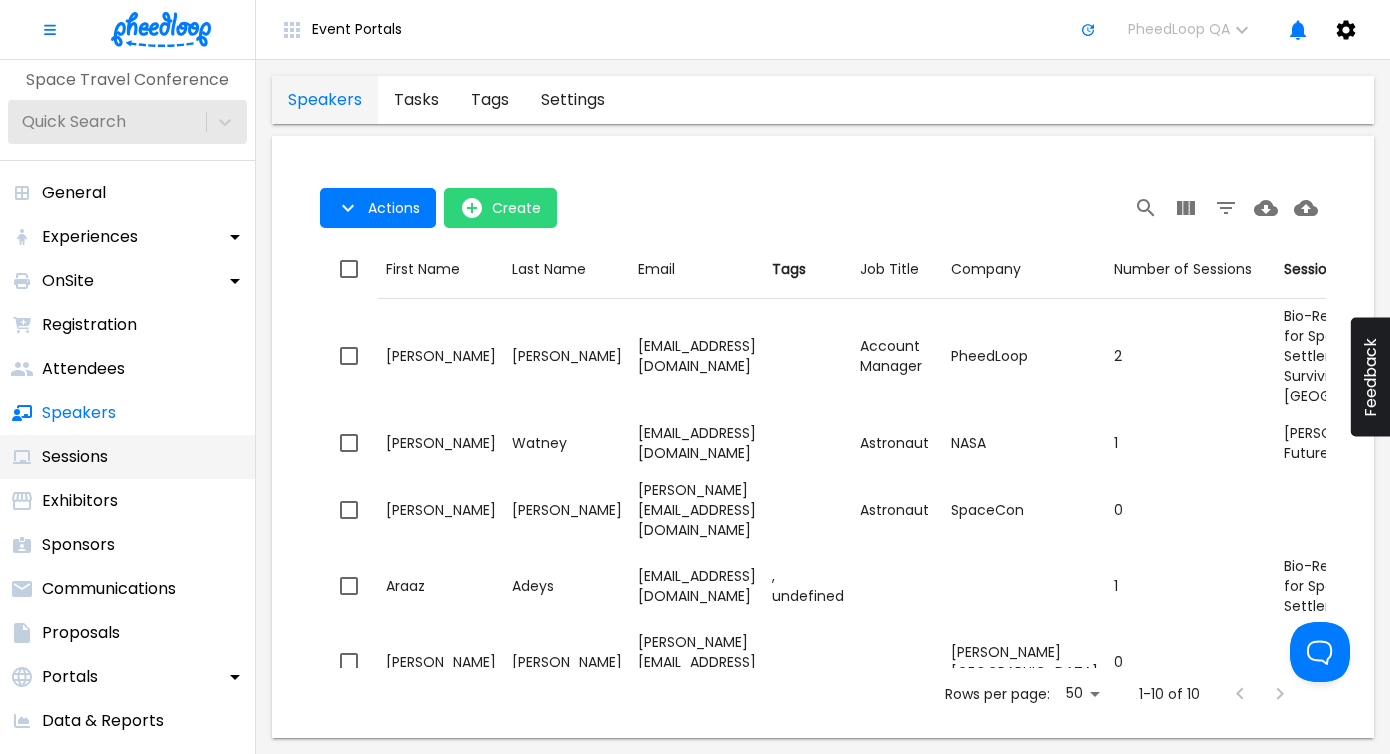 click on "Sessions" at bounding box center (127, 457) 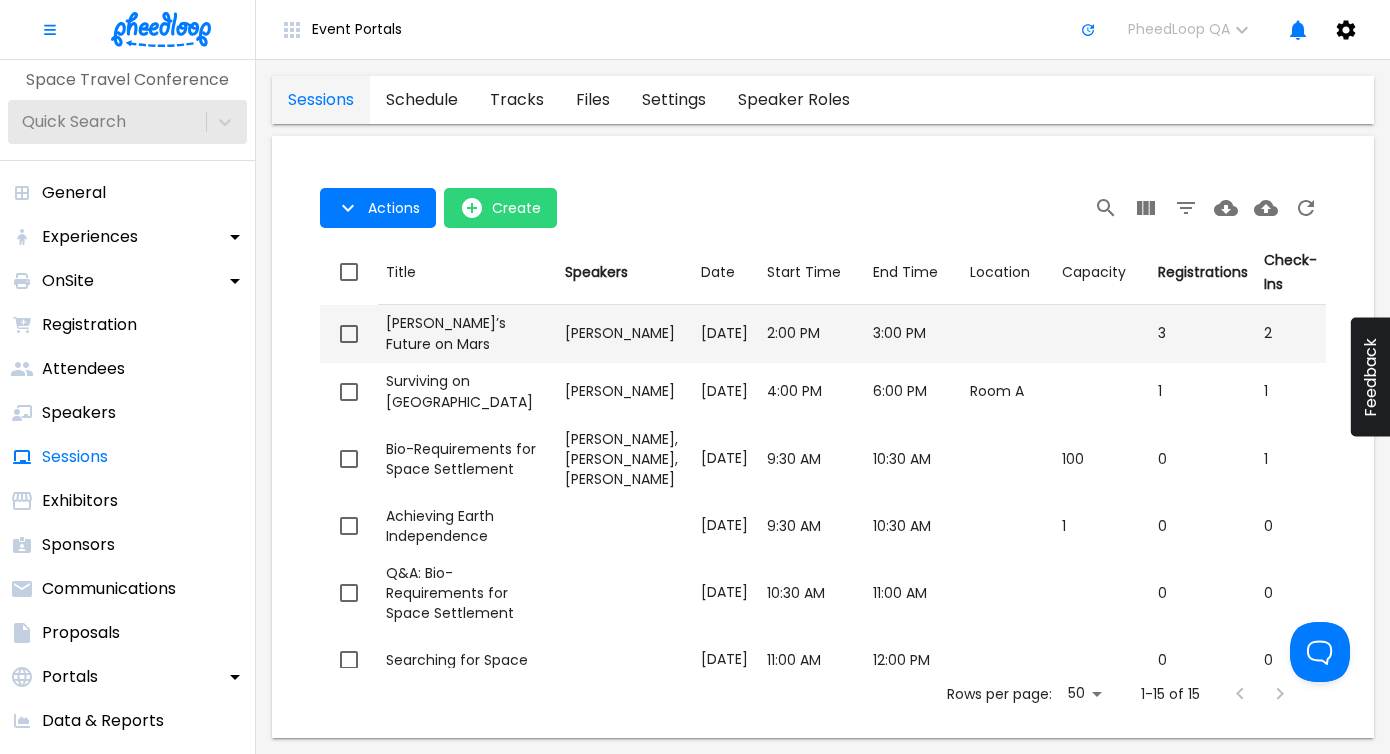 click on "Mankind’s Future on Mars" at bounding box center [467, 333] 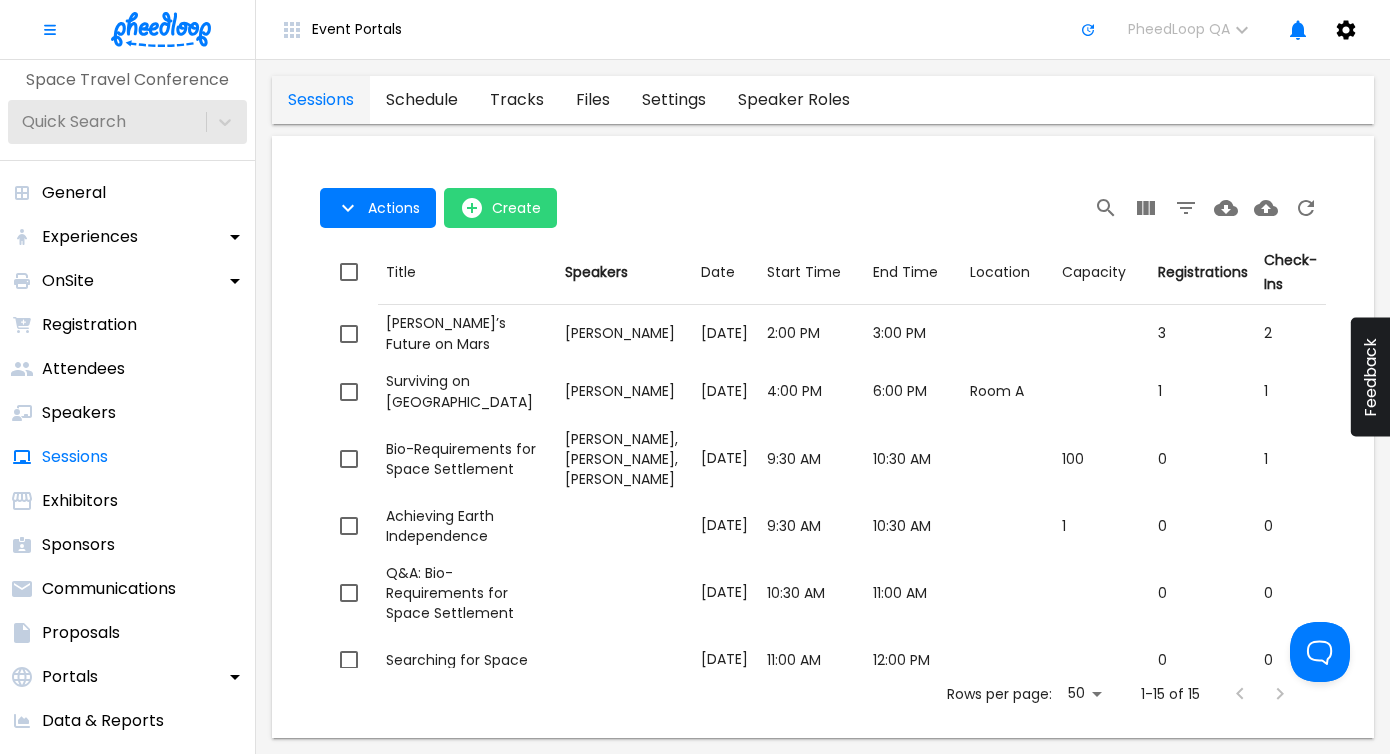 checkbox on "true" 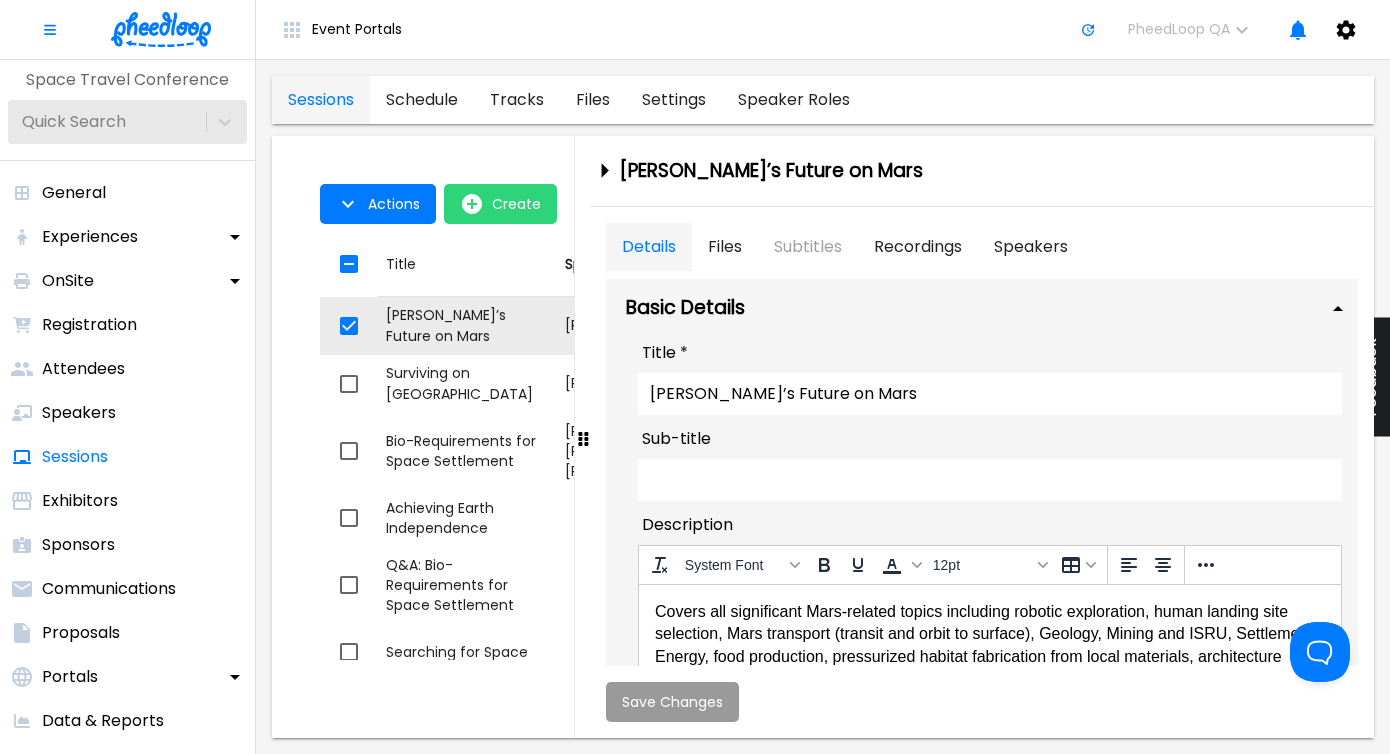 scroll, scrollTop: 0, scrollLeft: 0, axis: both 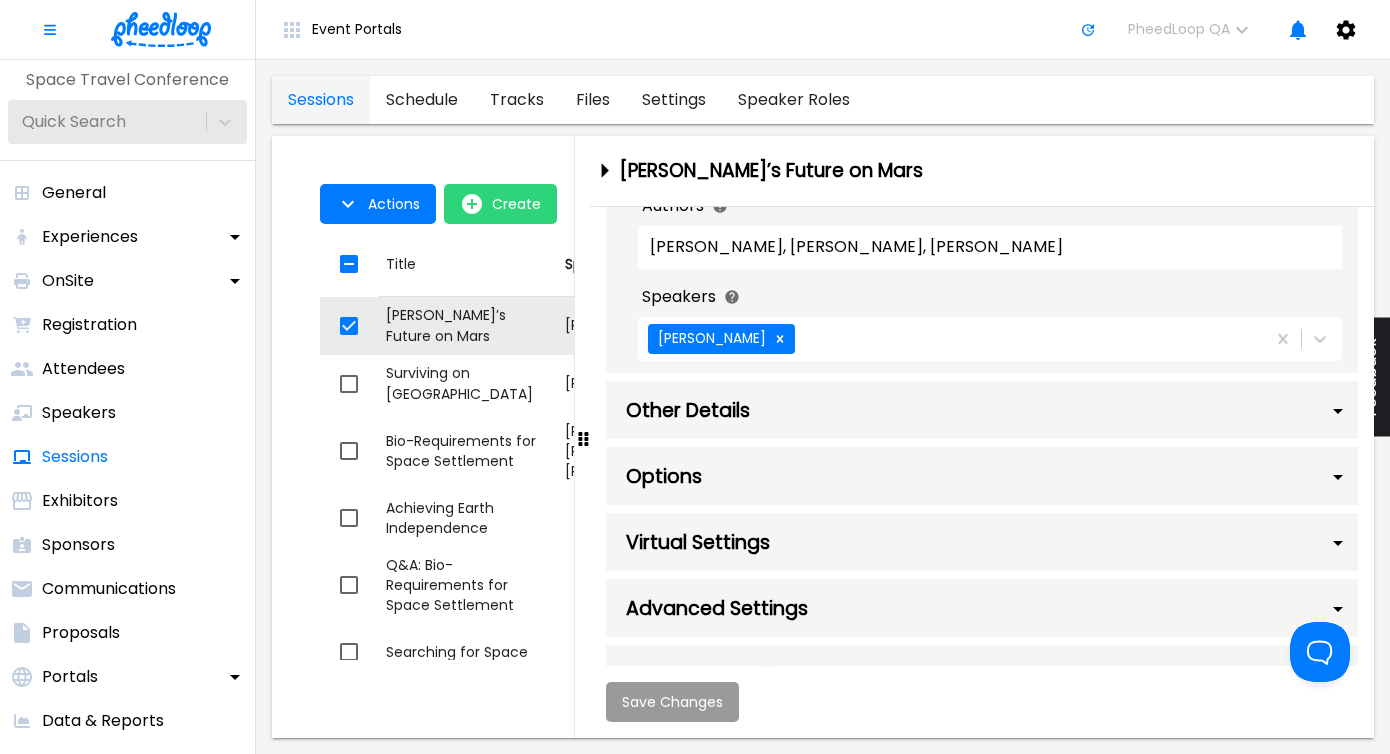 click on "Virtual Settings" at bounding box center (982, 542) 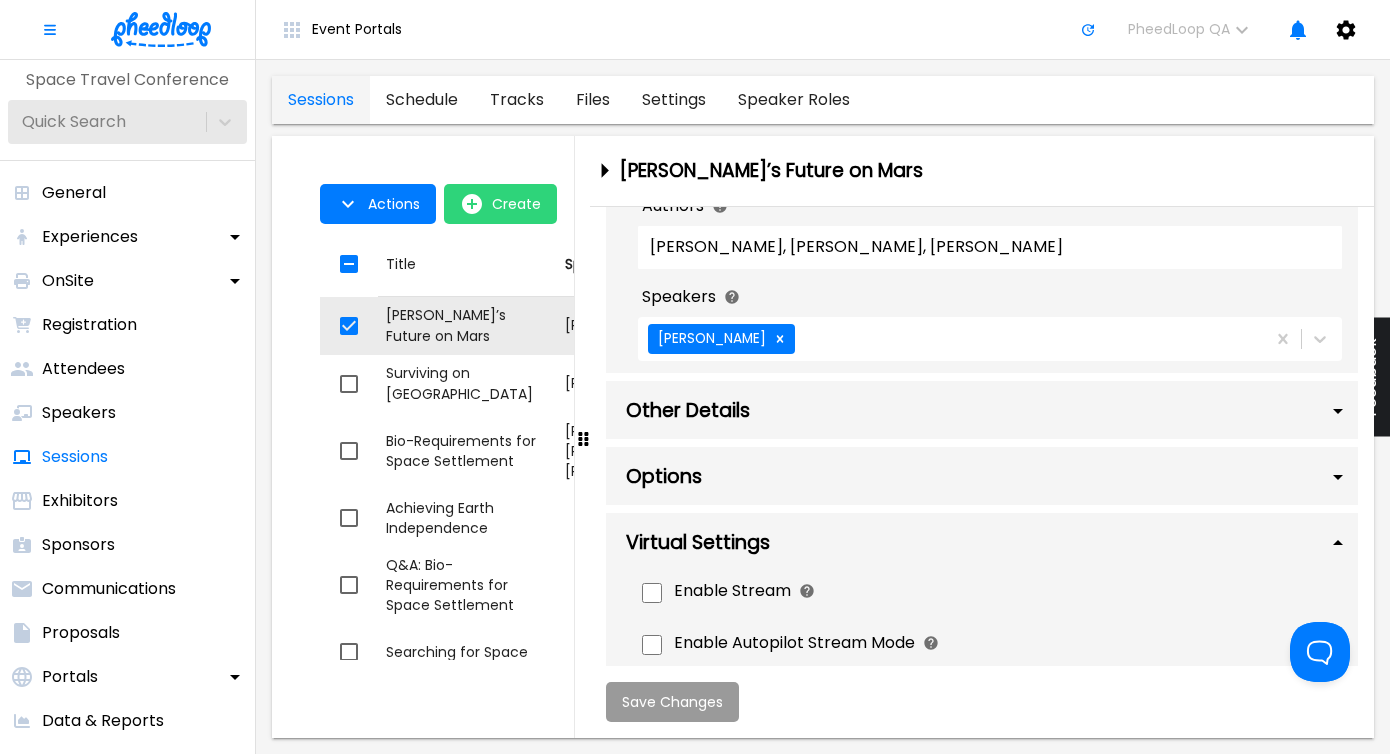 scroll, scrollTop: 1371, scrollLeft: 0, axis: vertical 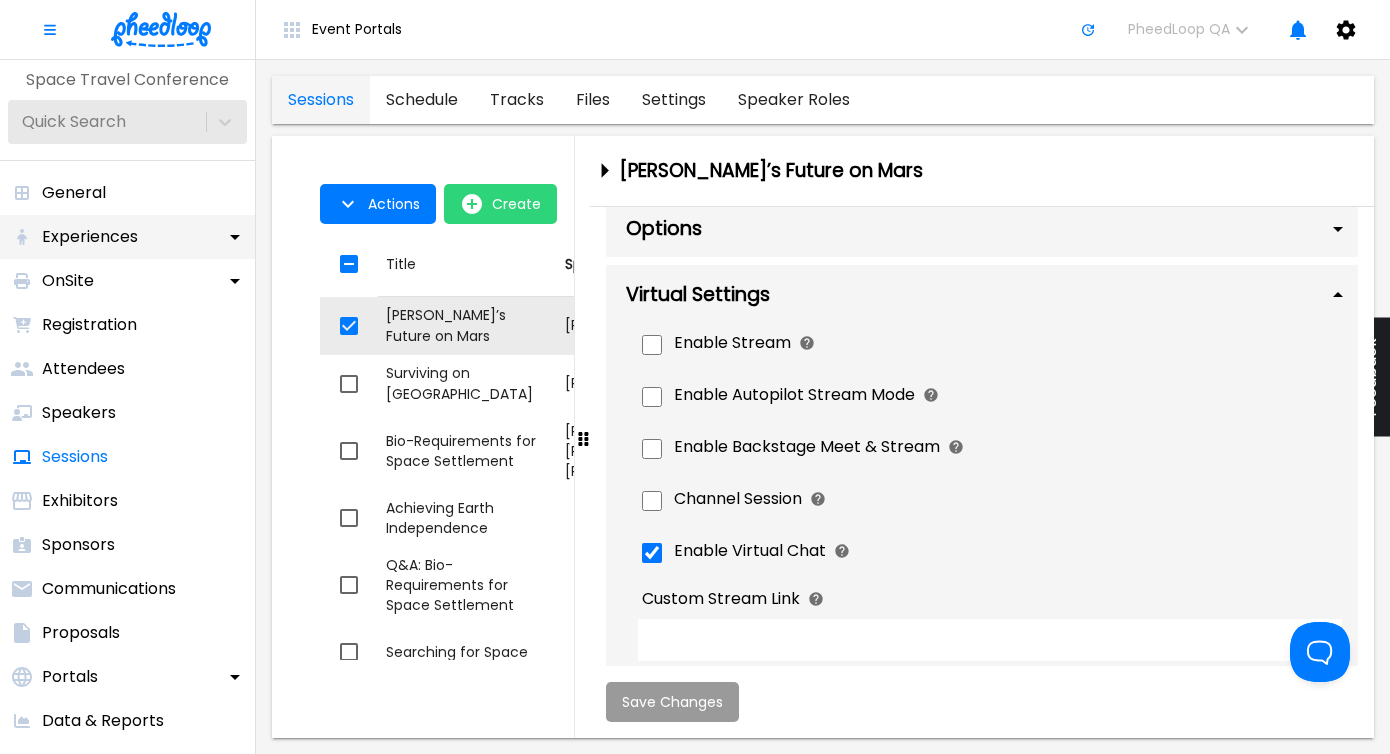 click on "Experiences" at bounding box center (127, 237) 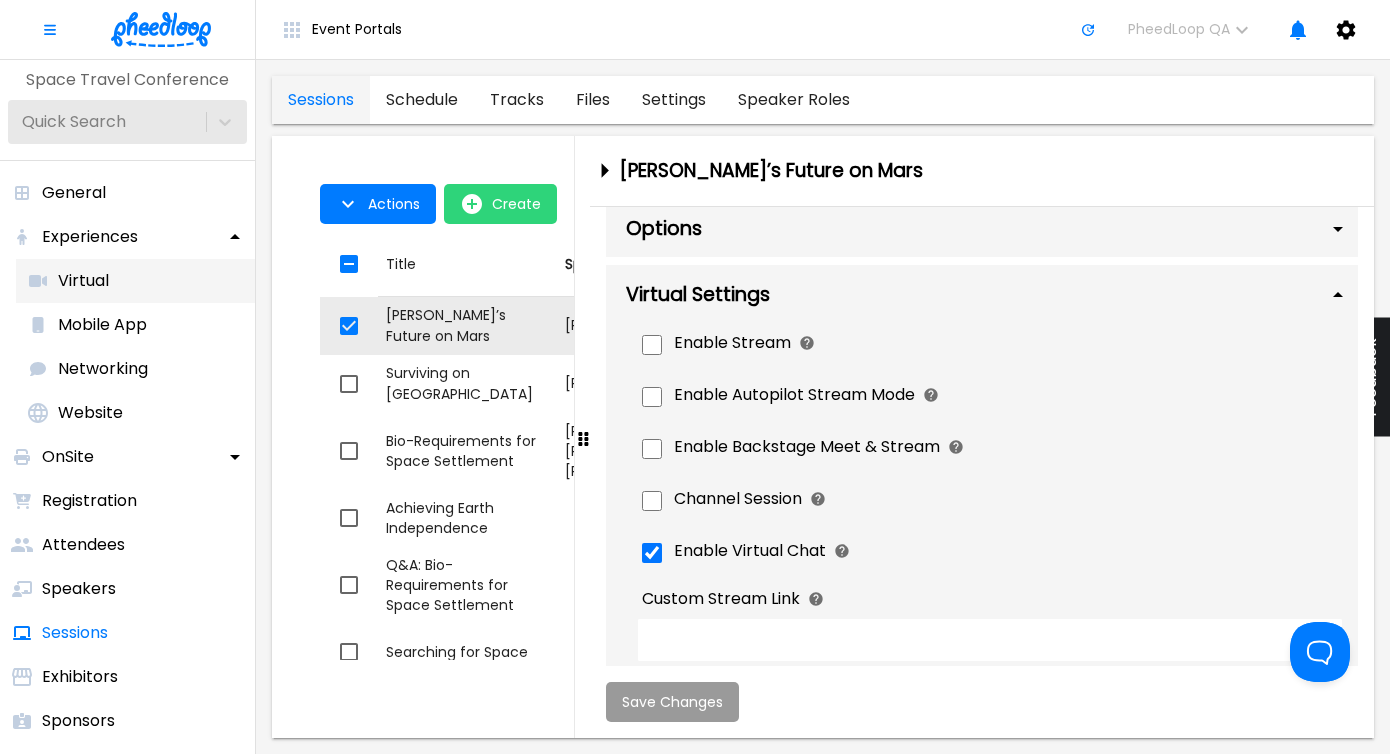 click on "Virtual" at bounding box center [135, 281] 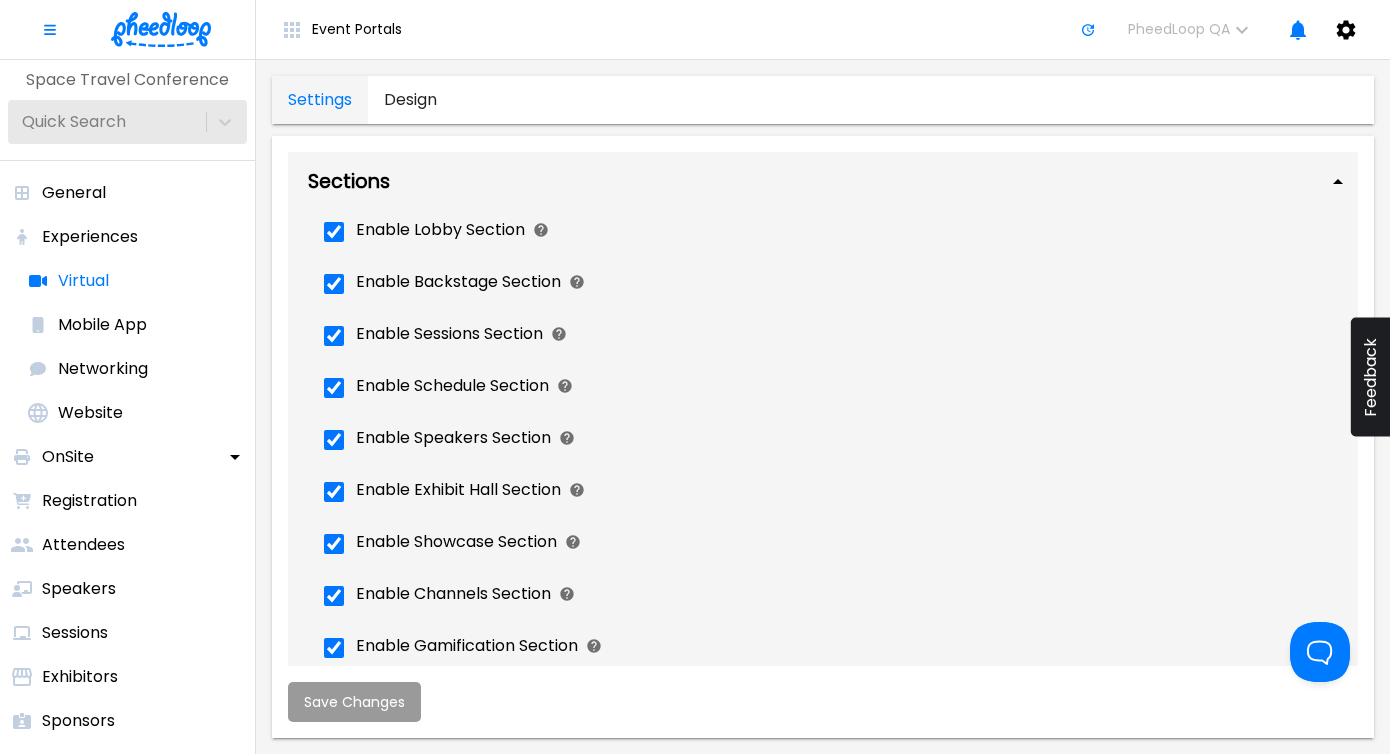 scroll, scrollTop: 0, scrollLeft: 0, axis: both 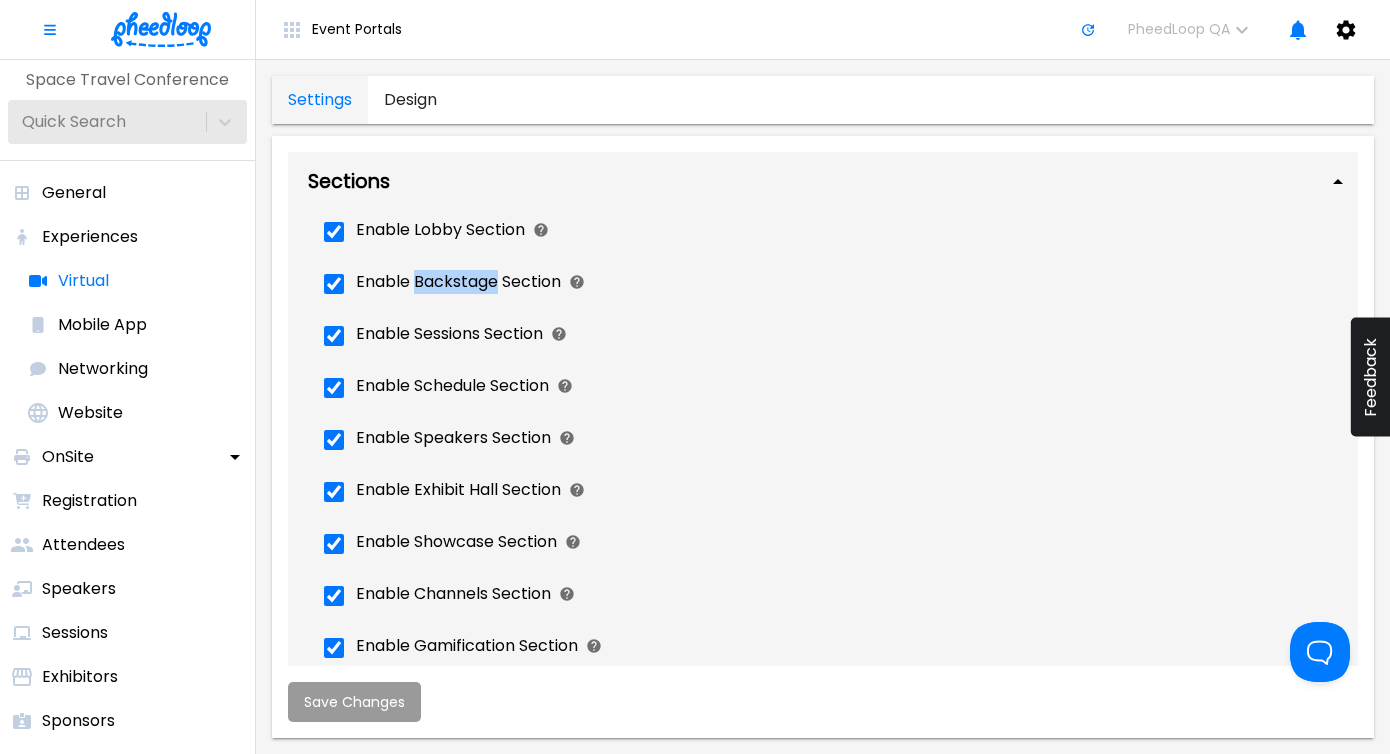 click on "Enable Speakers Section" at bounding box center [831, 440] 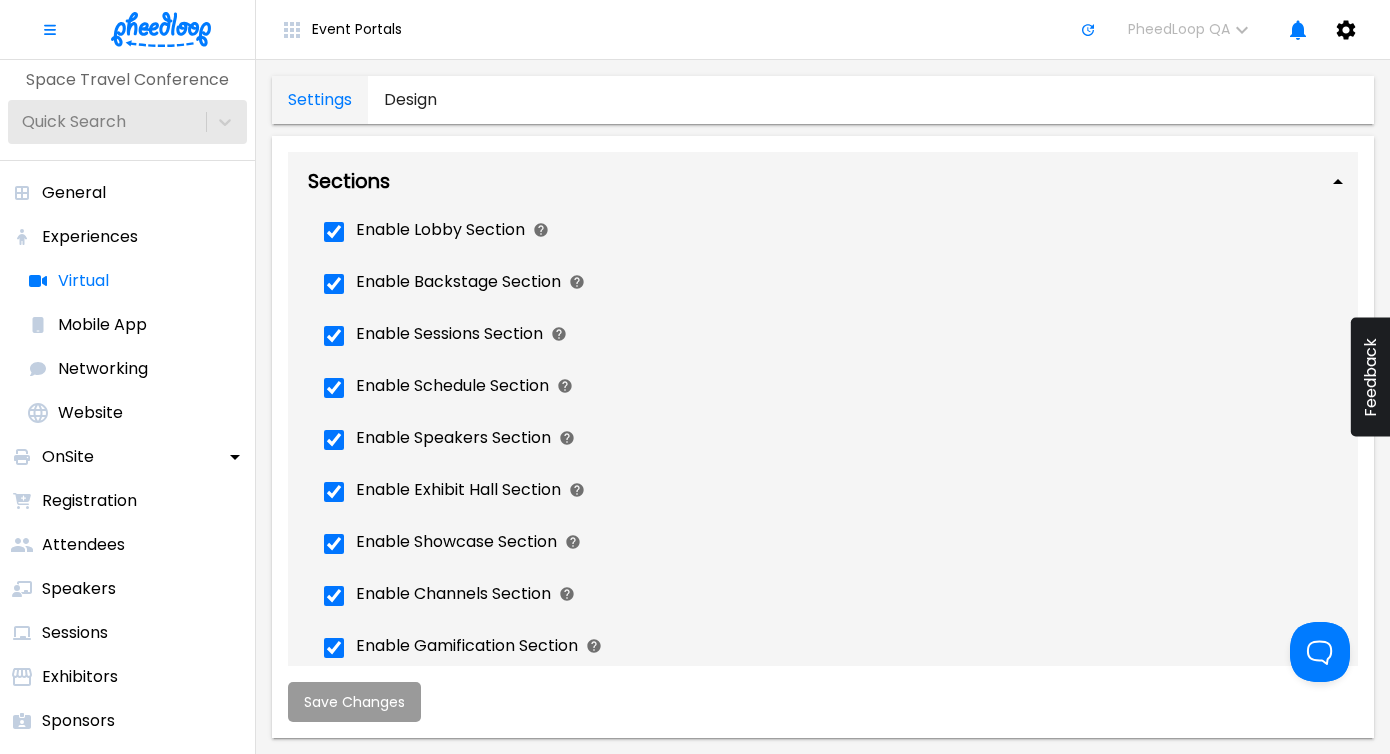 click on "Enable Speakers Section" at bounding box center [831, 440] 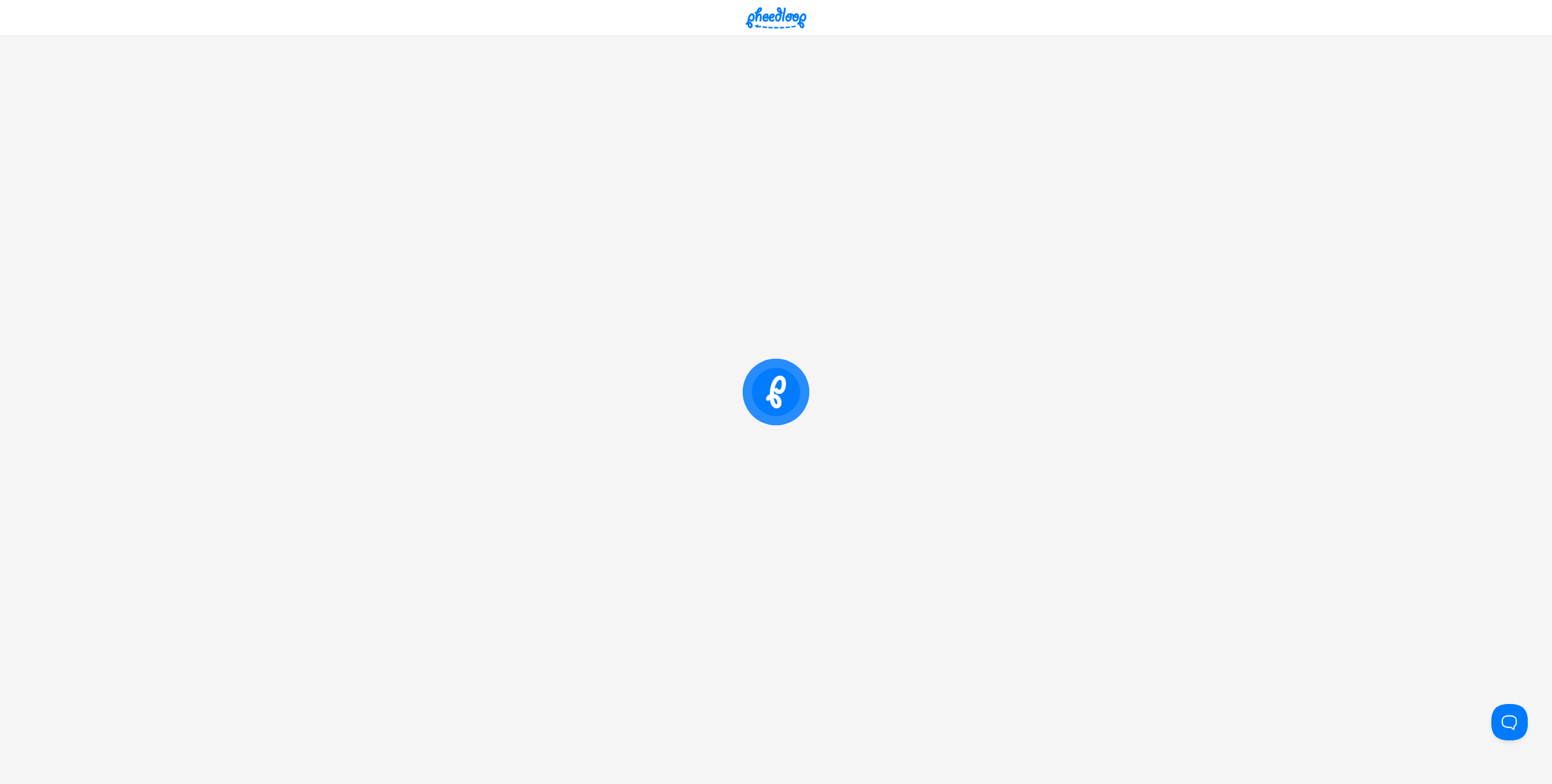 scroll, scrollTop: 0, scrollLeft: 0, axis: both 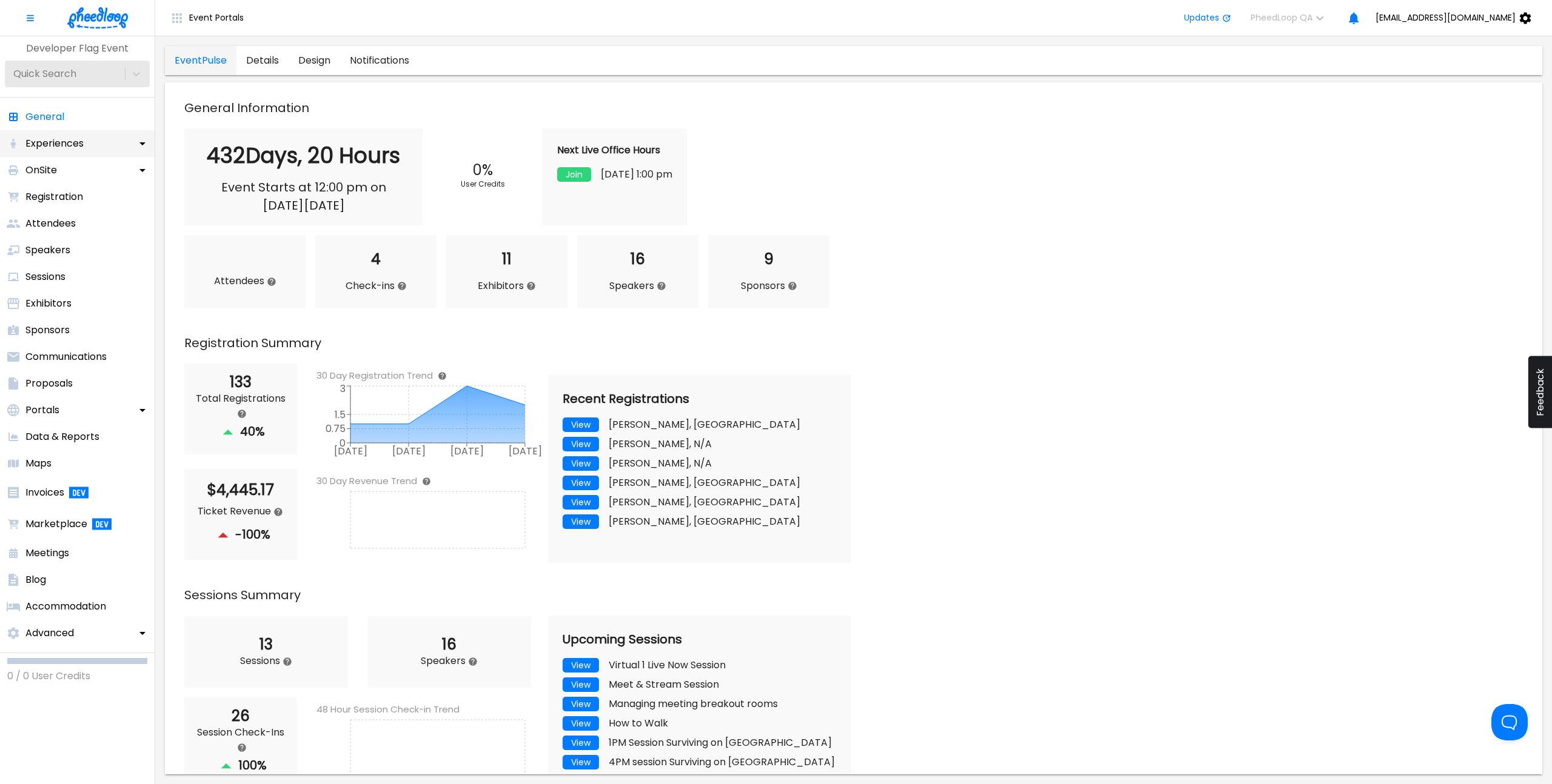 click on "Experiences" at bounding box center [77, 144] 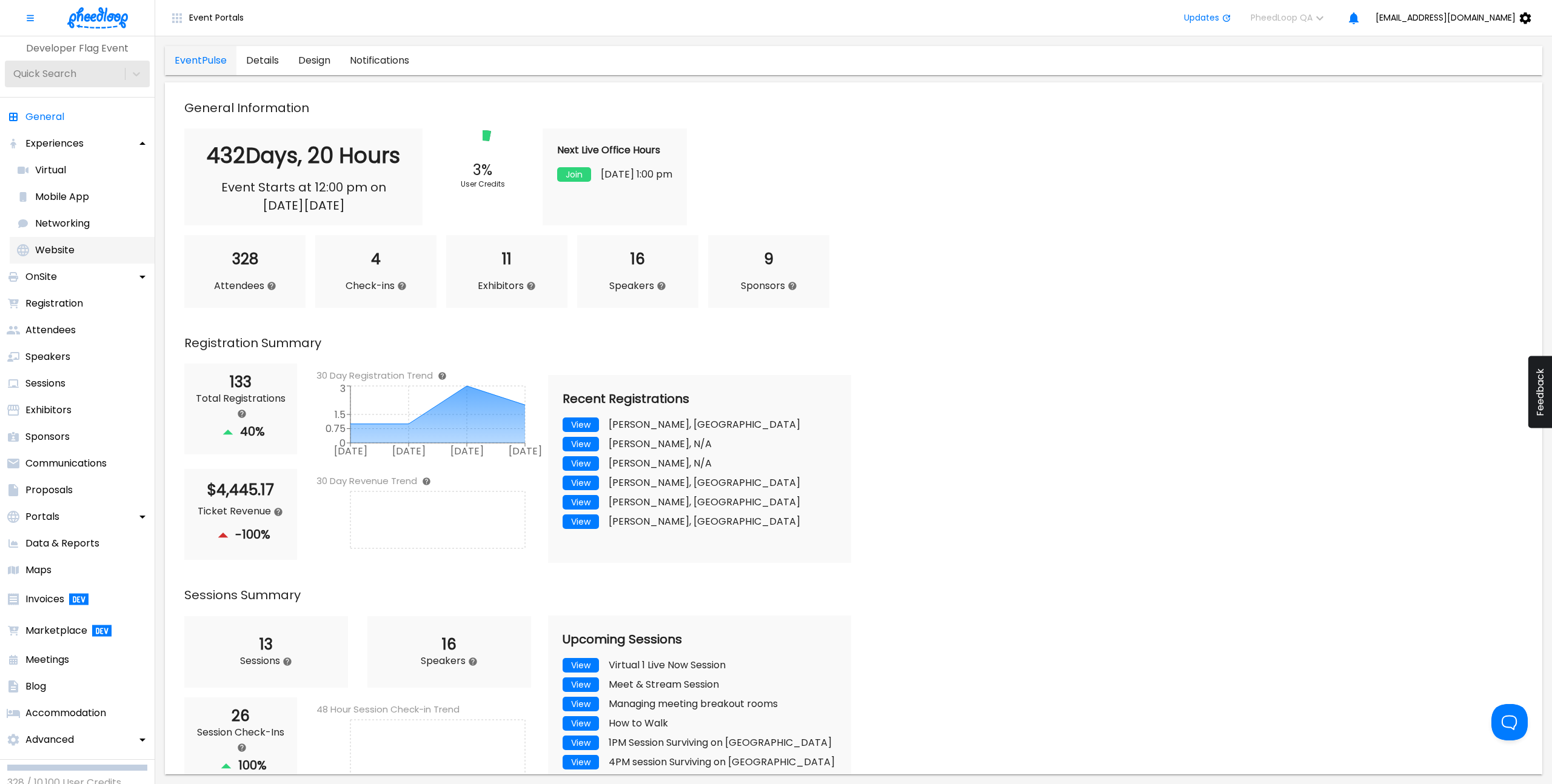 click on "Website" at bounding box center [82, 250] 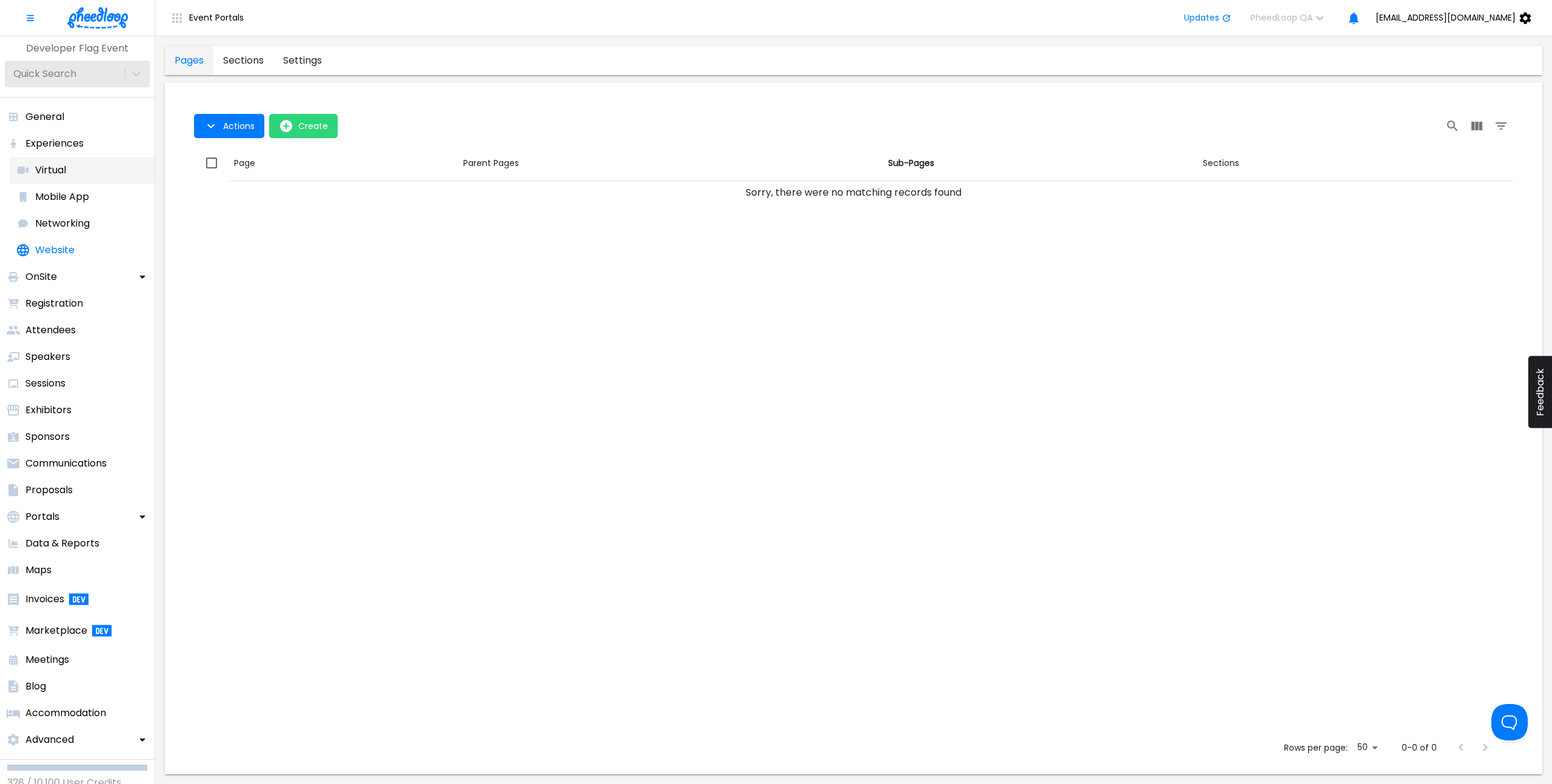 click on "Virtual" at bounding box center (82, 170) 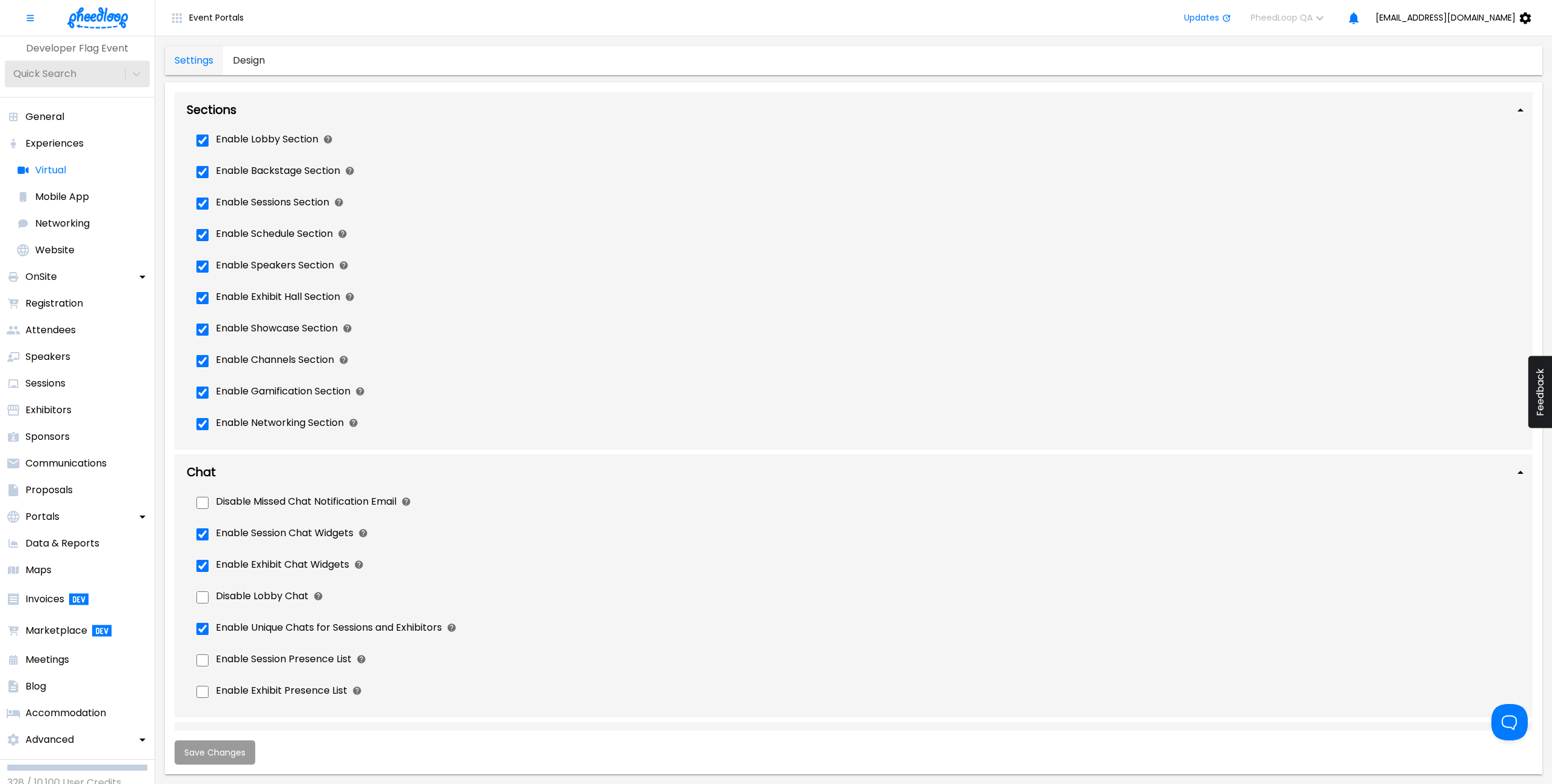 scroll, scrollTop: 0, scrollLeft: 0, axis: both 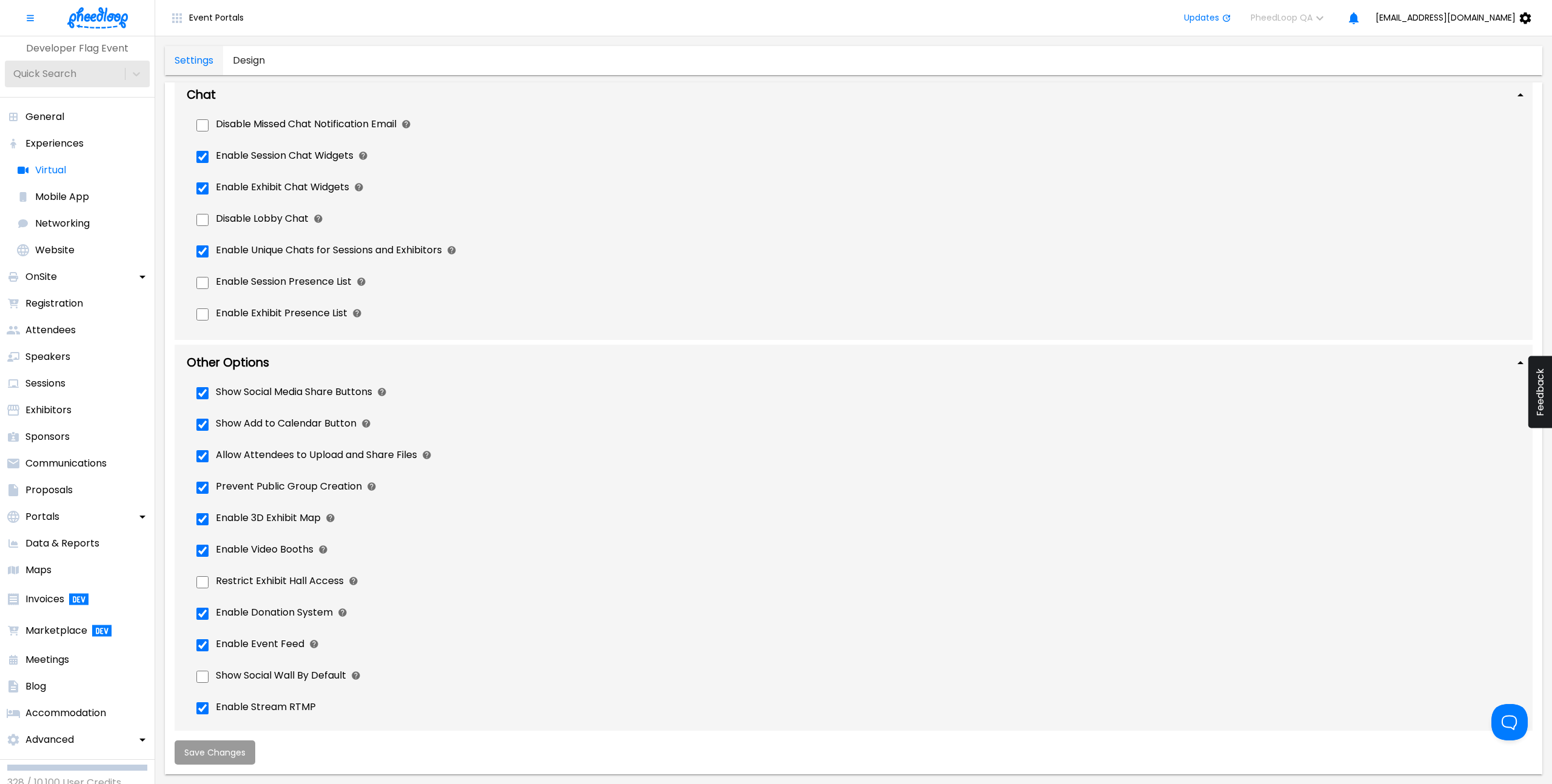 click on "Disable Missed Chat Notification Email Selecting this option will disable missed chat emails sent to all attendees. Enable Session Chat Widgets Selecting this option will show a chat widget next to each session allowing attendees to chat in real-time, ask questions, and see previous conversations. We strongly recommend enabling this setting. Enable Exhibit Chat Widgets Selecting this option will show a chat widget next to each exhibit and showcase profile allowing attendees to chat in real-time, ask questions, and see previous conversations. We strongly recommend enabling this setting. Disable Lobby Chat Selecting this option will disable the chat widget in the virtual event lobby. Enable Unique Chats for Sessions and Exhibitors Leave this setting toggled on to have unique chats for each session and exhibitor. When off, the lobby chat will be used everywhere in the virtual portal. Enable Session Presence List  Enable Exhibit Presence List" at bounding box center [858, 225] 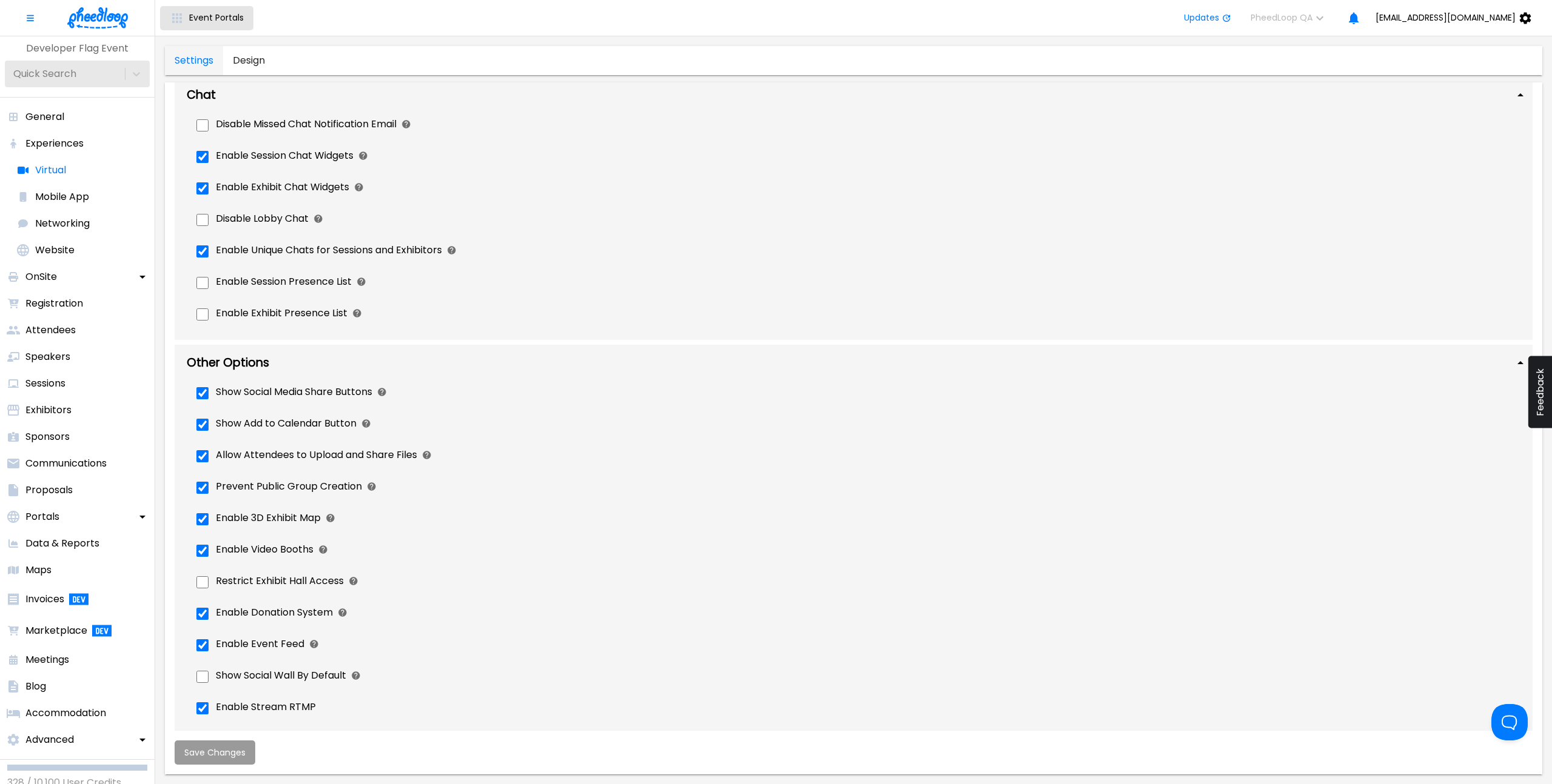 click on "Event Portals" at bounding box center (207, 18) 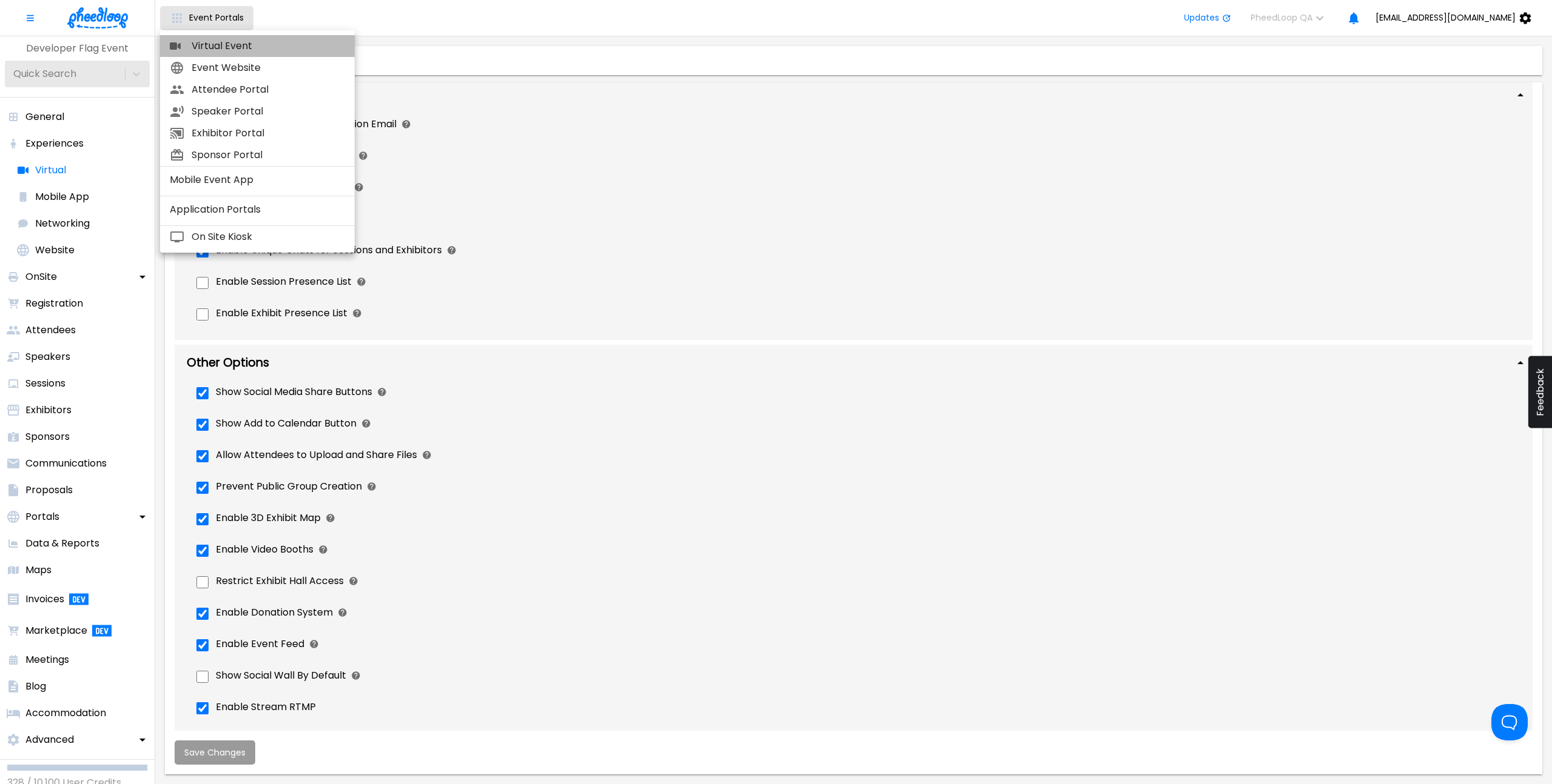 click on "Virtual Event" at bounding box center (268, 46) 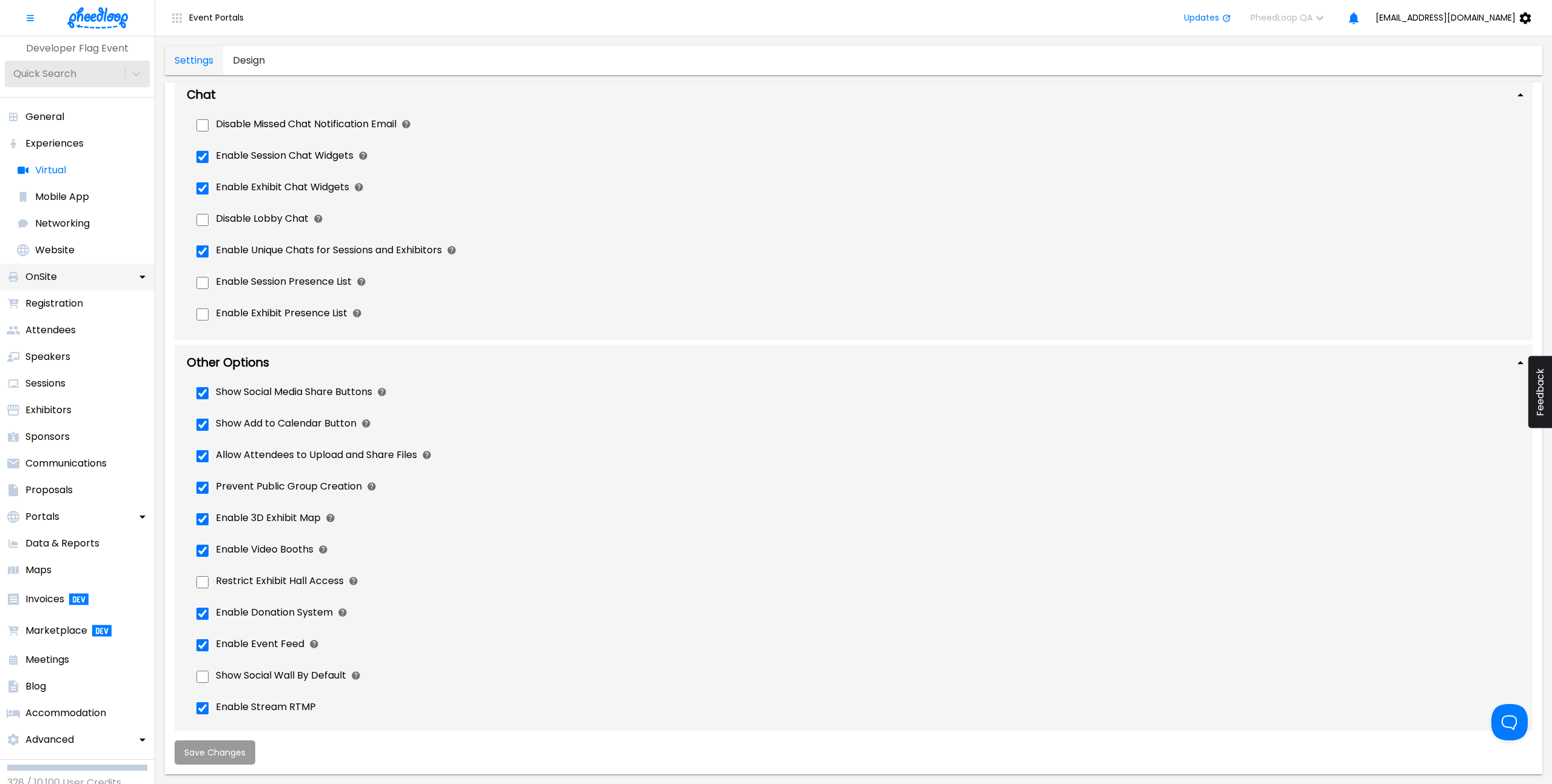 click on "OnSite" at bounding box center [77, 277] 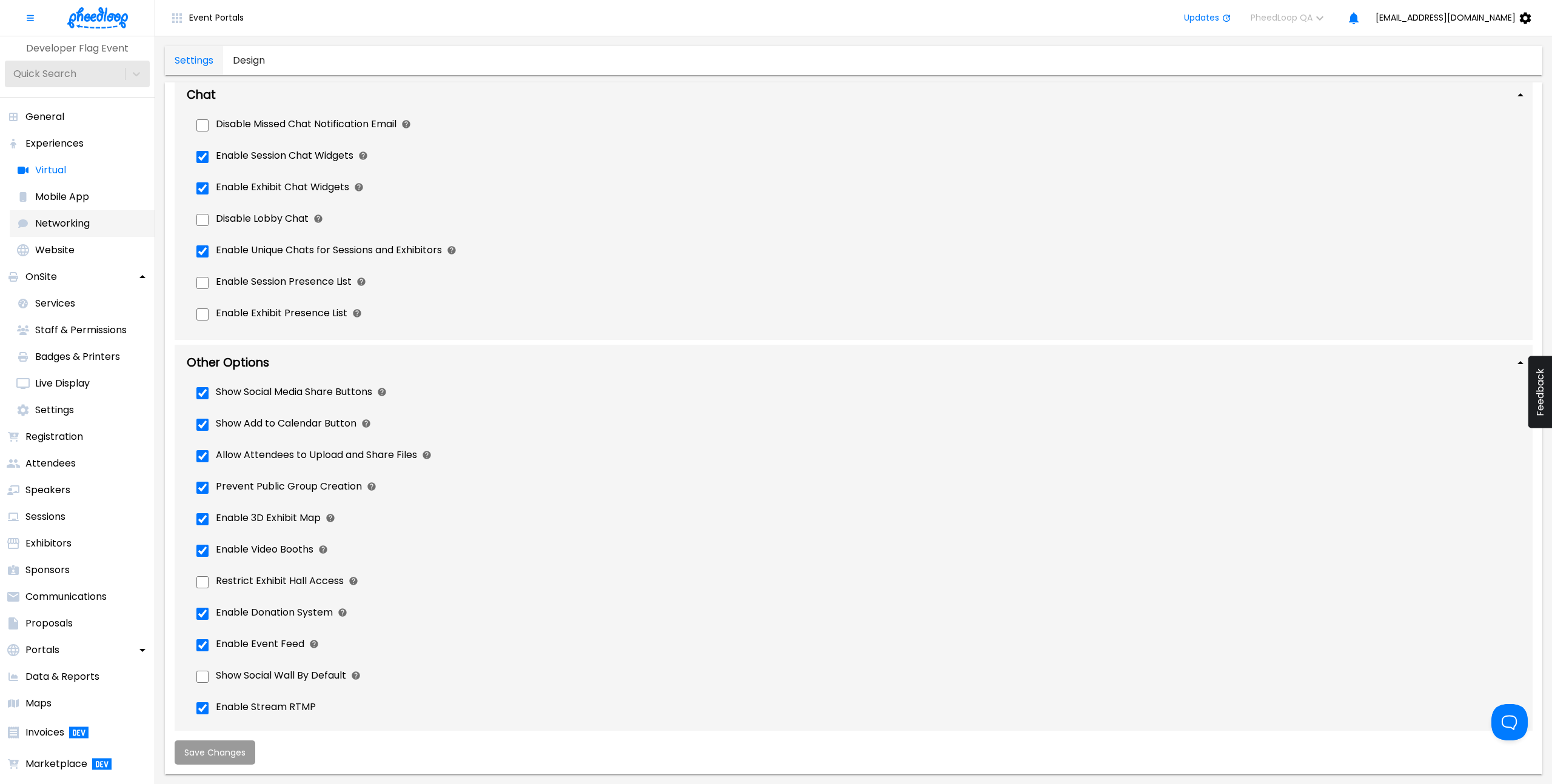 click on "Networking" at bounding box center [82, 224] 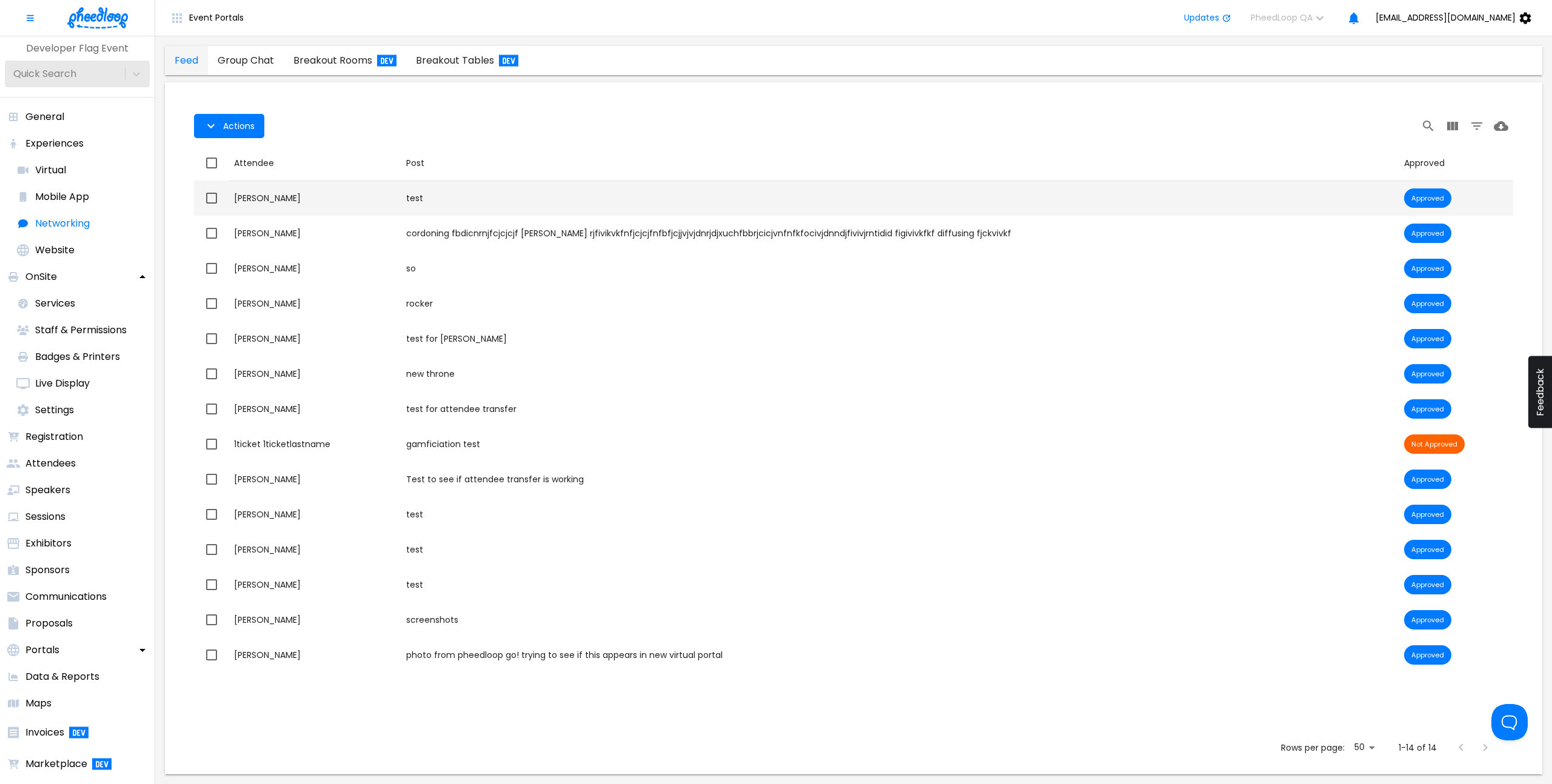 click on "ZAnson Wong" at bounding box center (315, 198) 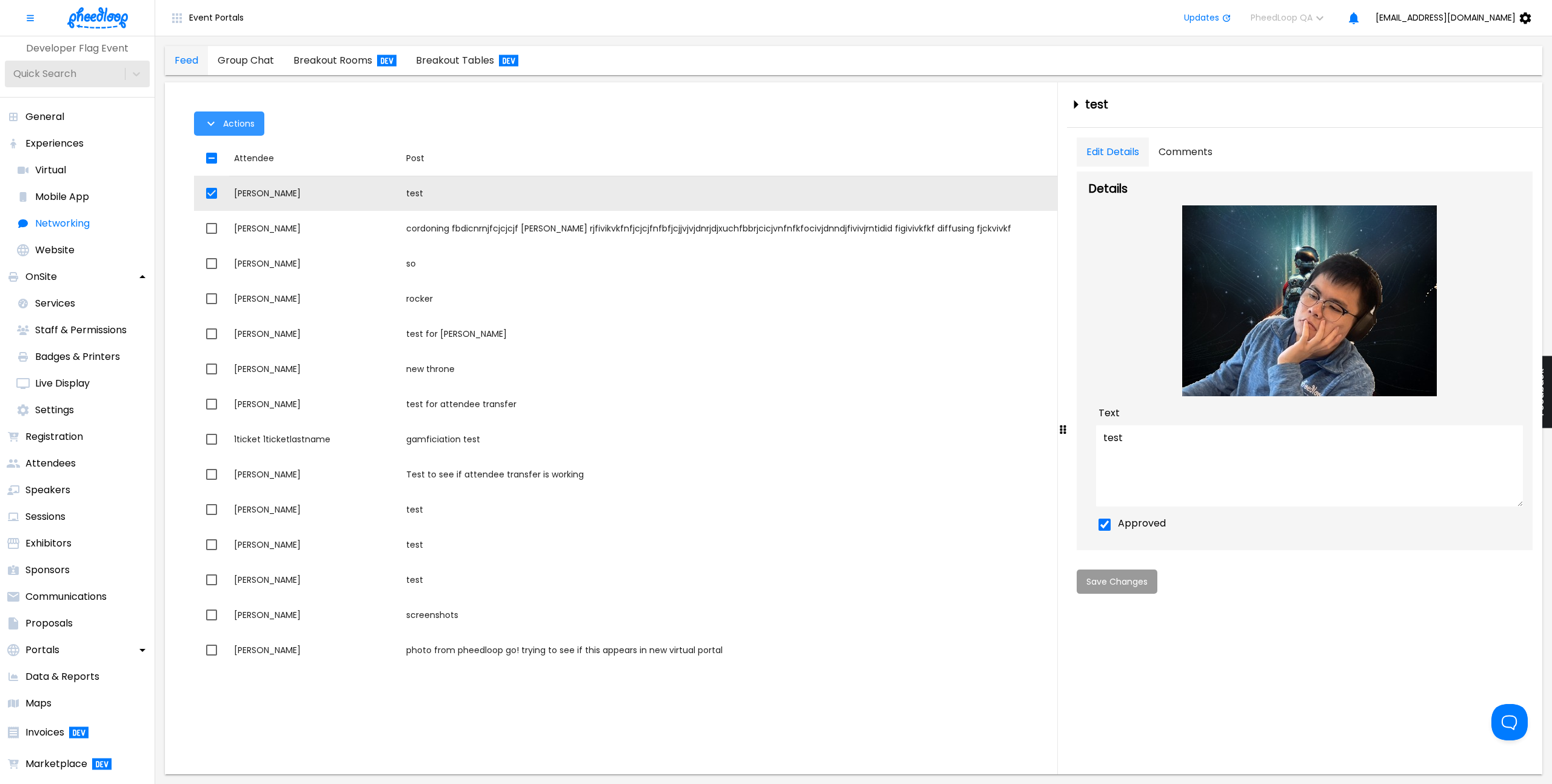 click on "Actions" at bounding box center [239, 124] 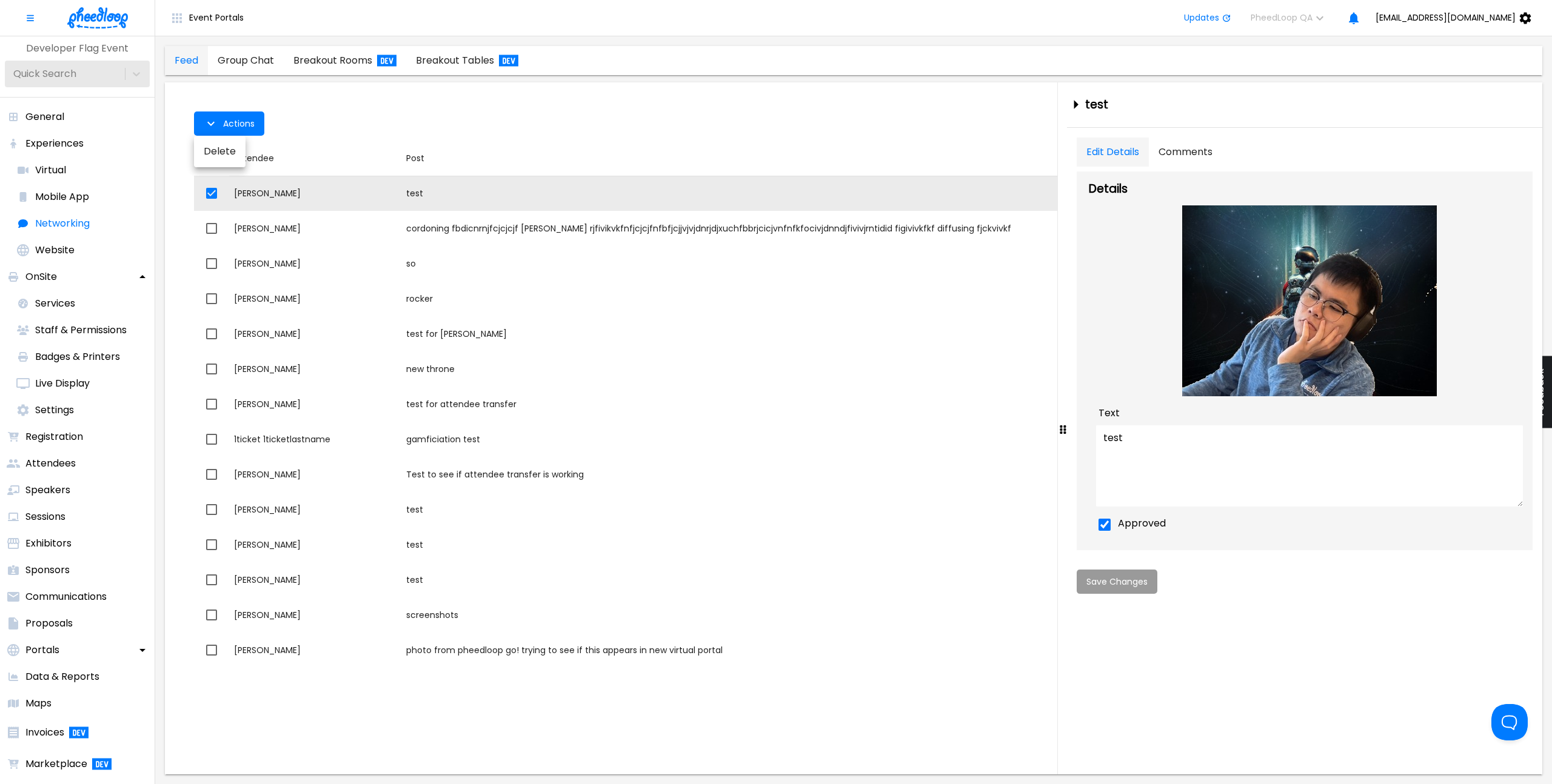 click on "‎  Delete" at bounding box center [219, 151] 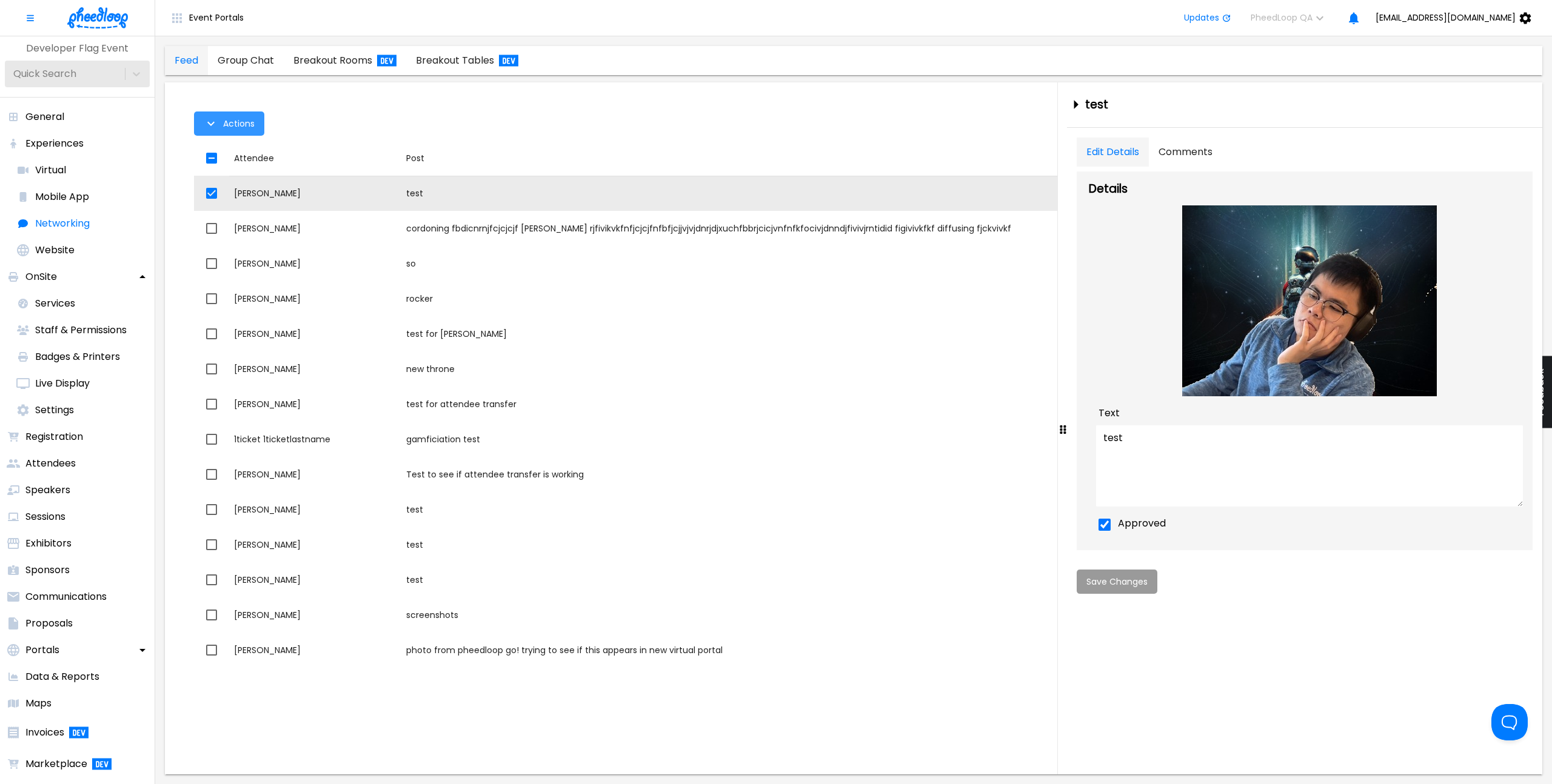 click on "Actions" at bounding box center (239, 124) 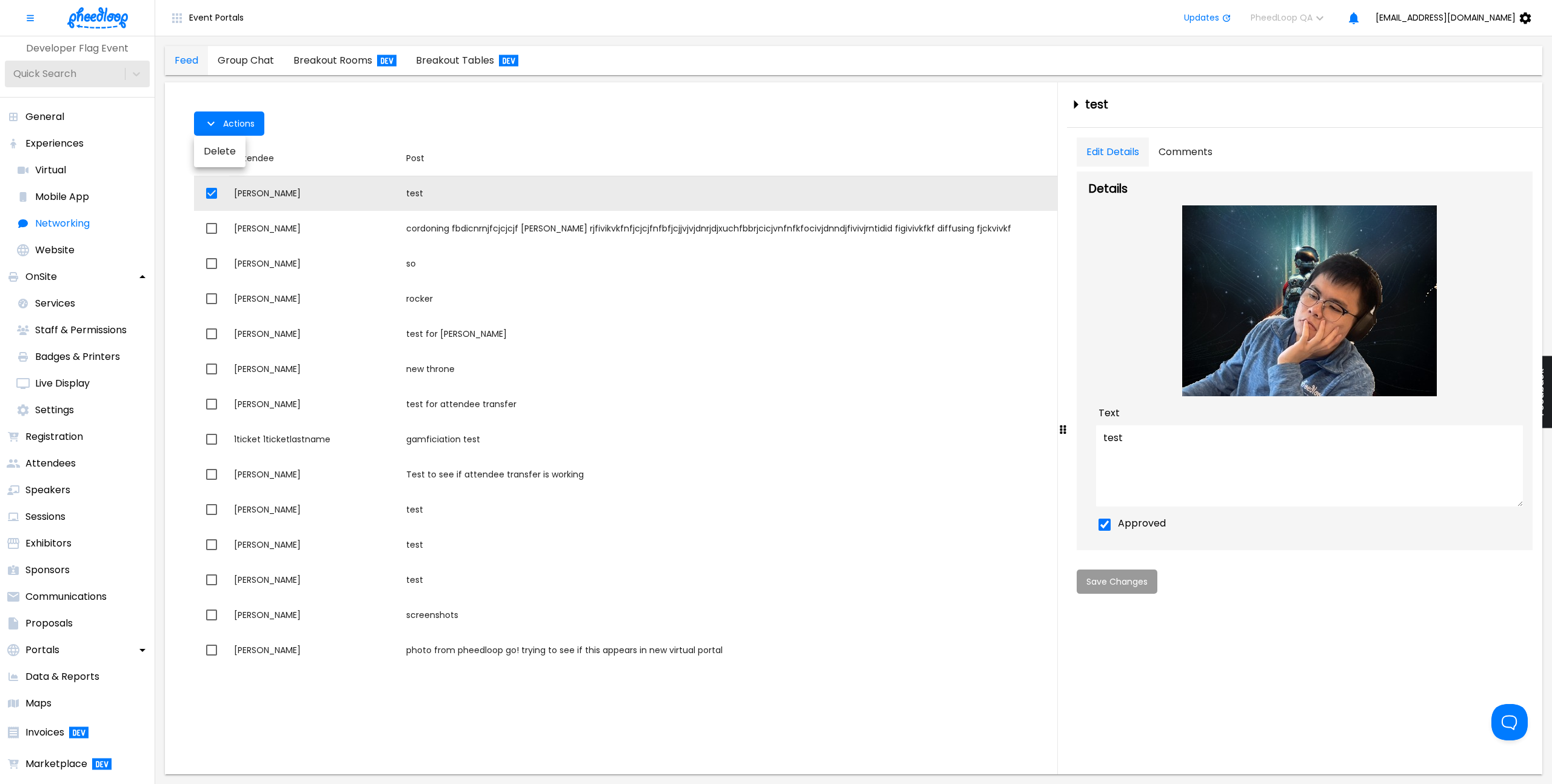 click on "Delete" at bounding box center (219, 151) 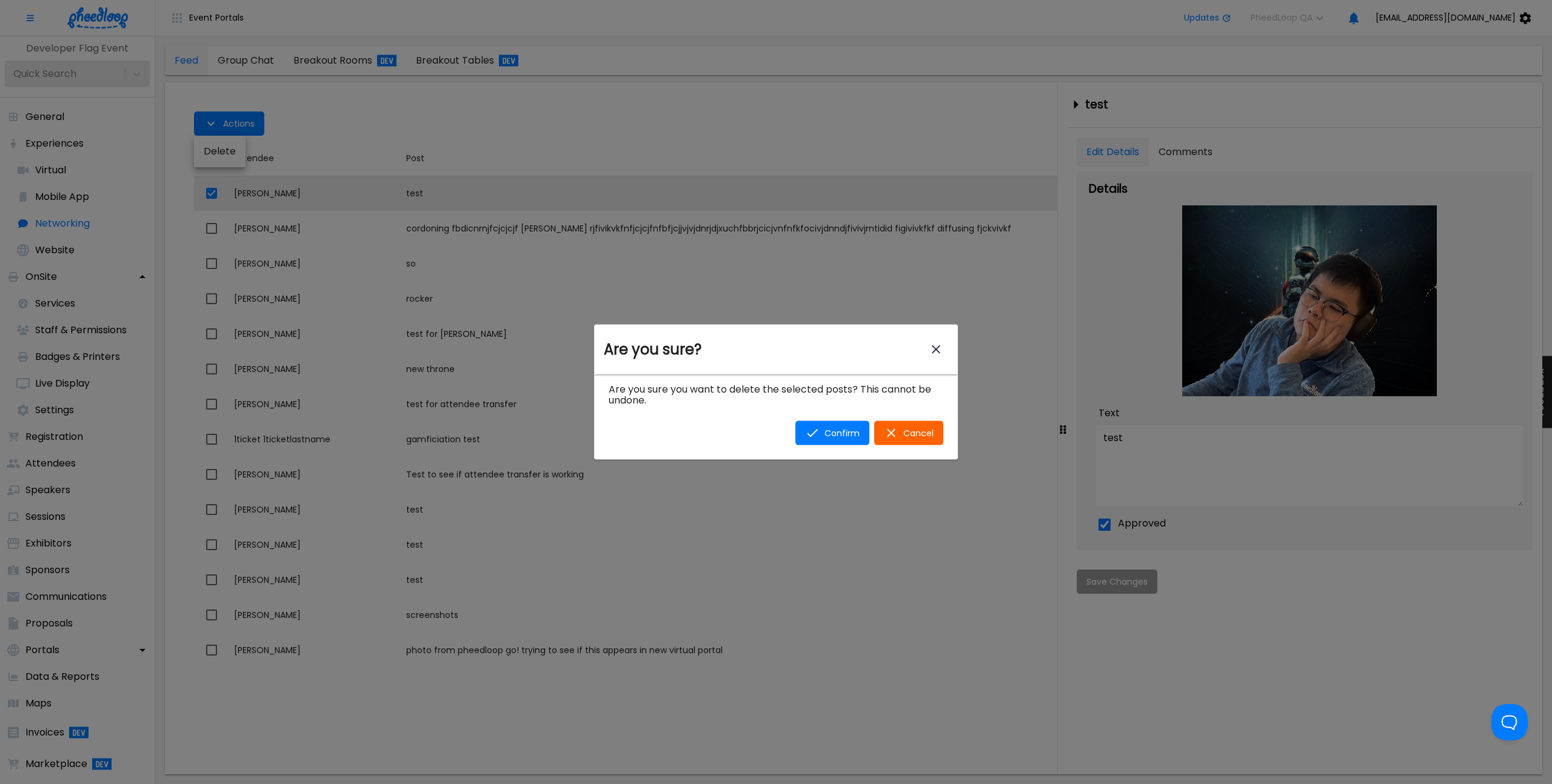 click on "Confirm Cancel" at bounding box center (781, 433) 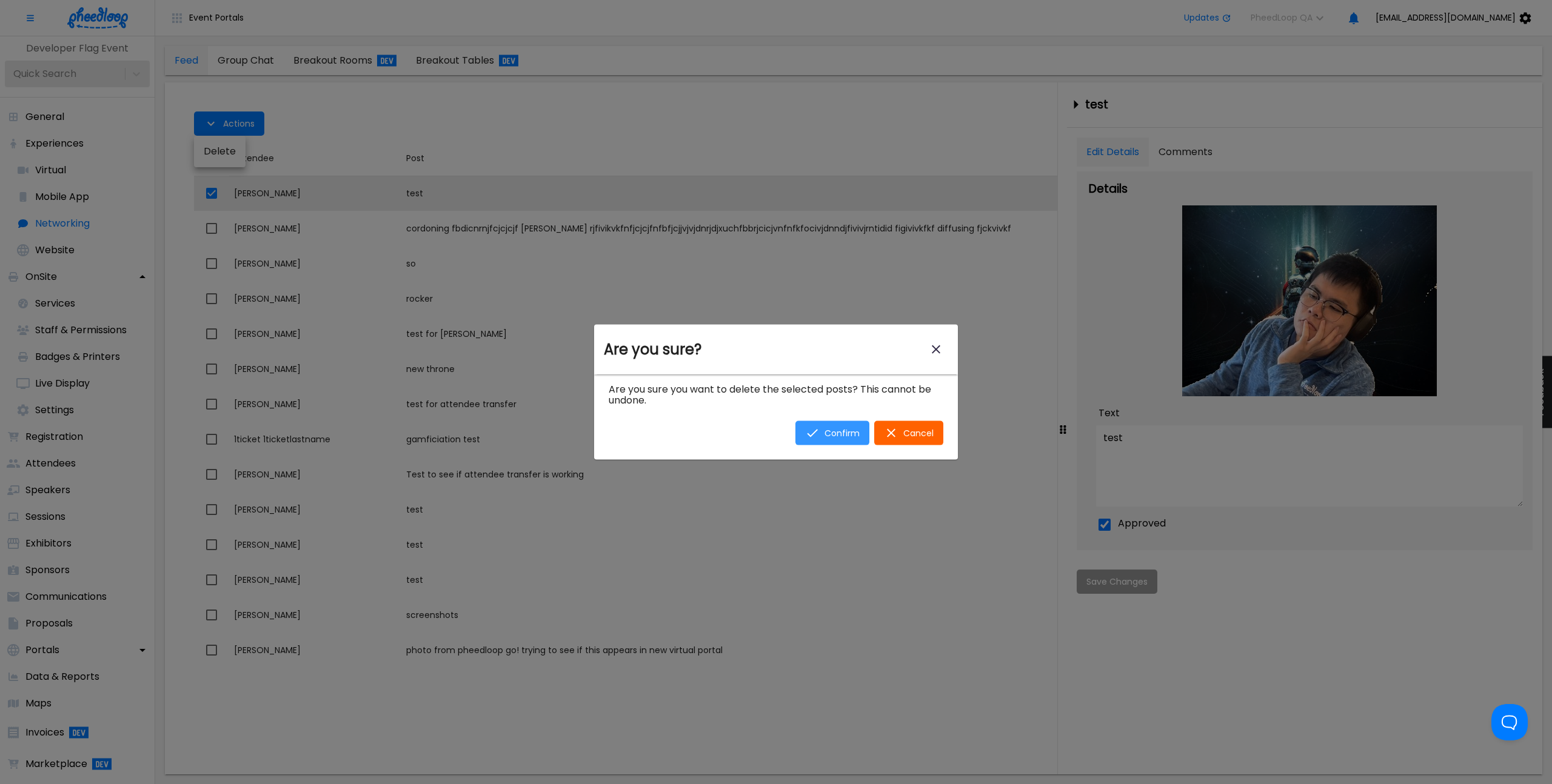 click on "Confirm" at bounding box center (842, 433) 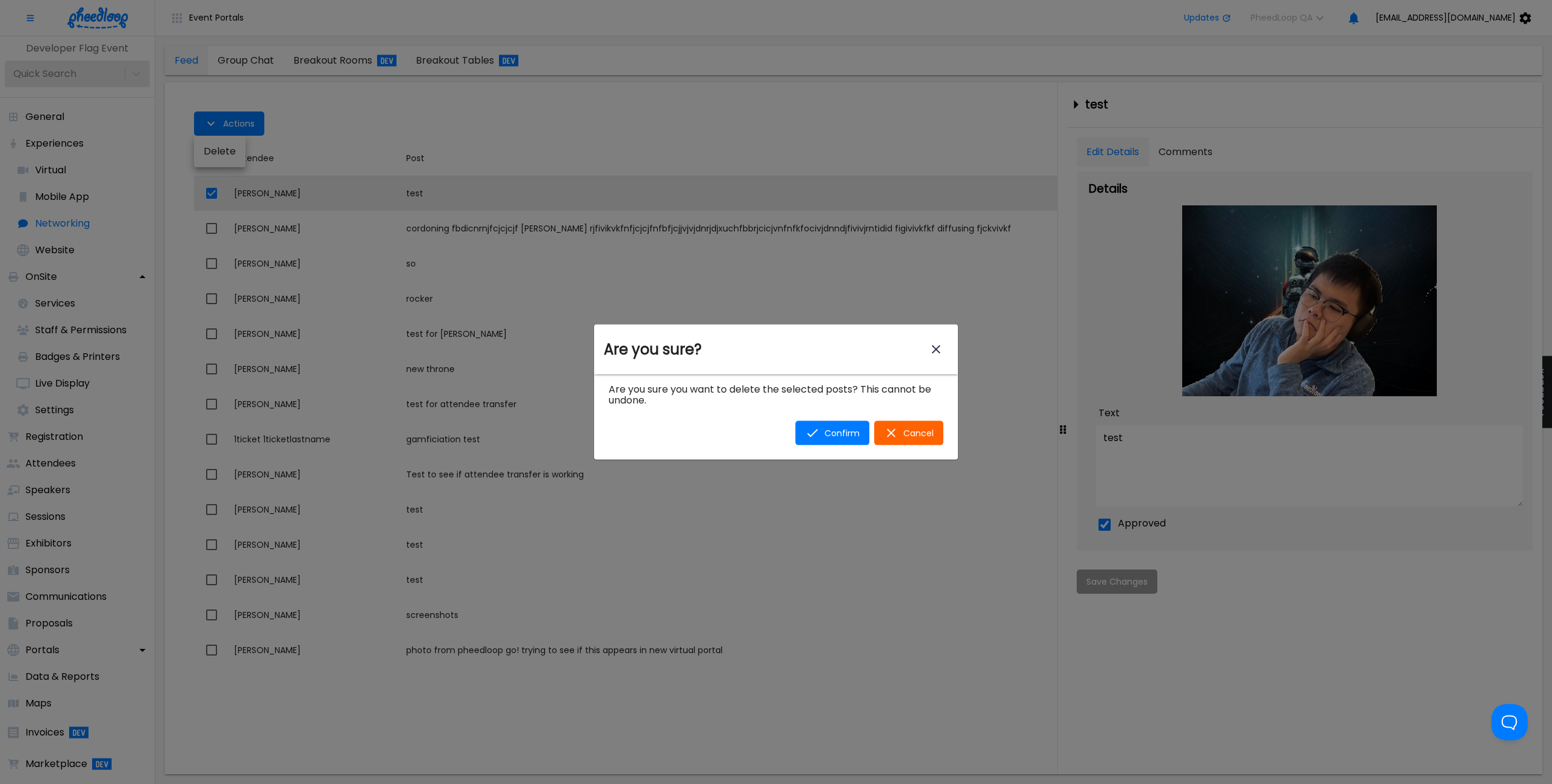 checkbox on "false" 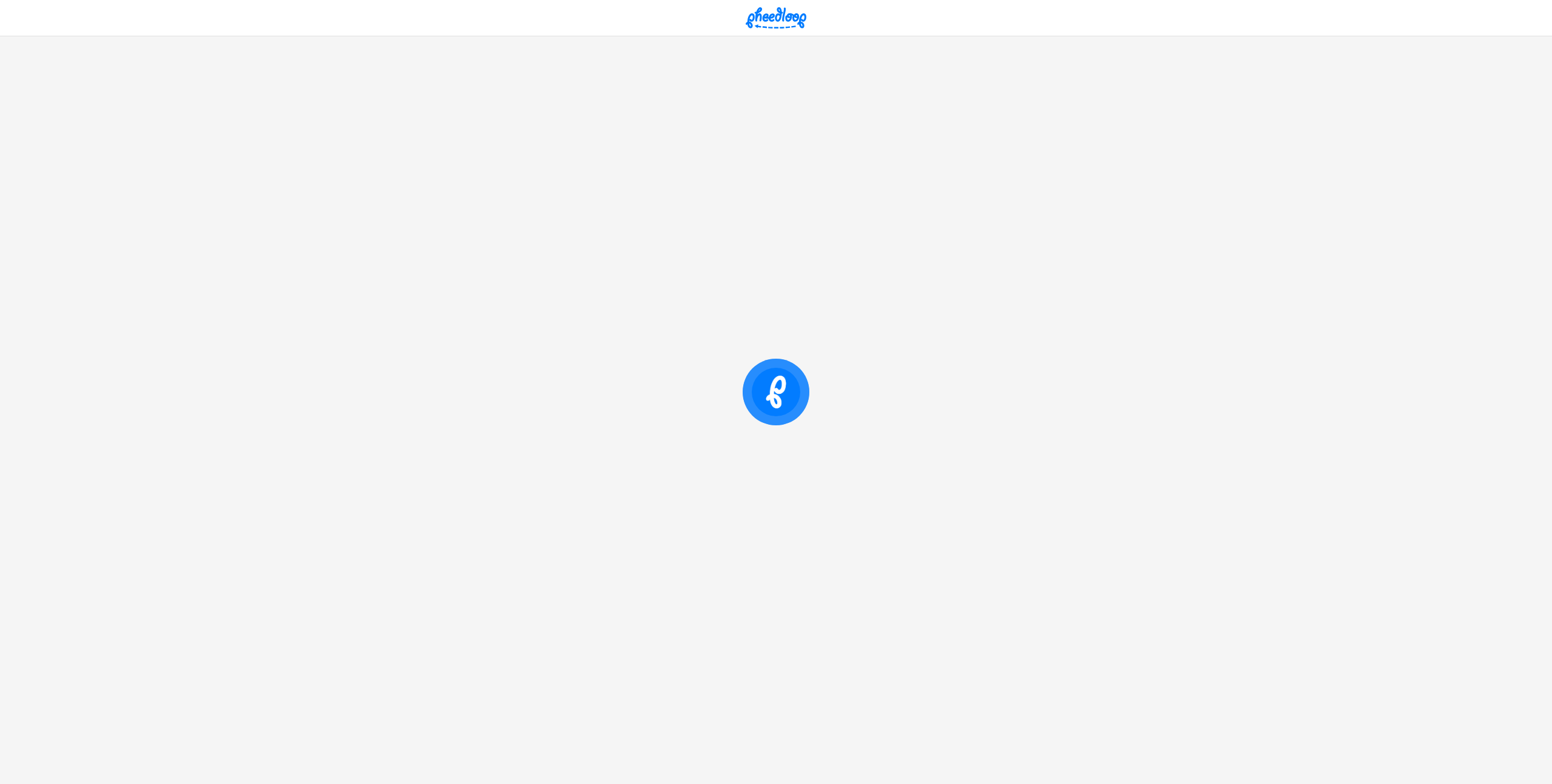 scroll, scrollTop: 0, scrollLeft: 0, axis: both 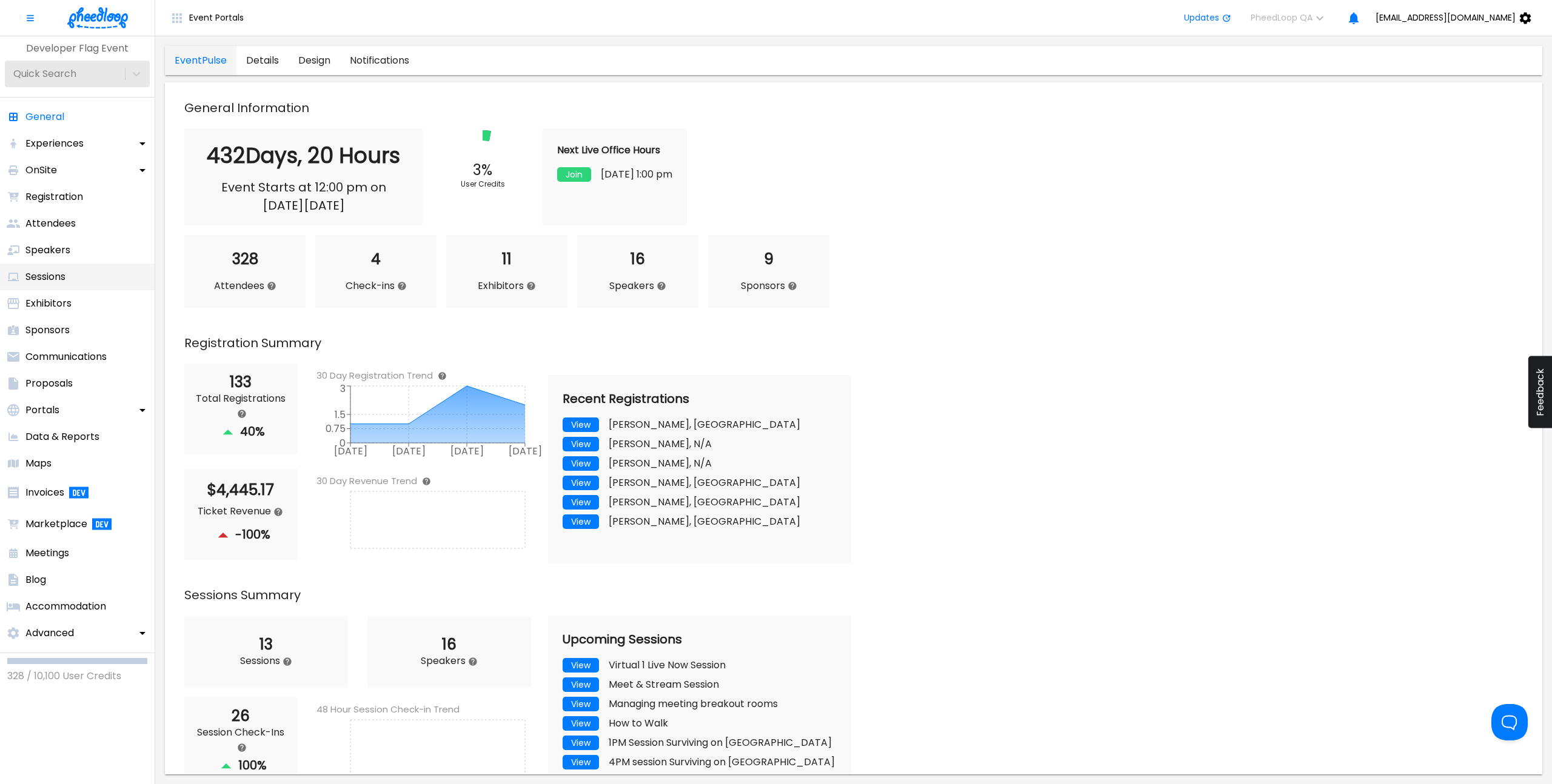 click on "Sessions" at bounding box center [77, 277] 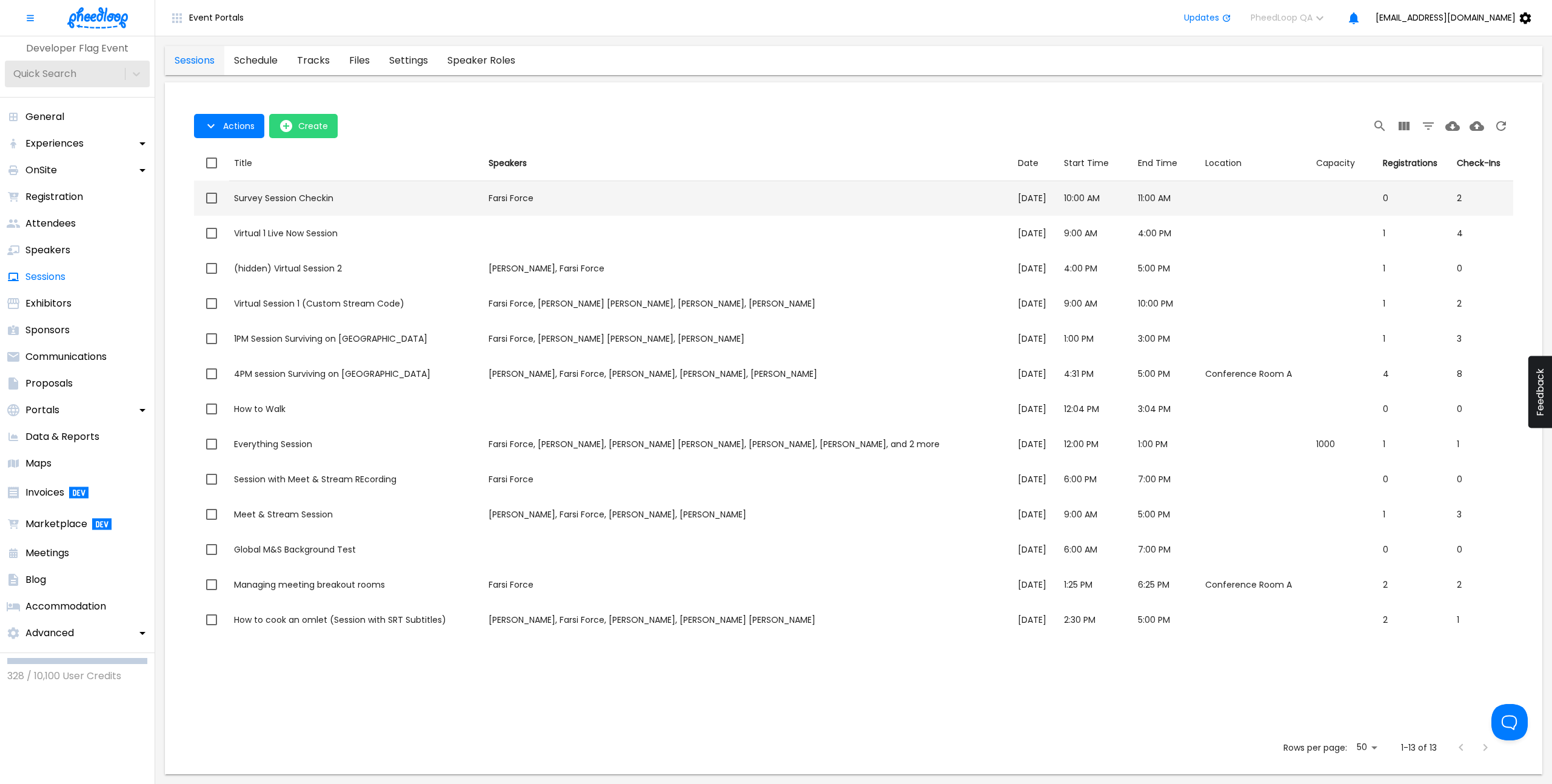 click on "Title Survey Session Checkin" at bounding box center (356, 198) 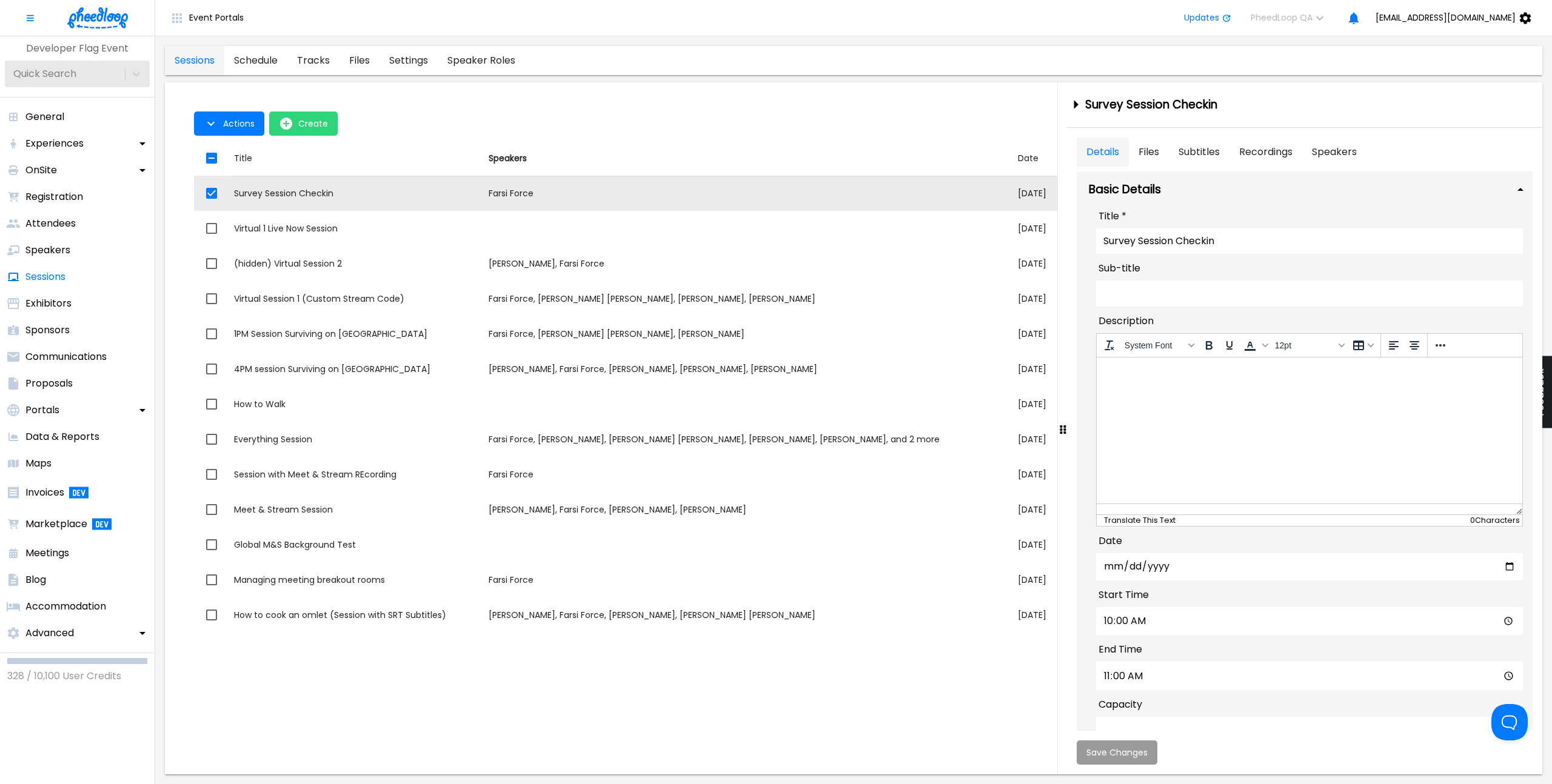 scroll, scrollTop: 0, scrollLeft: 0, axis: both 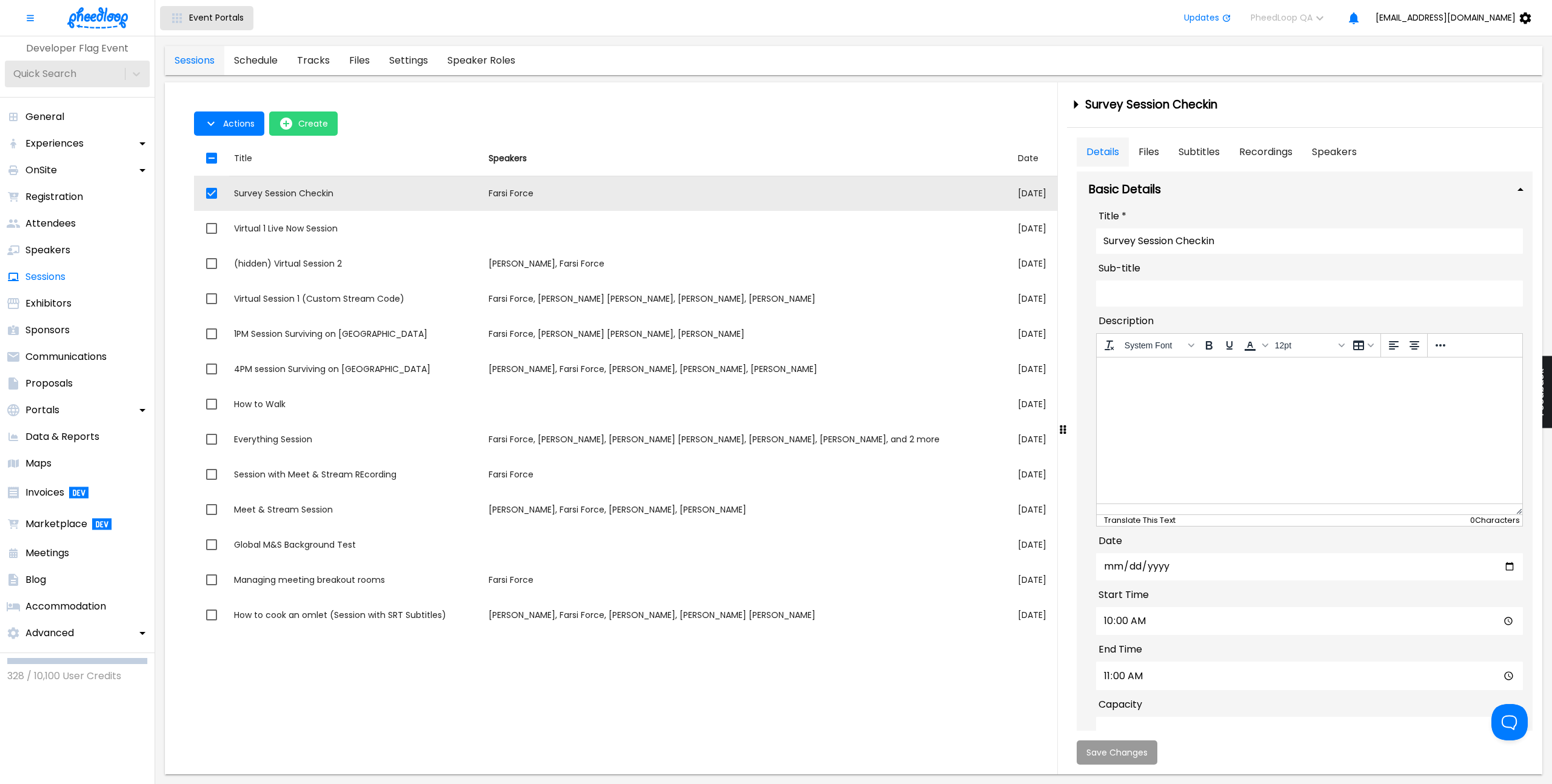 click on "Event Portals" at bounding box center [207, 18] 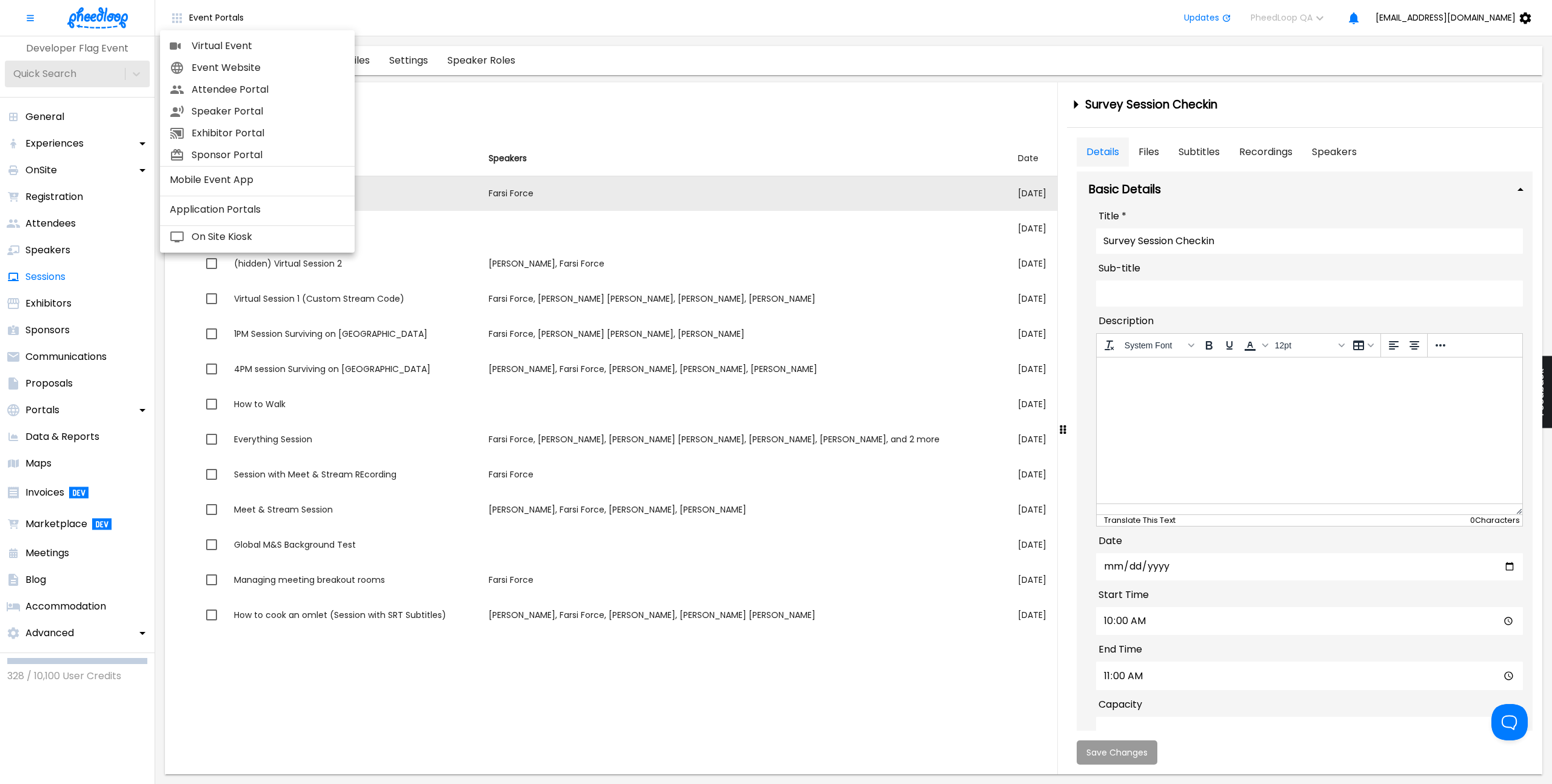 click on "Attendee Portal" at bounding box center [268, 90] 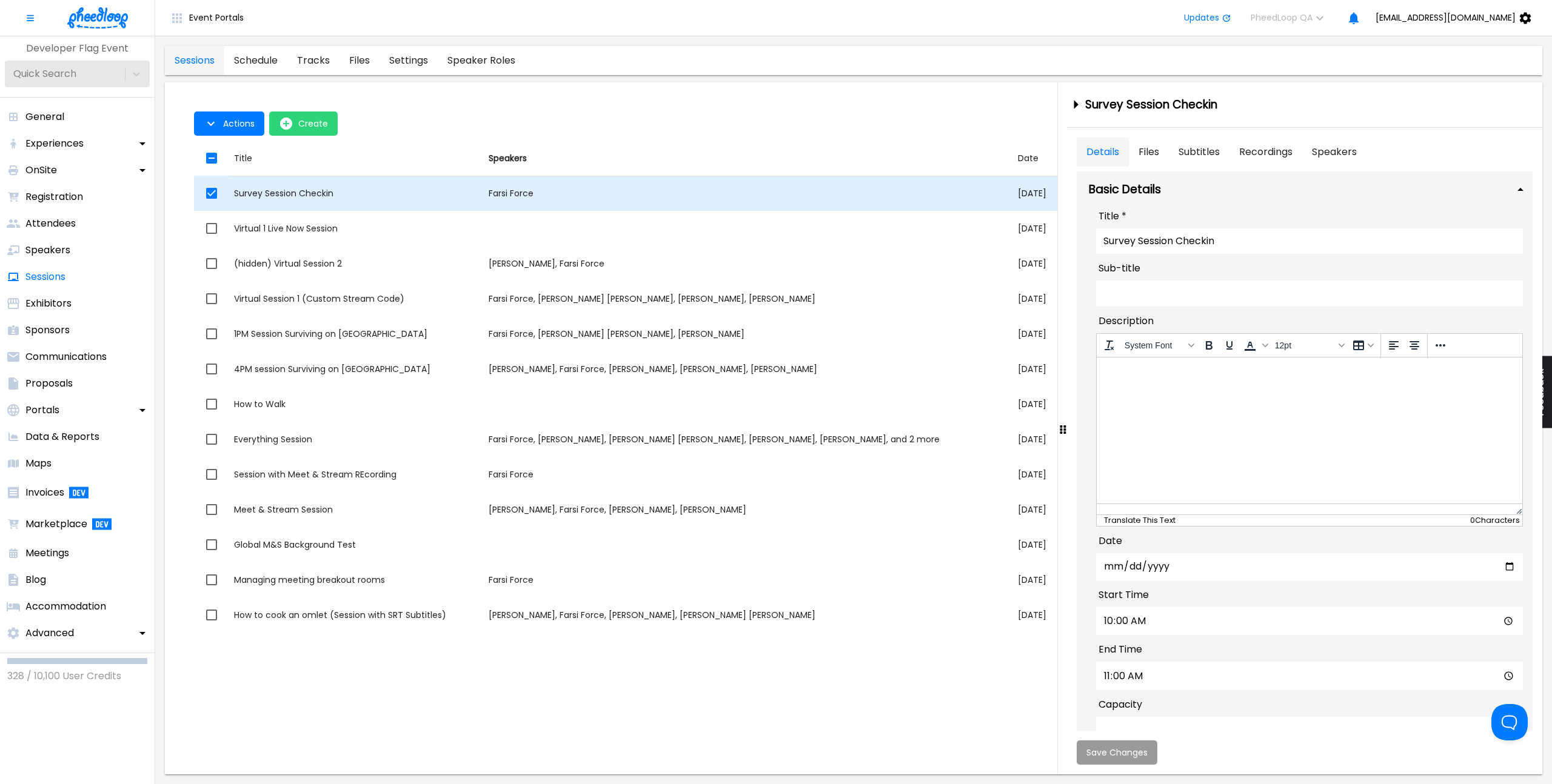 click on "Survey Session Checkin" at bounding box center [356, 193] 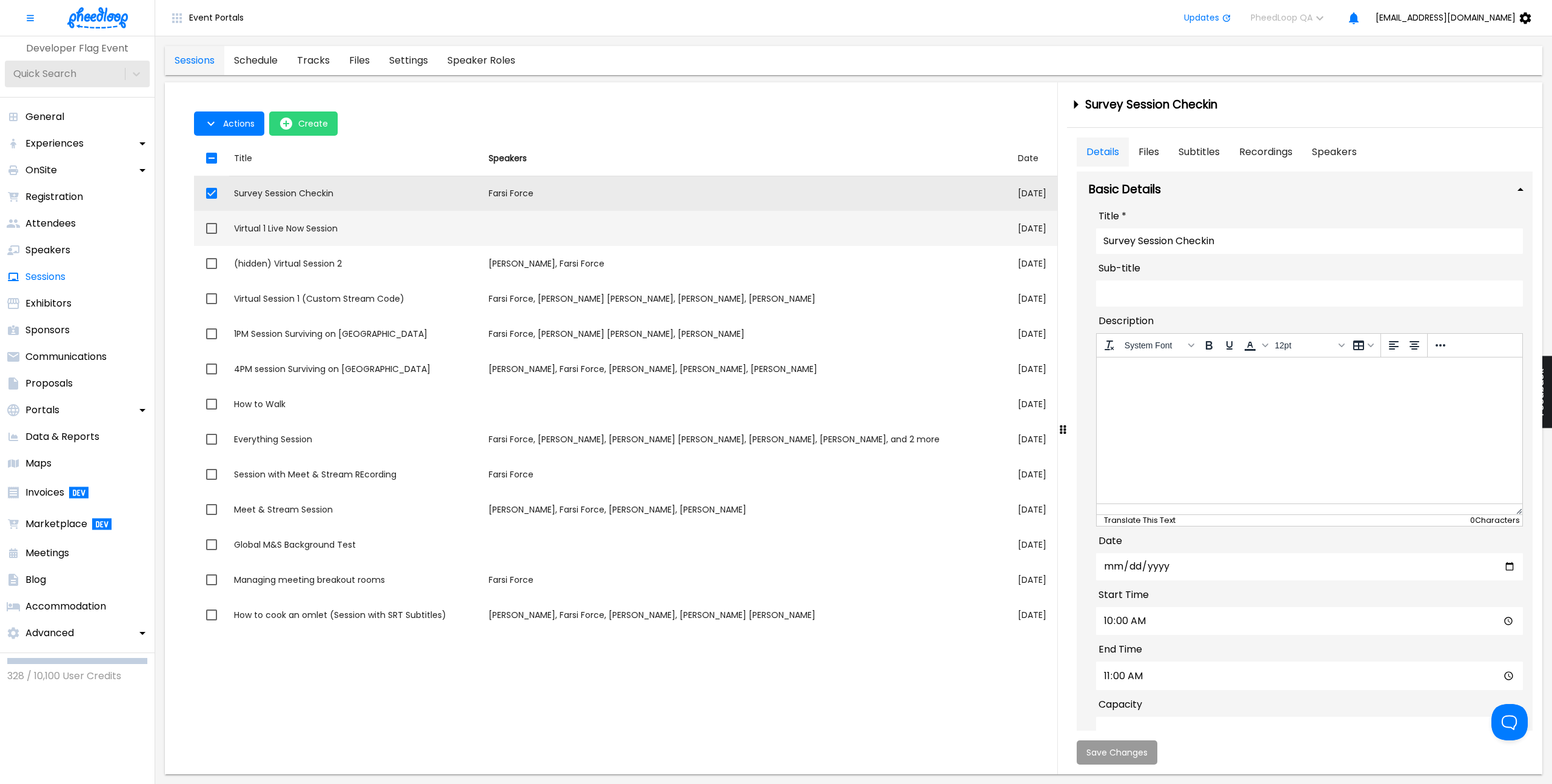 click on "Virtual 1 Live Now Session" at bounding box center [356, 228] 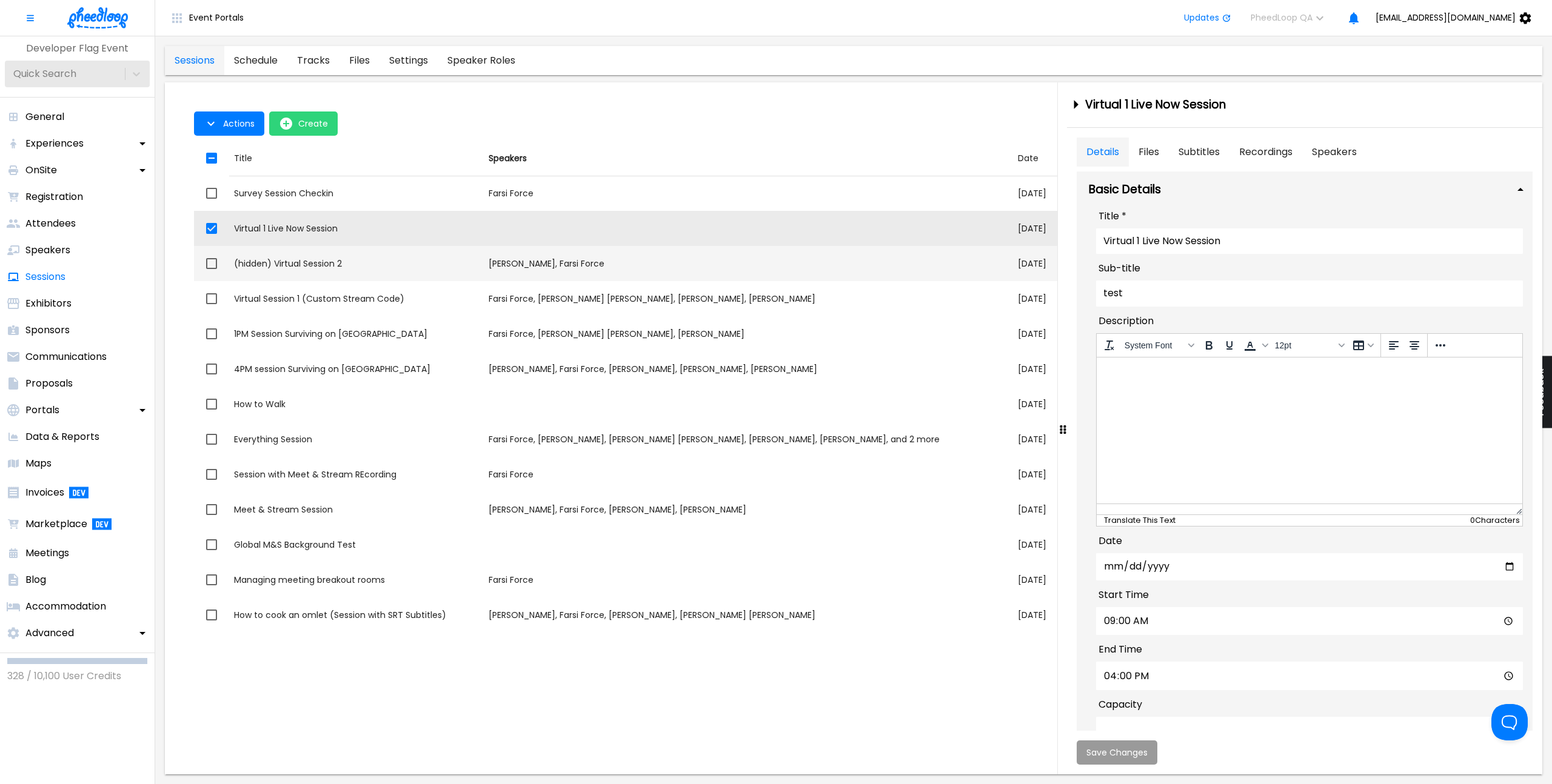 scroll, scrollTop: 0, scrollLeft: 0, axis: both 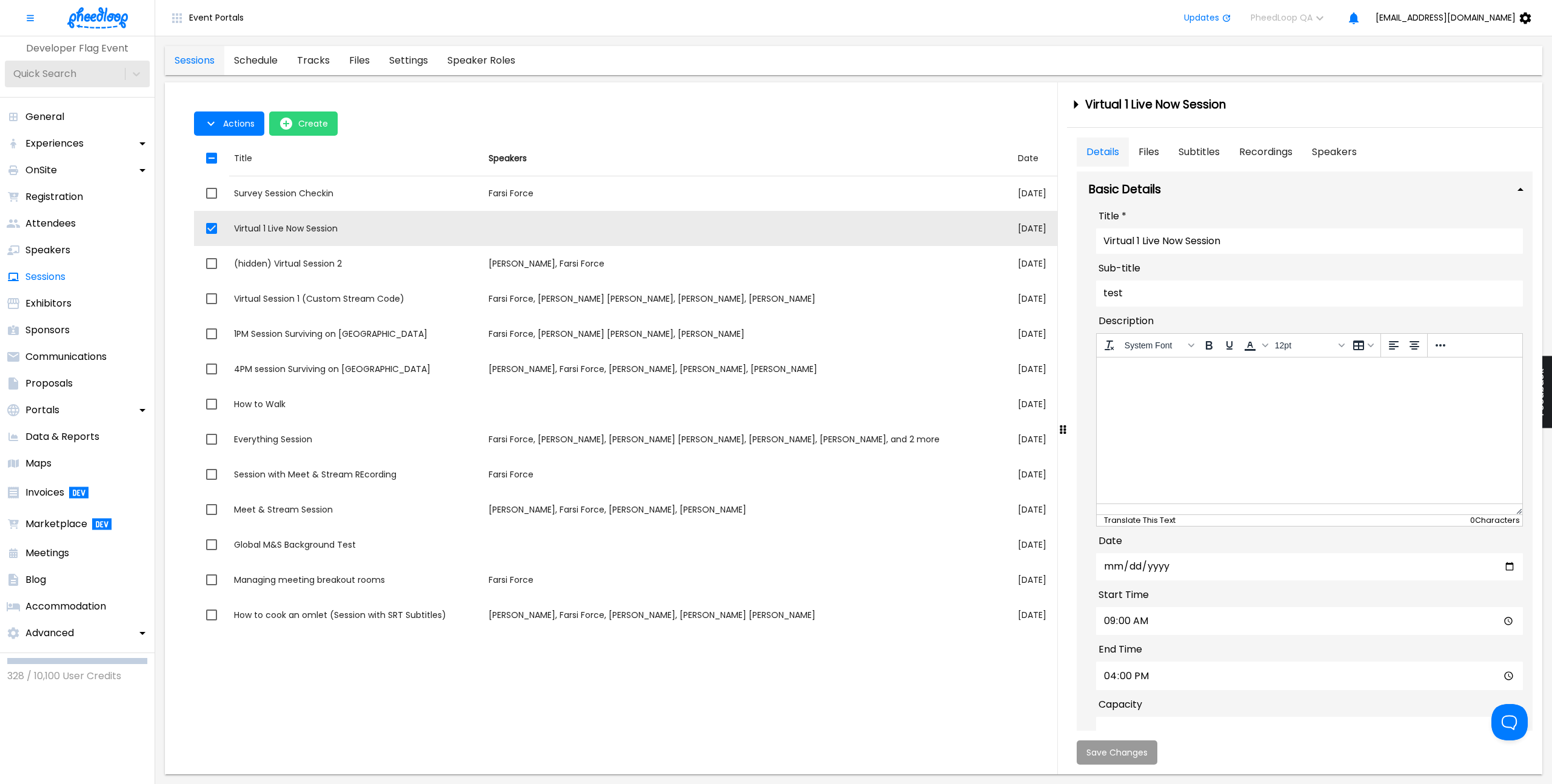 click at bounding box center (1309, 373) 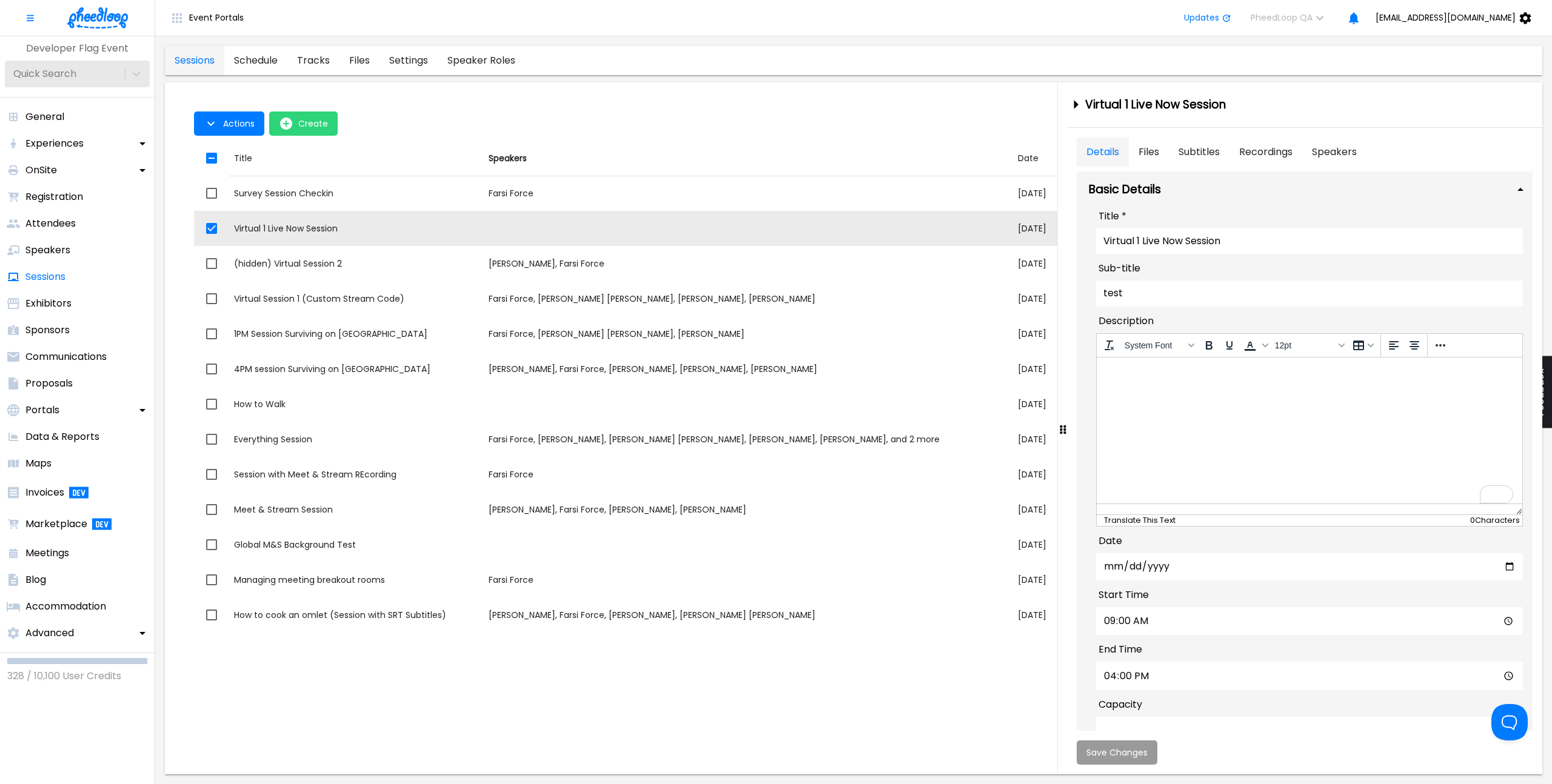 drag, startPoint x: 1290, startPoint y: 477, endPoint x: 1264, endPoint y: 460, distance: 31.06445 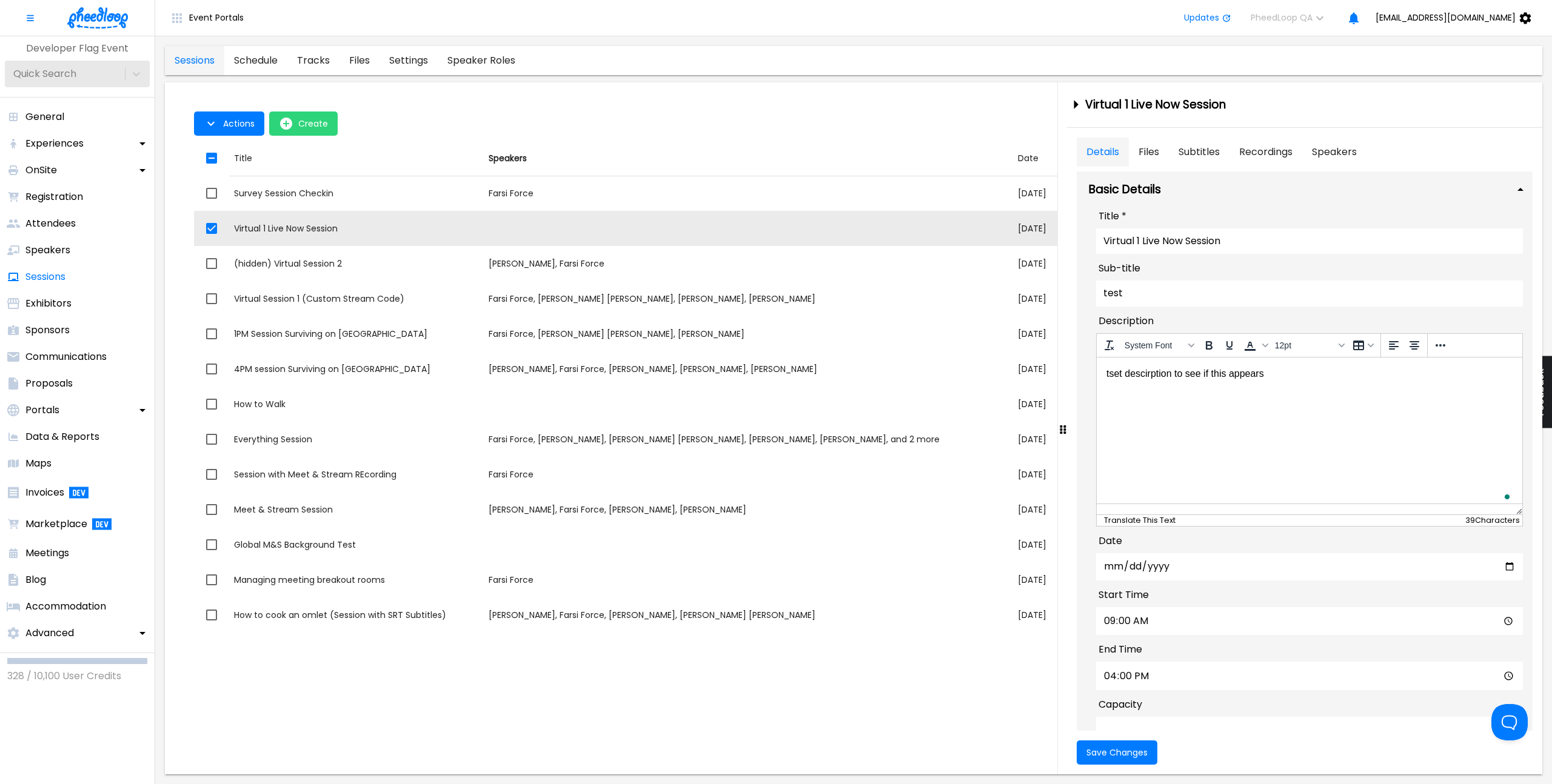 click on "Save Changes" at bounding box center (1305, 752) 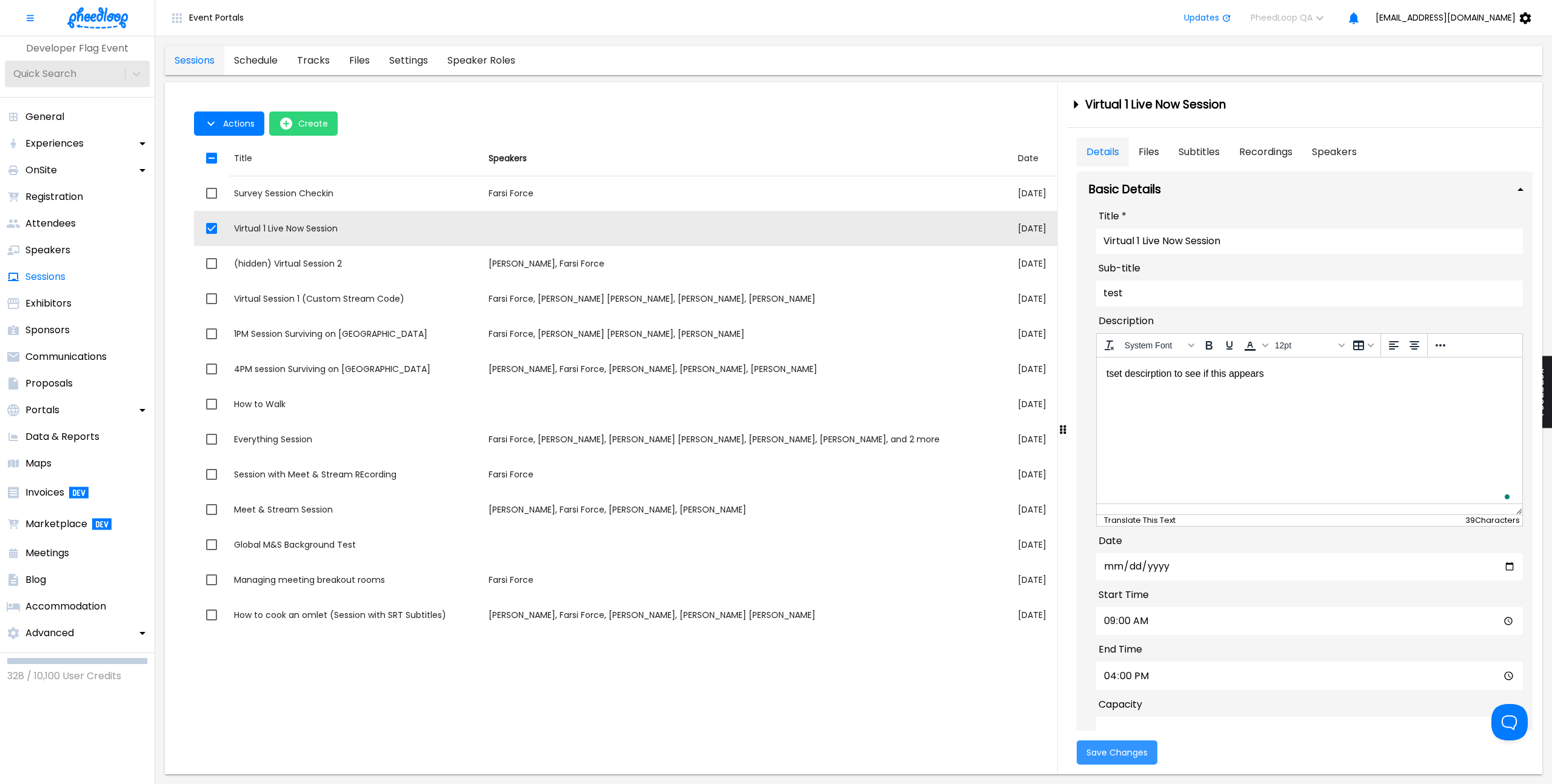 click on "Save Changes" at bounding box center (1117, 752) 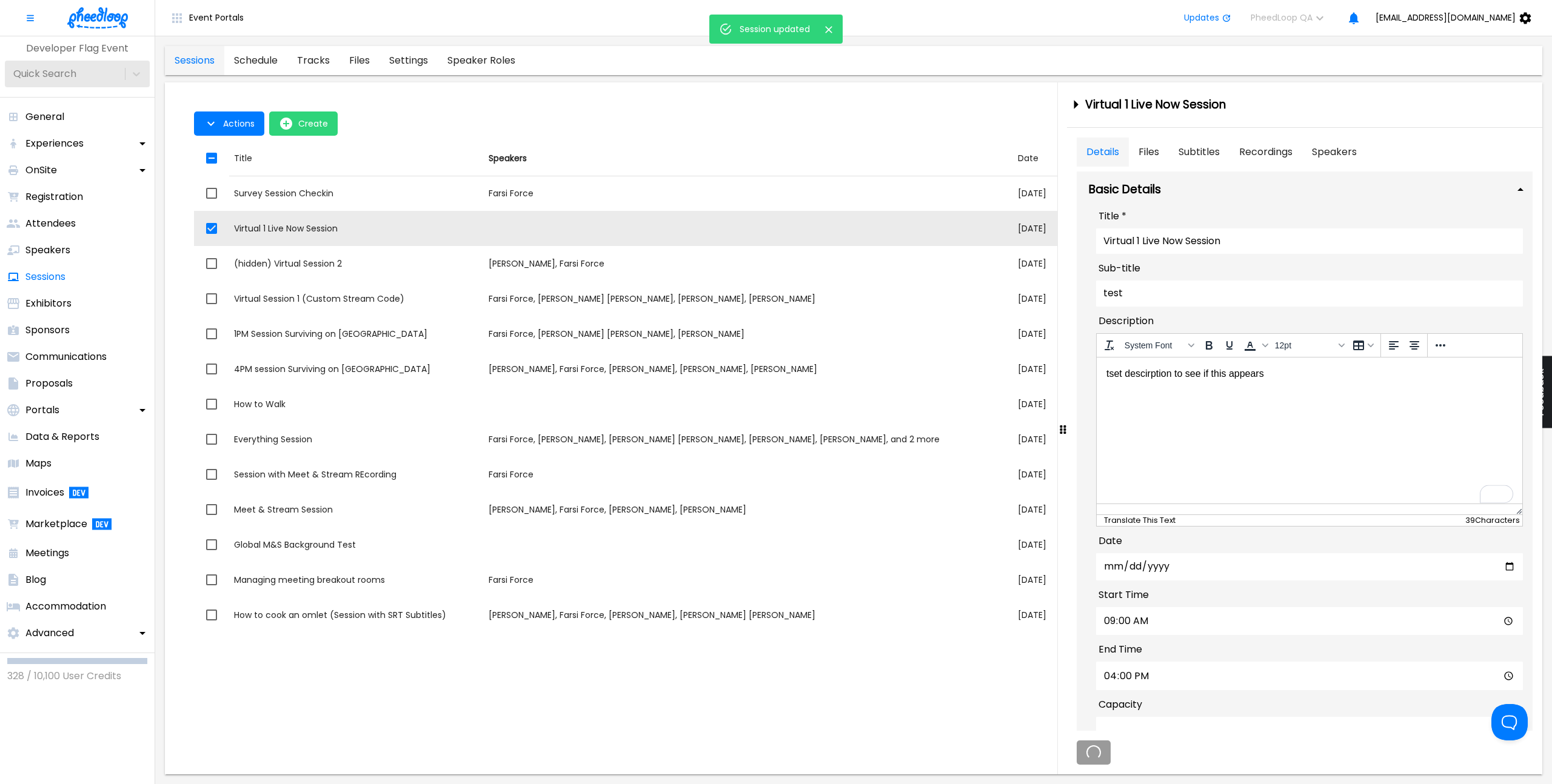 type on "09:00" 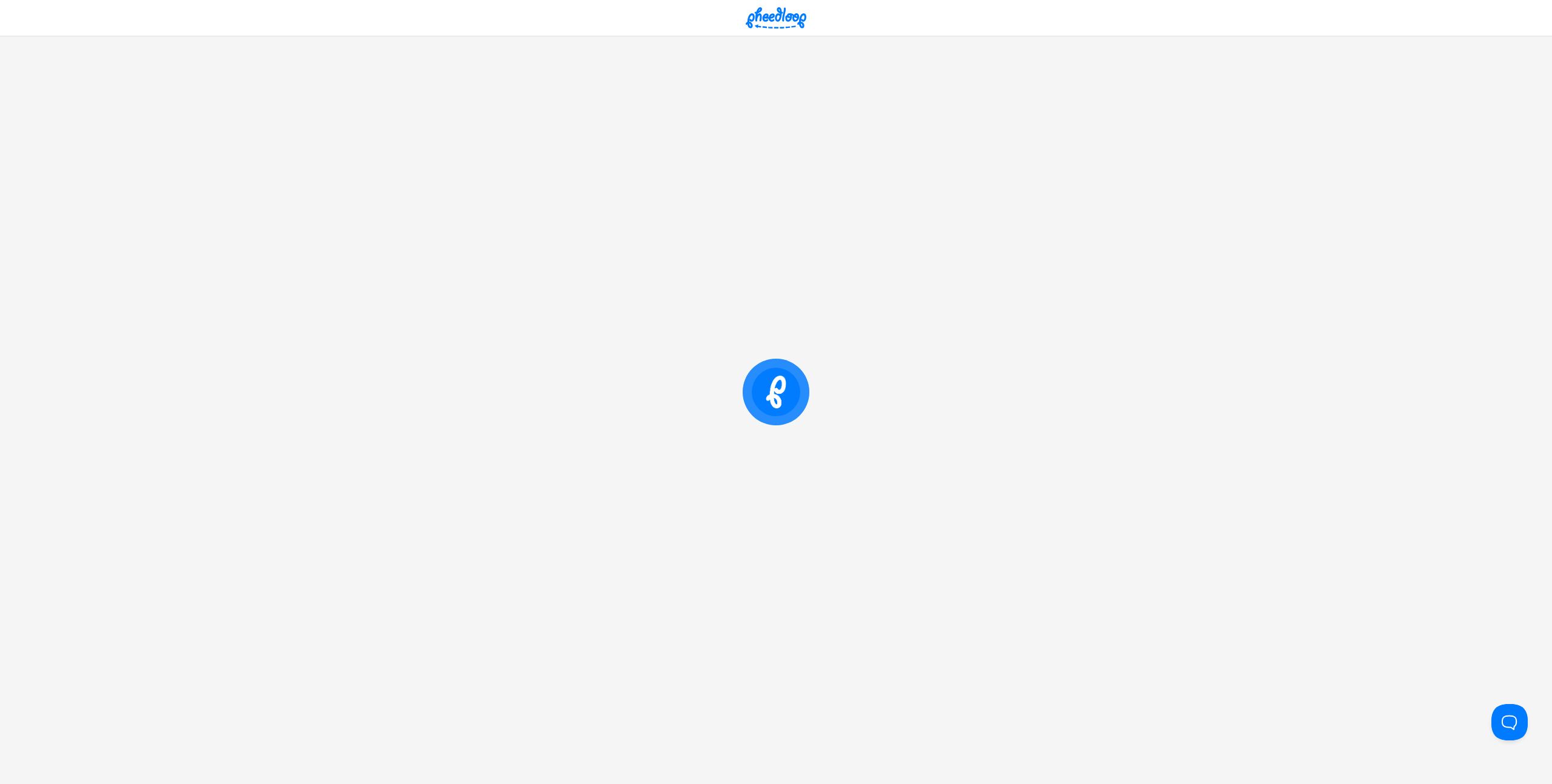 scroll, scrollTop: 0, scrollLeft: 0, axis: both 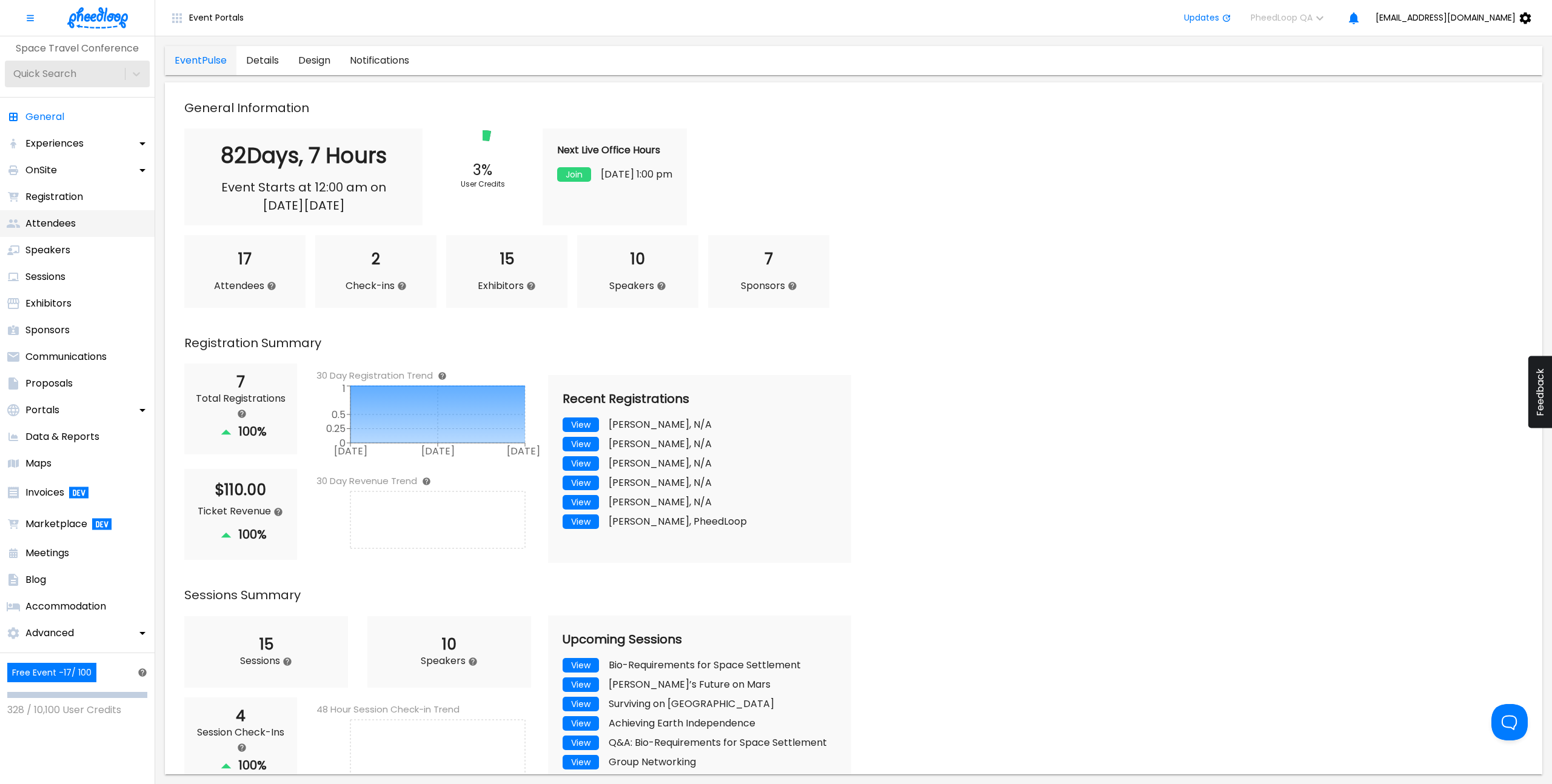 click on "Attendees" at bounding box center (77, 224) 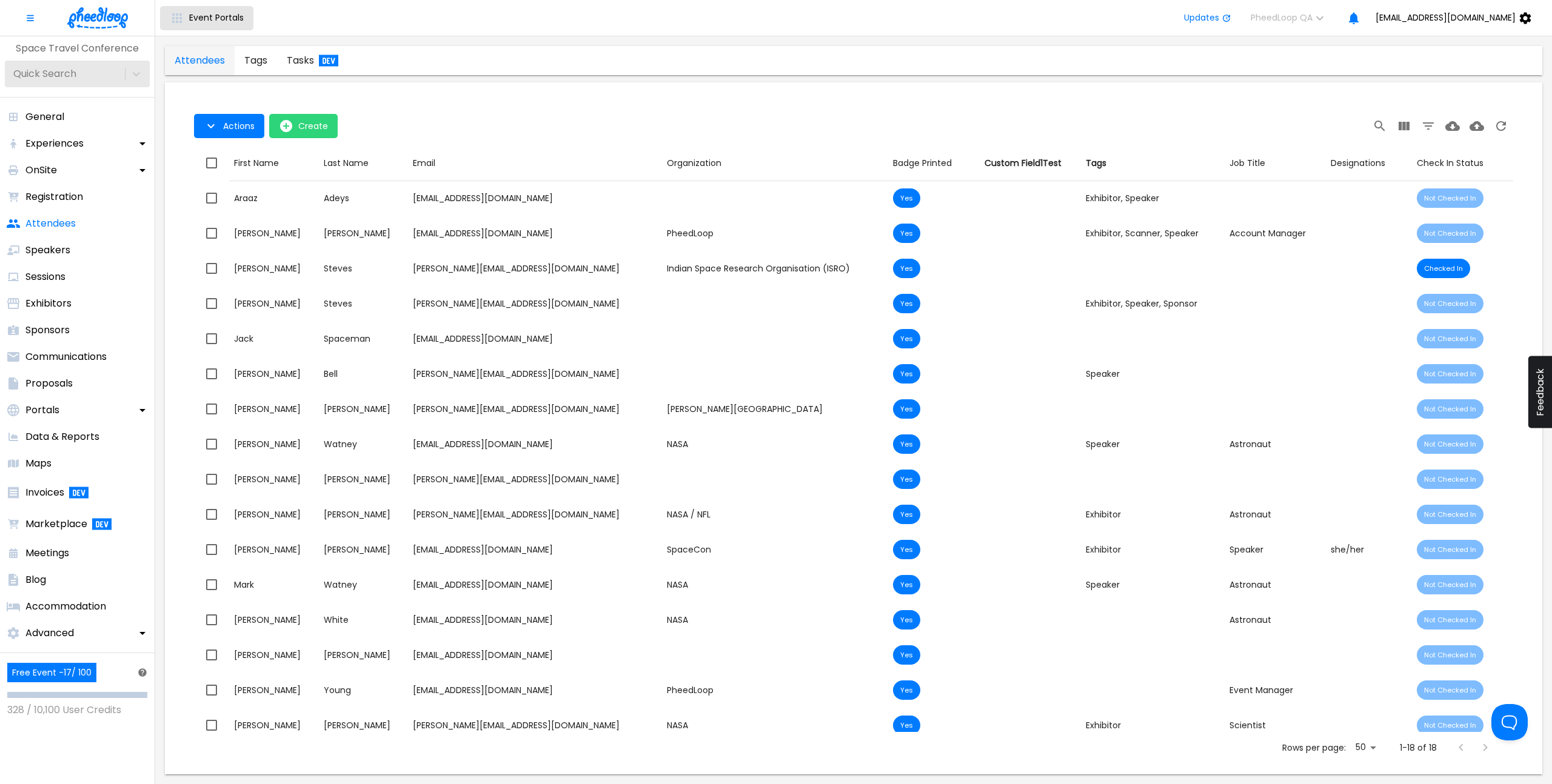 click on "Event Portals" at bounding box center (216, 18) 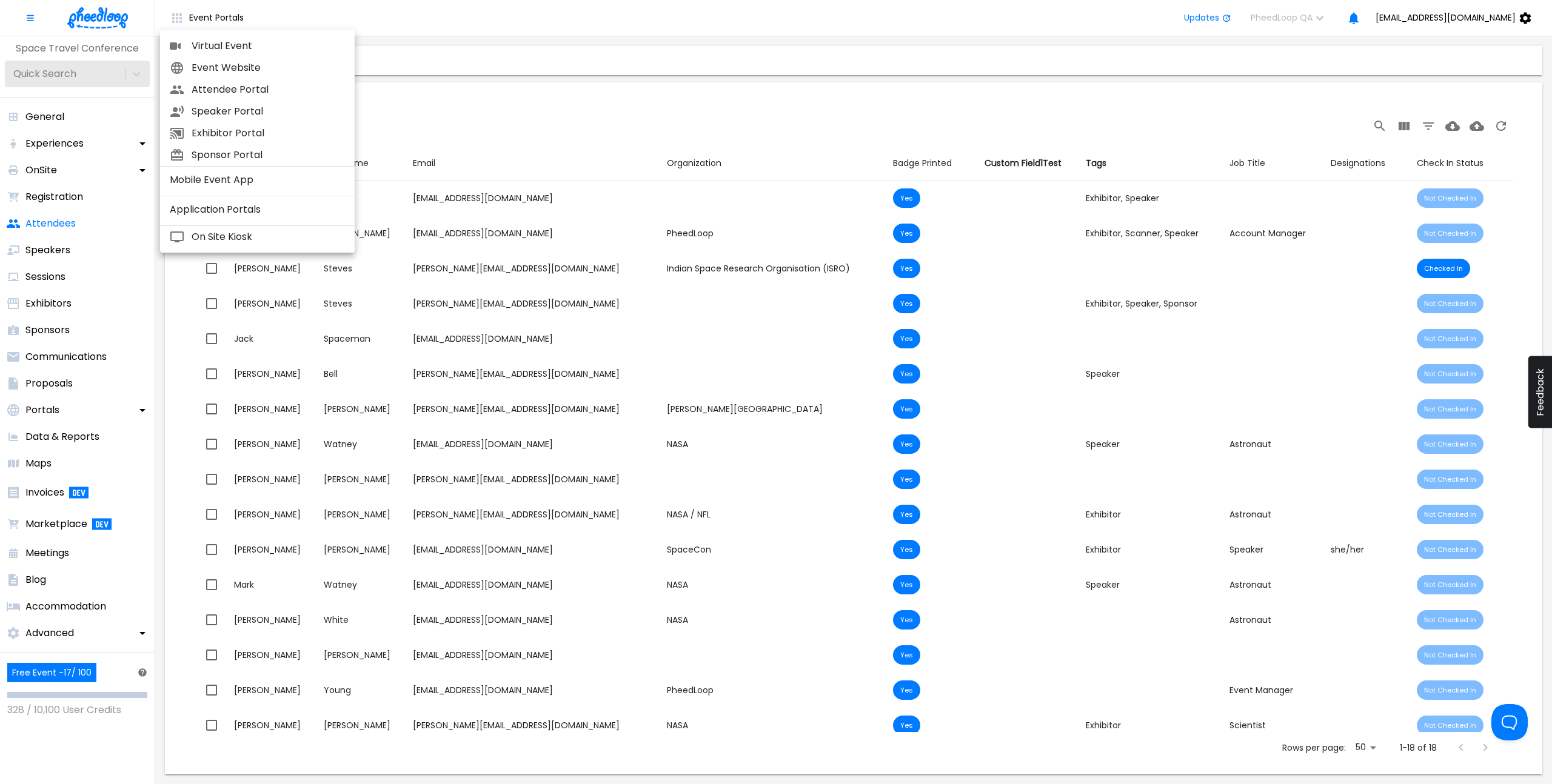 click on "Attendee Portal" at bounding box center (268, 90) 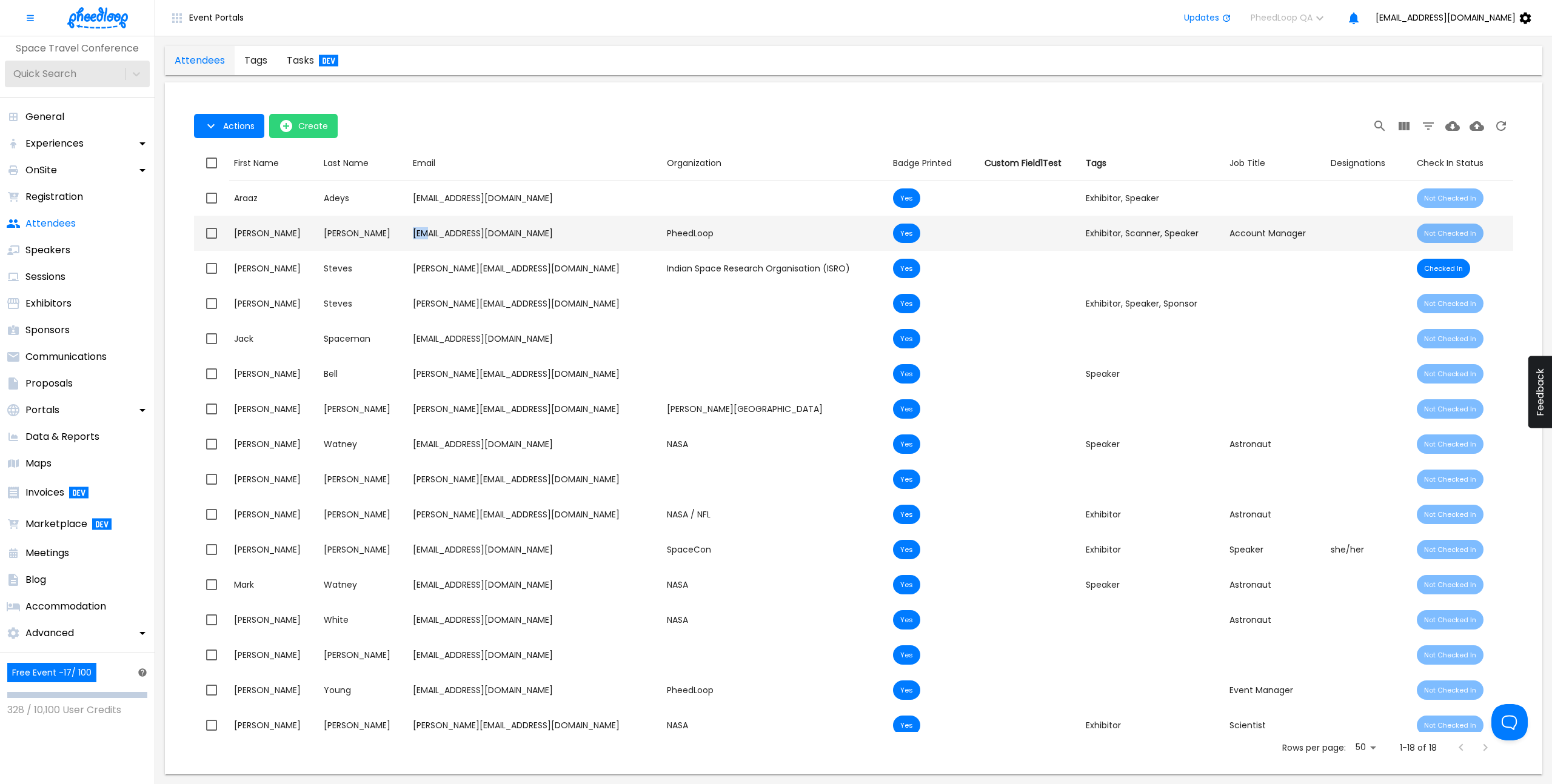 click on "Email demos@pheedloop.com" at bounding box center (535, 233) 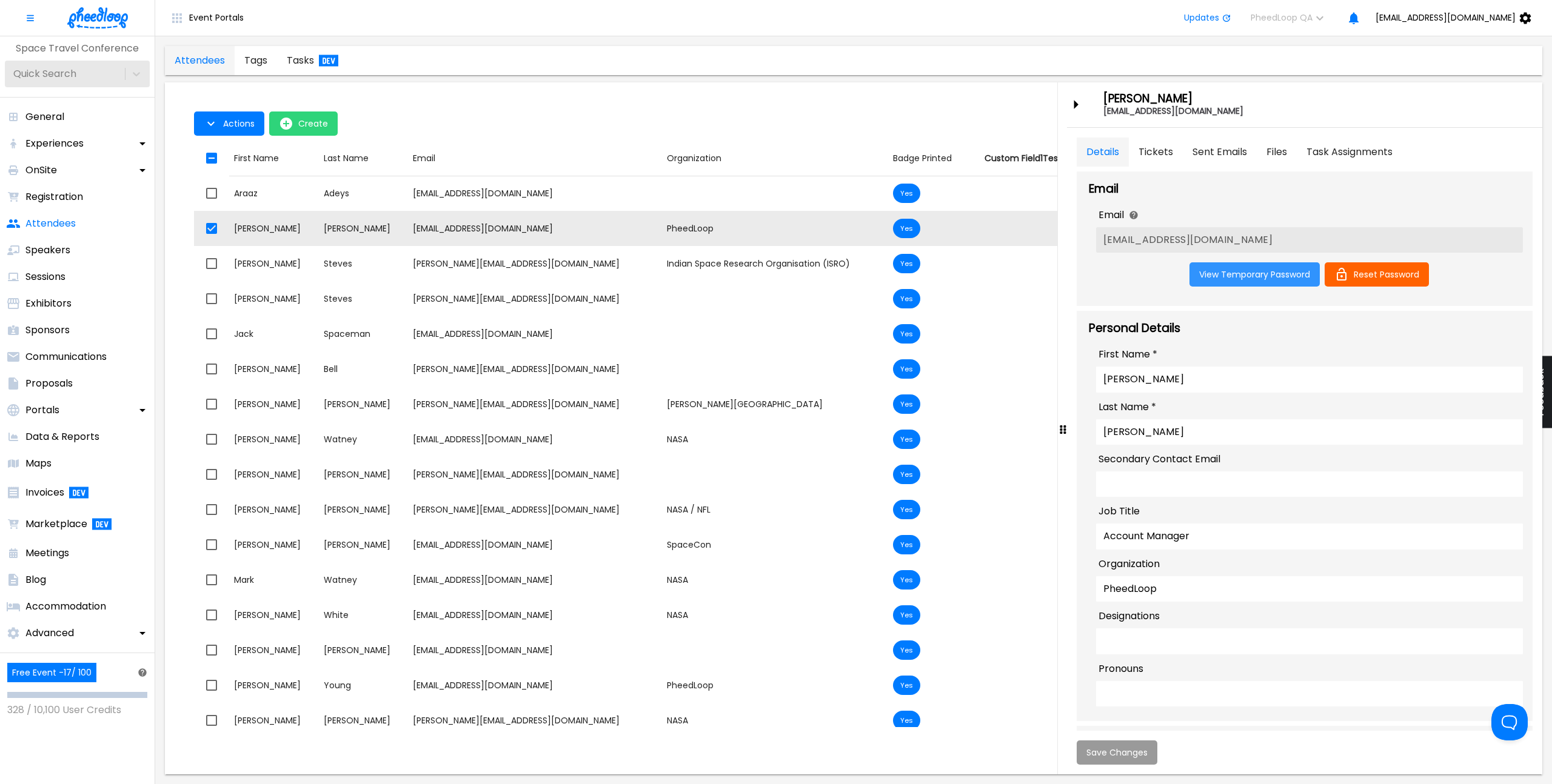 scroll, scrollTop: 0, scrollLeft: 0, axis: both 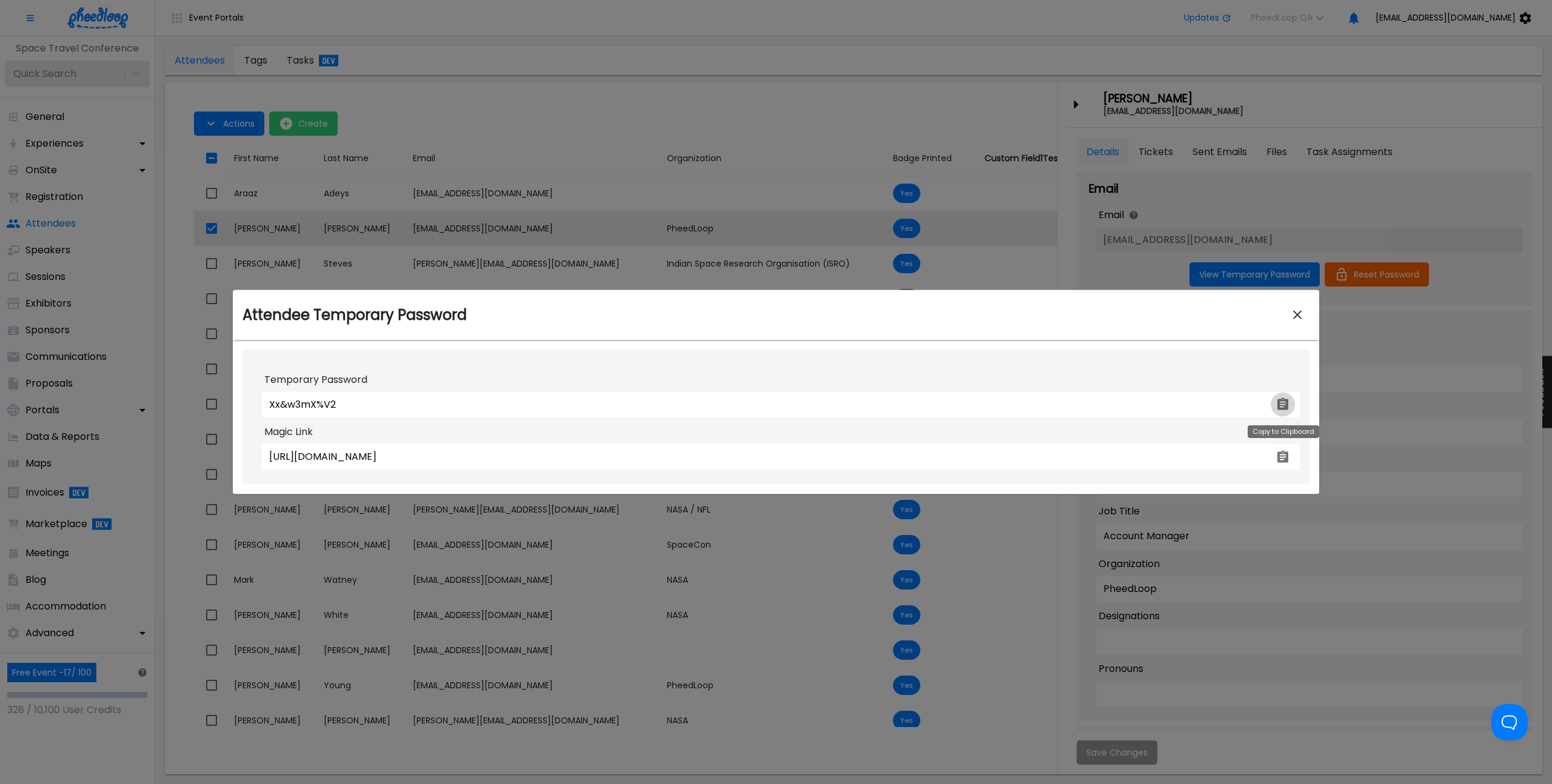 click at bounding box center [1283, 405] 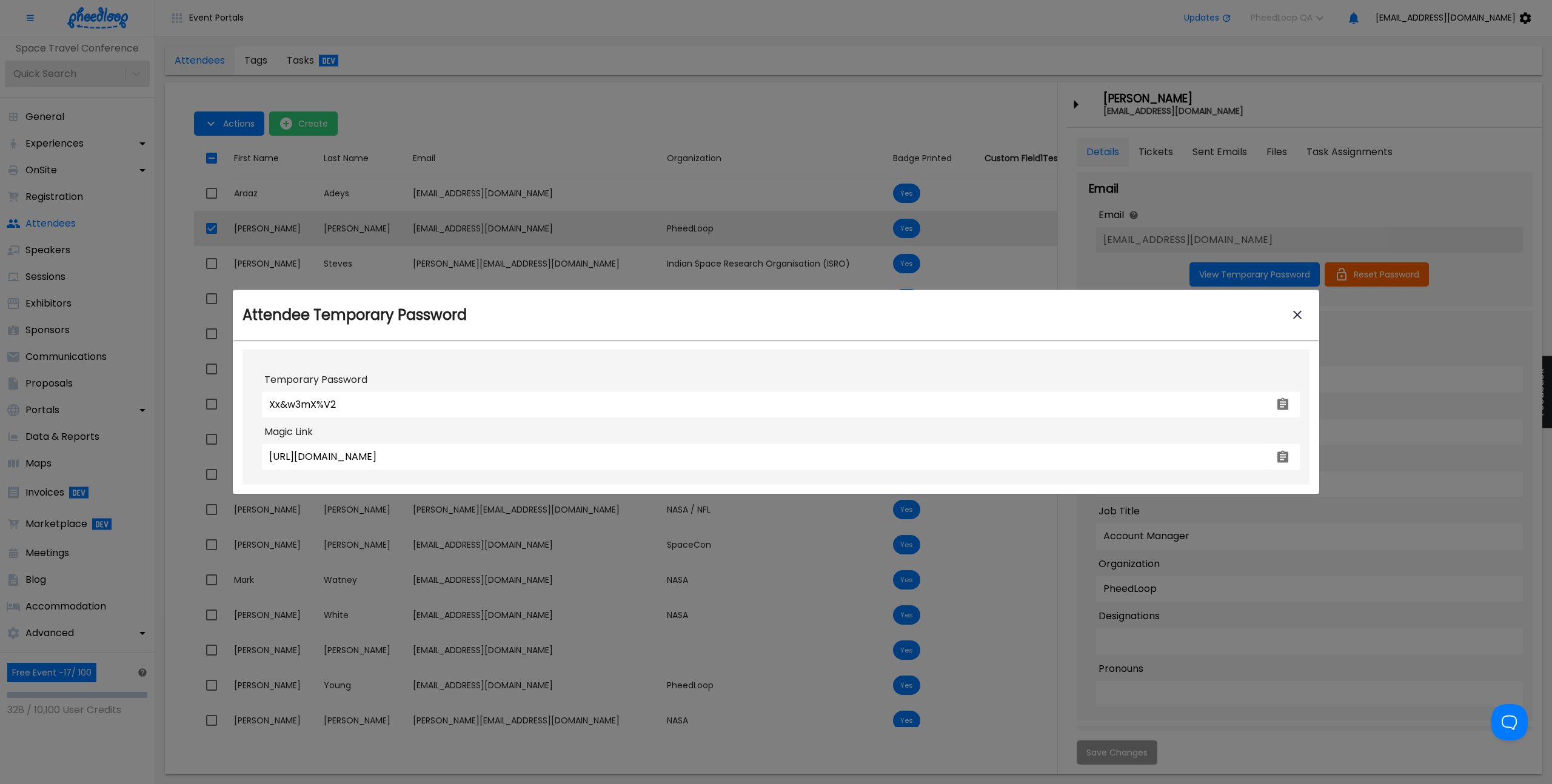 click at bounding box center [776, 392] 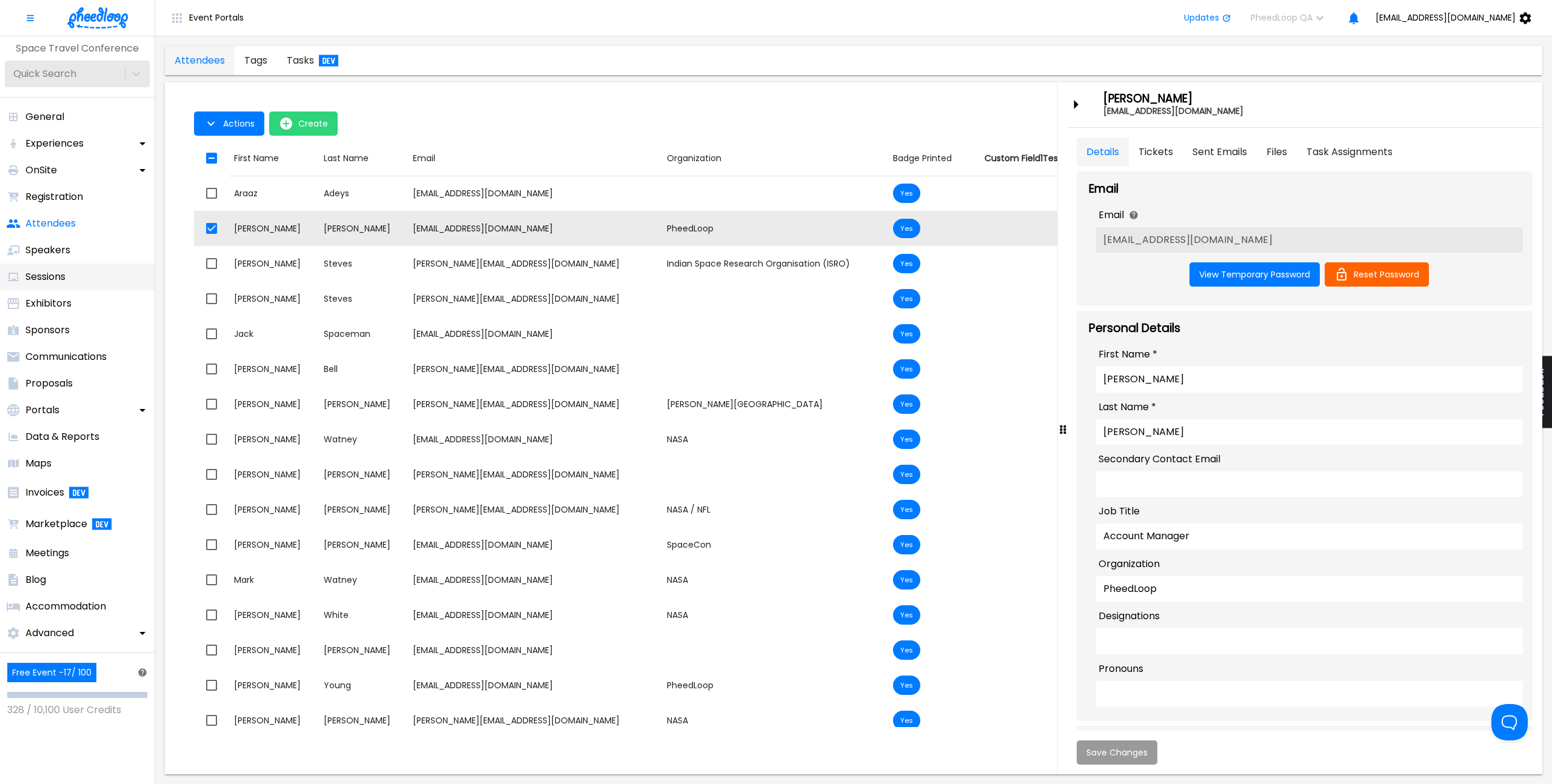 click on "Sessions" at bounding box center (77, 277) 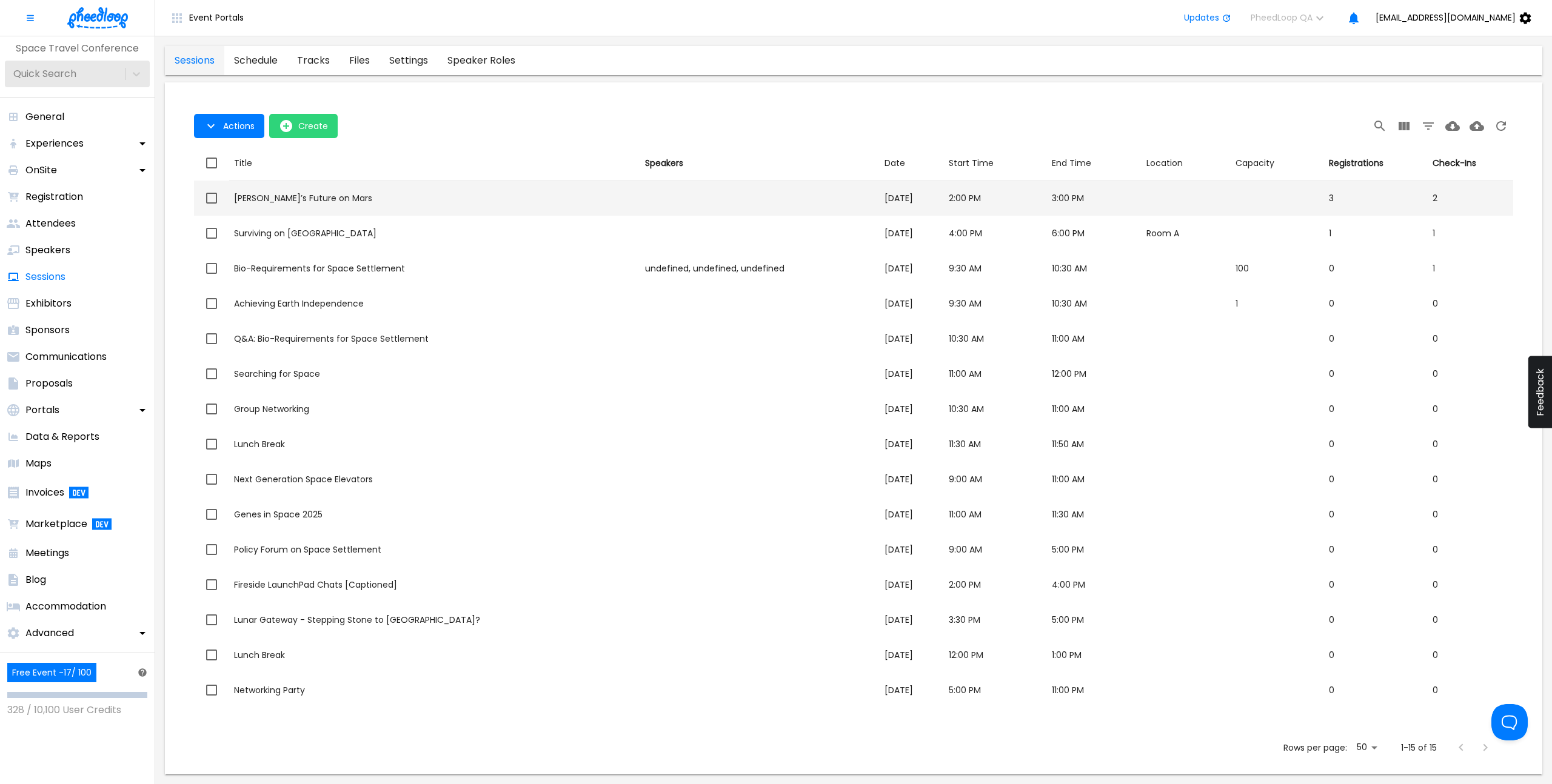 click on "Title Mankind’s Future on Mars" at bounding box center (435, 198) 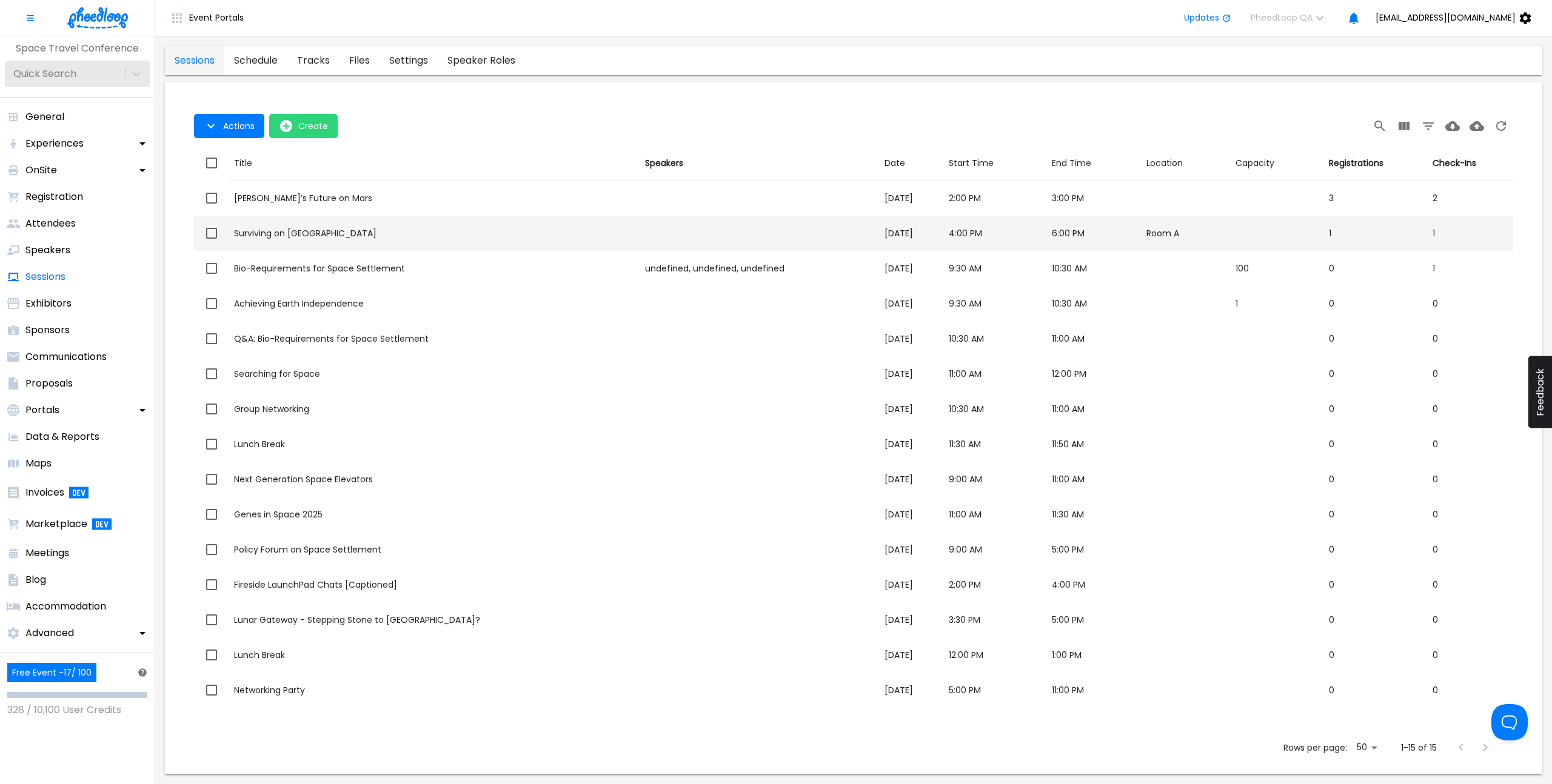 checkbox on "true" 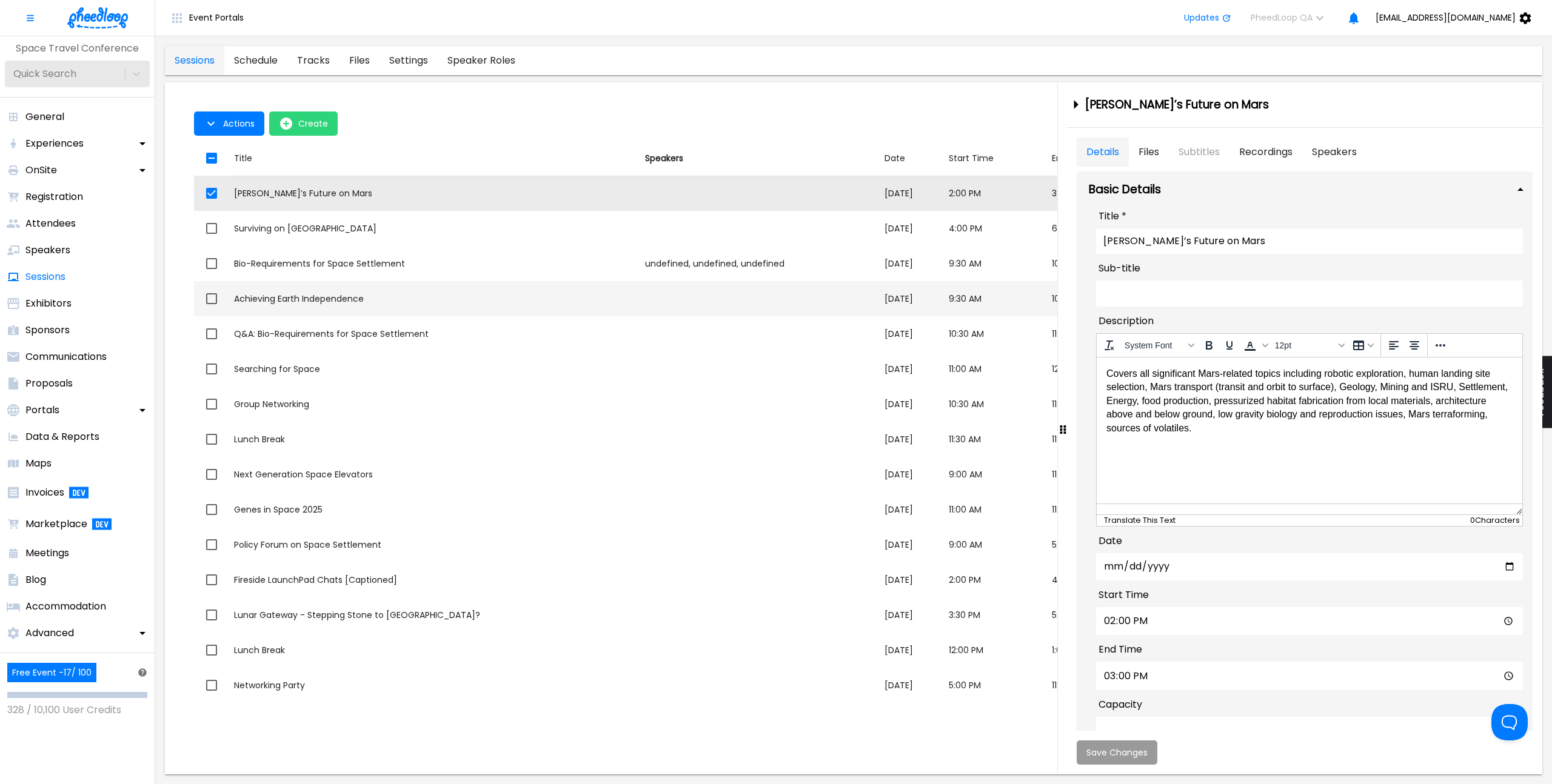 scroll, scrollTop: 0, scrollLeft: 0, axis: both 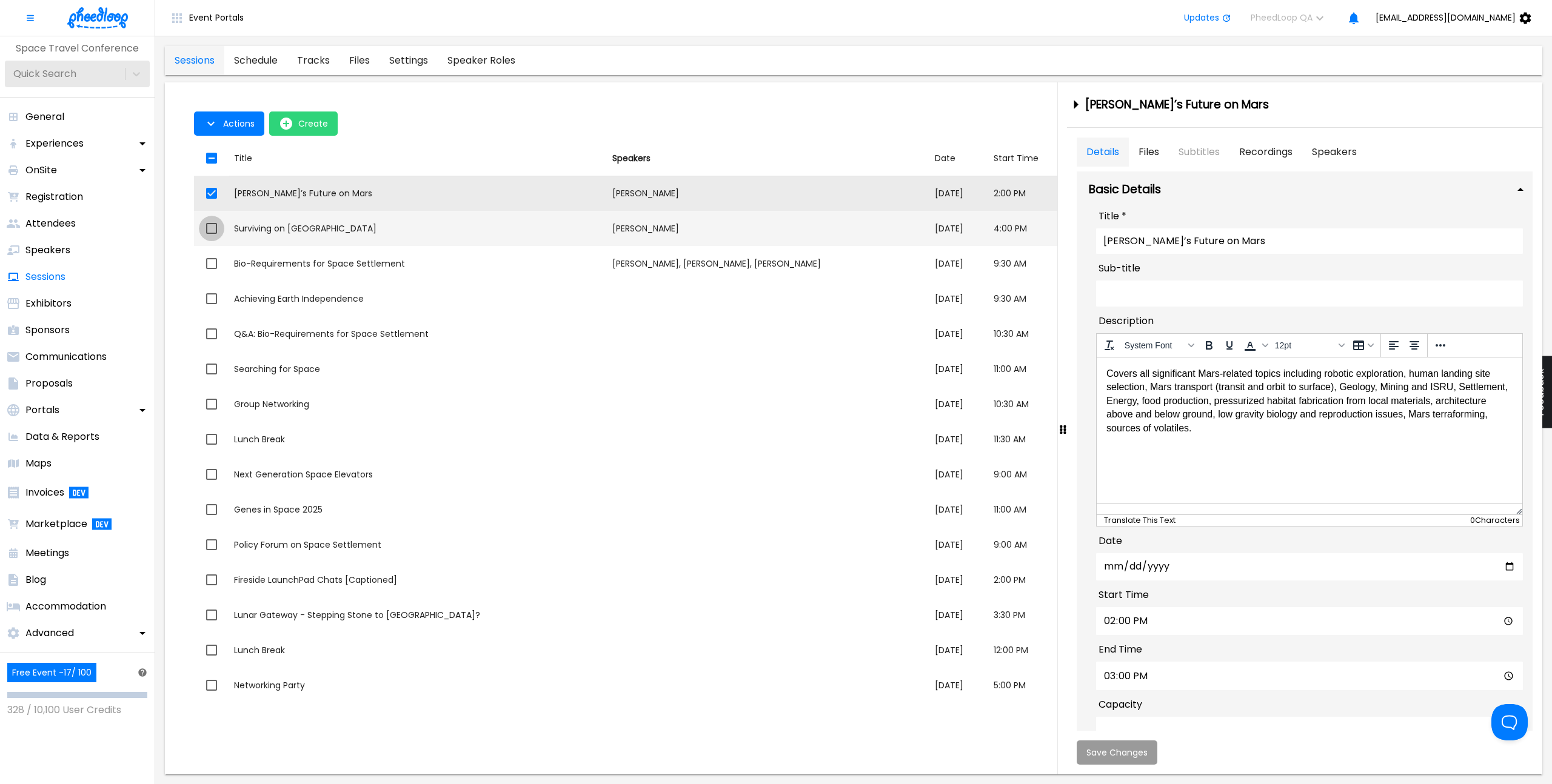 click at bounding box center (212, 228) 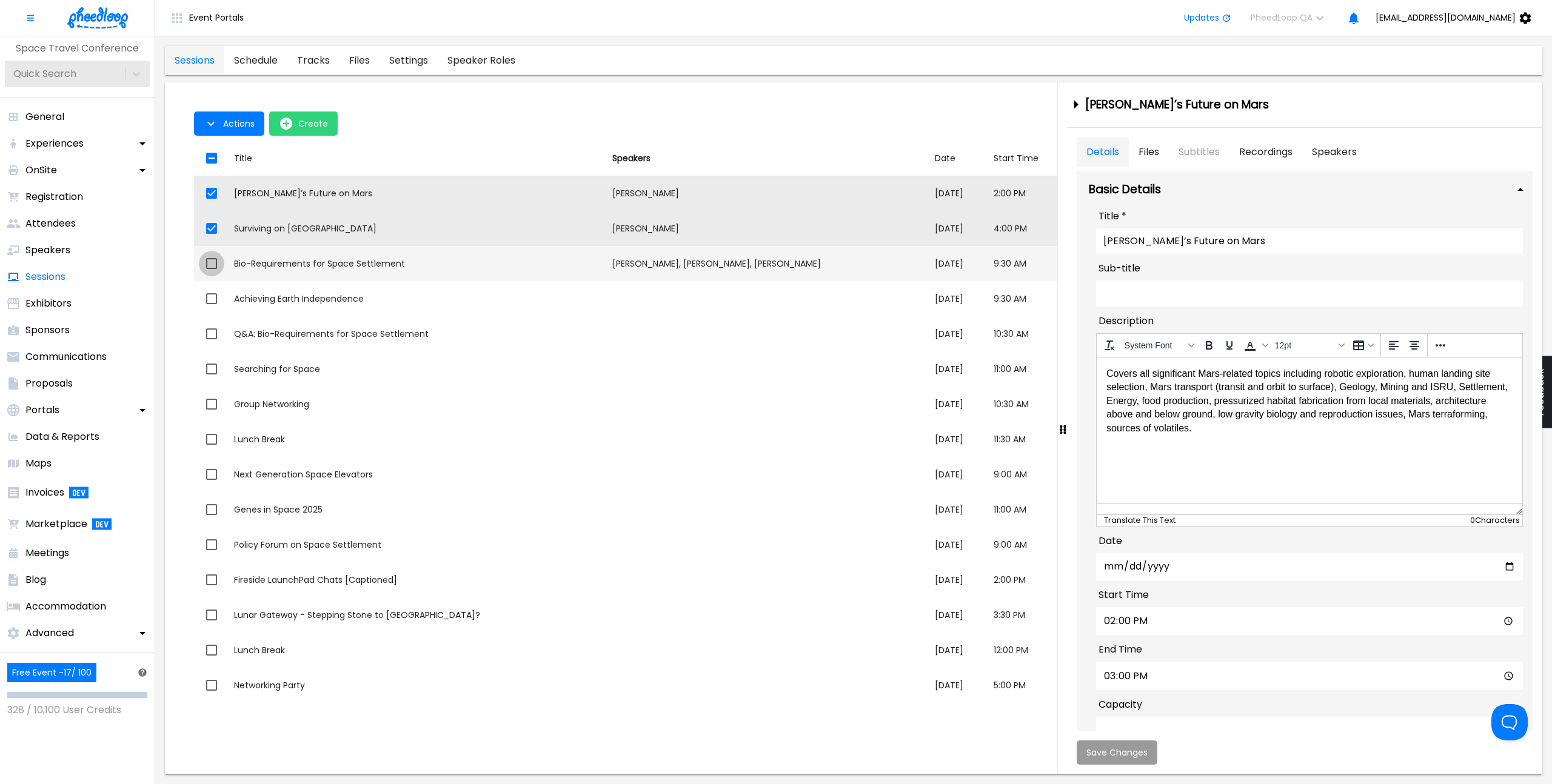 click at bounding box center (212, 264) 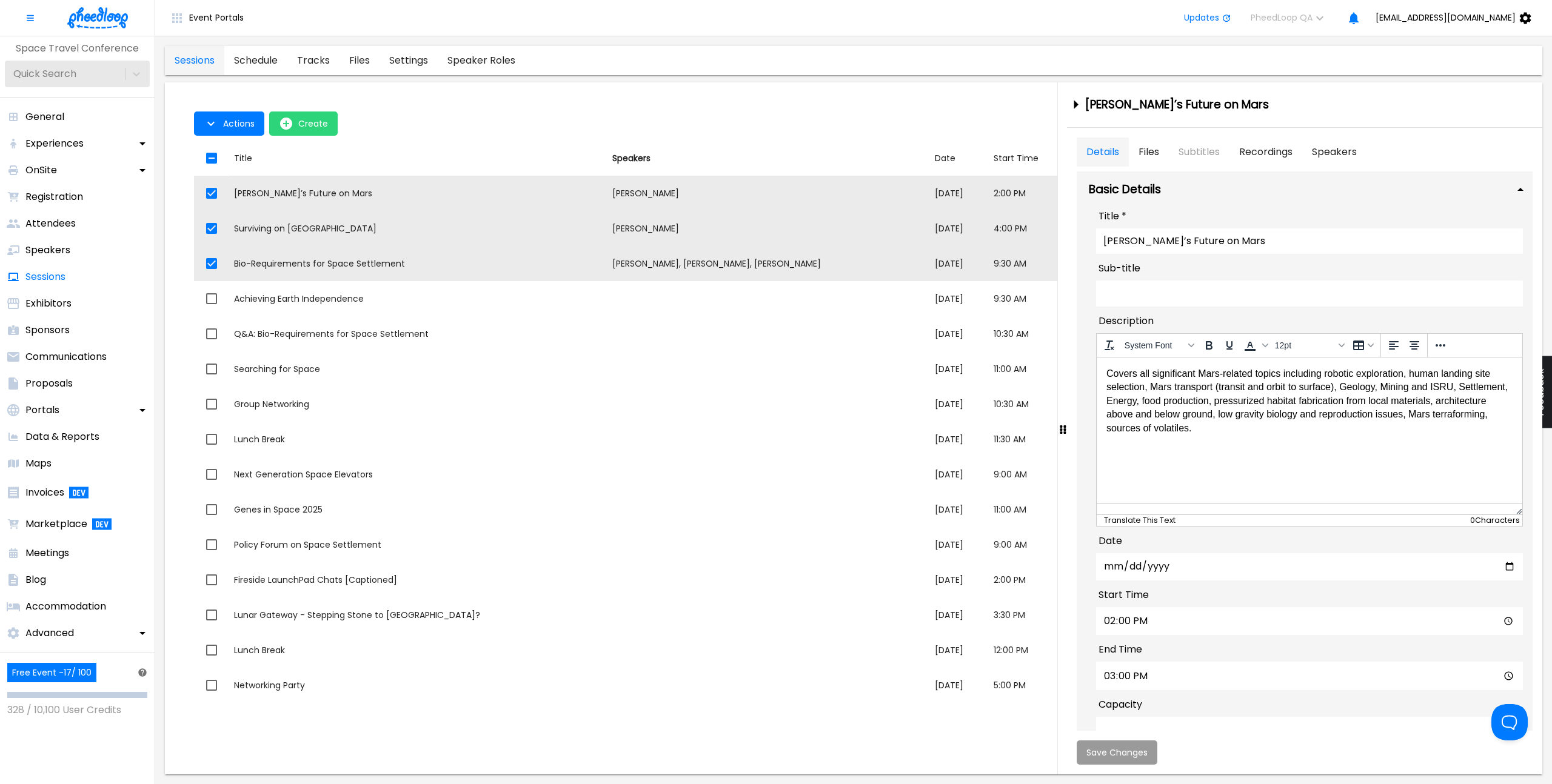 click on "3   Selected Actions   Create" at bounding box center [854, 124] 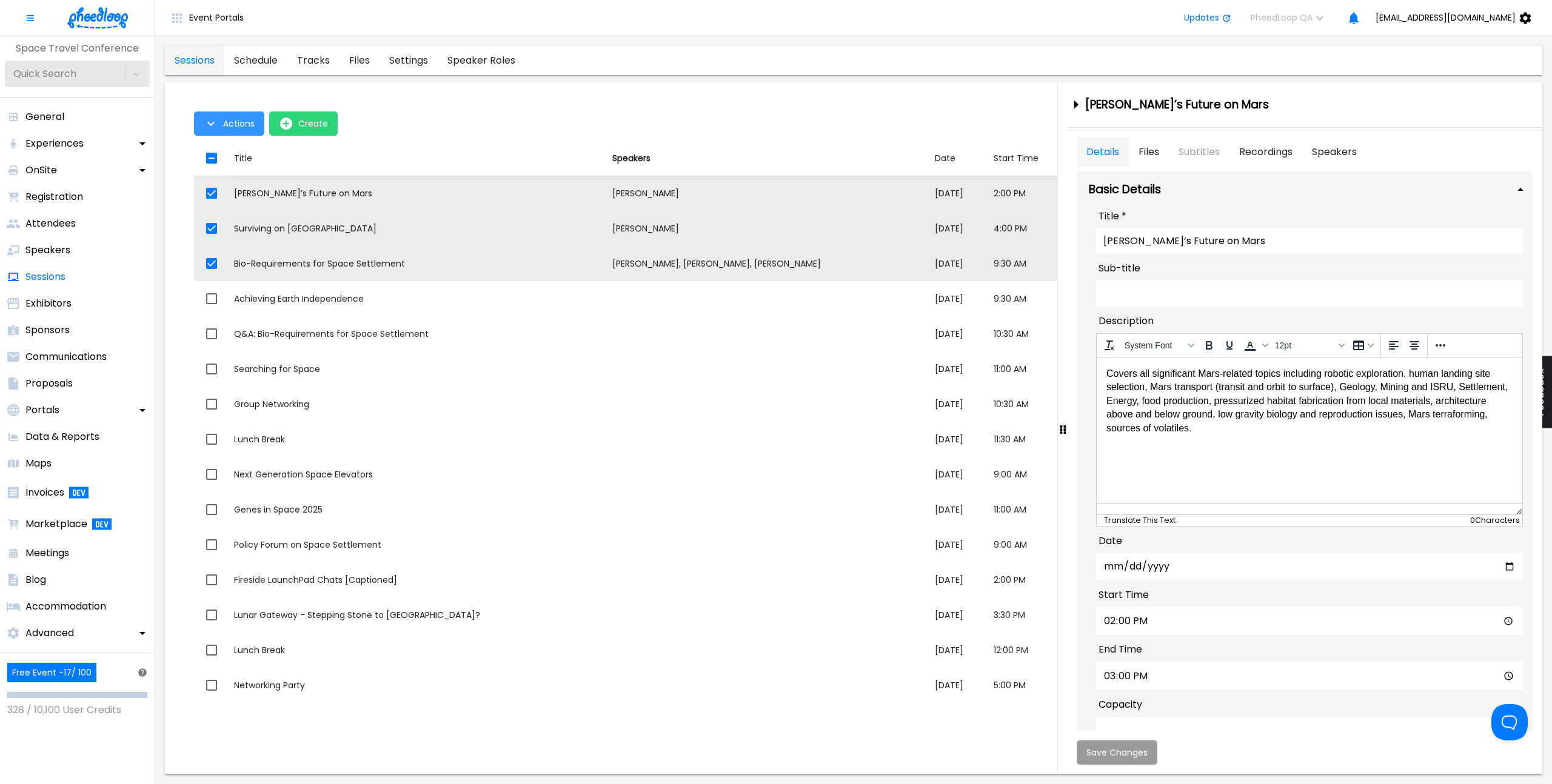 click on "Actions" at bounding box center (239, 124) 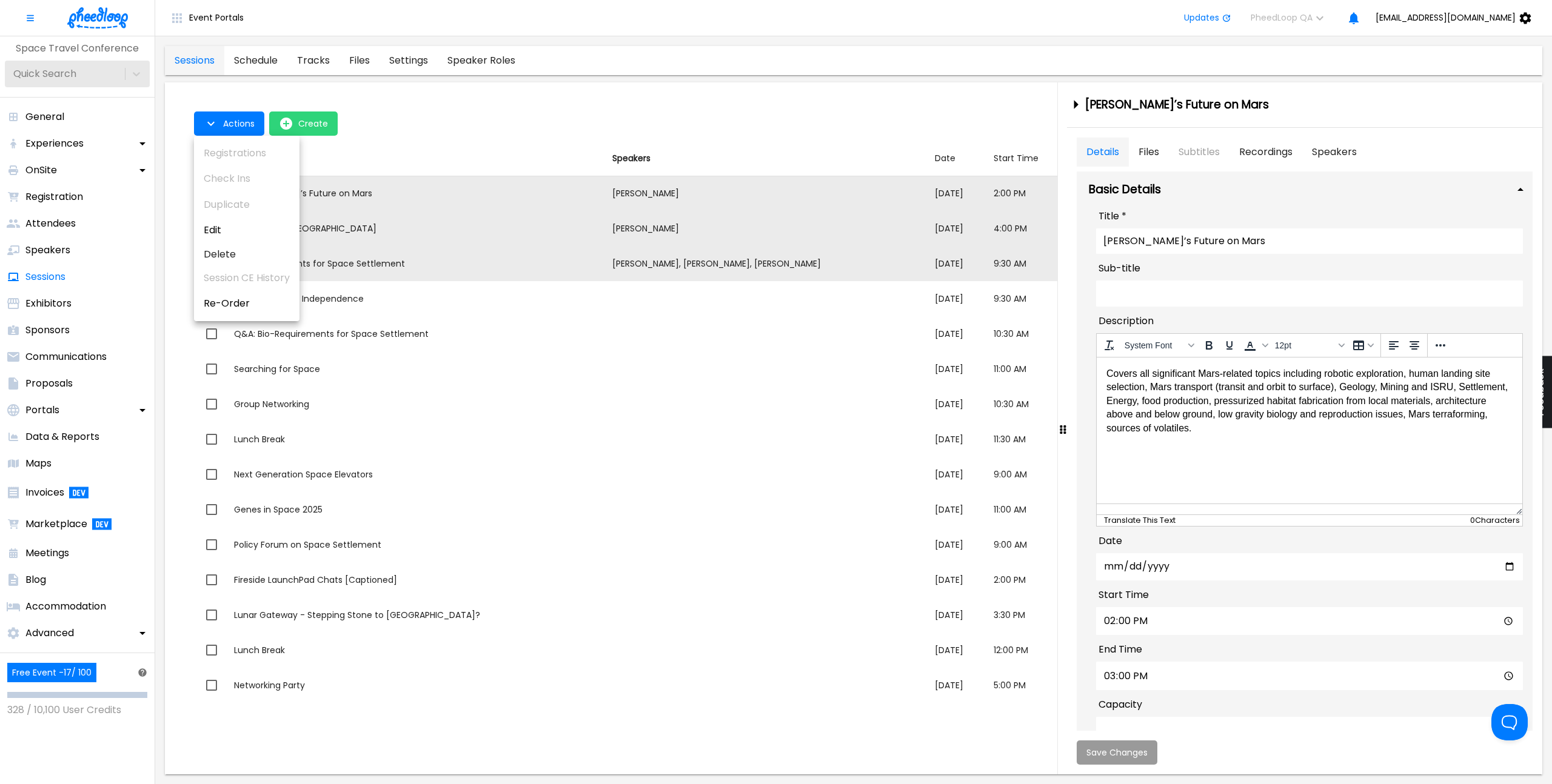 drag, startPoint x: 504, startPoint y: 166, endPoint x: 433, endPoint y: 176, distance: 71.70077 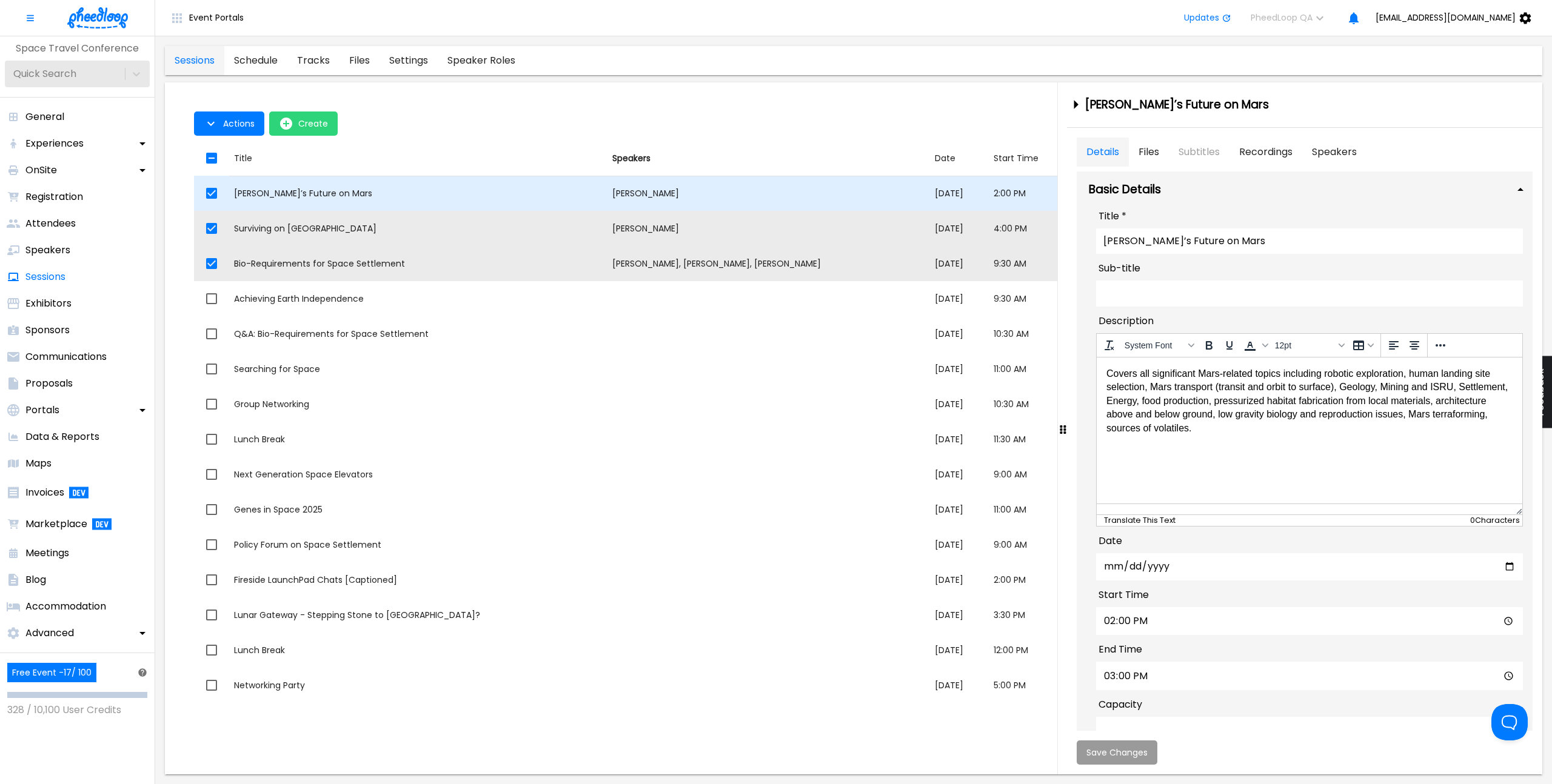 click at bounding box center [212, 193] 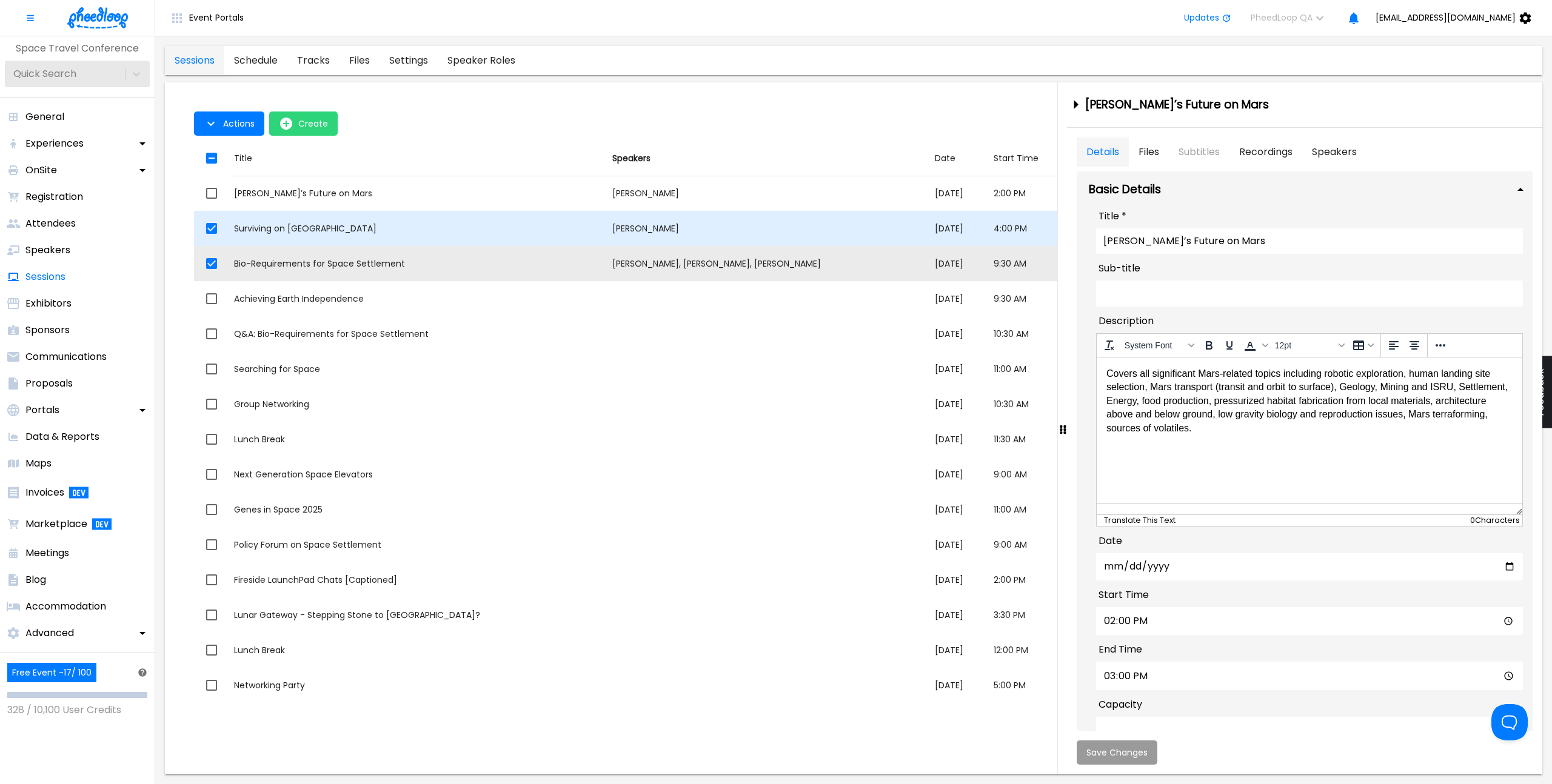 click at bounding box center (212, 228) 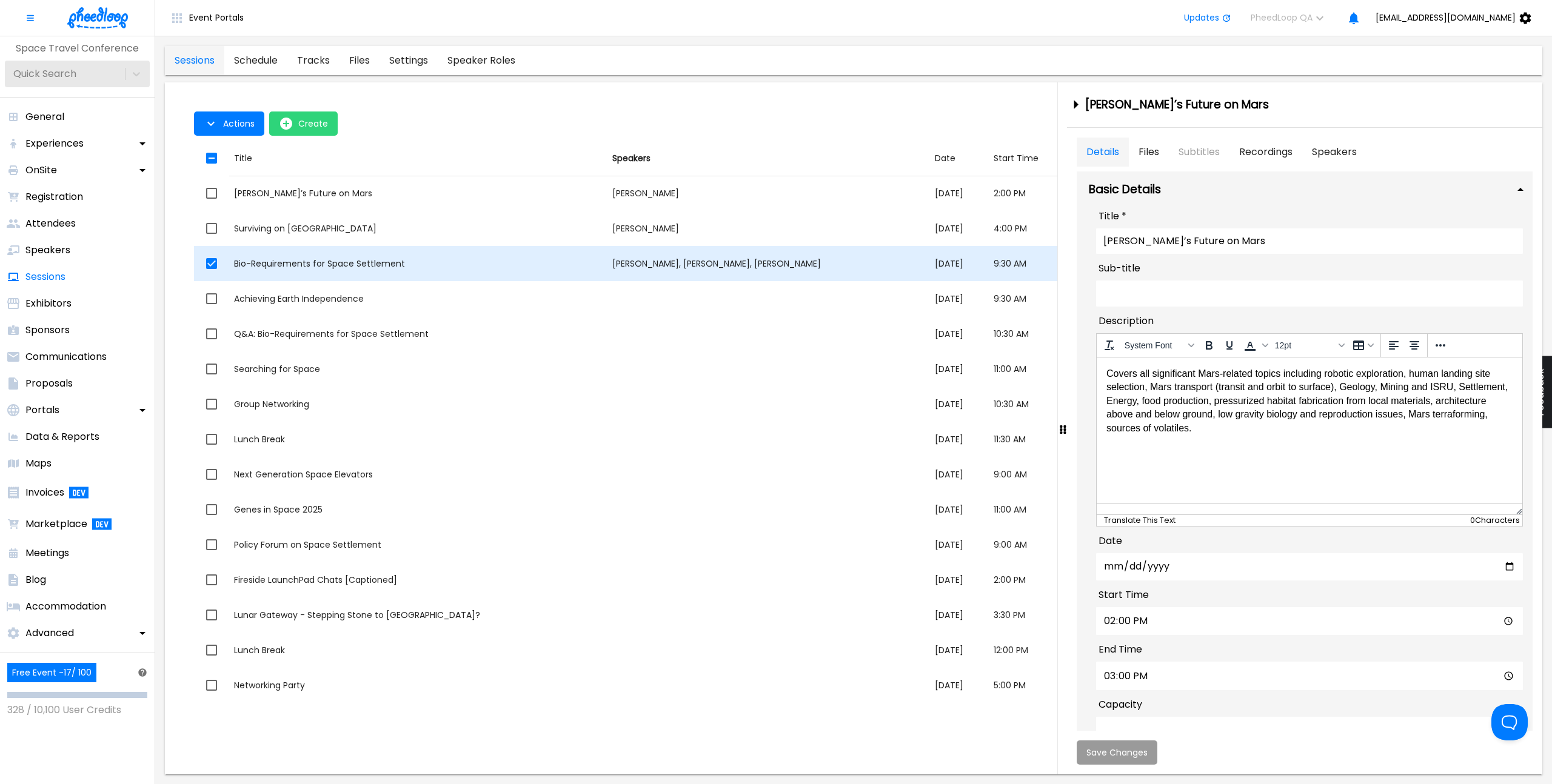 click at bounding box center [212, 264] 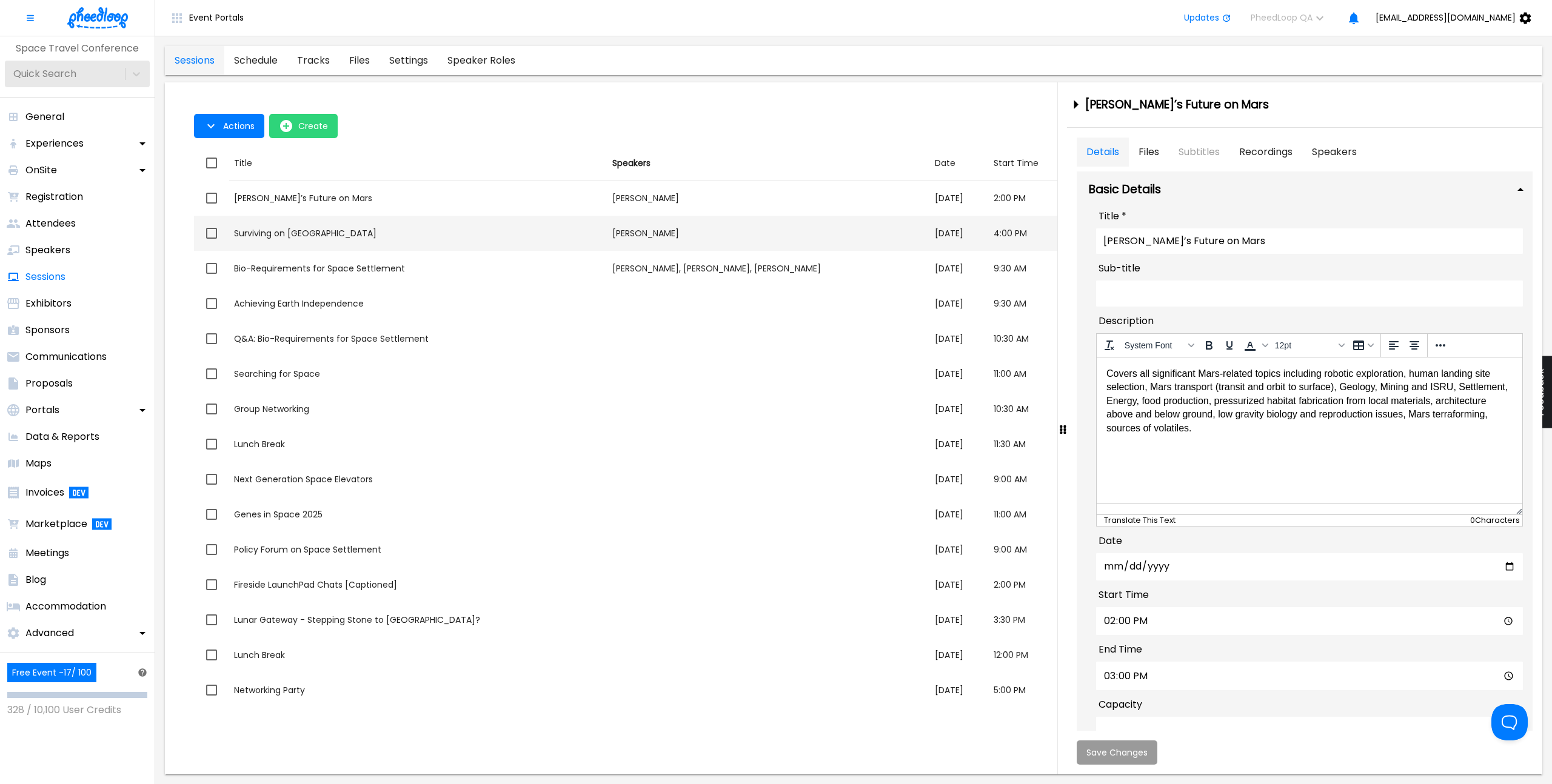click on "Surviving on Mars" at bounding box center (418, 233) 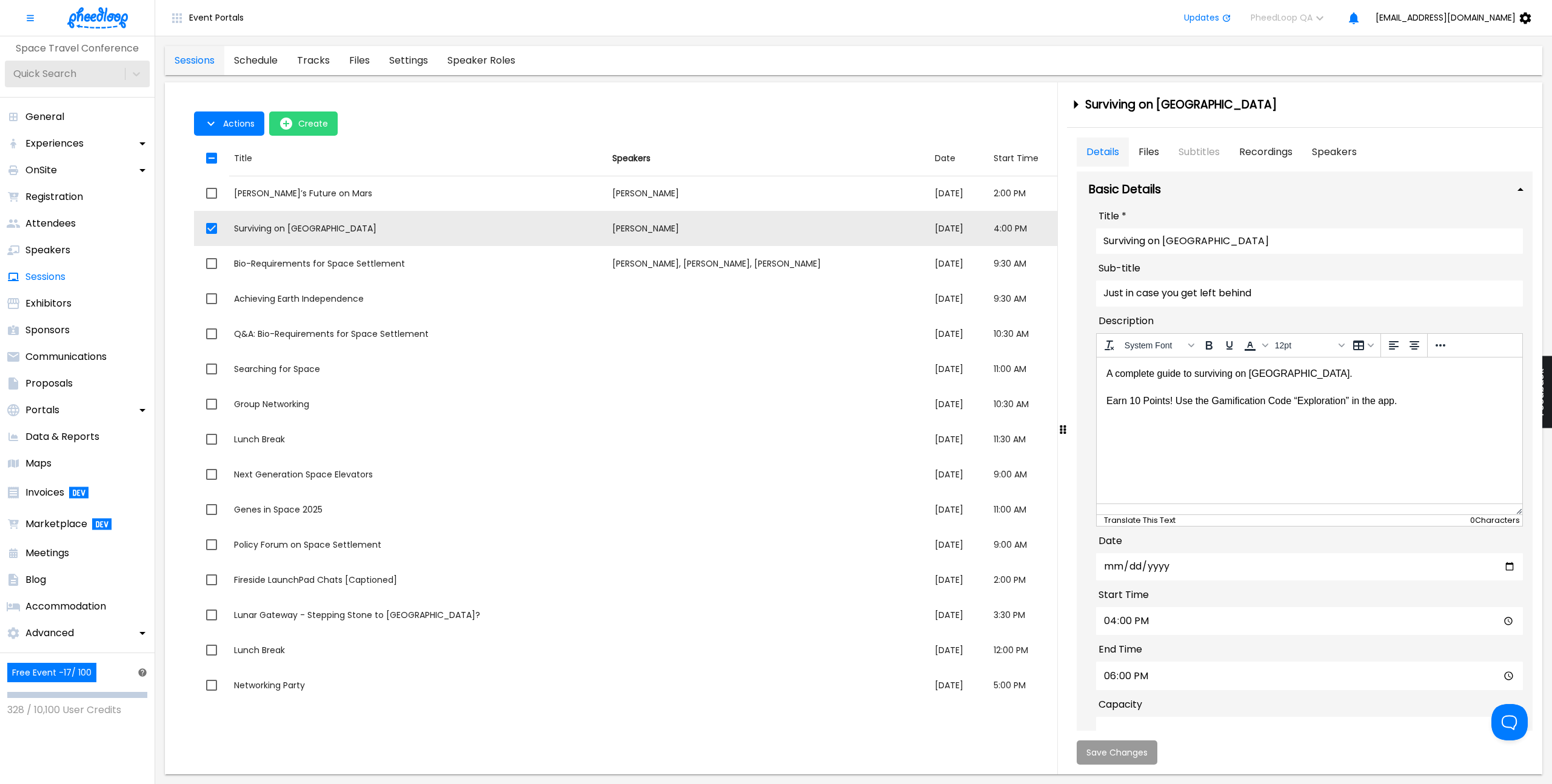 scroll, scrollTop: 0, scrollLeft: 0, axis: both 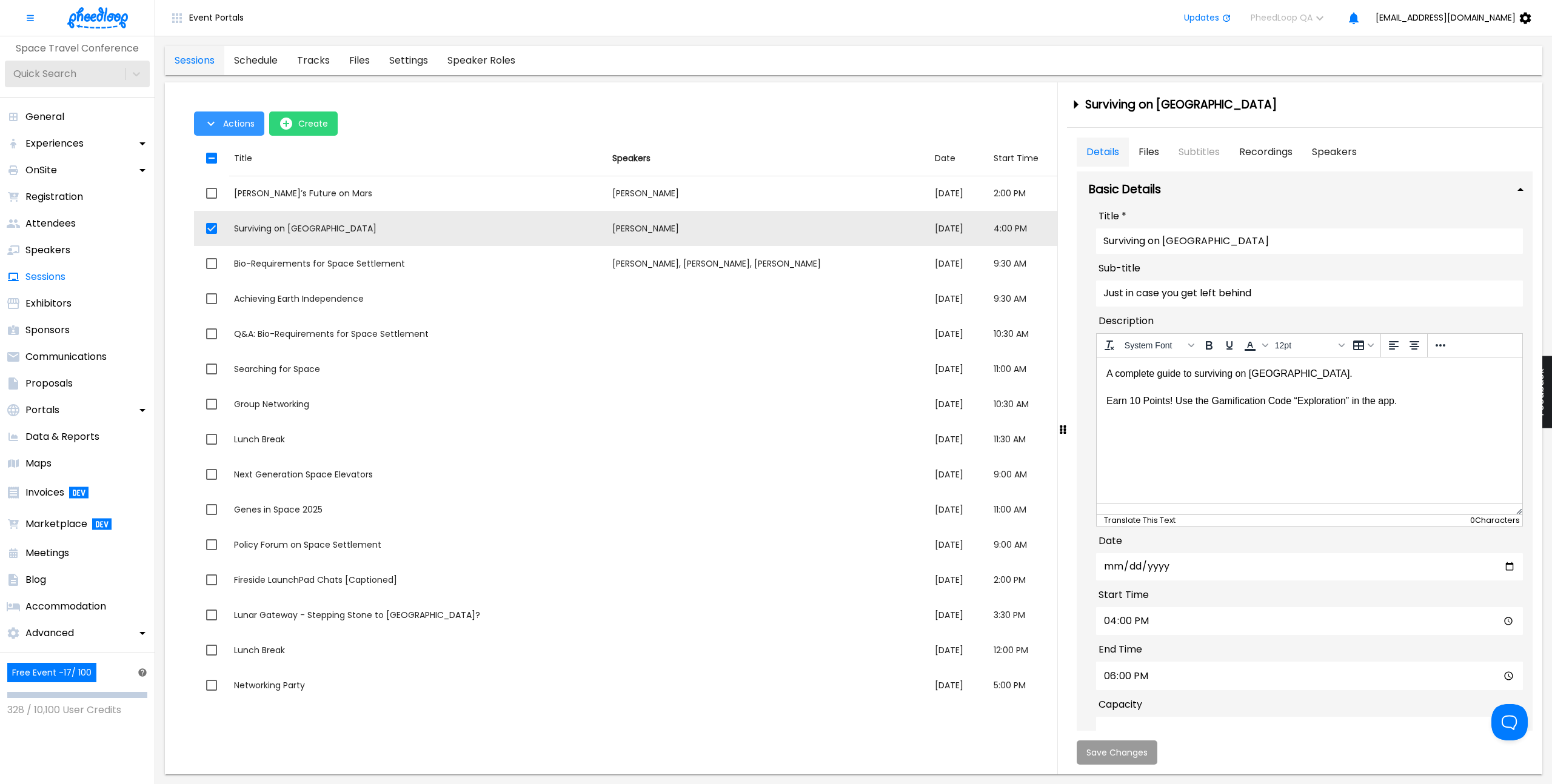 click on "Actions" at bounding box center [239, 124] 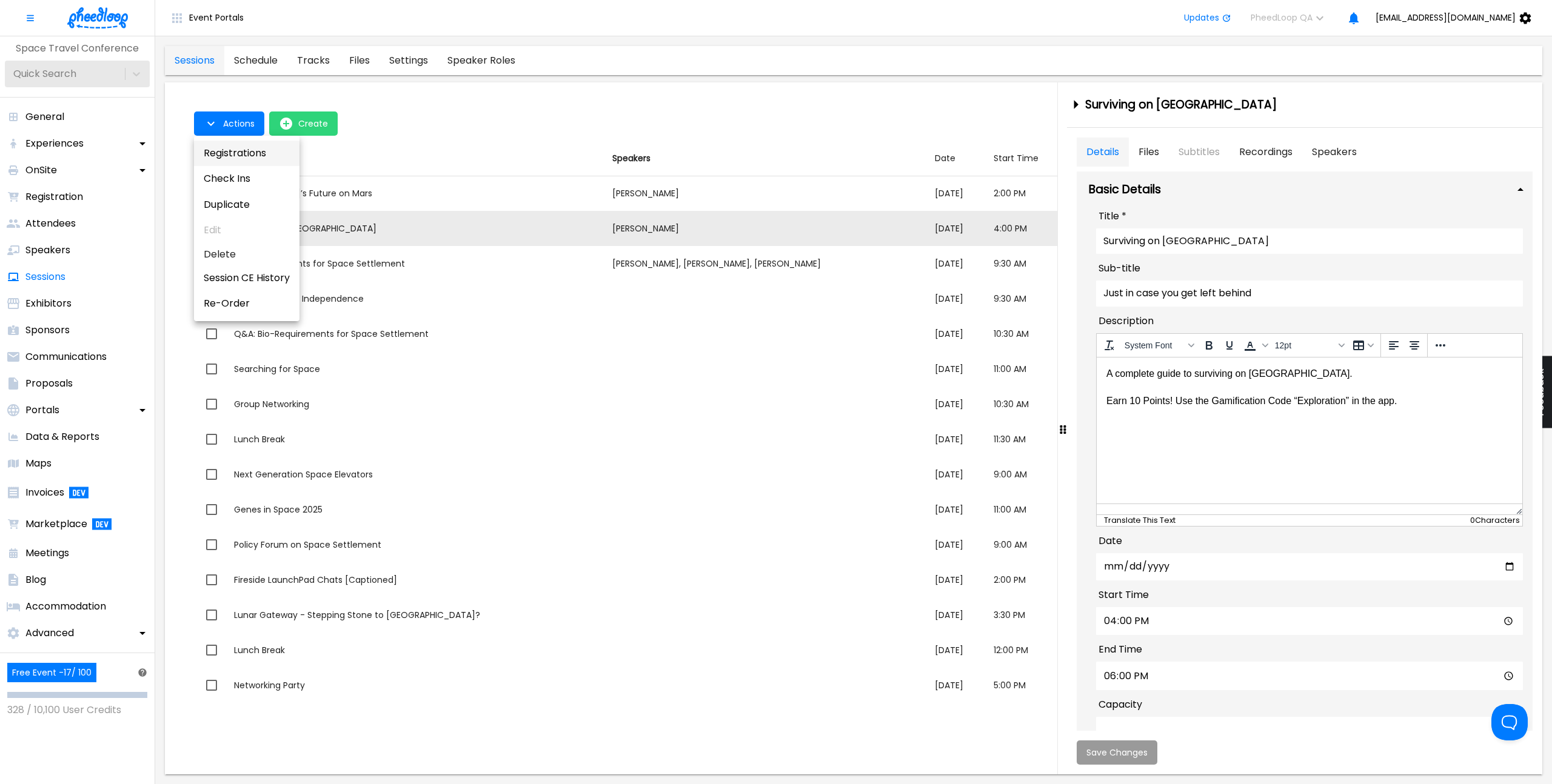 click on "Registrations" at bounding box center [247, 153] 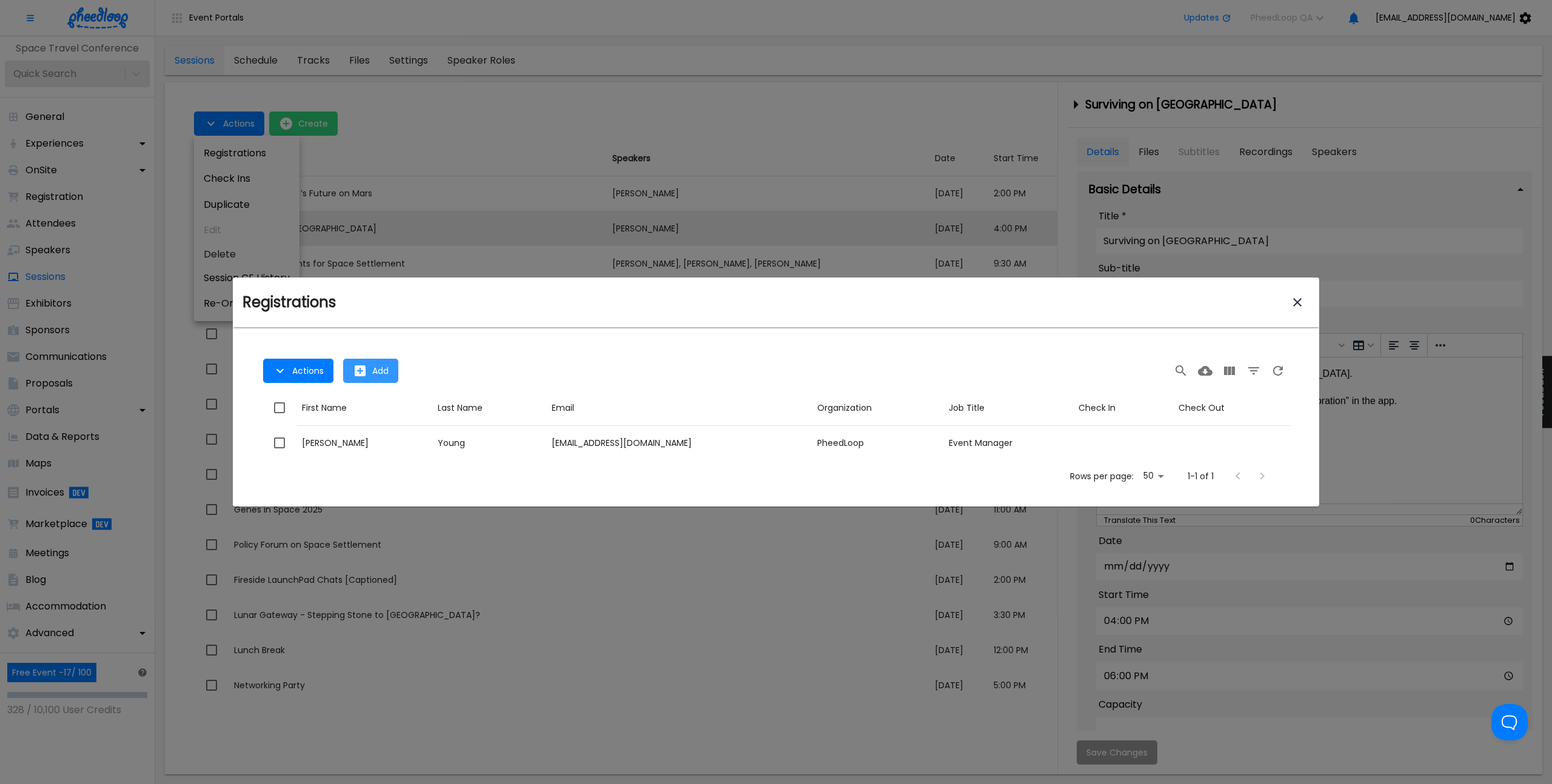 click on "Add" at bounding box center (370, 371) 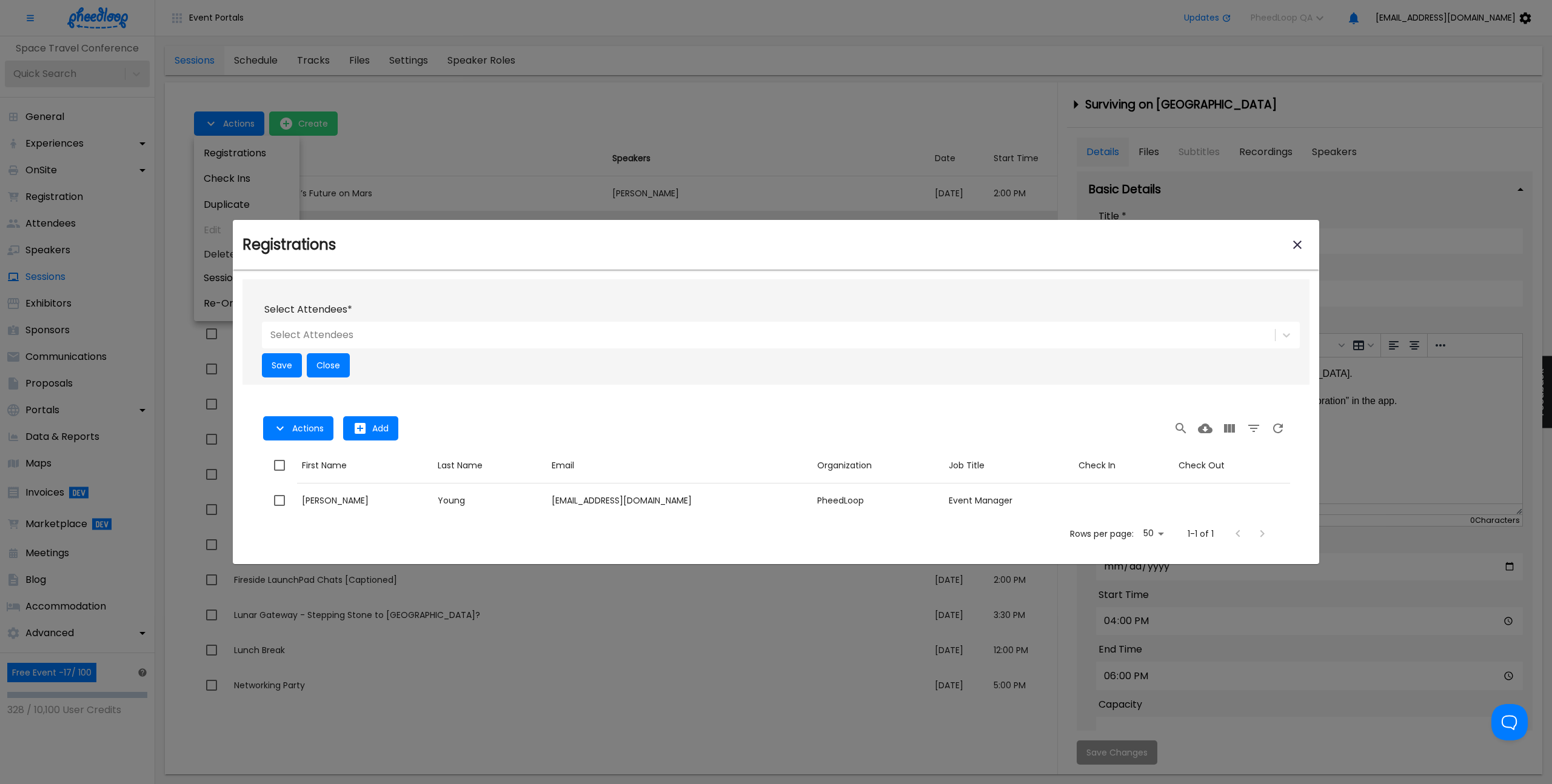 click at bounding box center [768, 335] 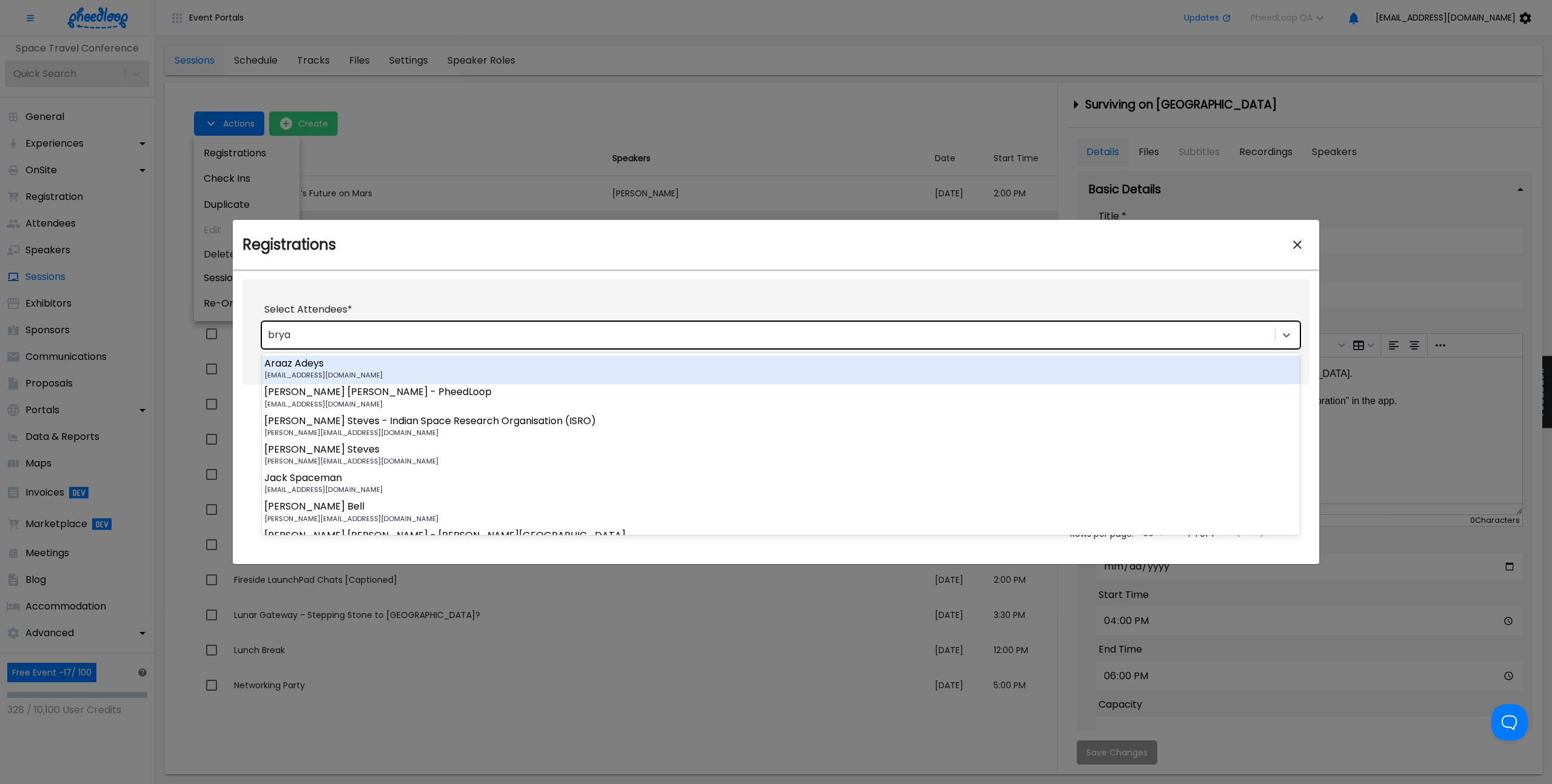 type on "bryan" 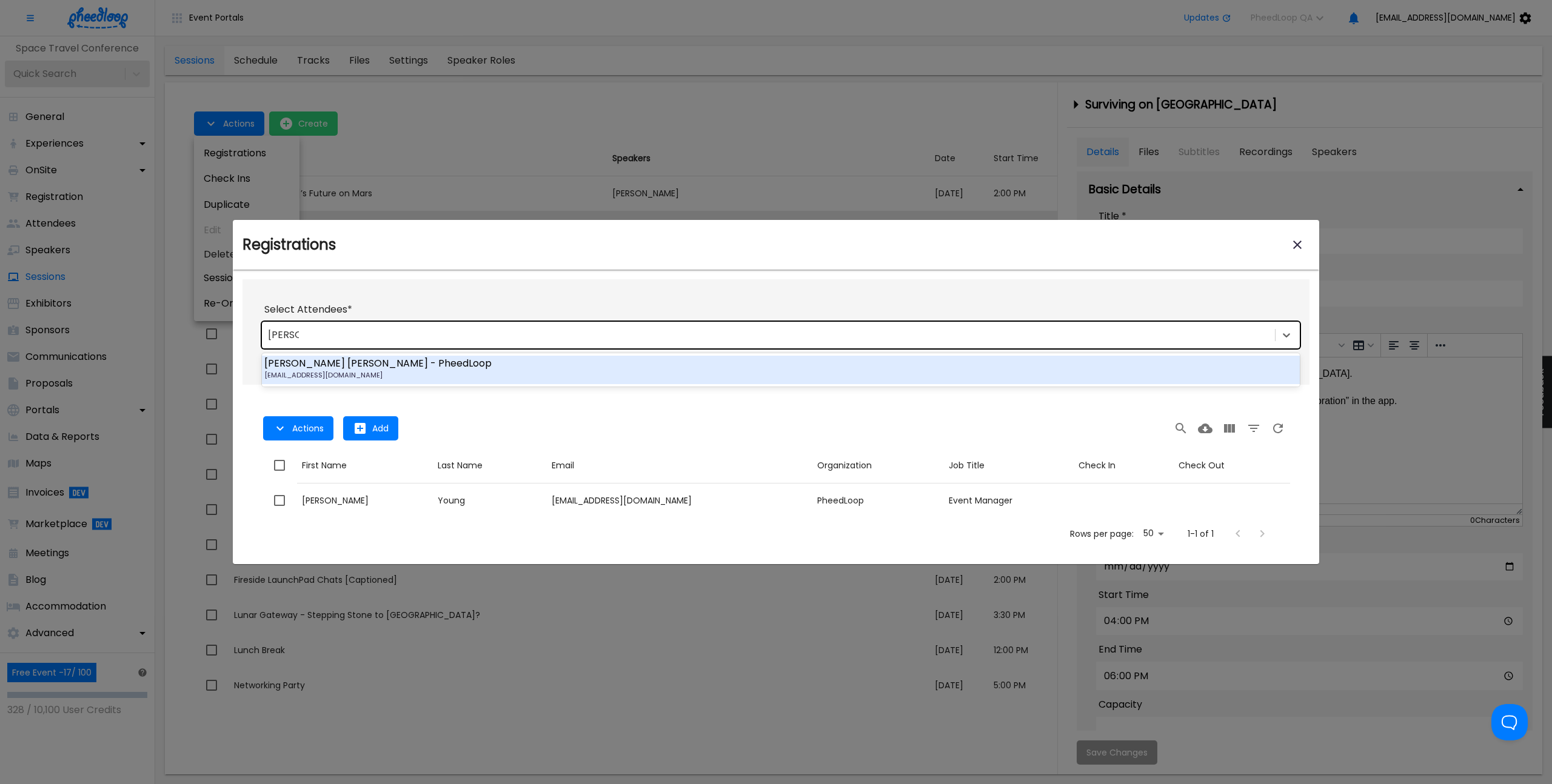 click on "Bryan   Coffer    - PheedLoop demos@pheedloop.com" at bounding box center [781, 370] 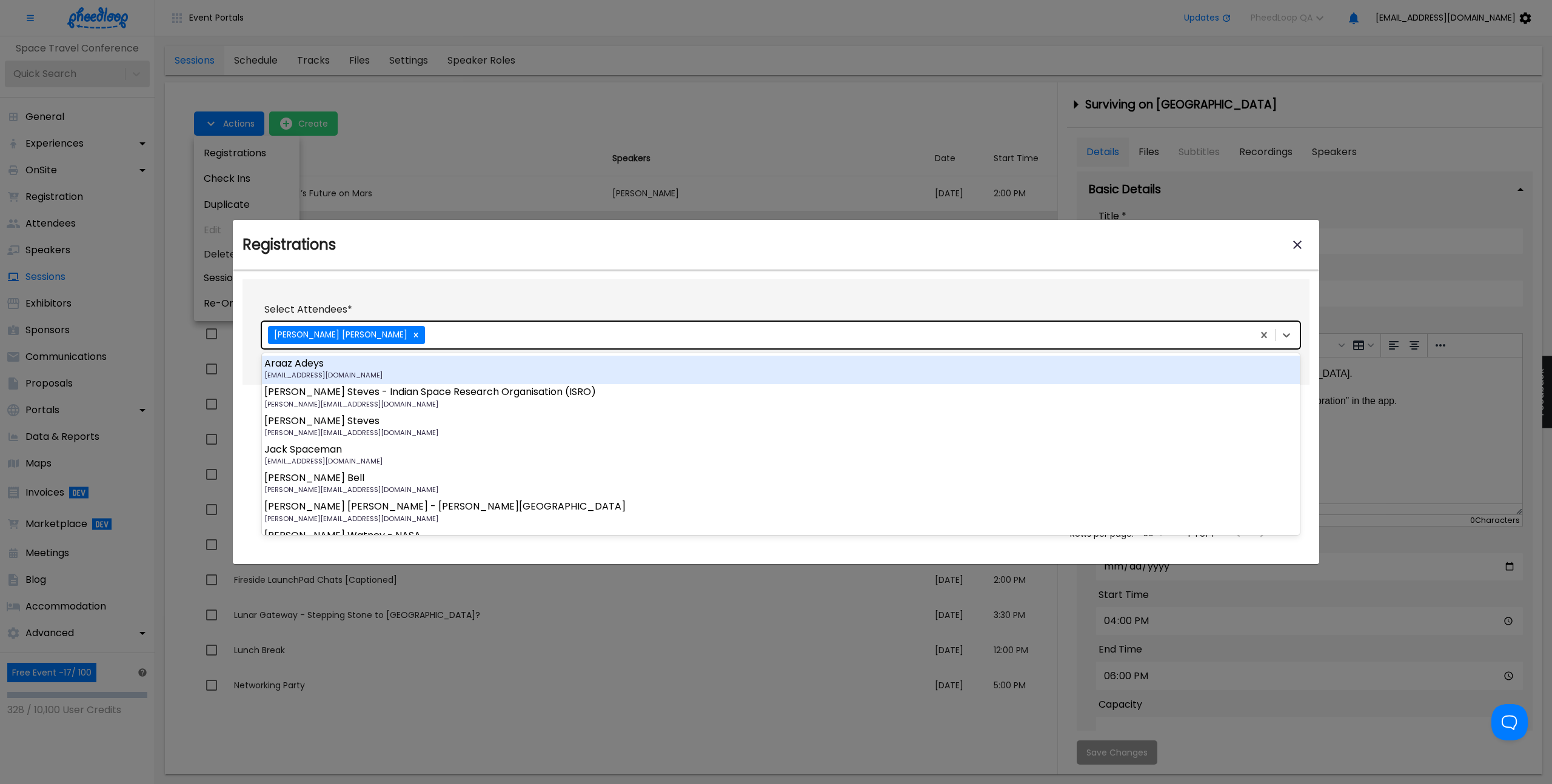 click on "Bryan   Coffer" at bounding box center (756, 335) 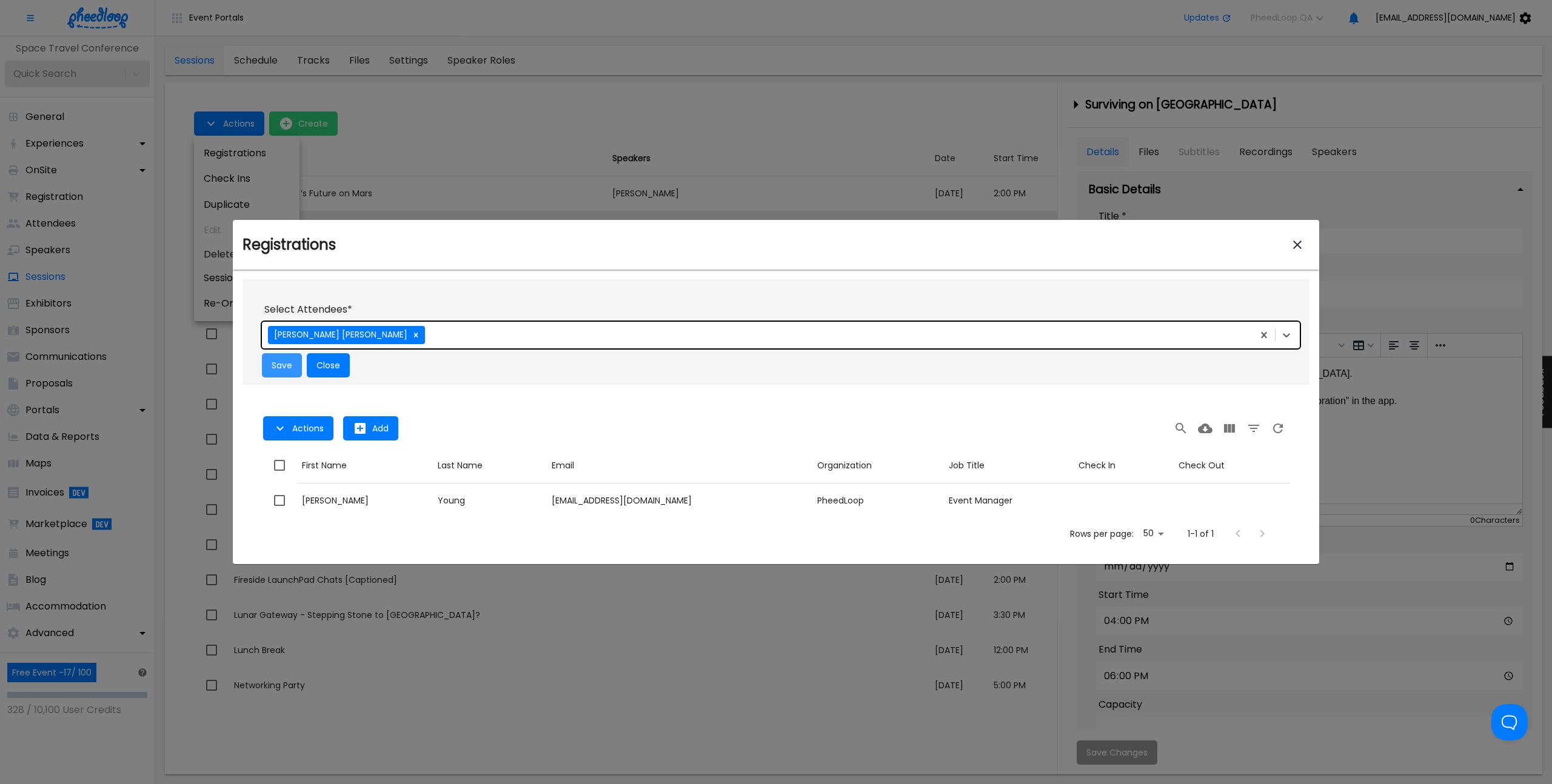click on "Save" at bounding box center (282, 365) 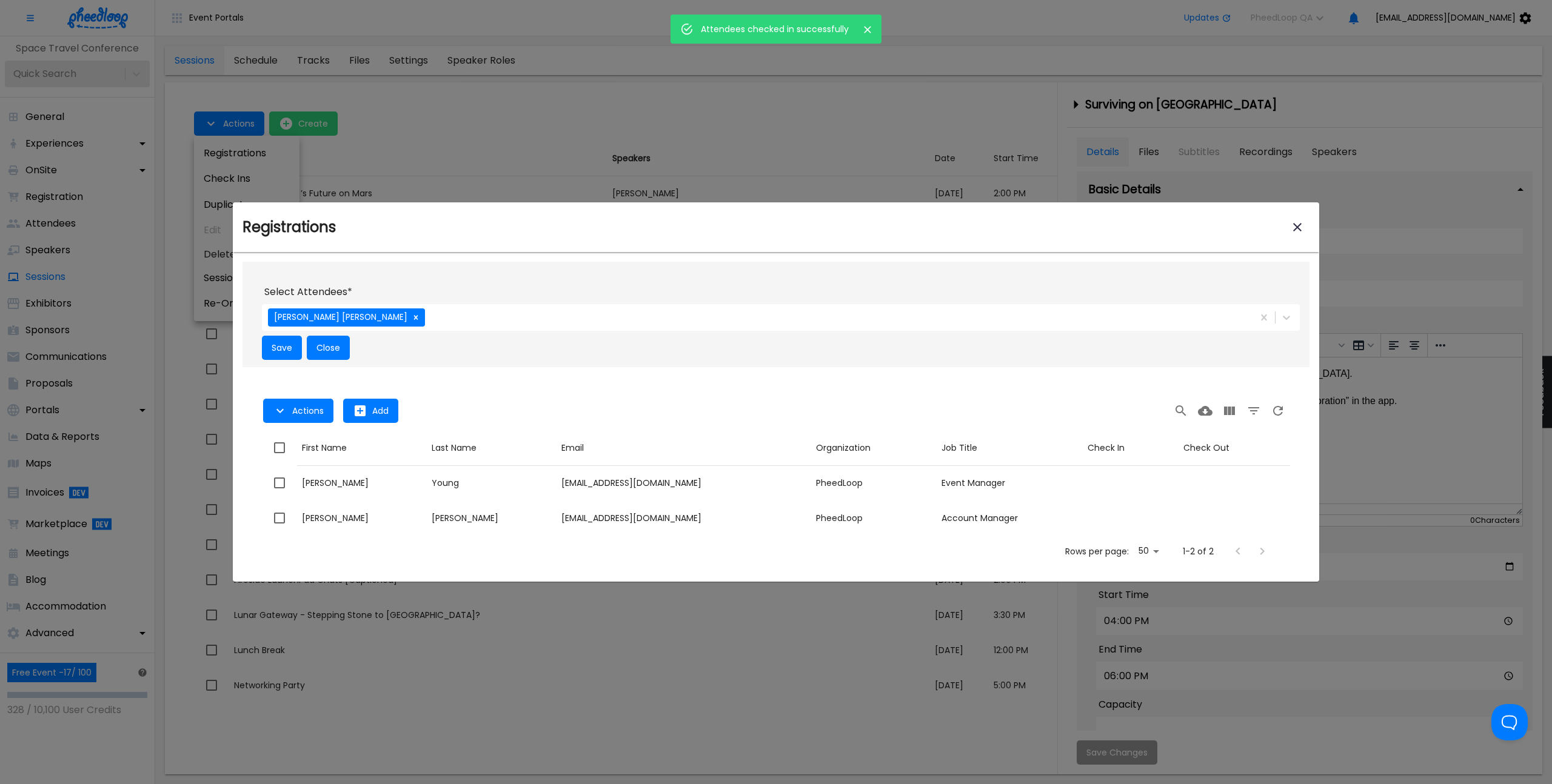 drag, startPoint x: 483, startPoint y: 148, endPoint x: 478, endPoint y: 199, distance: 51.24451 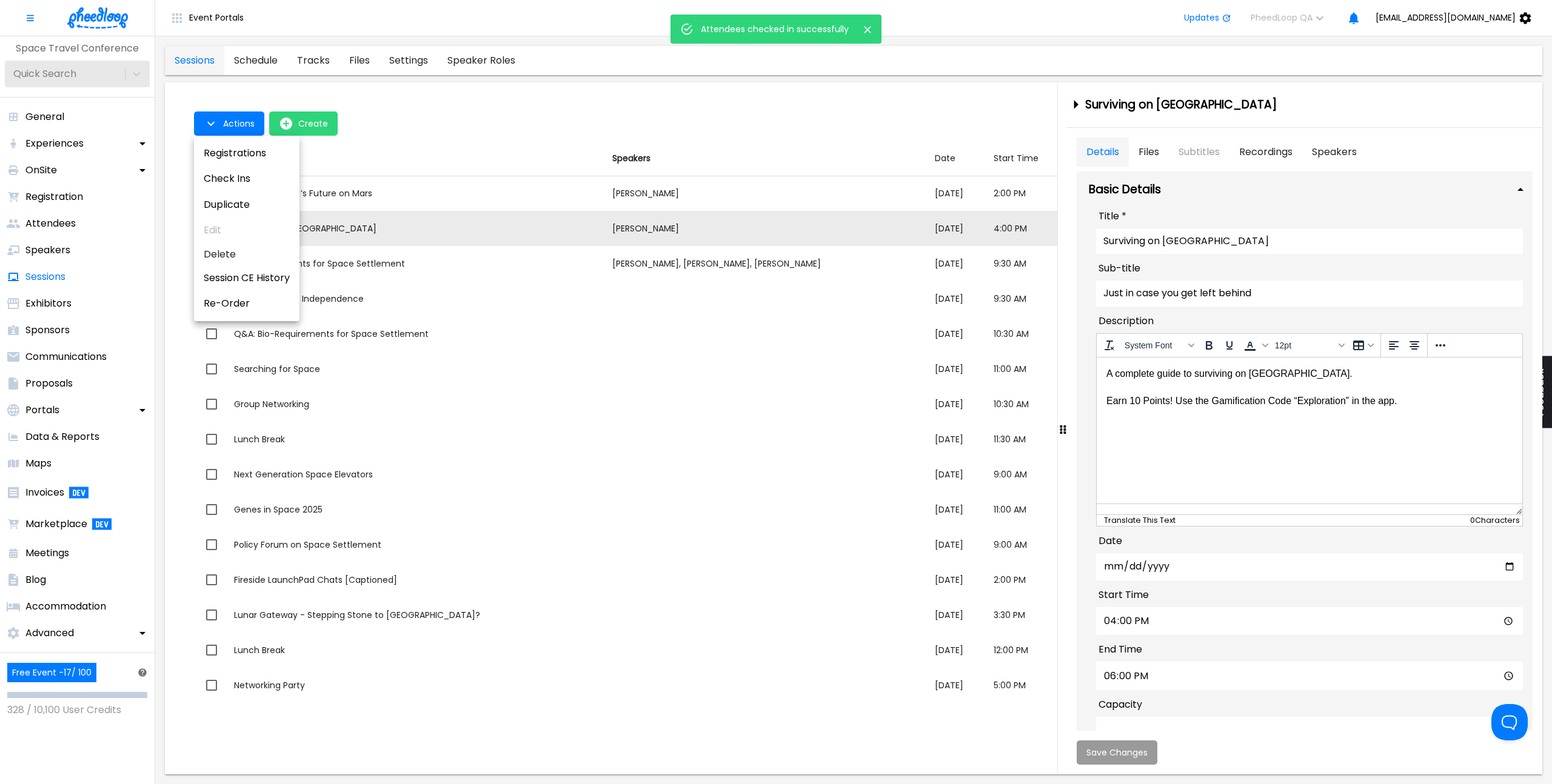 click at bounding box center [776, 392] 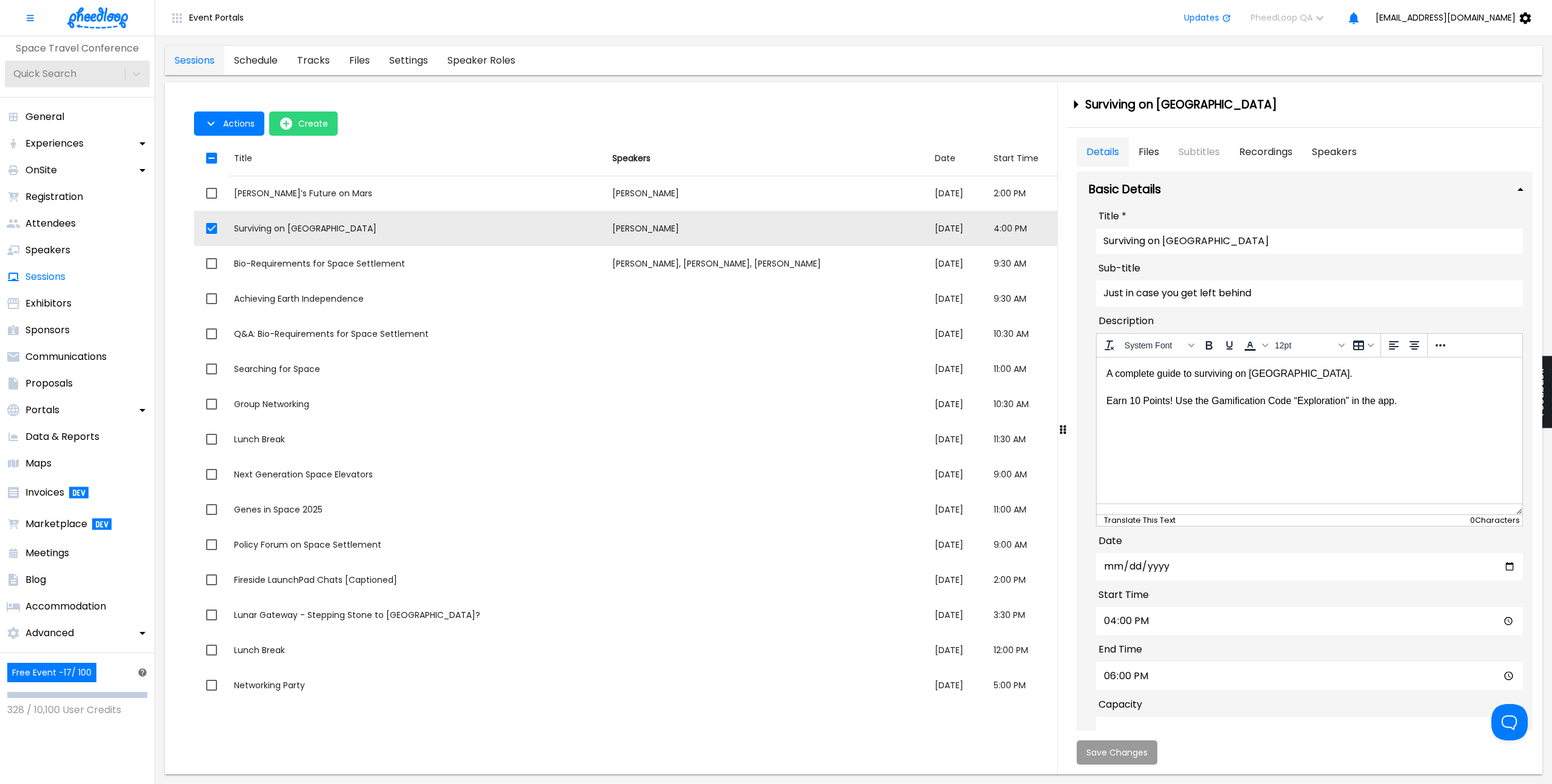 click on "‎    Registrations   Check Ins   Duplicate   Edit Delete   Session CE History   Re-Order" at bounding box center (776, 392) 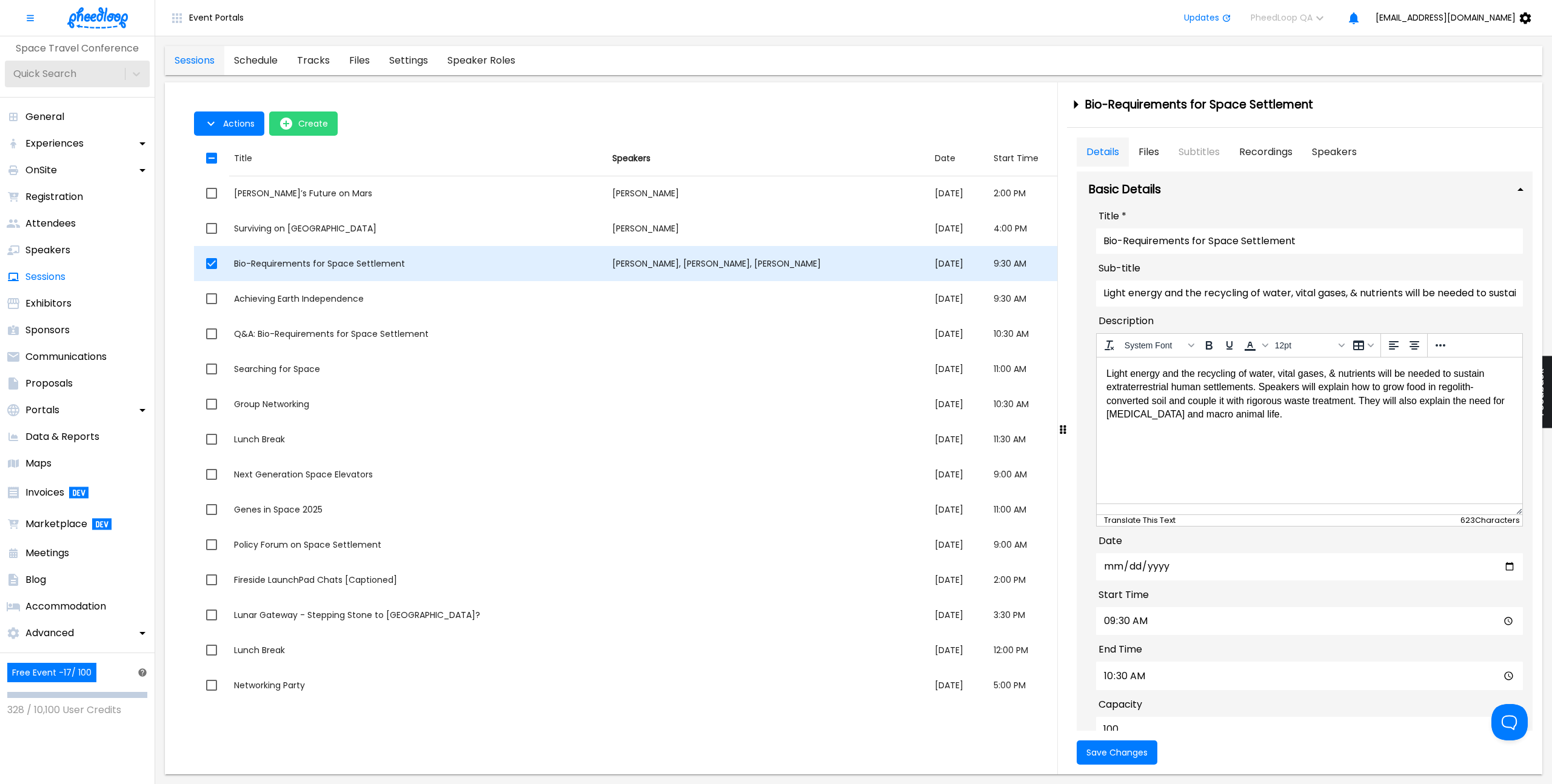 scroll, scrollTop: 0, scrollLeft: 0, axis: both 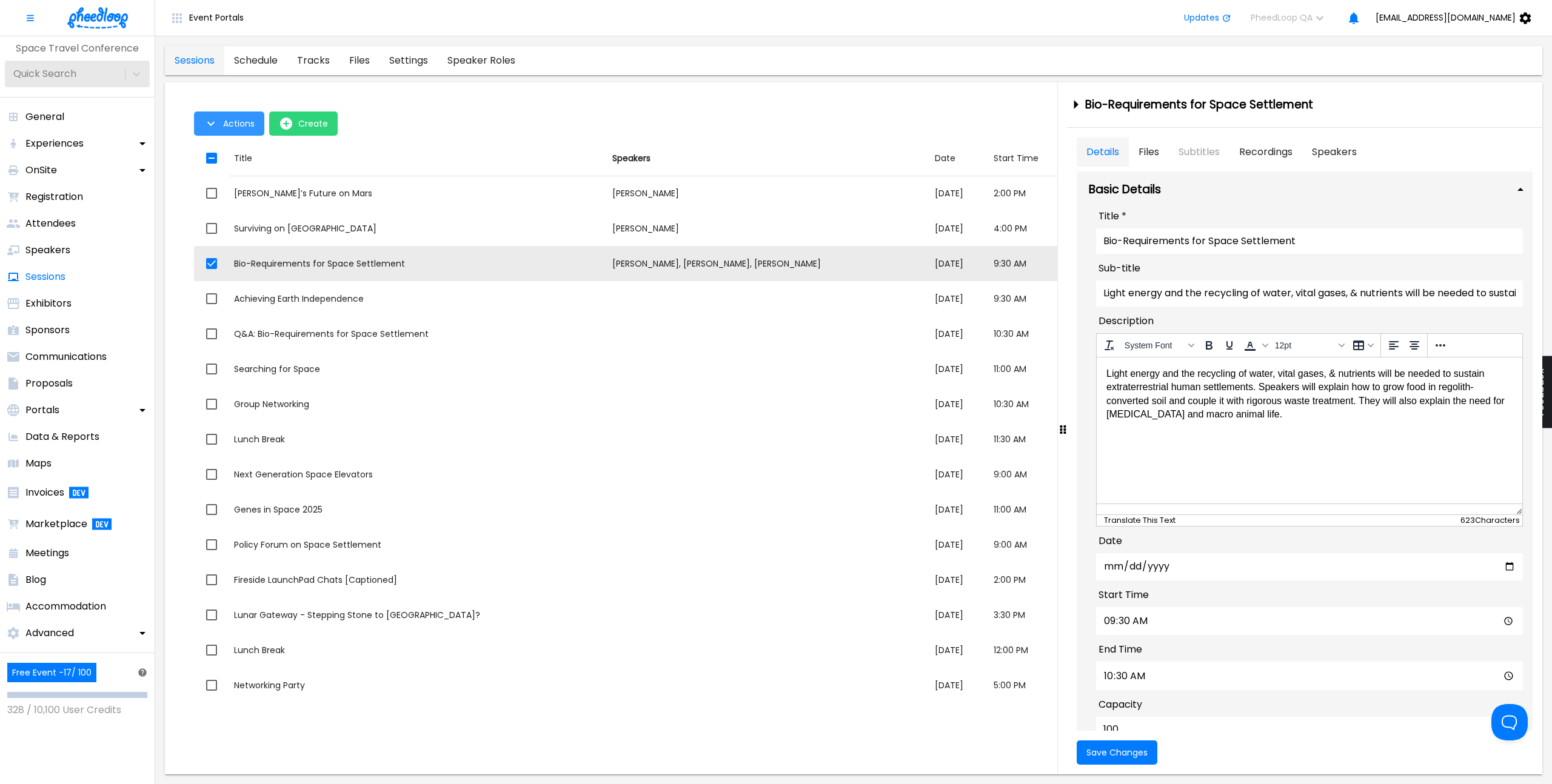 click on "Actions" at bounding box center (239, 124) 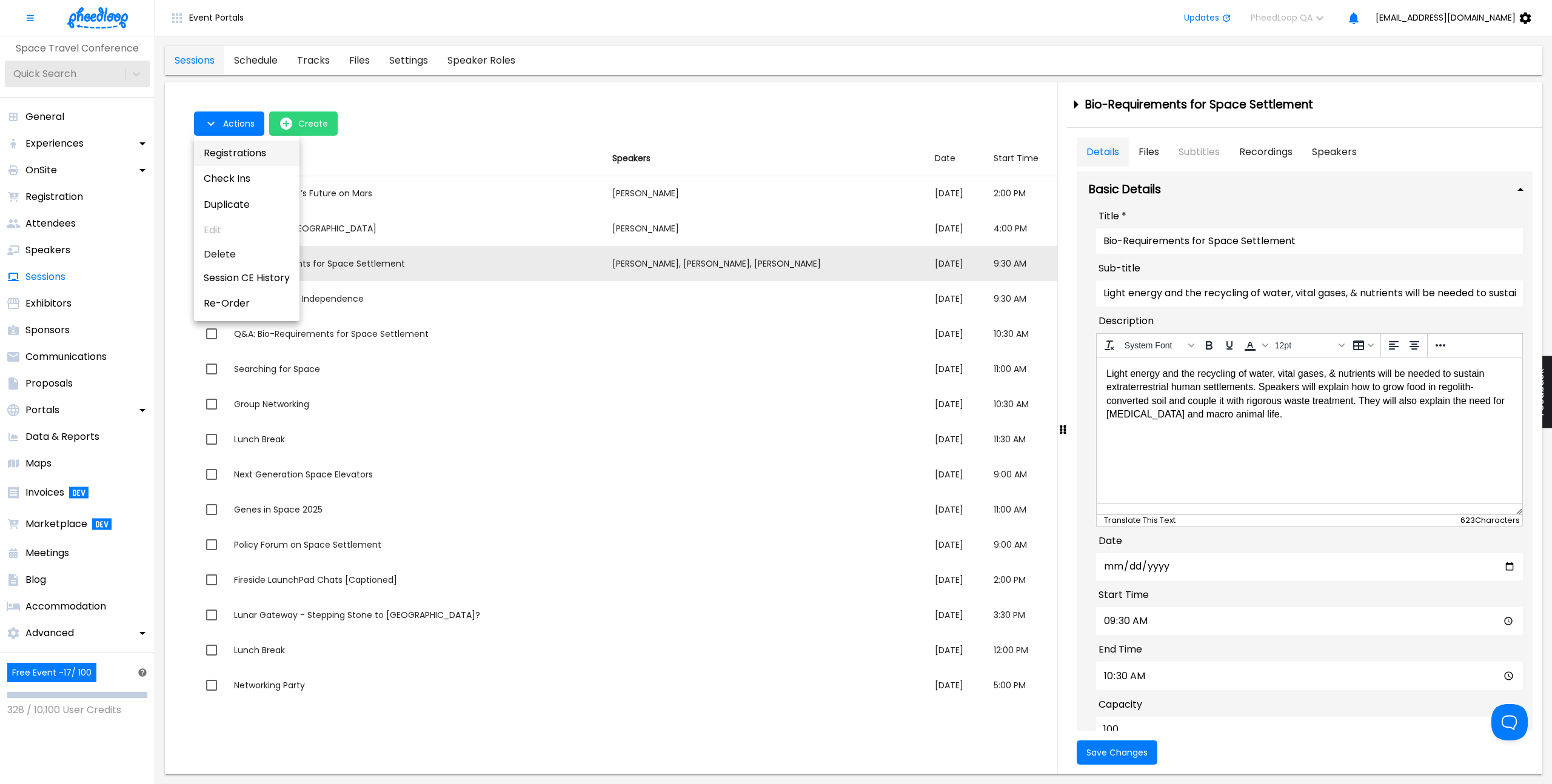 click on "Registrations" at bounding box center (247, 153) 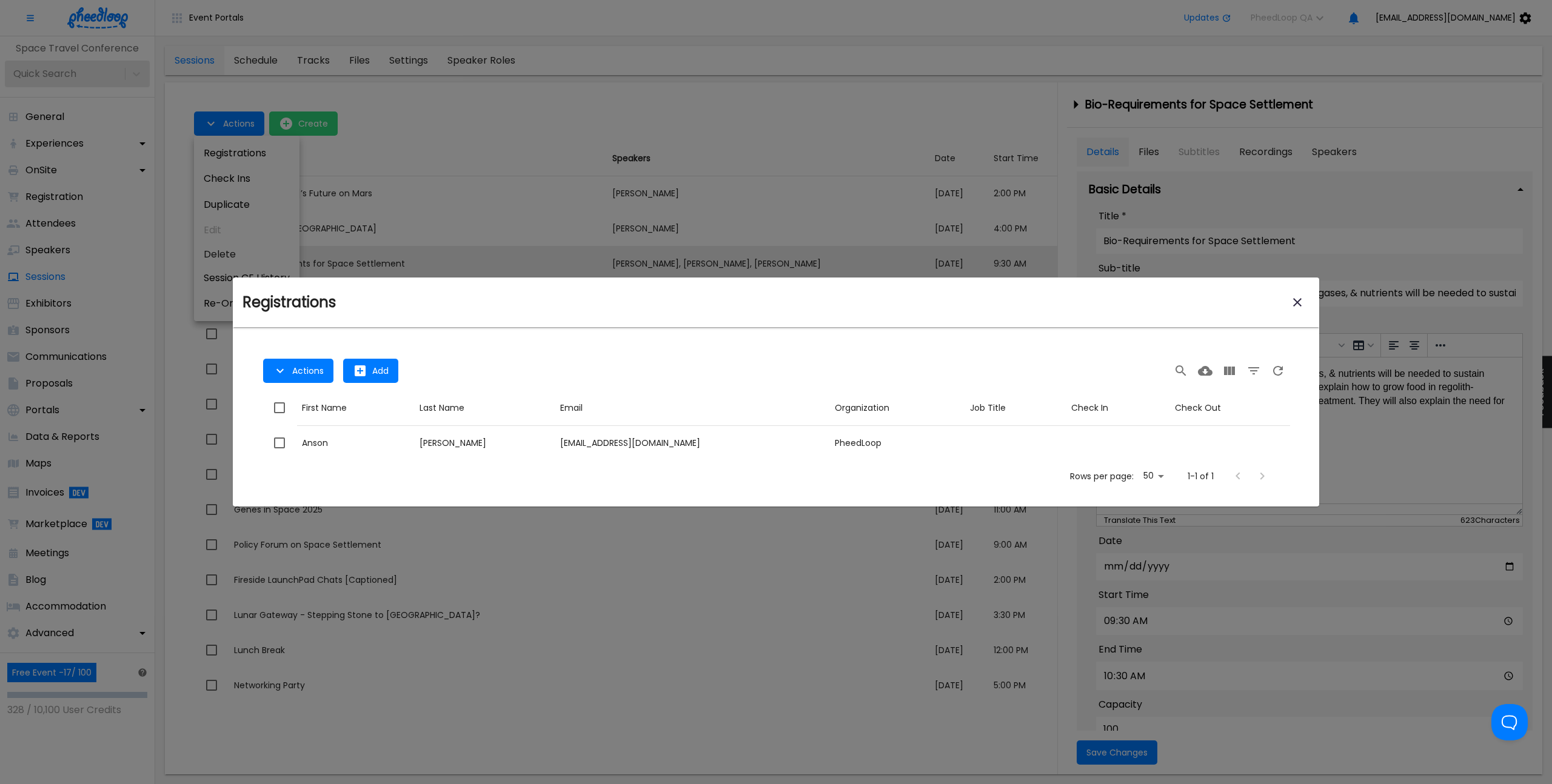 click on "Actions Add" at bounding box center [776, 371] 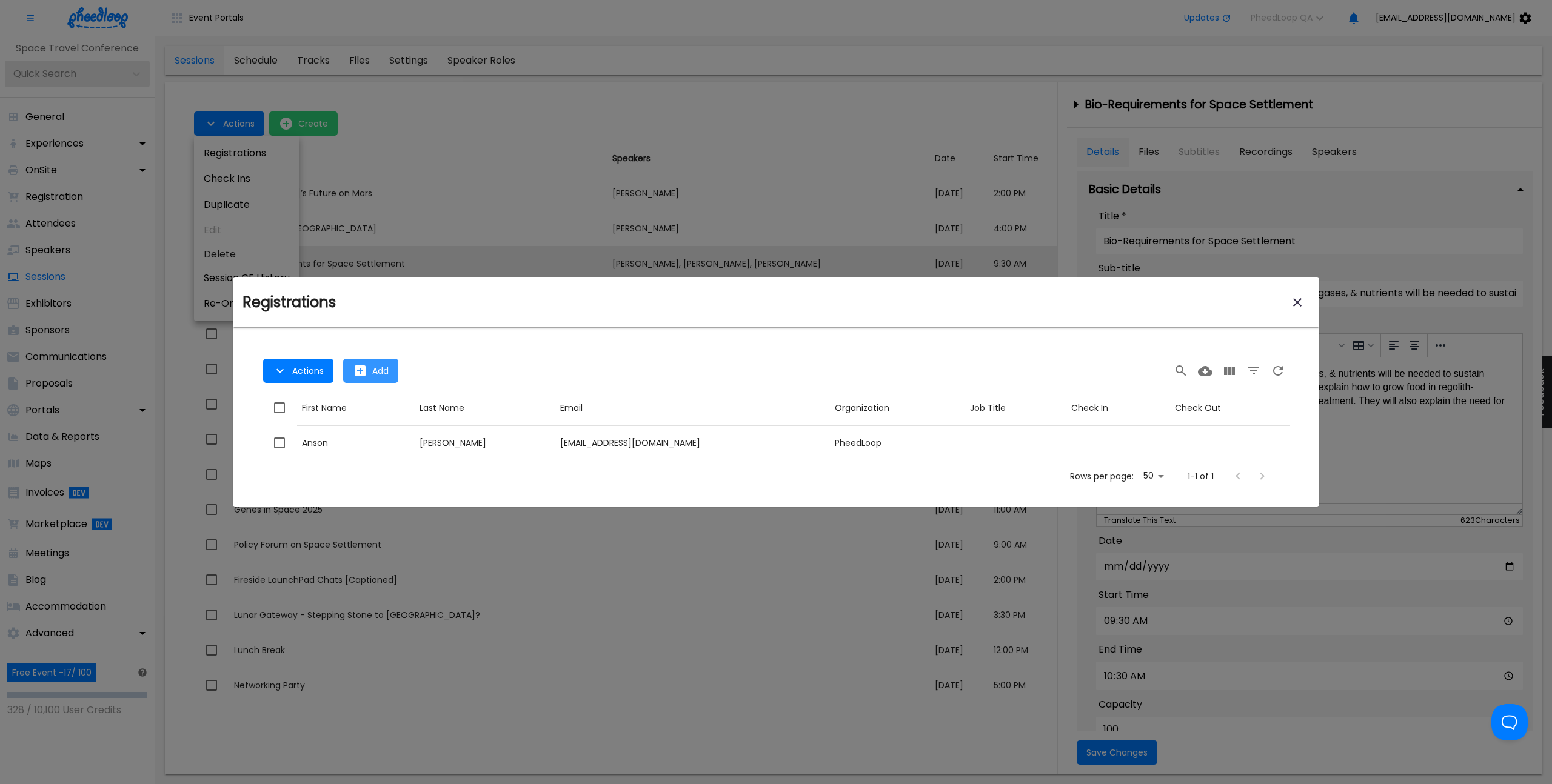 click on "Add" at bounding box center [380, 371] 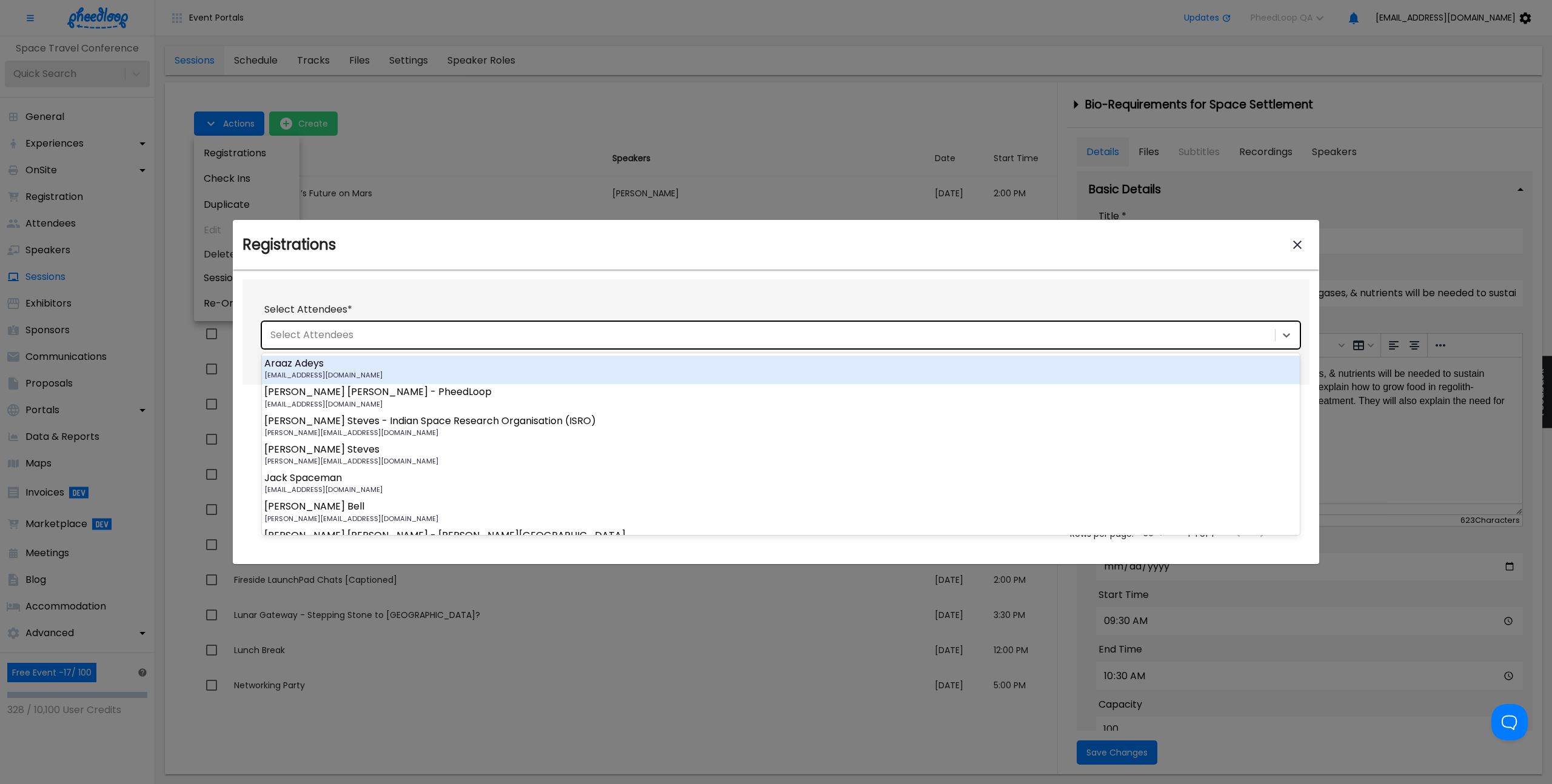 click on "Select Attendees" at bounding box center (781, 335) 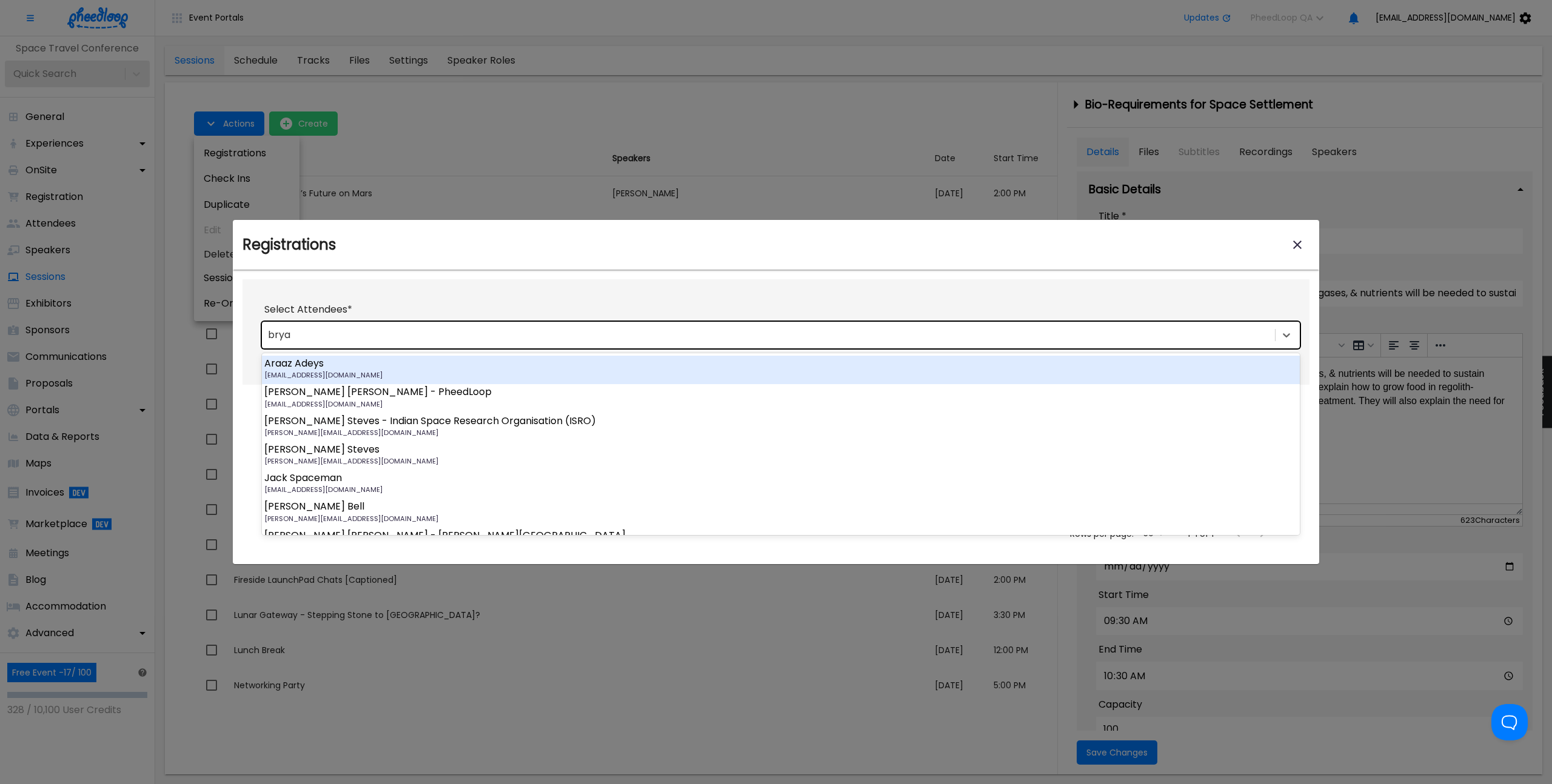 type on "bryan" 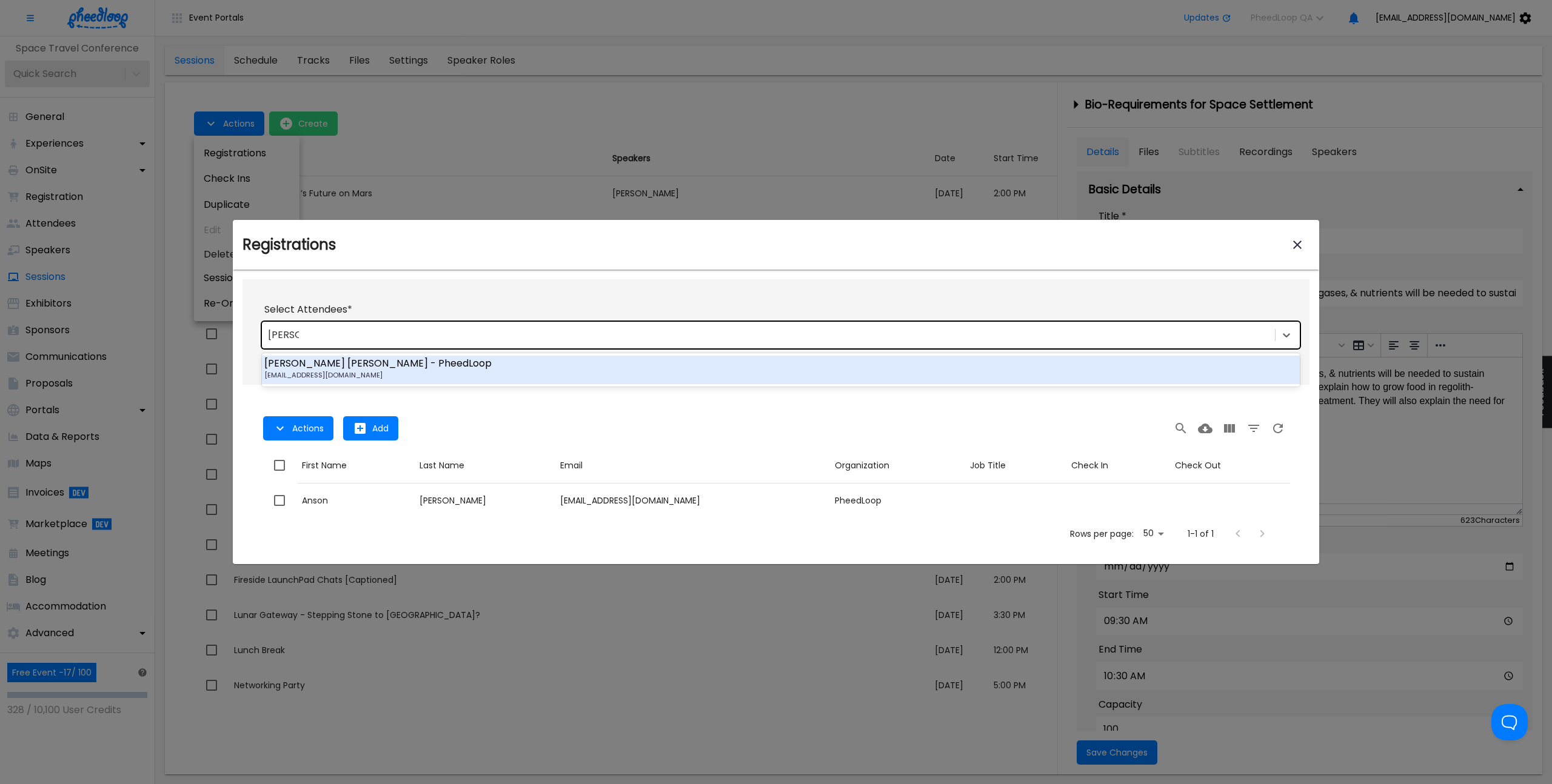 click on "- PheedLoop" at bounding box center [461, 363] 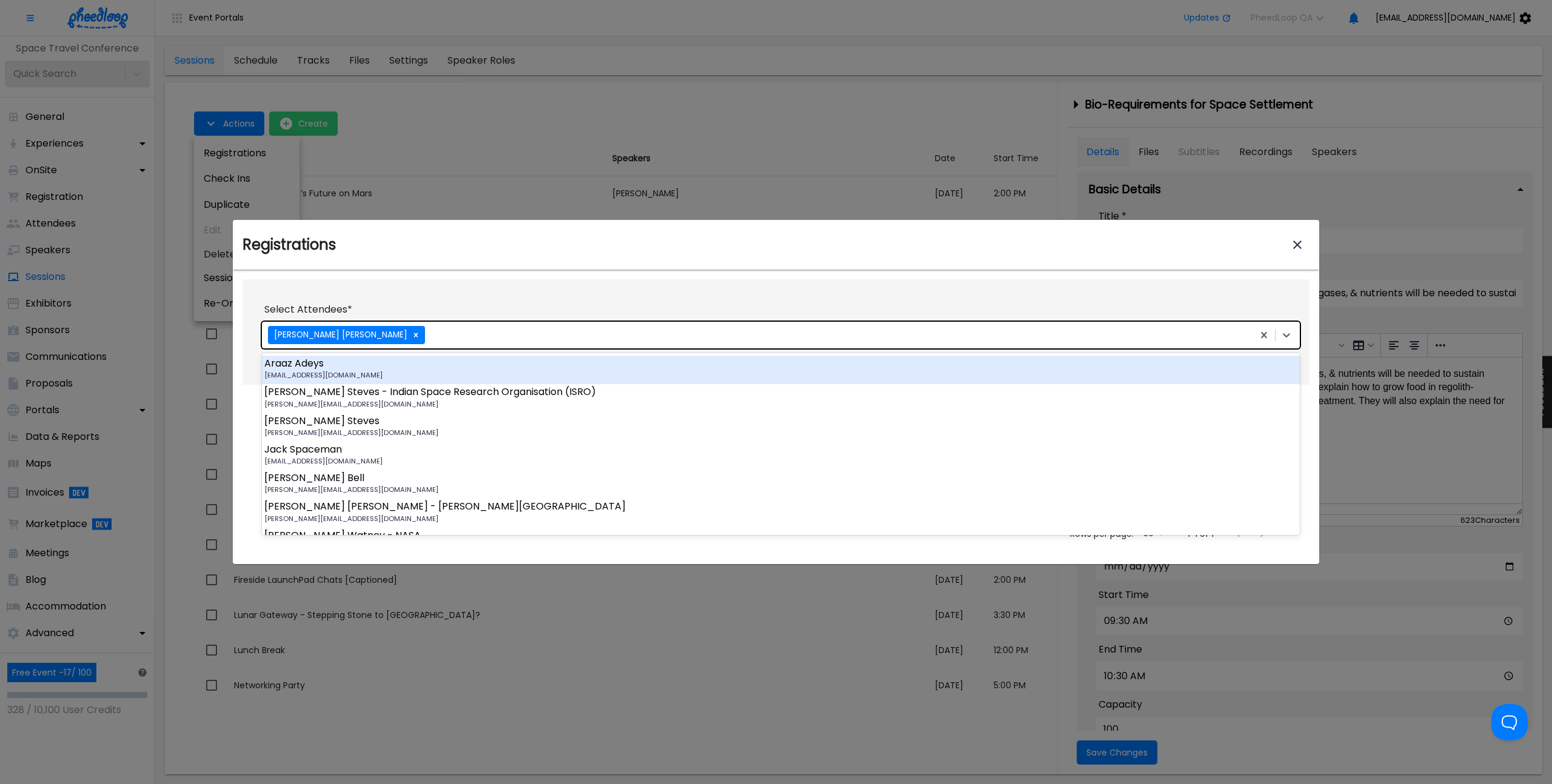 click on "carl@spacecon.com" at bounding box center [781, 404] 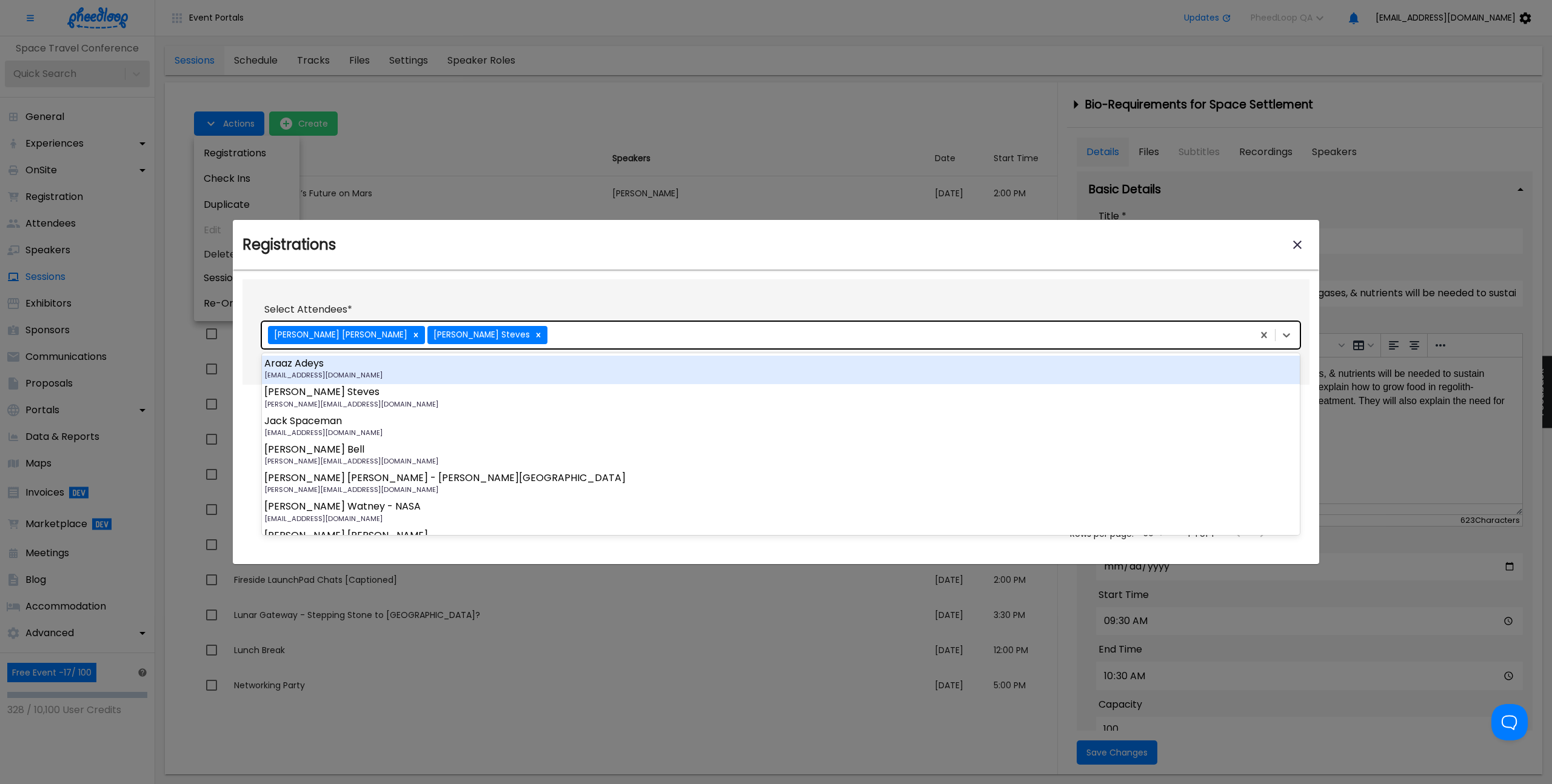 drag, startPoint x: 350, startPoint y: 400, endPoint x: 404, endPoint y: 326, distance: 91.60786 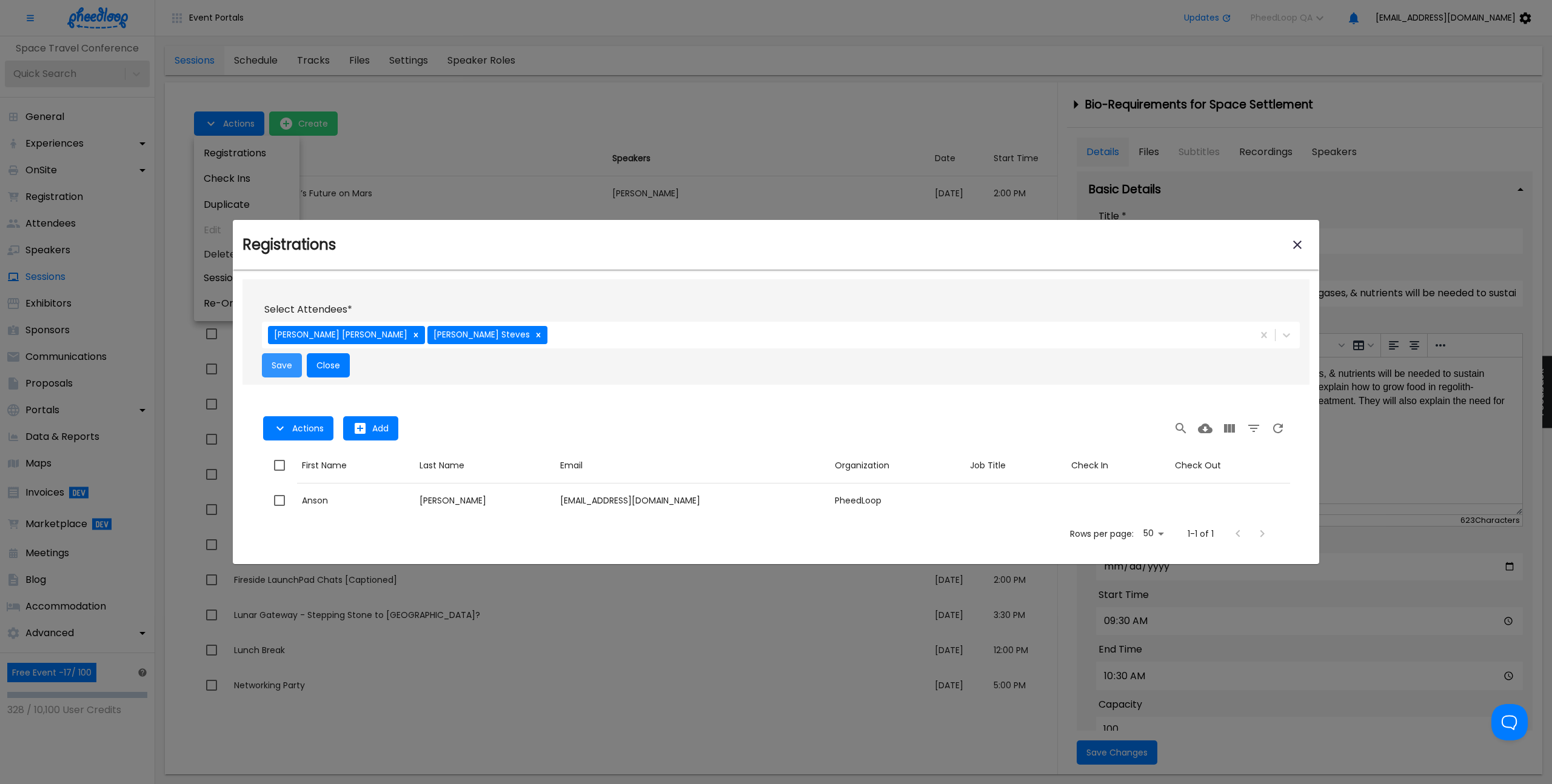 click on "Save" at bounding box center [282, 365] 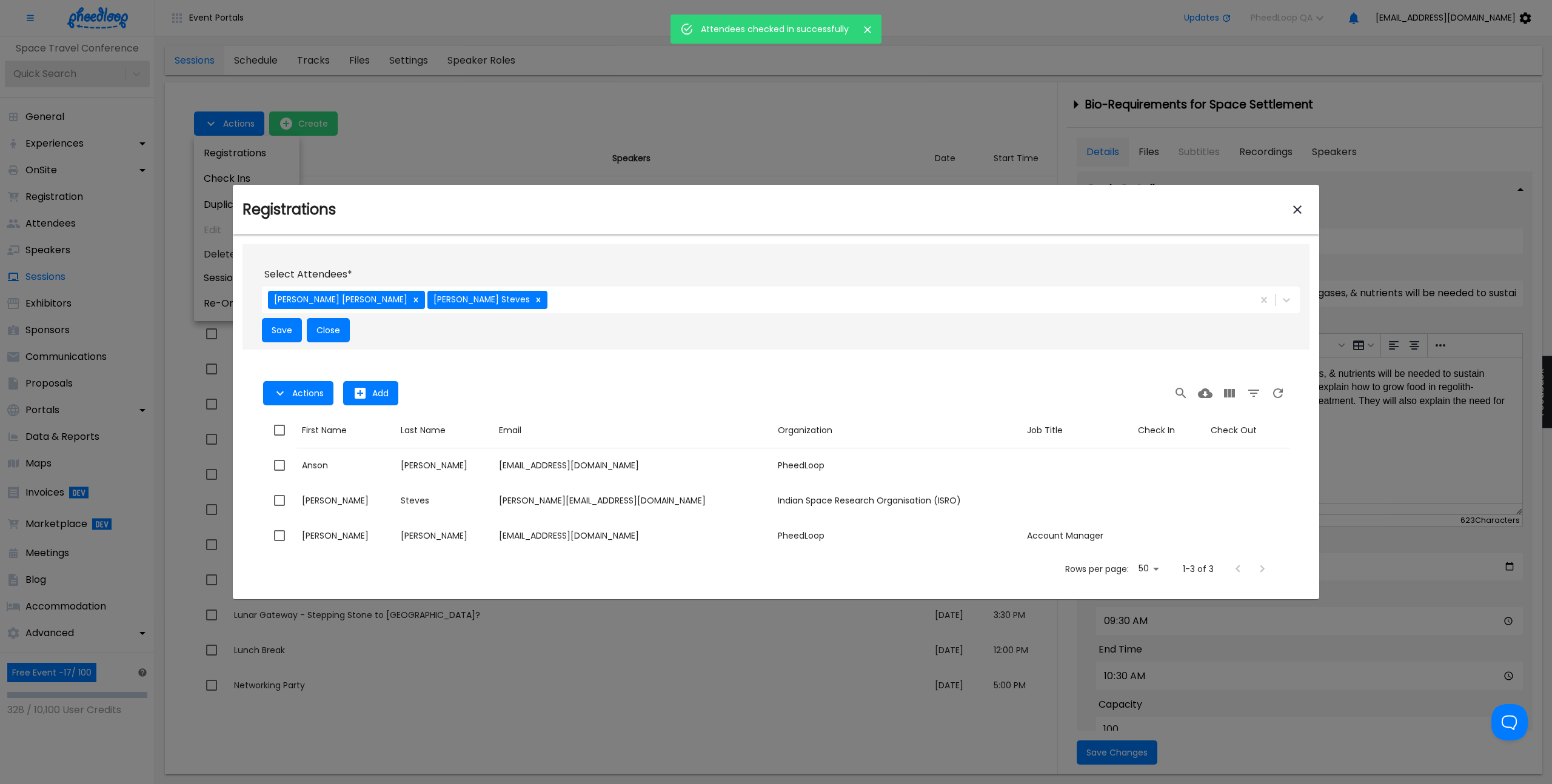 click at bounding box center (776, 392) 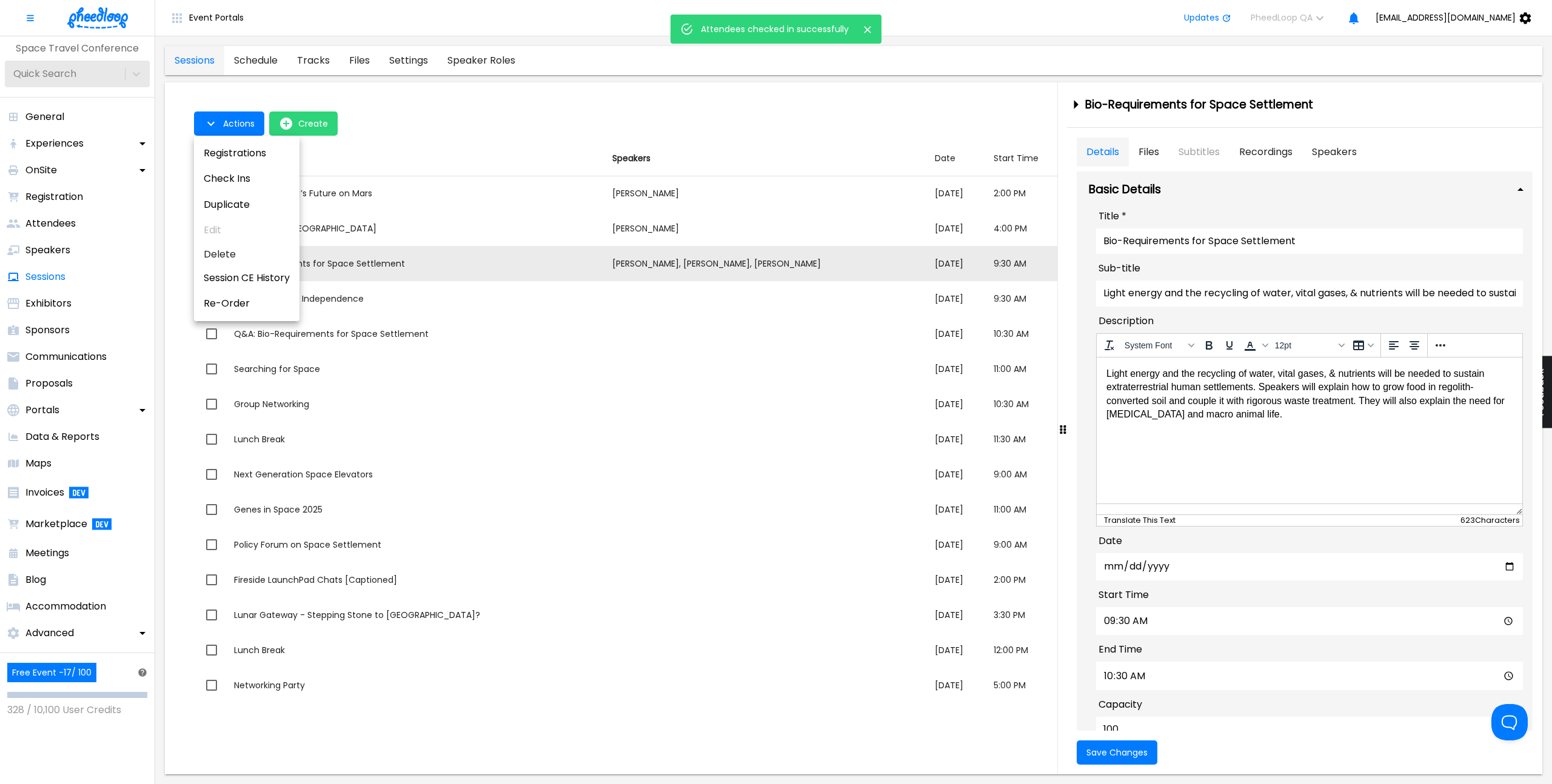 click at bounding box center (776, 392) 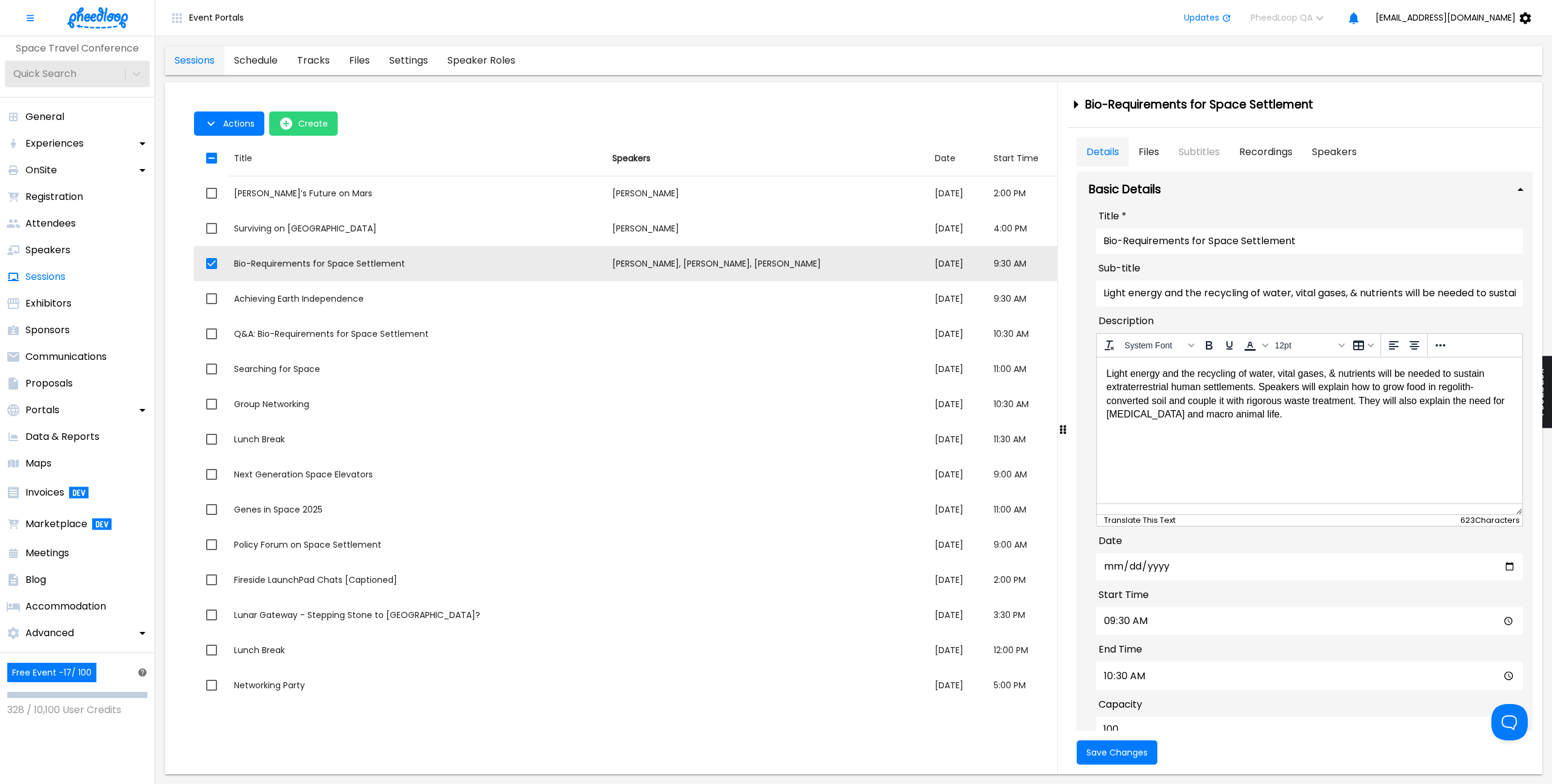 click on "Mankind’s Future on Mars" at bounding box center (418, 193) 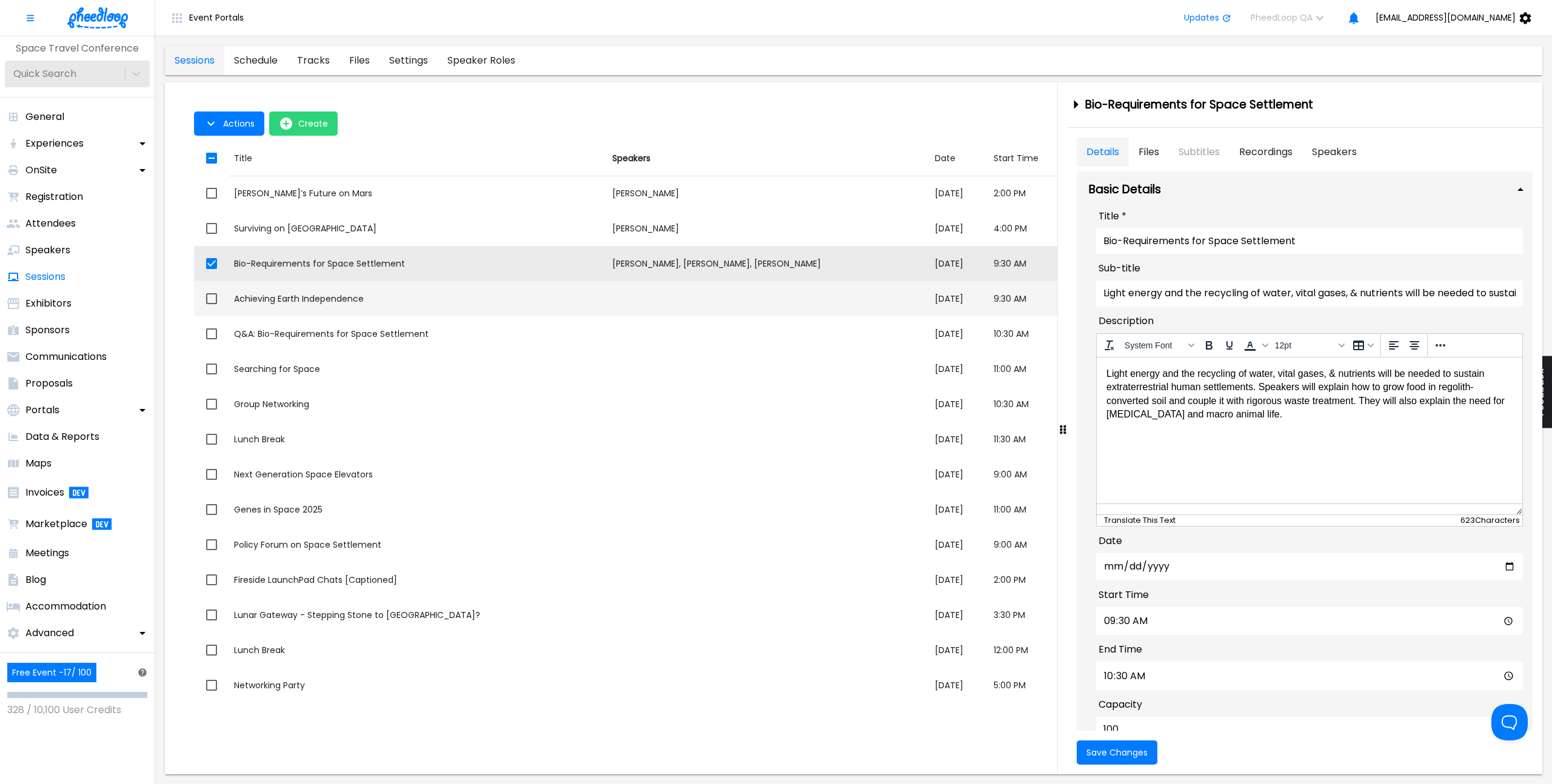 checkbox on "true" 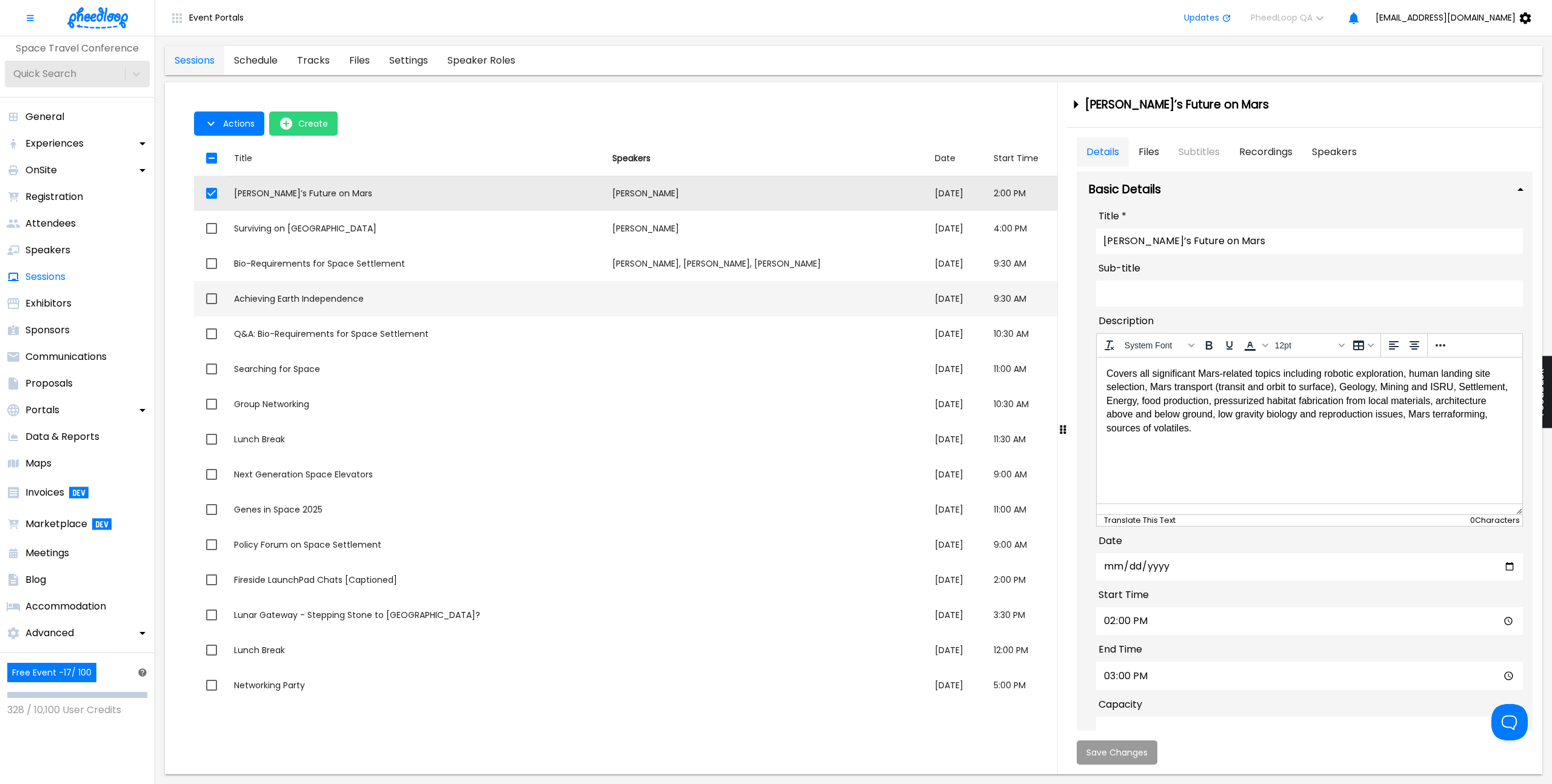 scroll, scrollTop: 0, scrollLeft: 0, axis: both 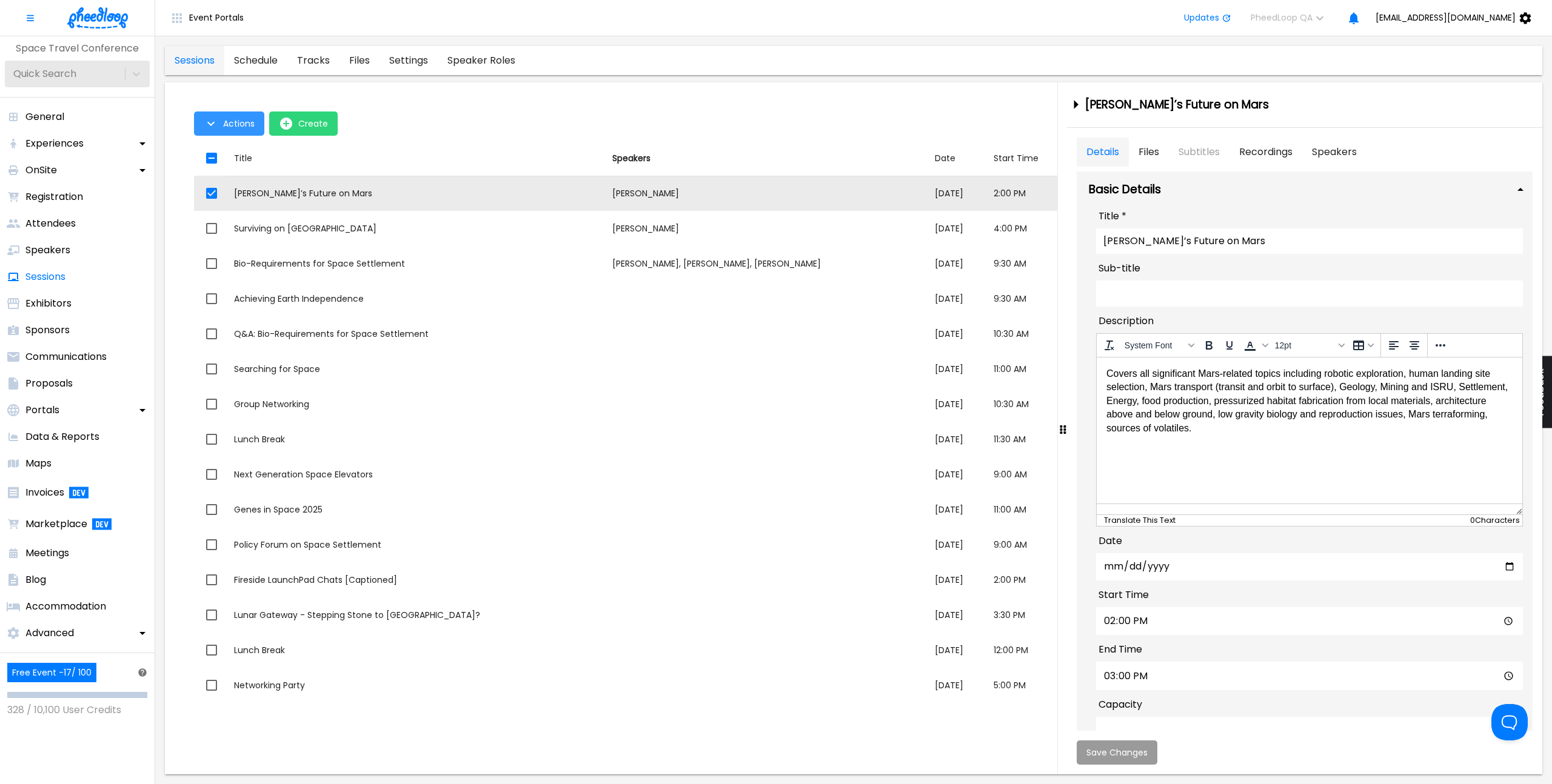 click 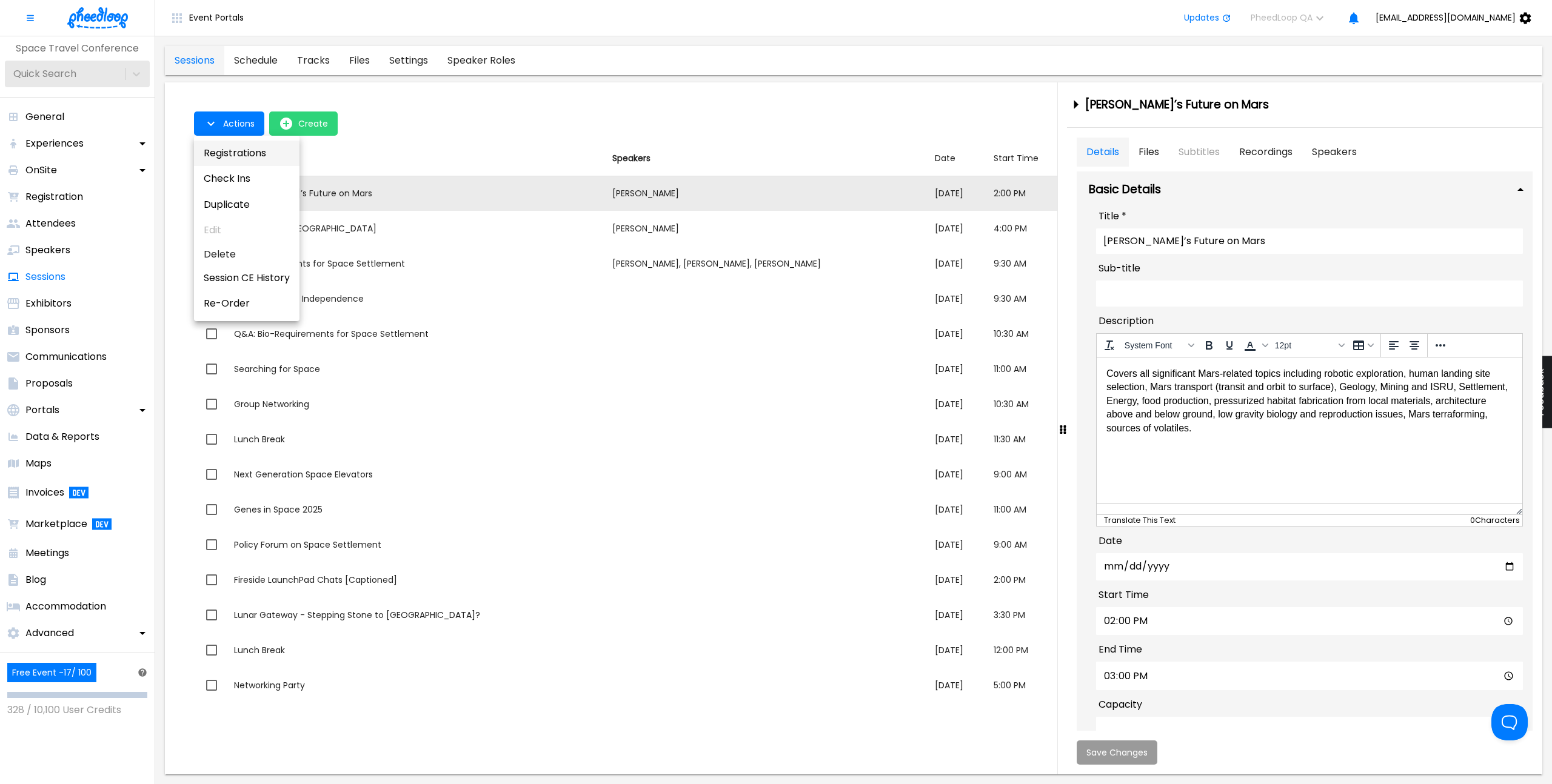 click on "Registrations" at bounding box center [247, 153] 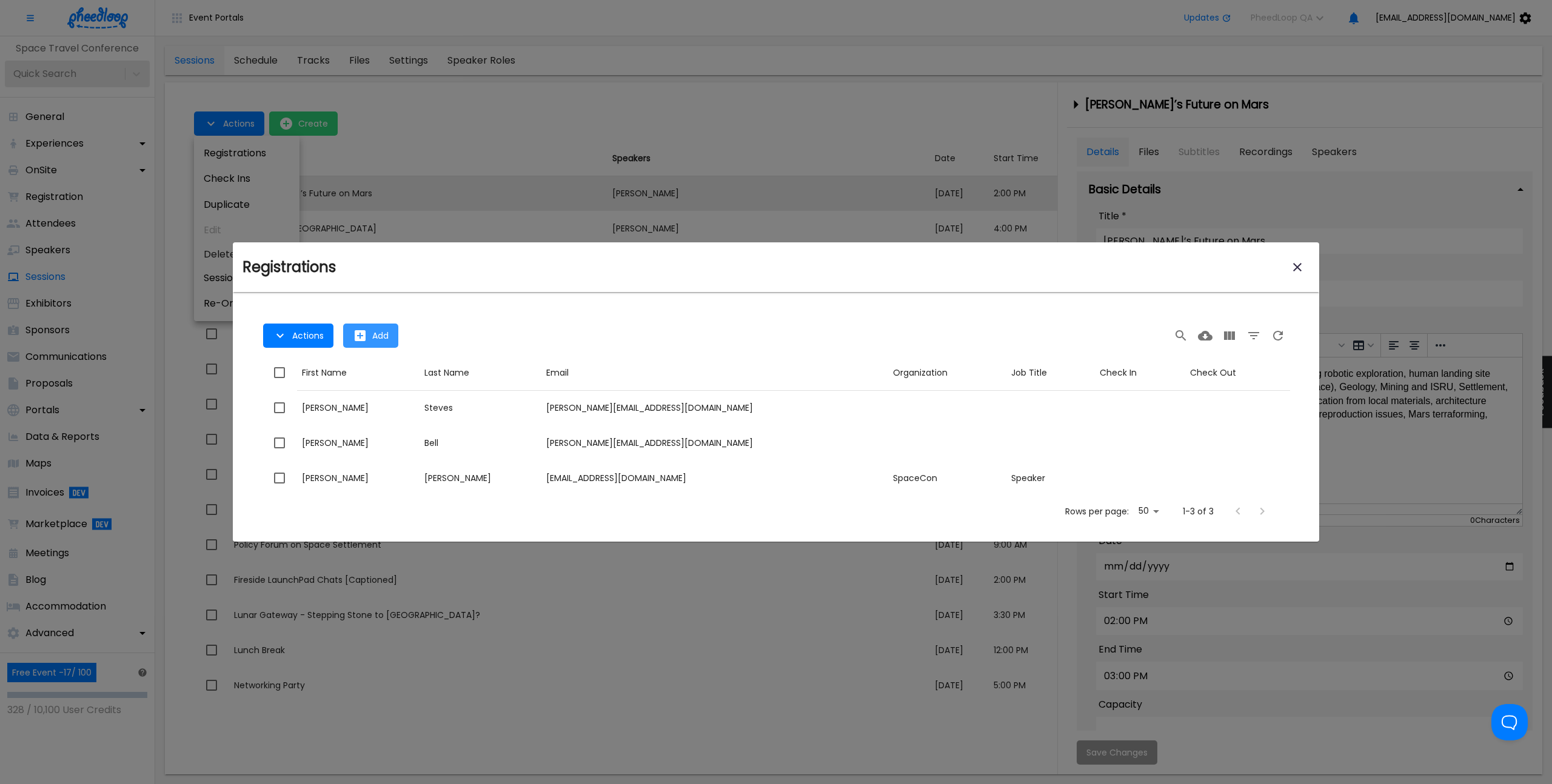 click on "Add" at bounding box center [380, 336] 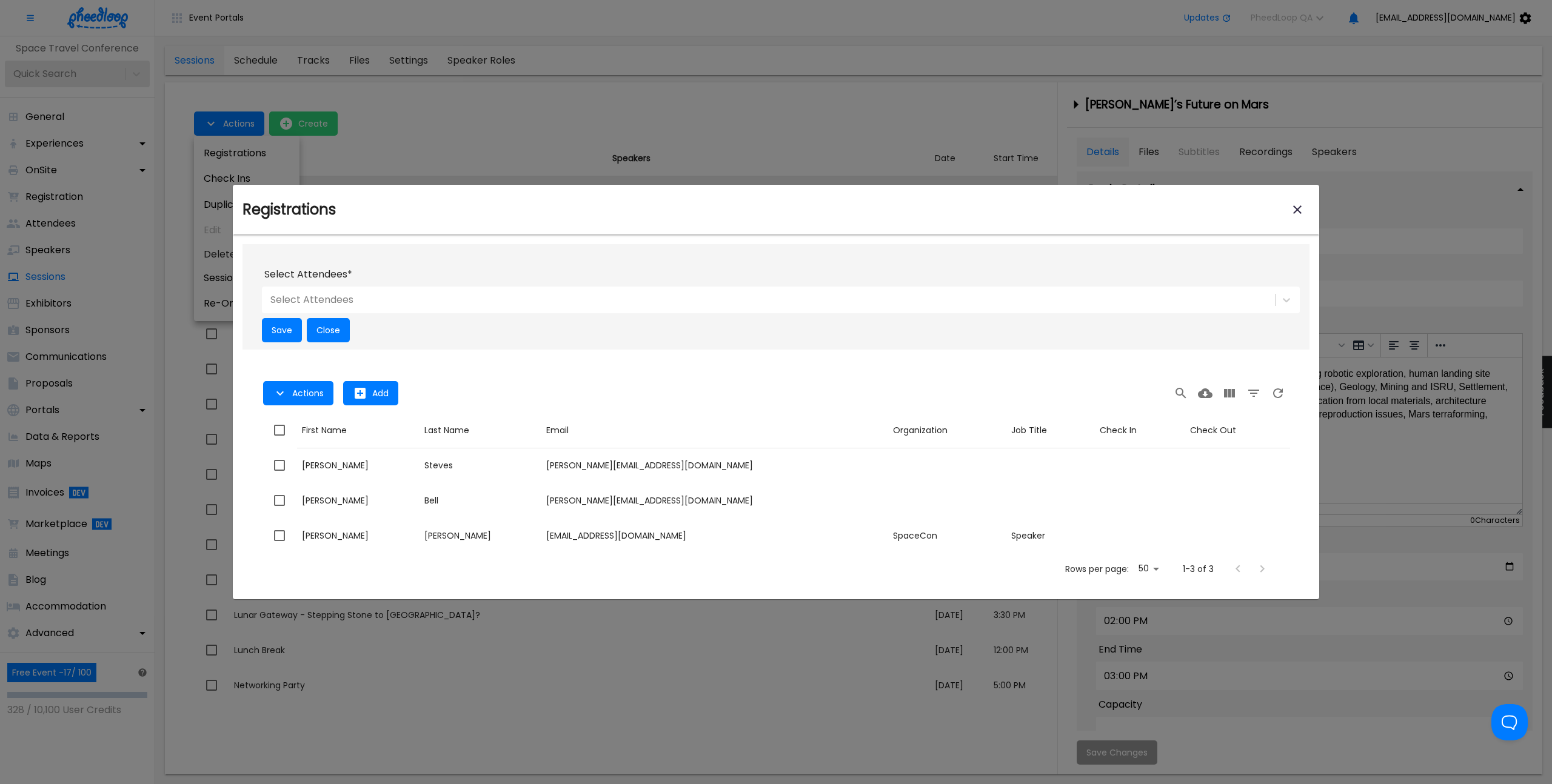 click at bounding box center (768, 300) 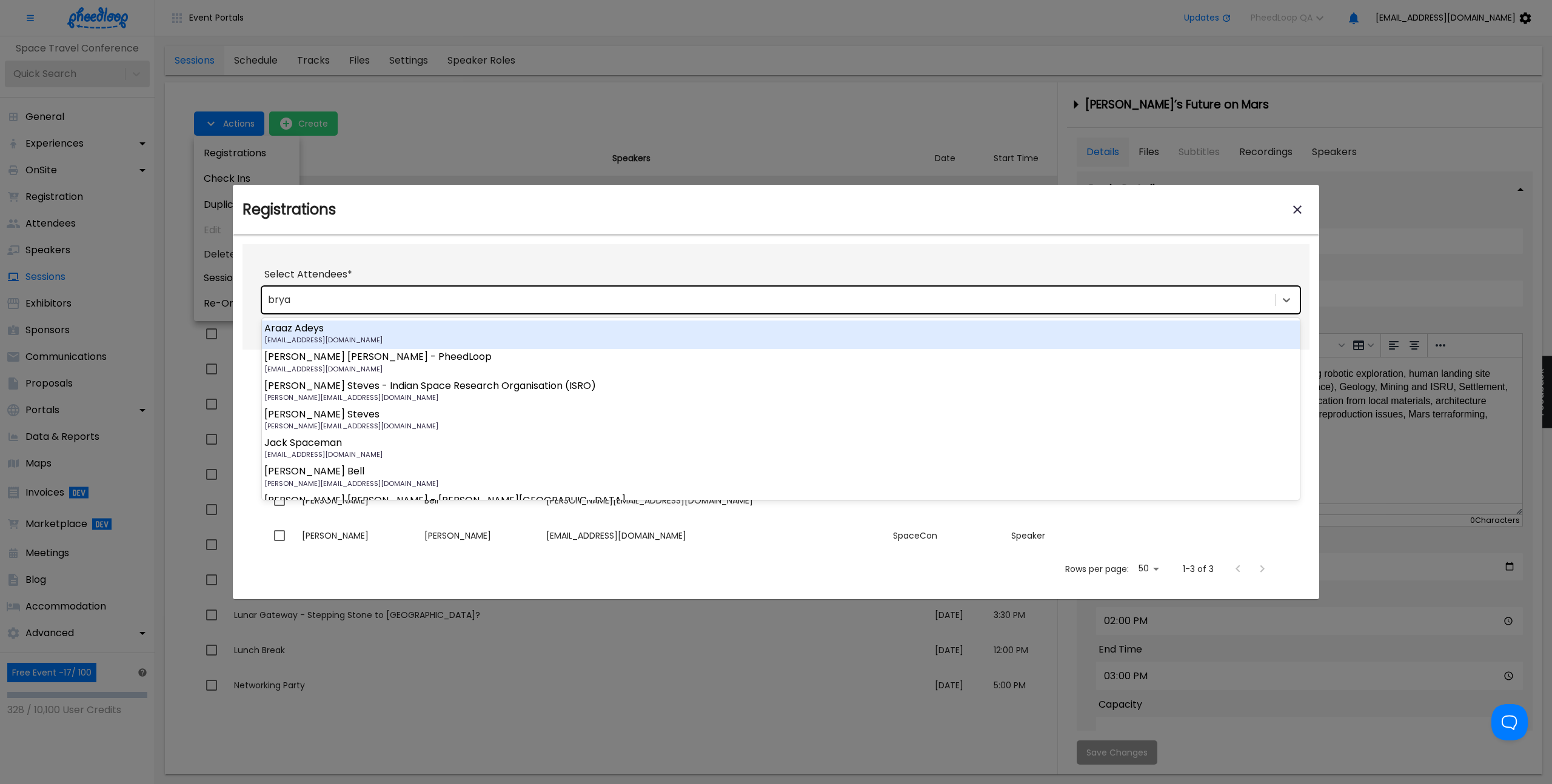 type on "bryan" 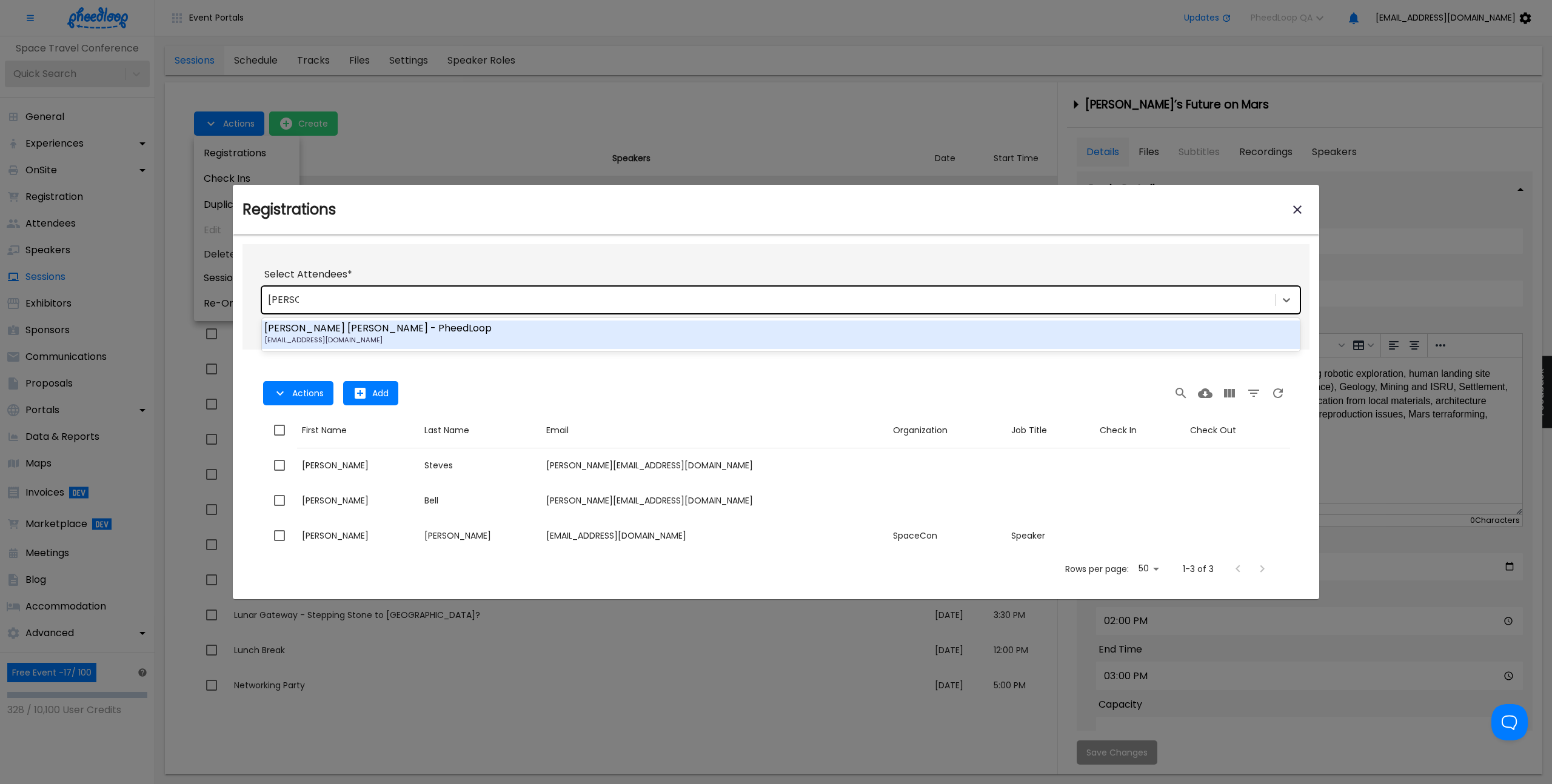 click on "- PheedLoop" at bounding box center (461, 328) 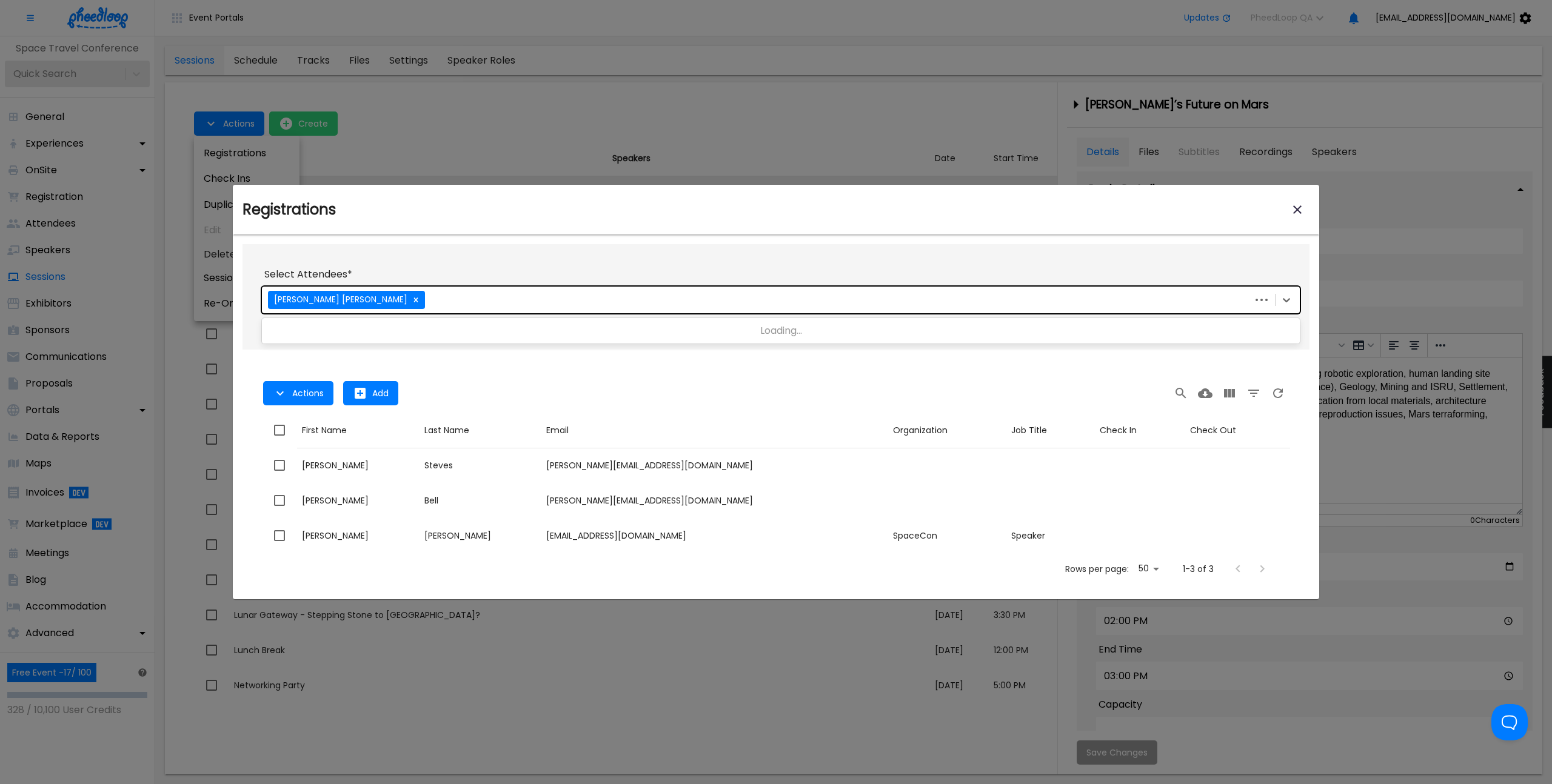 click on "Select Attendees  * option , selected. Use Up and Down to choose options, press Enter to select the currently focused option, press Escape to exit the menu, press Tab to select the option and exit the menu. Bryan   Coffer" at bounding box center [781, 290] 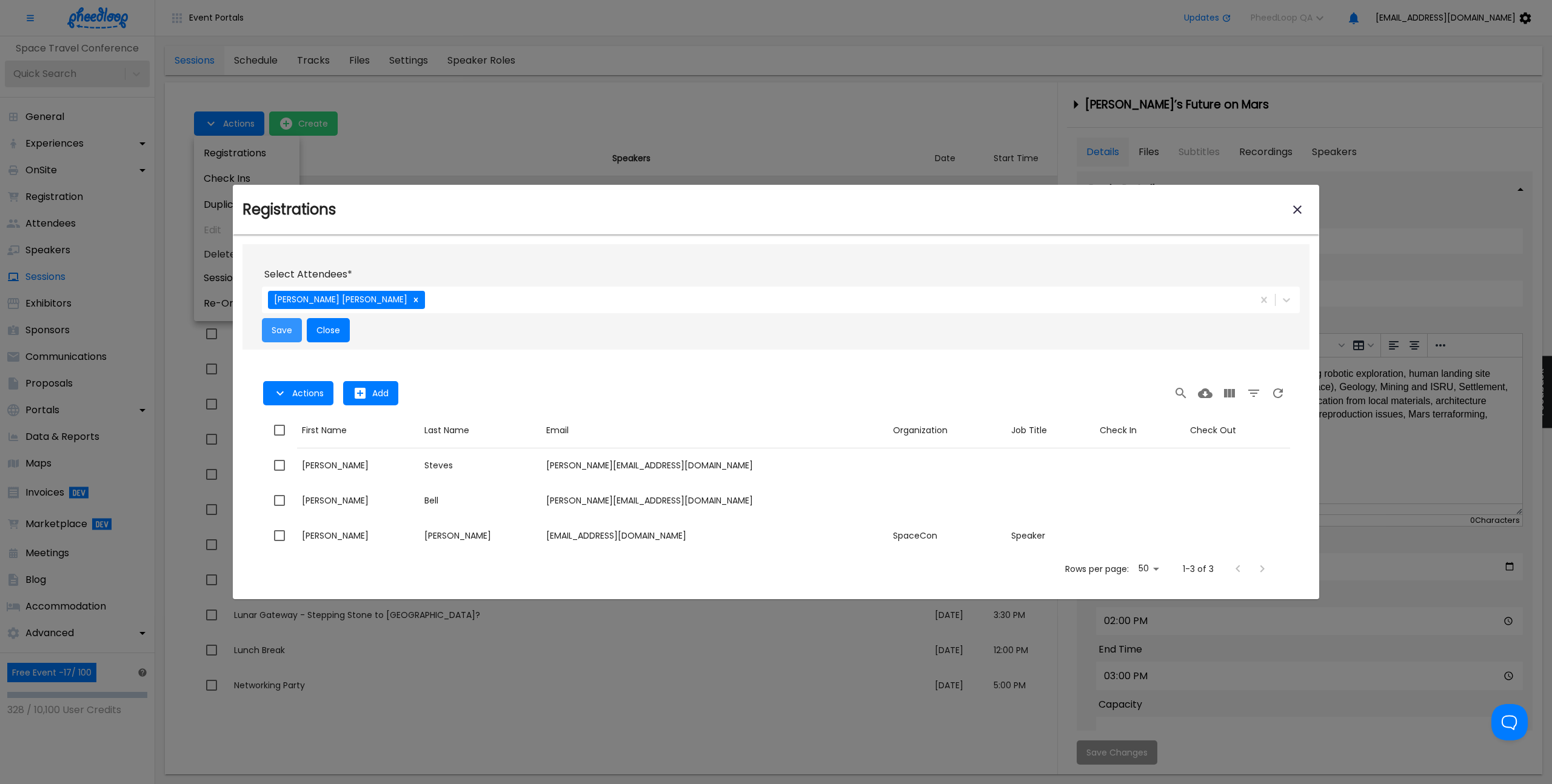 click on "Save" at bounding box center (282, 330) 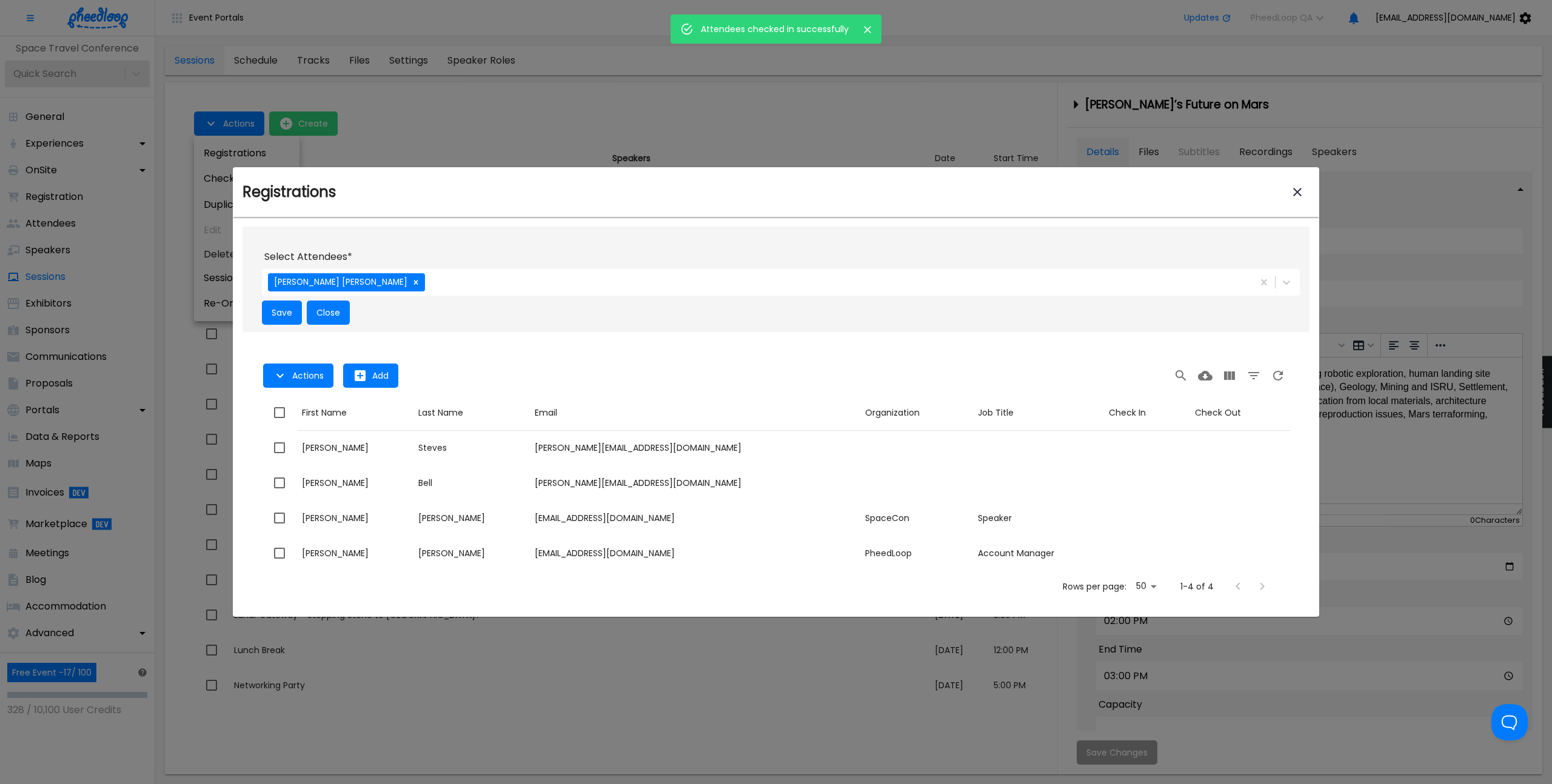 click at bounding box center [776, 392] 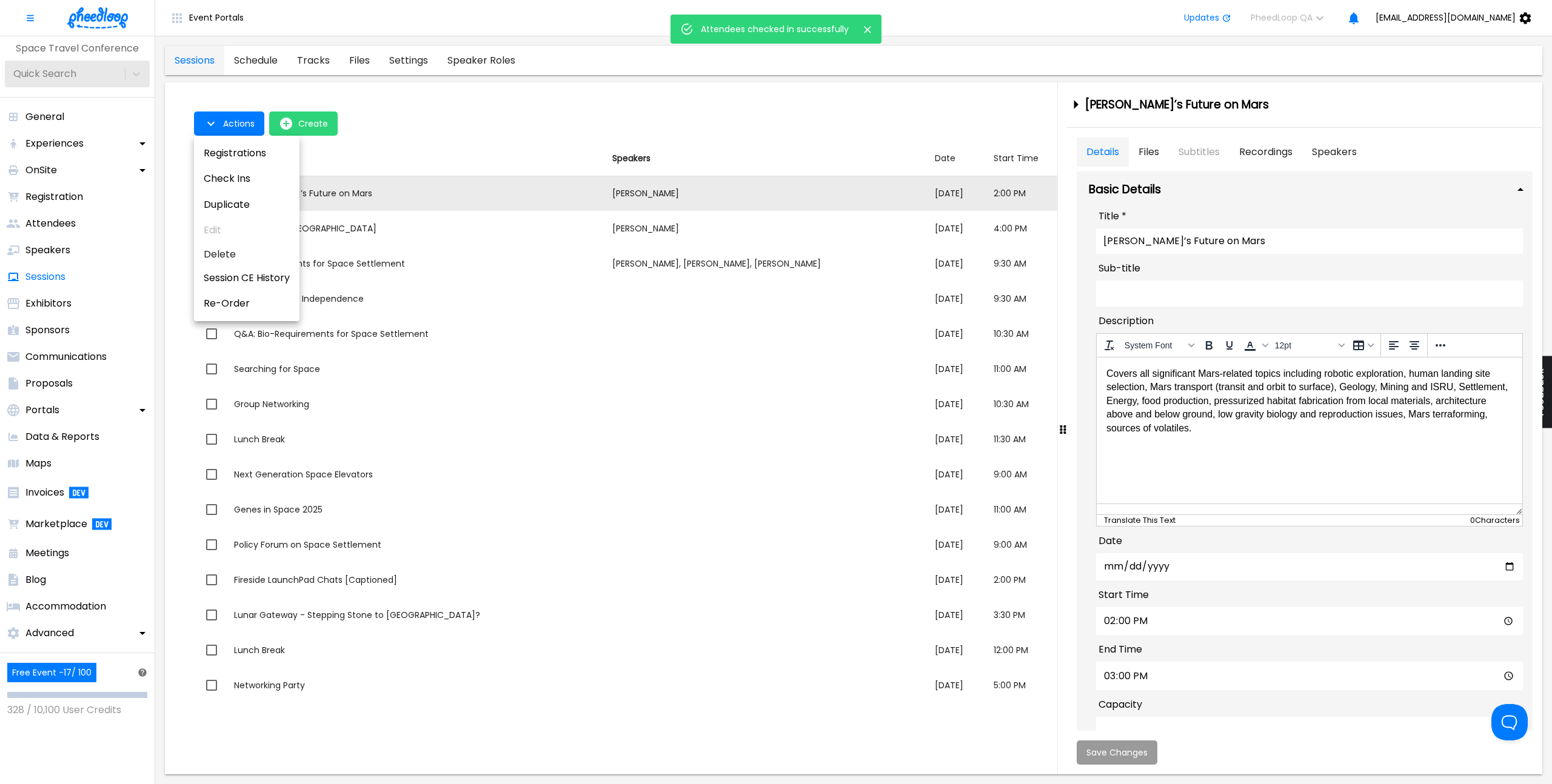 click at bounding box center [776, 392] 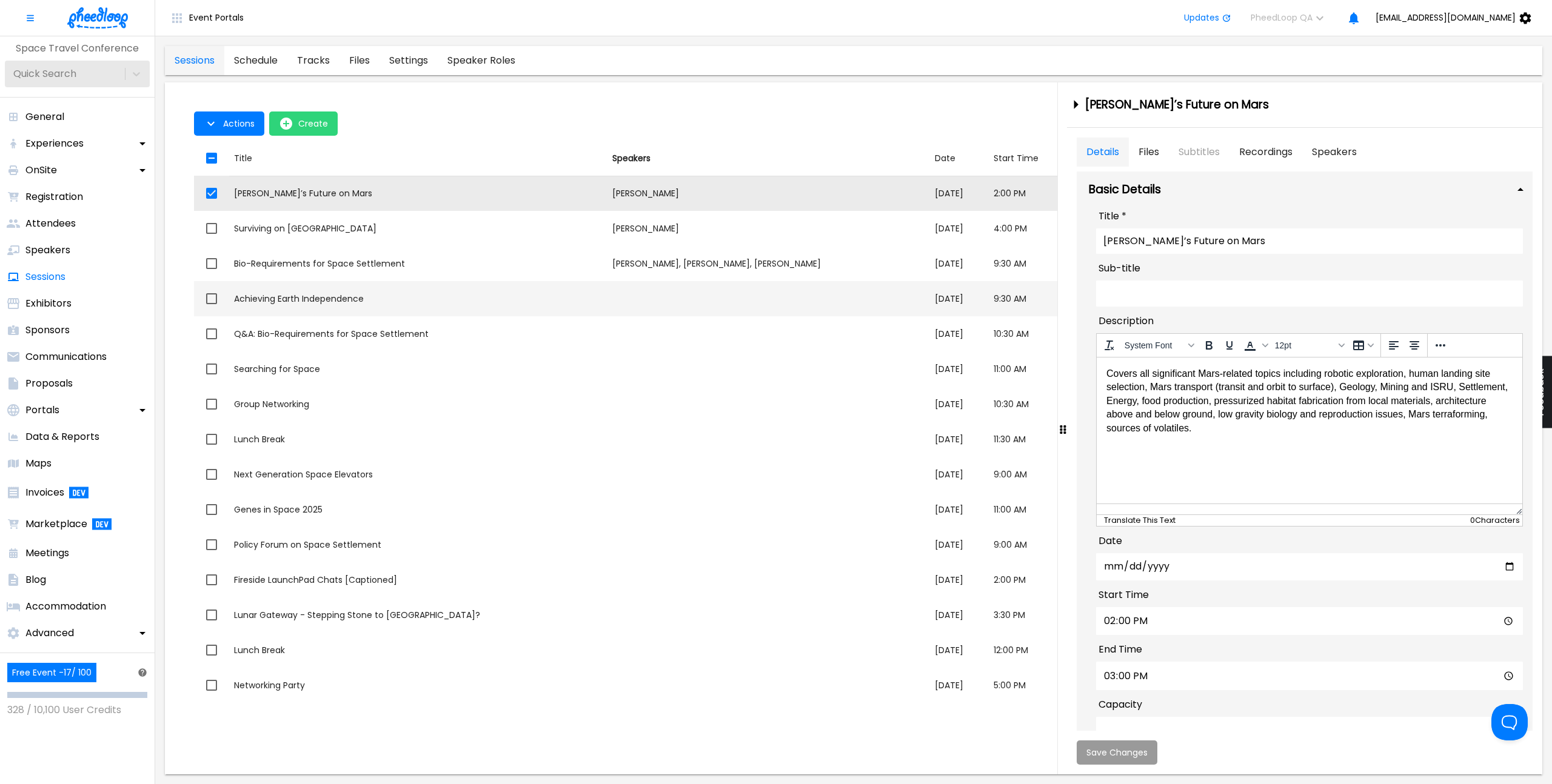 click on "Title Achieving Earth Independence" at bounding box center [418, 299] 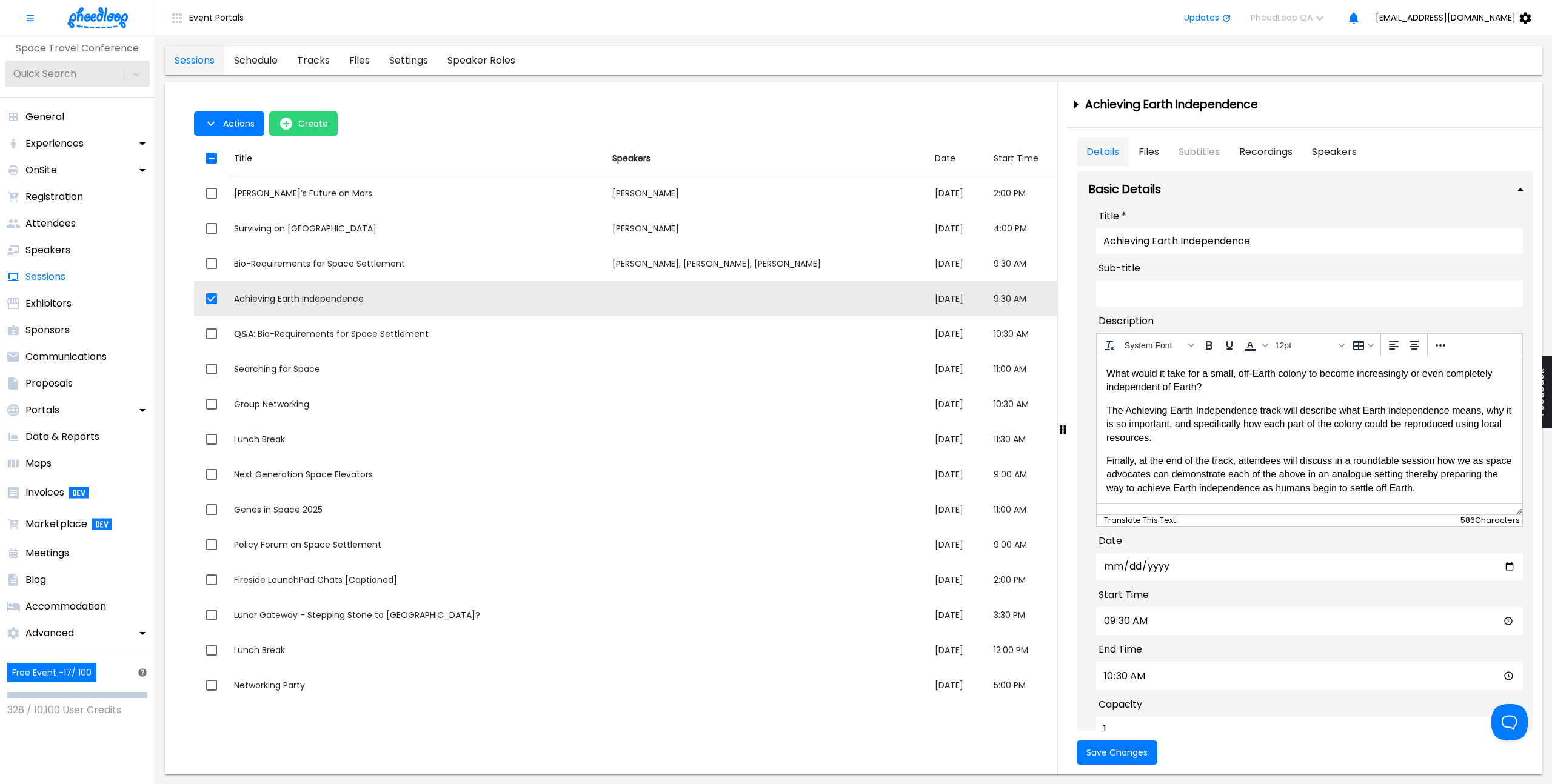 scroll, scrollTop: 1, scrollLeft: 0, axis: vertical 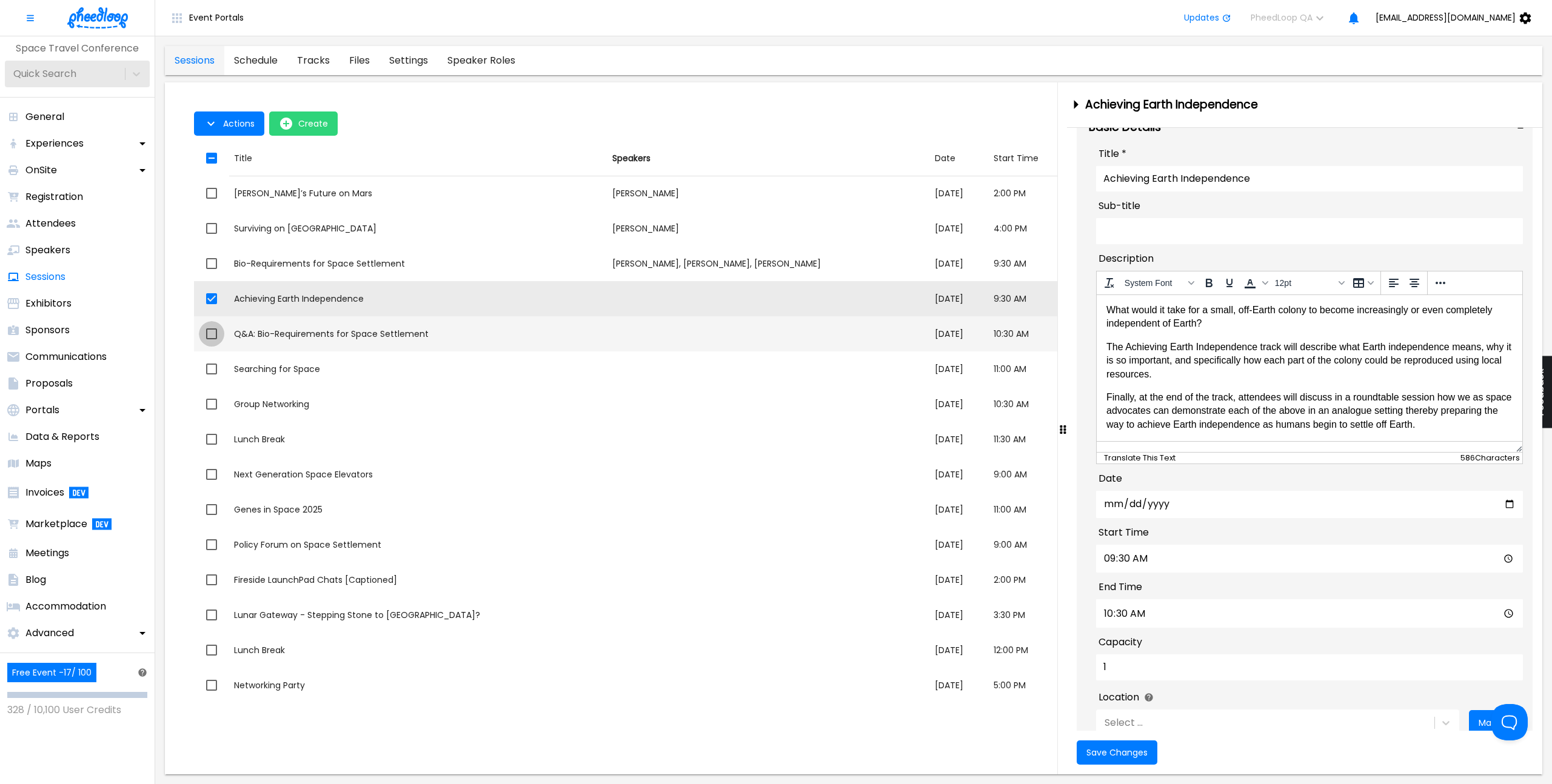 click at bounding box center [212, 334] 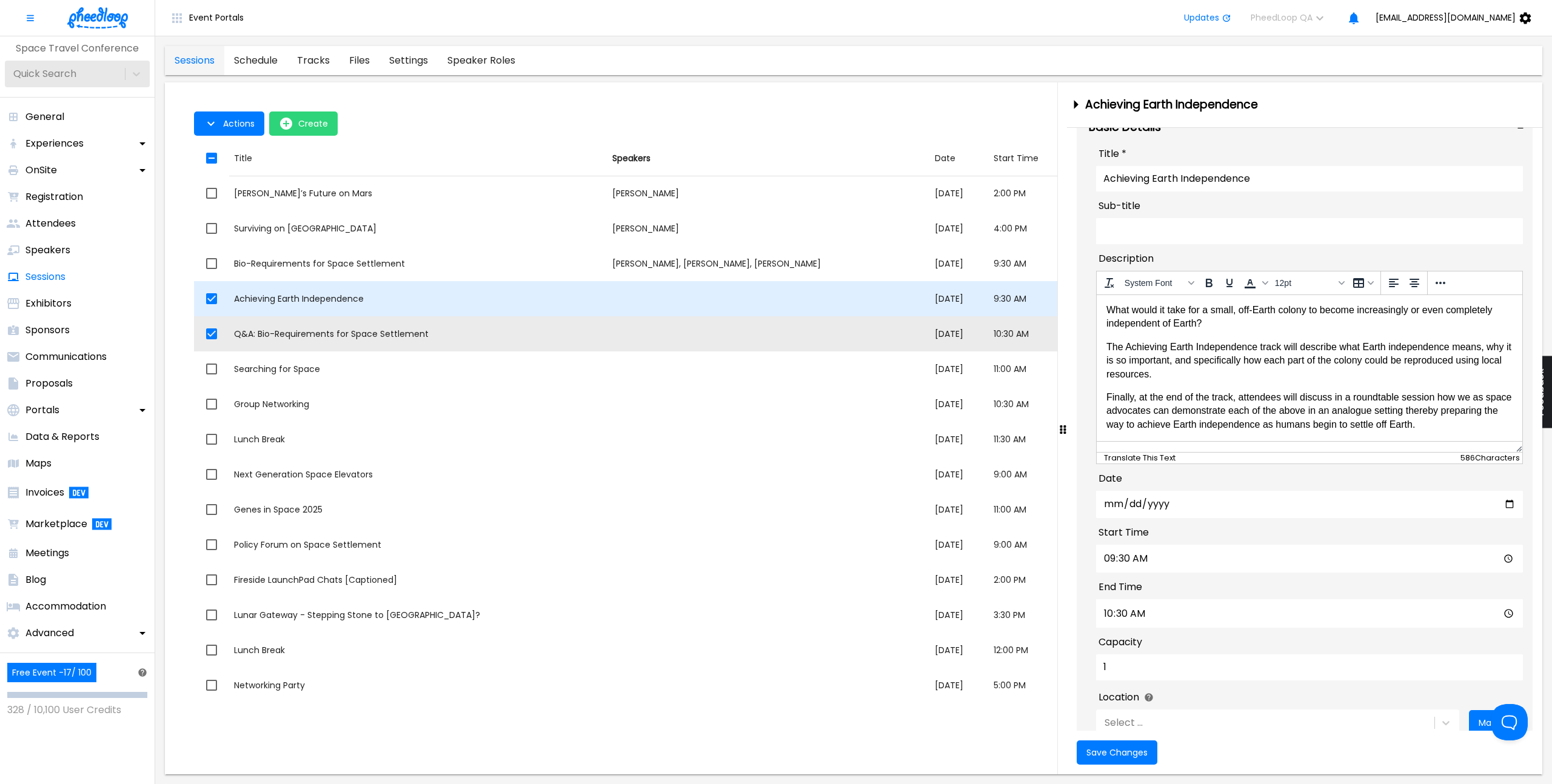 click at bounding box center (212, 299) 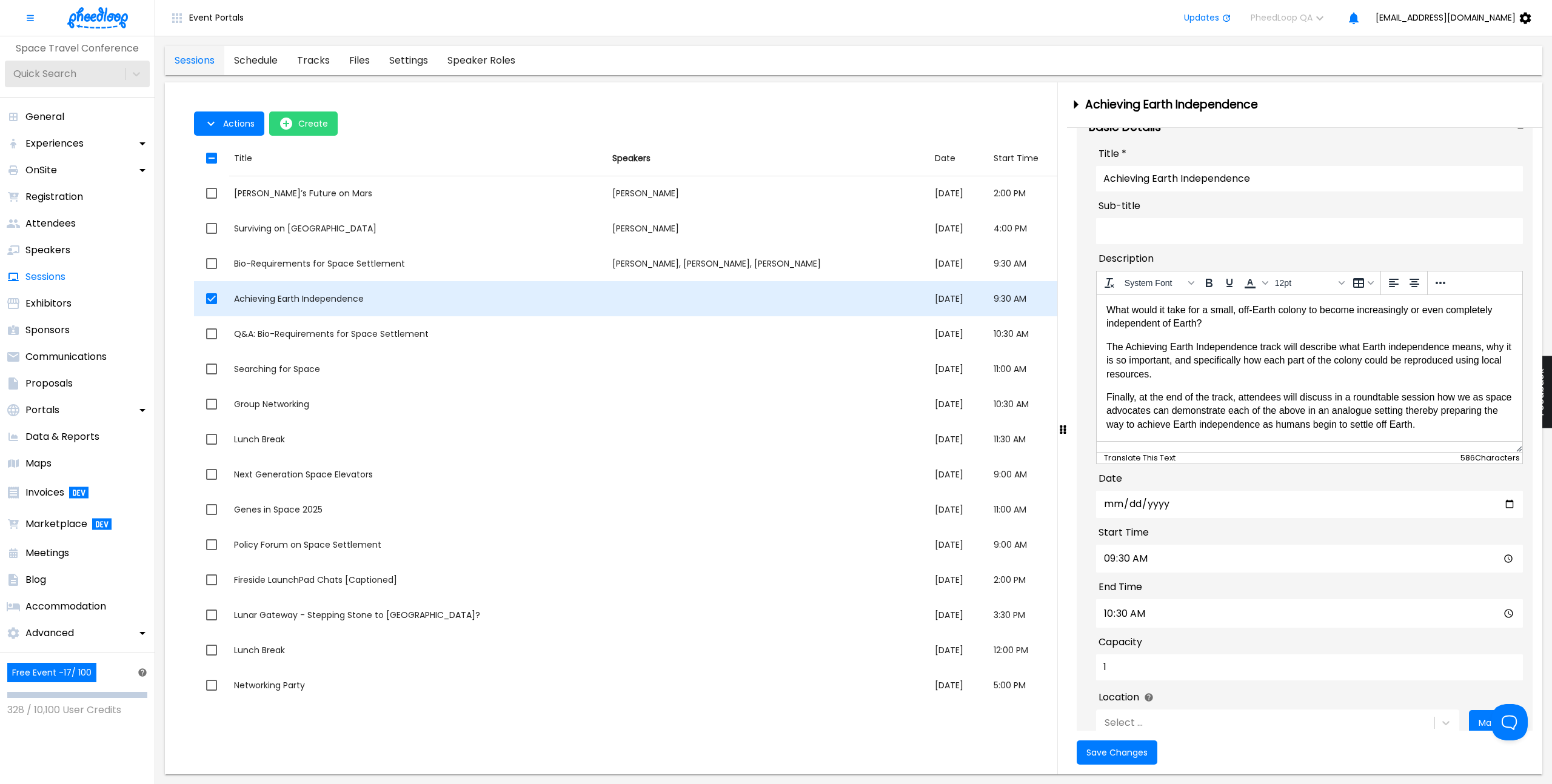 click on "Achieving Earth Independence" at bounding box center (418, 299) 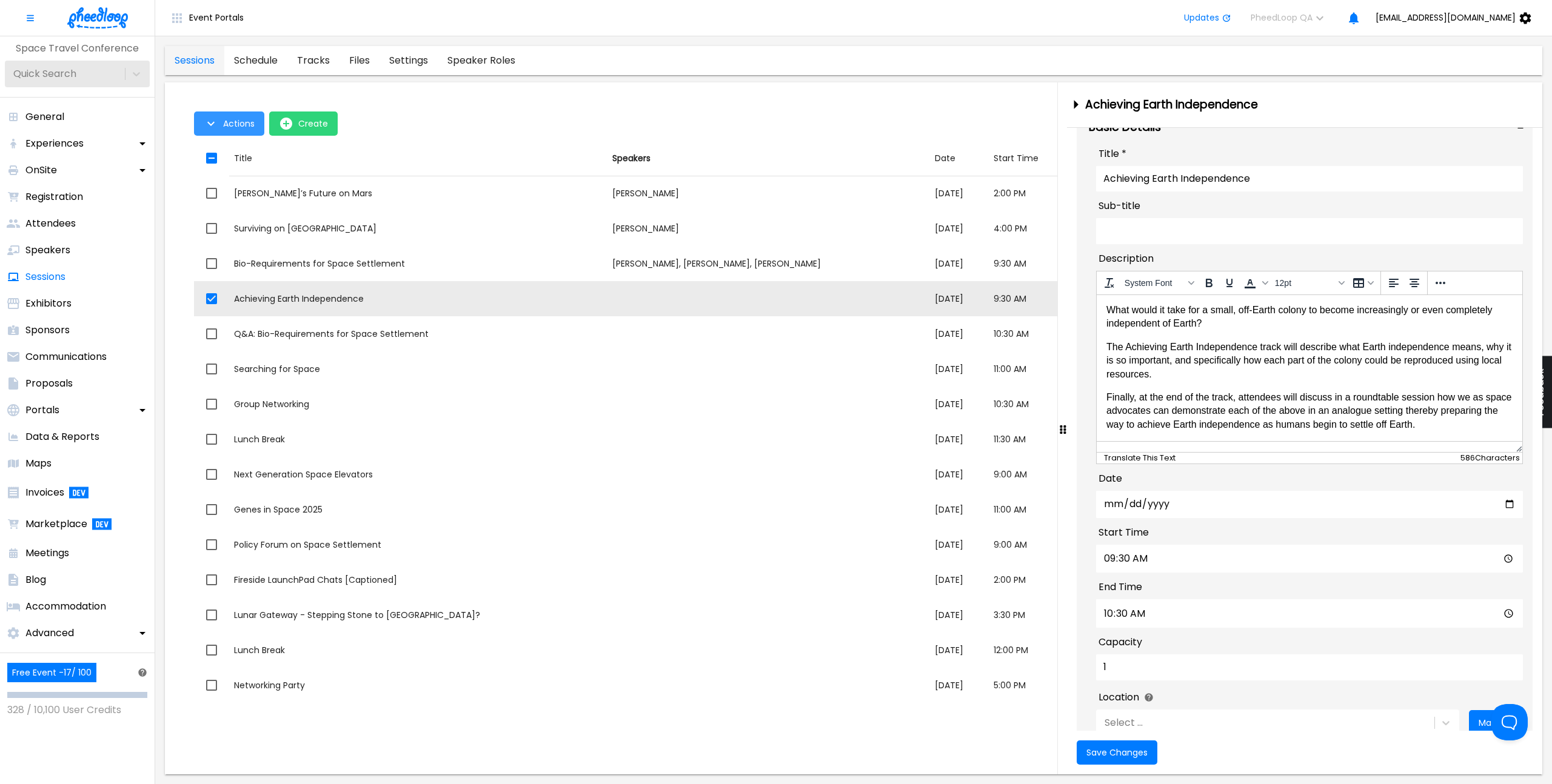 click on "Actions" at bounding box center [239, 124] 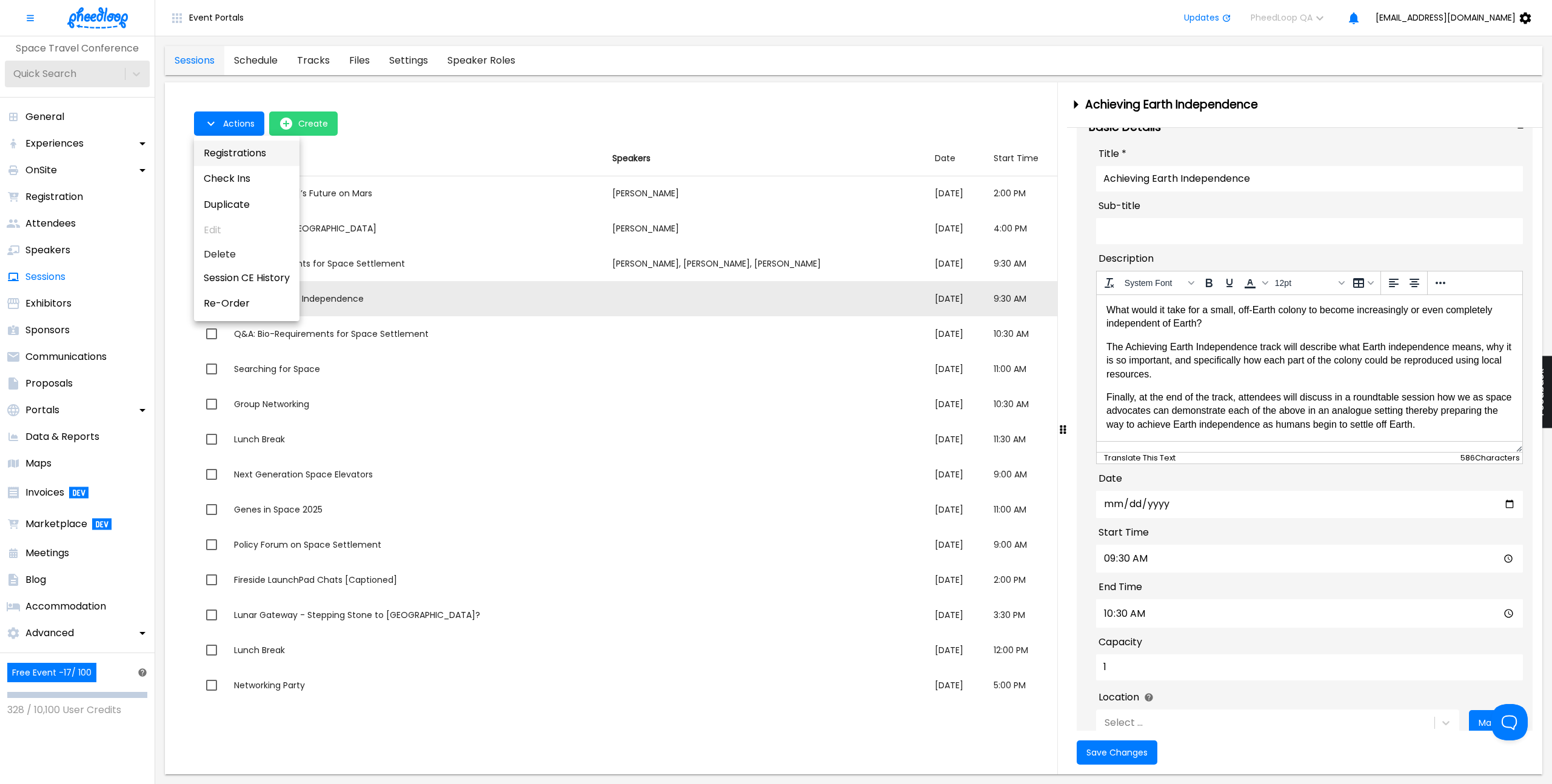 click on "Registrations" at bounding box center (247, 153) 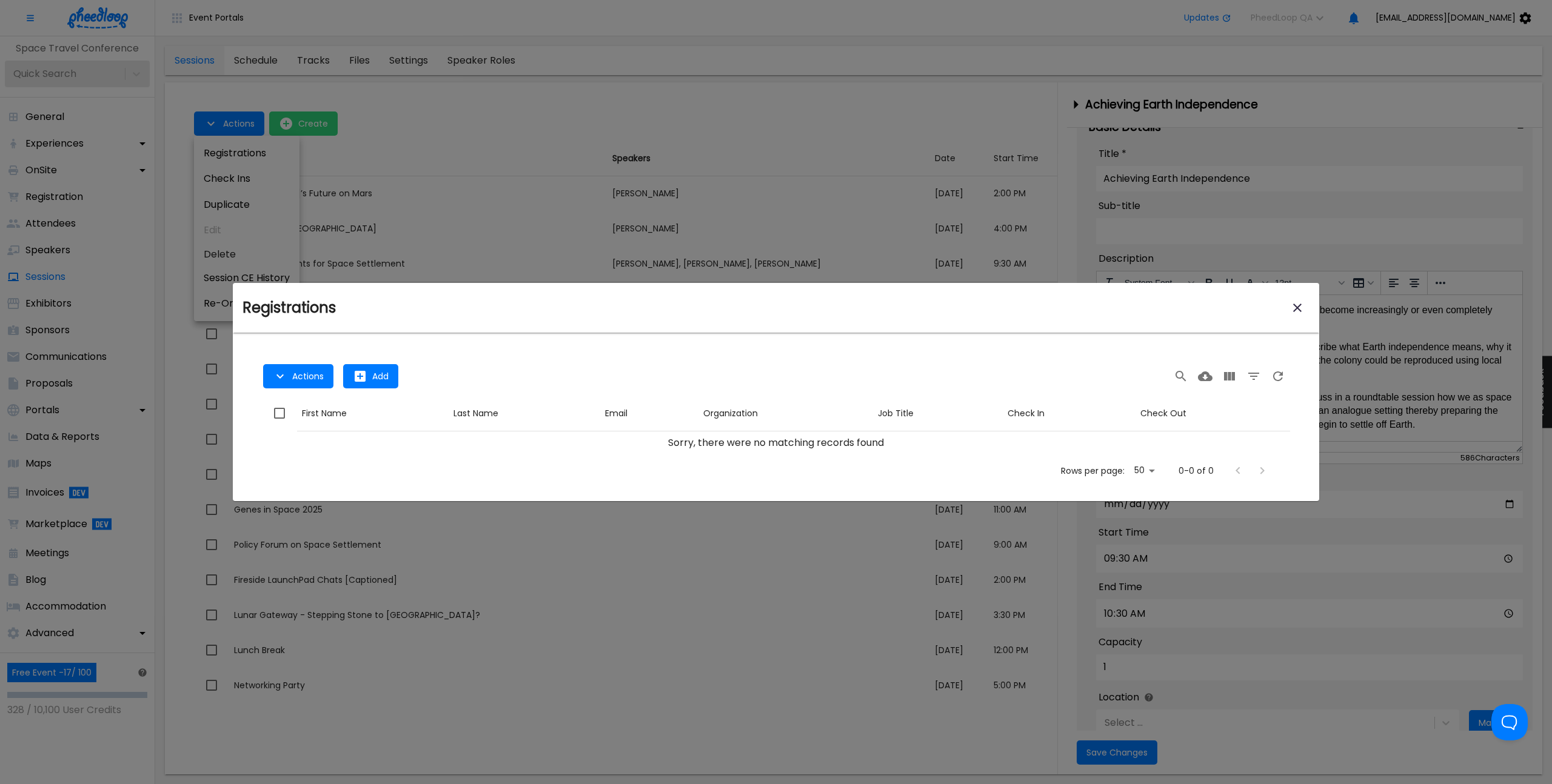 click on "Actions Add" at bounding box center (776, 376) 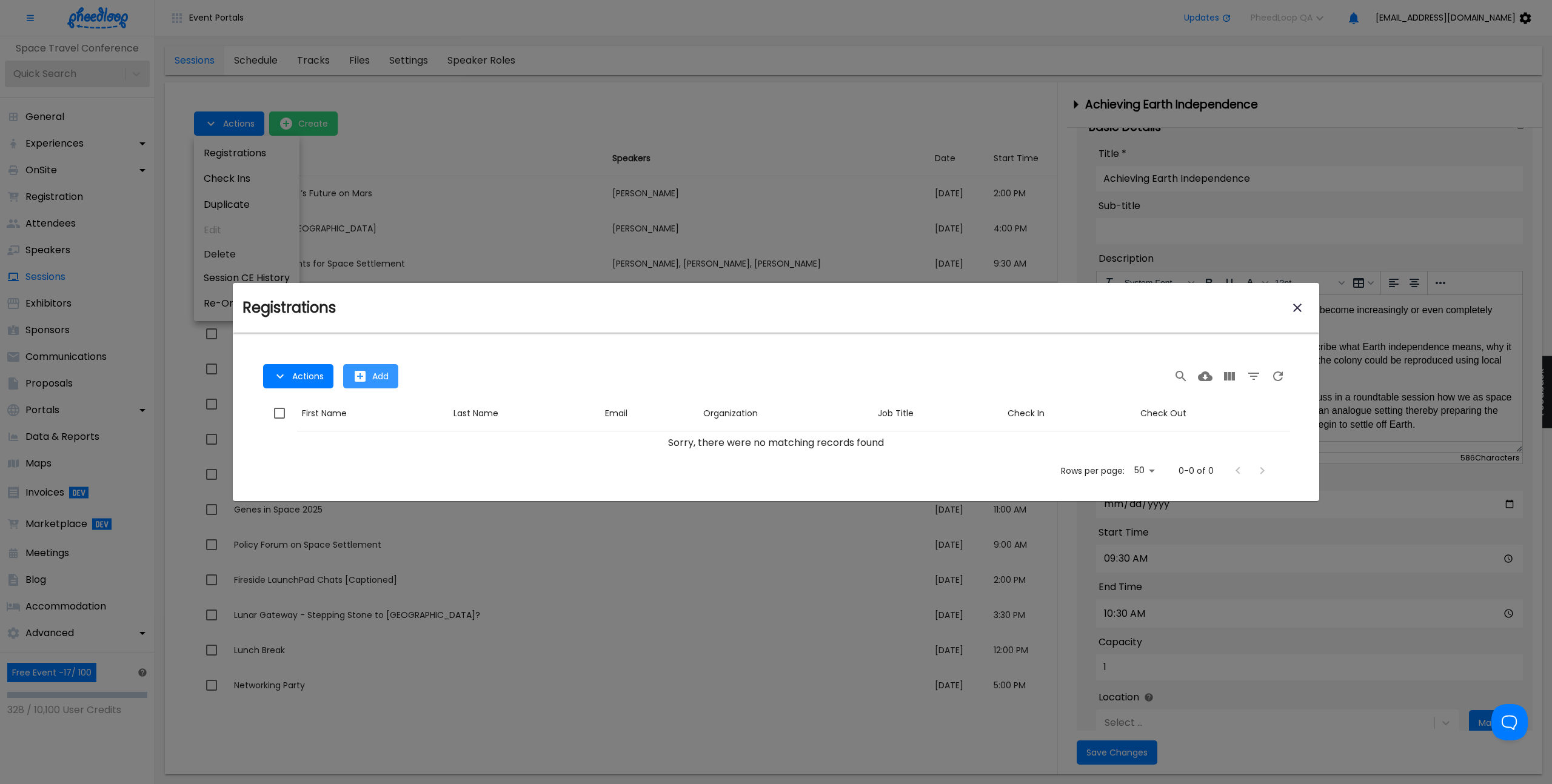 click on "Add" at bounding box center (380, 376) 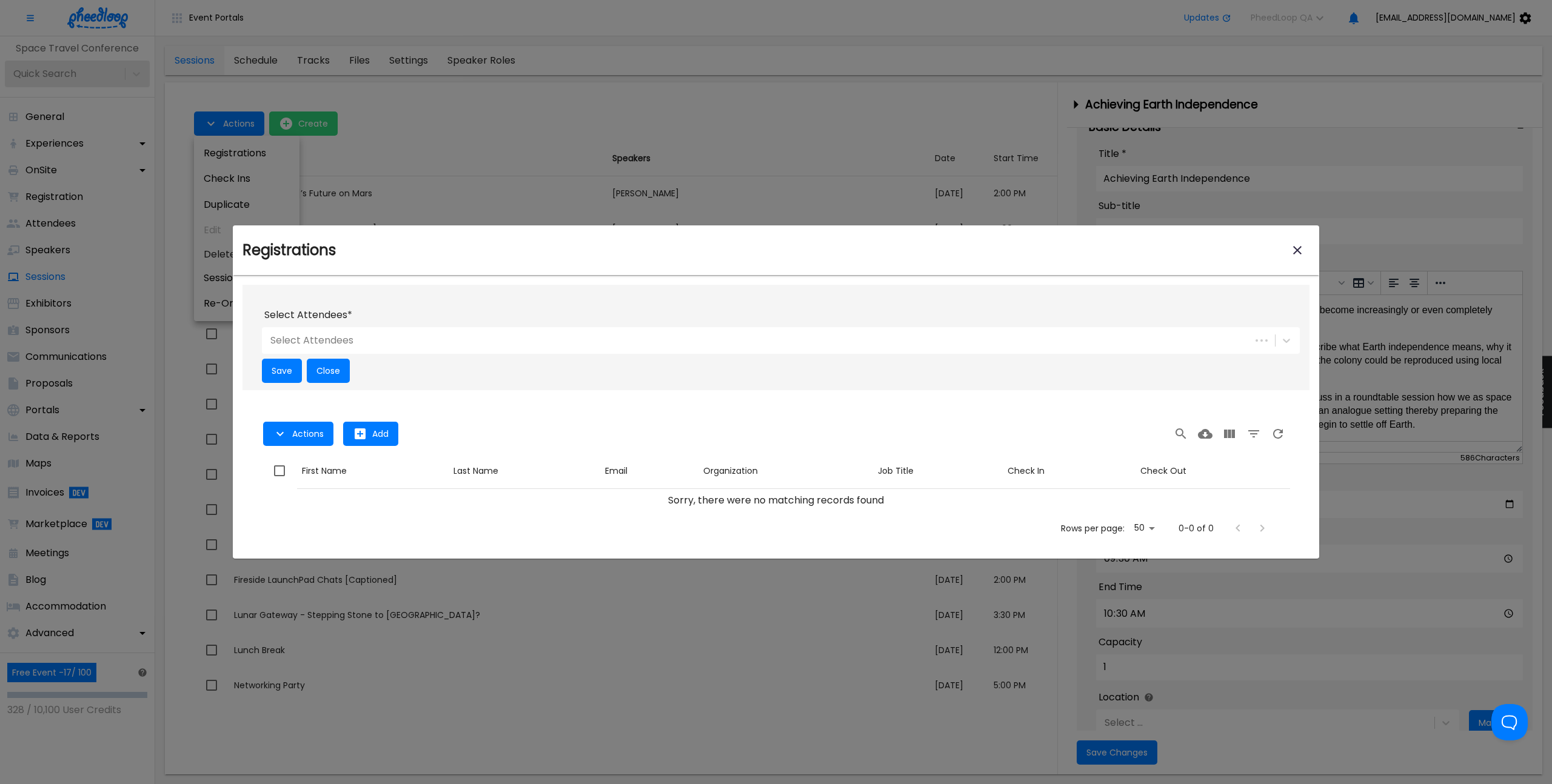 click at bounding box center (756, 341) 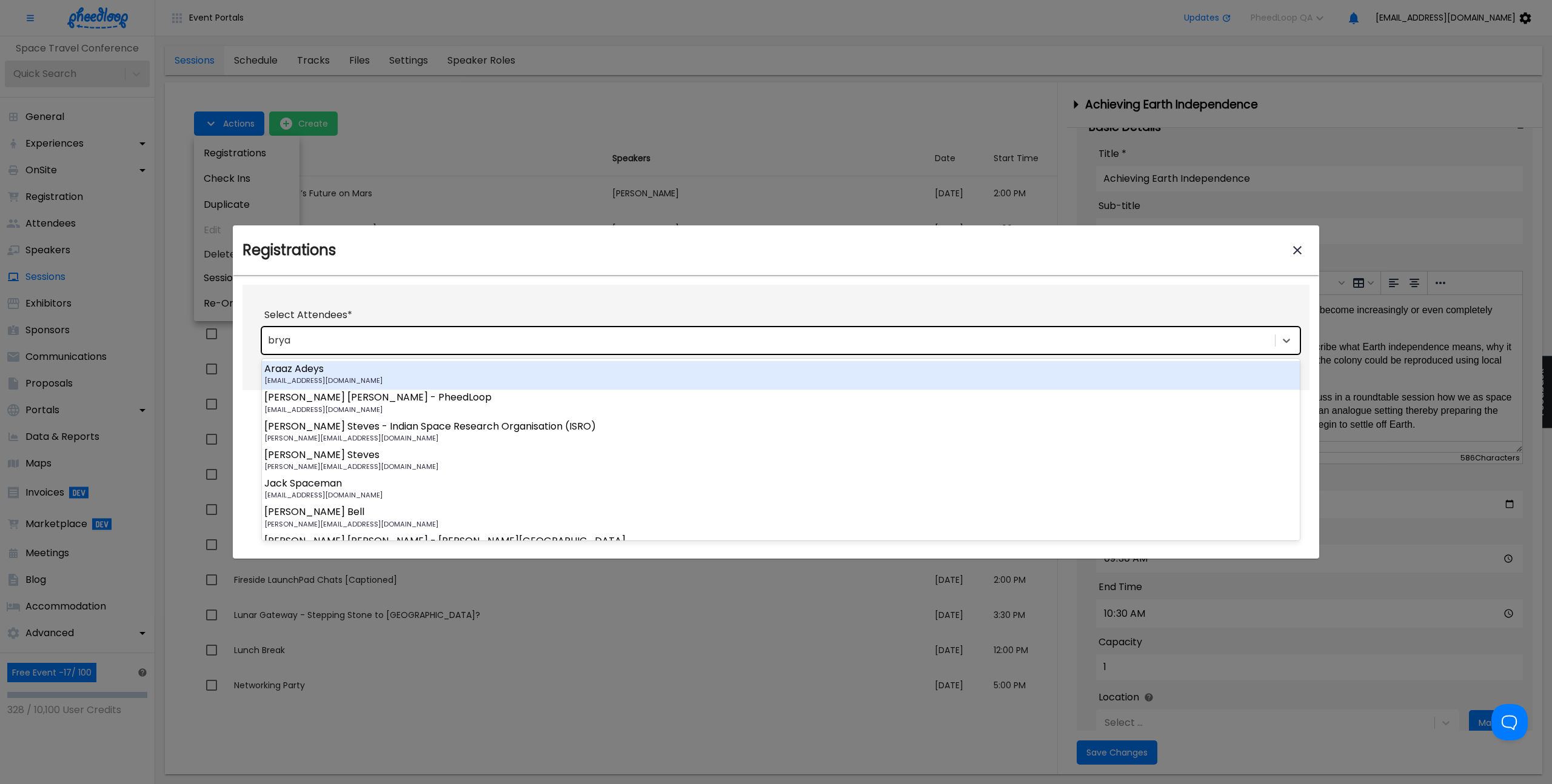 type on "bryan" 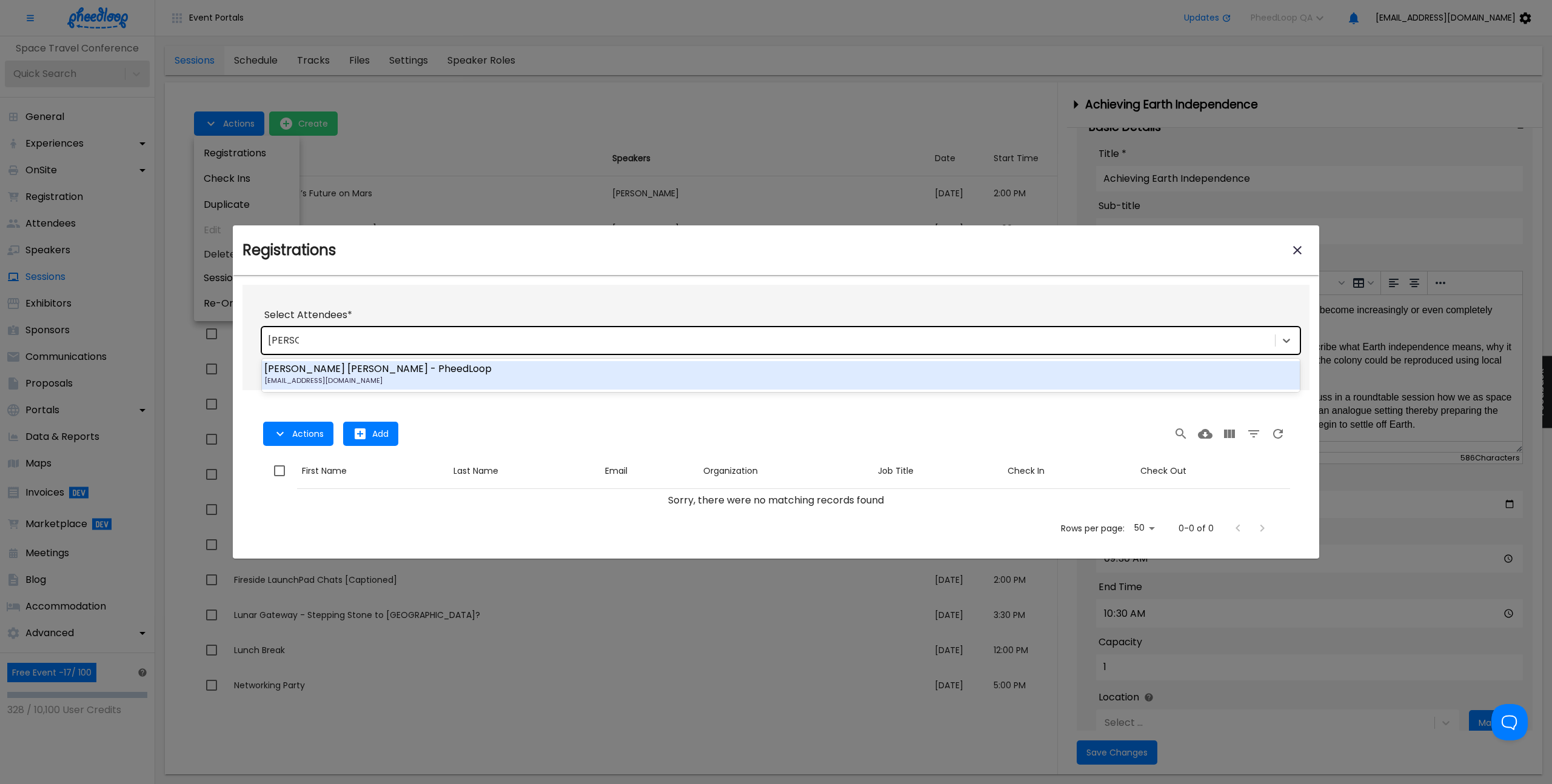 click on "Bryan   Coffer    - PheedLoop" at bounding box center [781, 369] 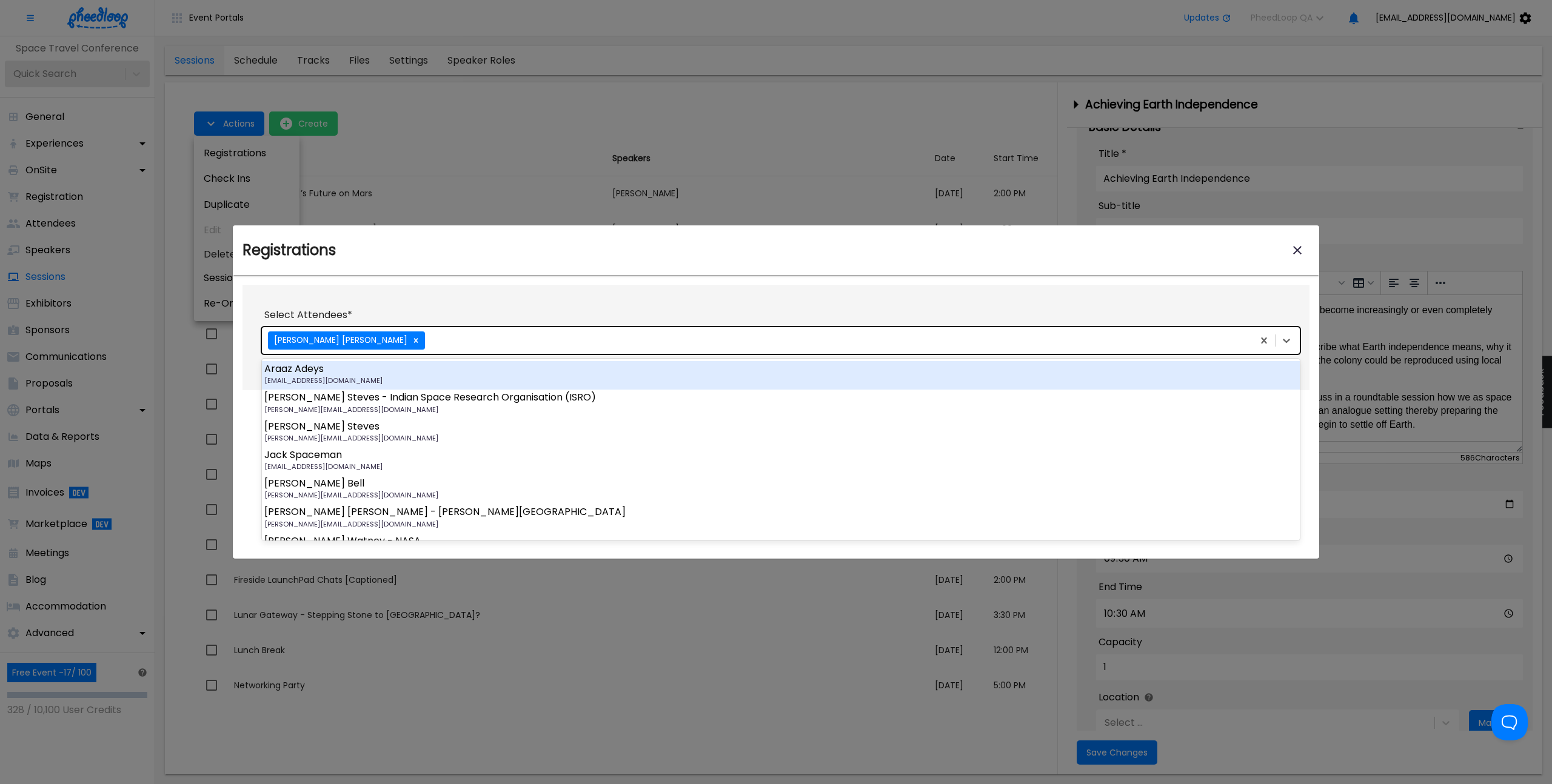 click on "Select Attendees  *" at bounding box center [781, 315] 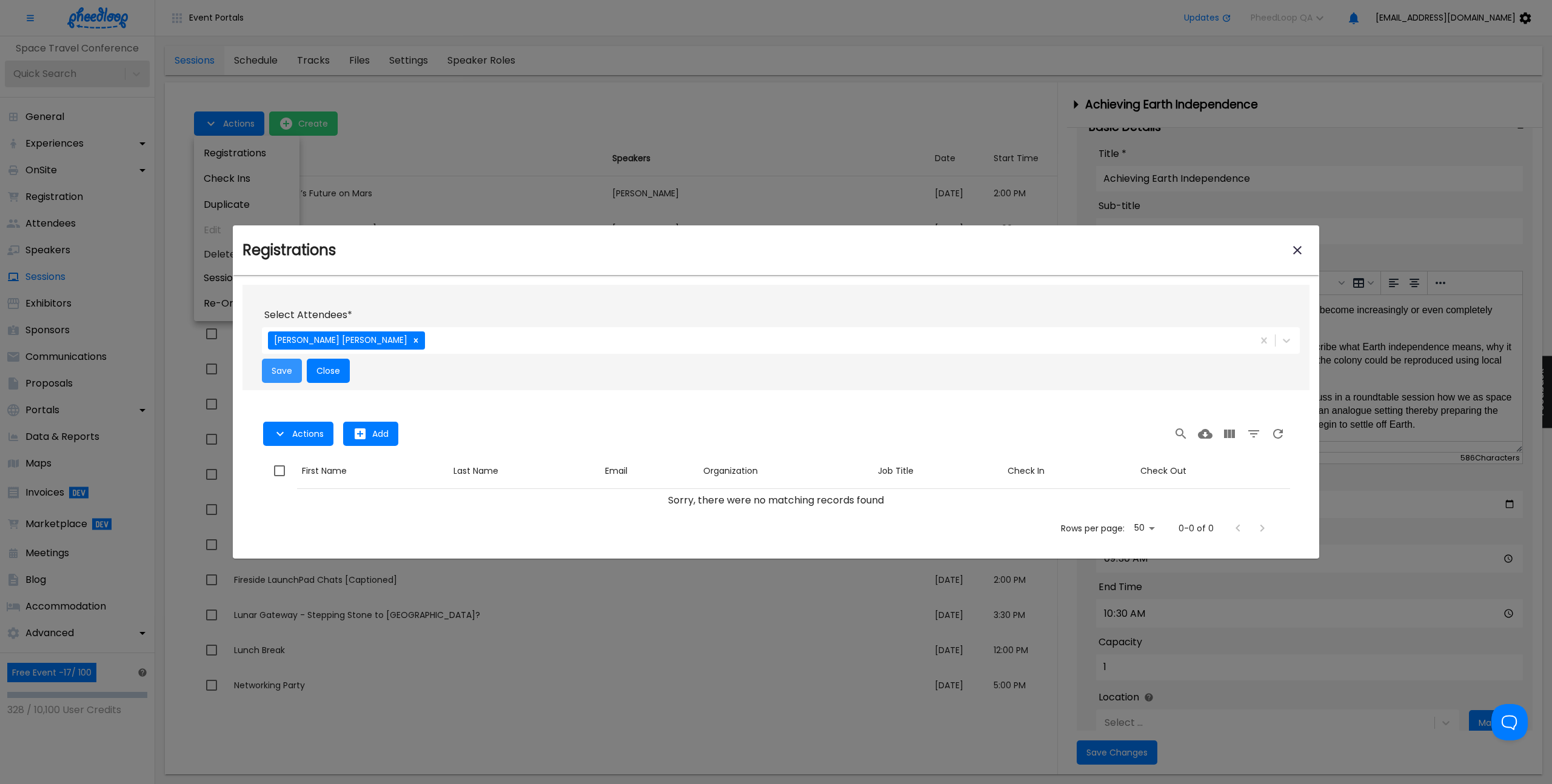 click on "Save" at bounding box center [282, 371] 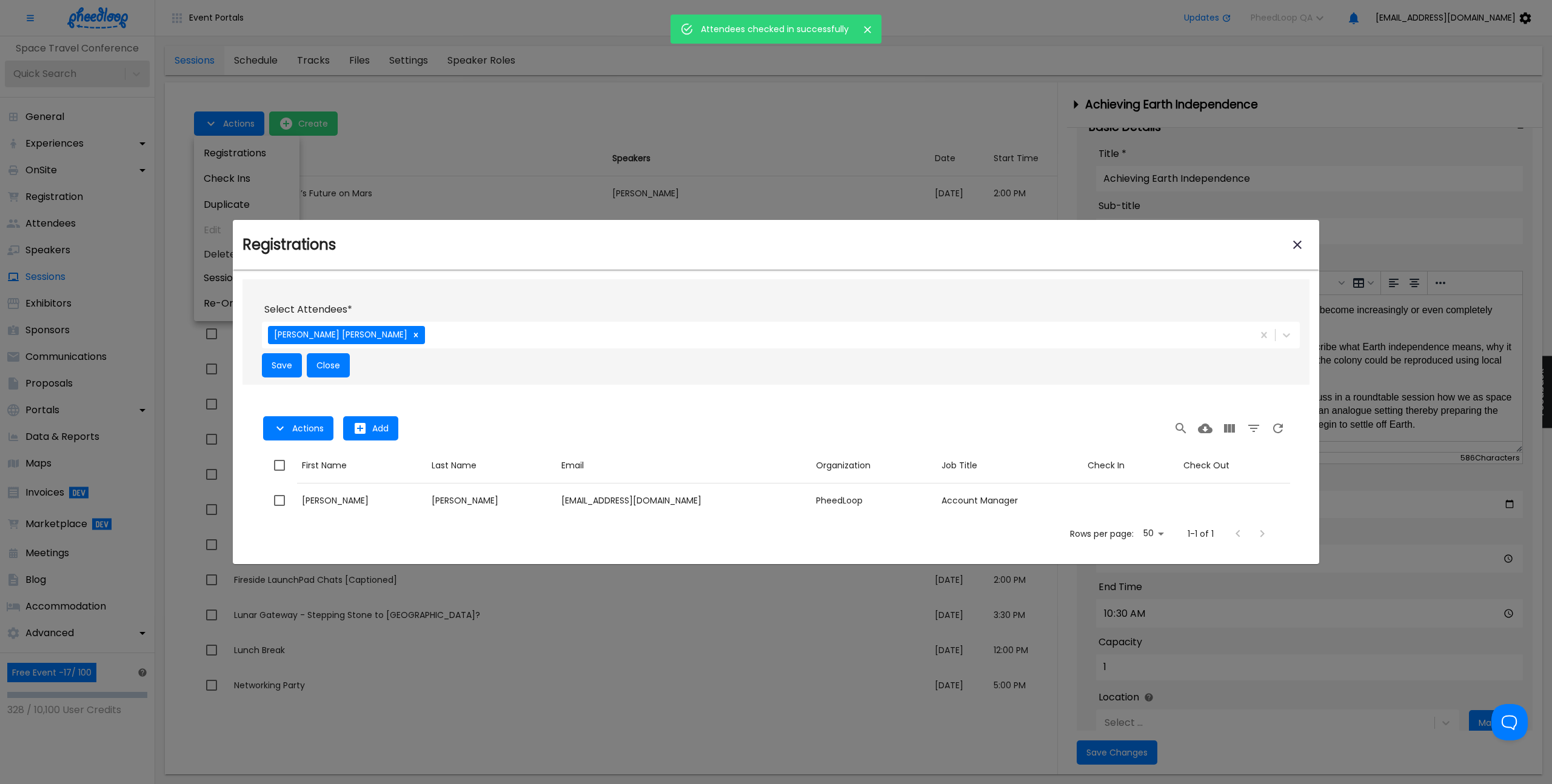 click at bounding box center [776, 392] 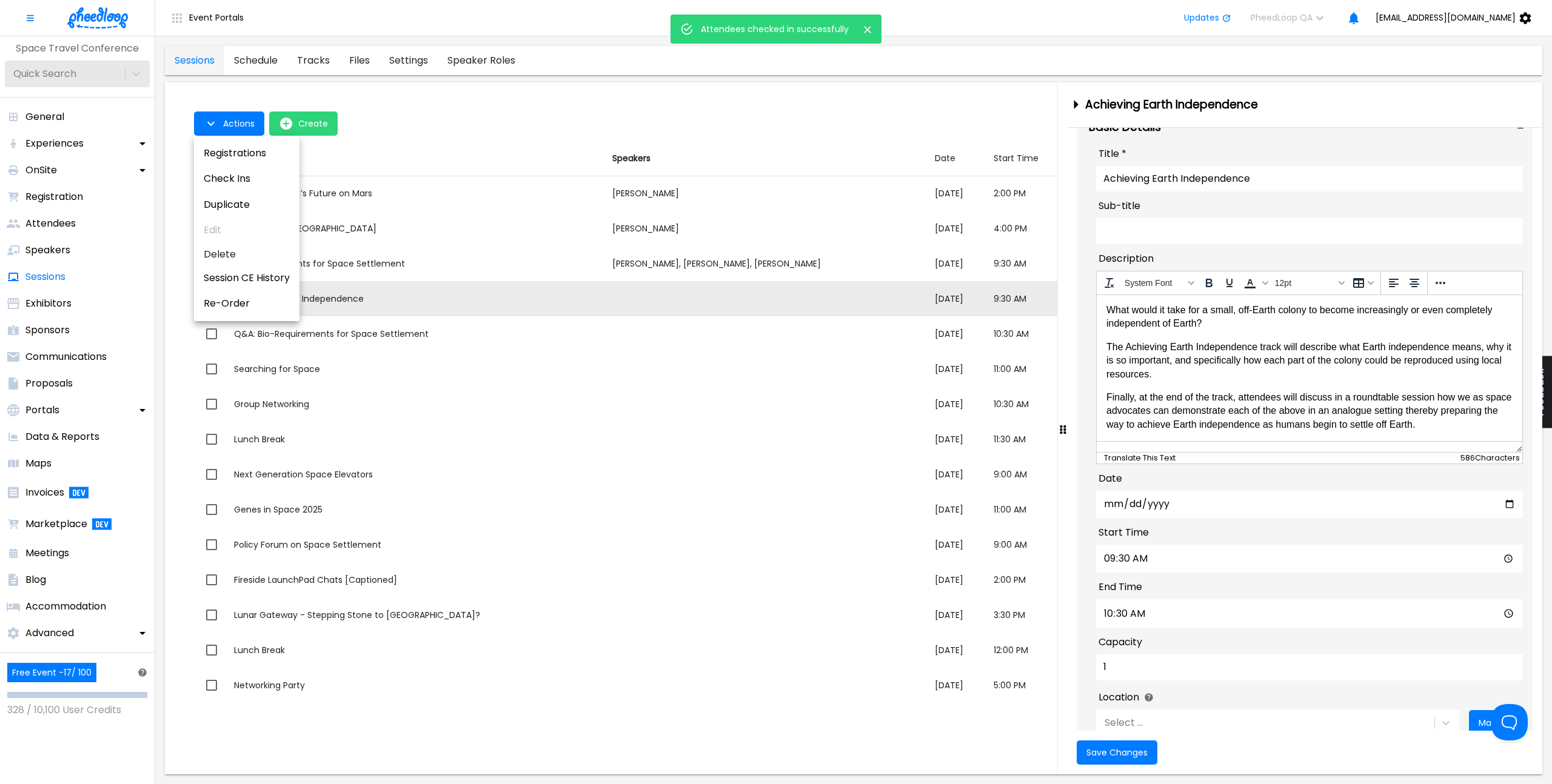 click at bounding box center (776, 392) 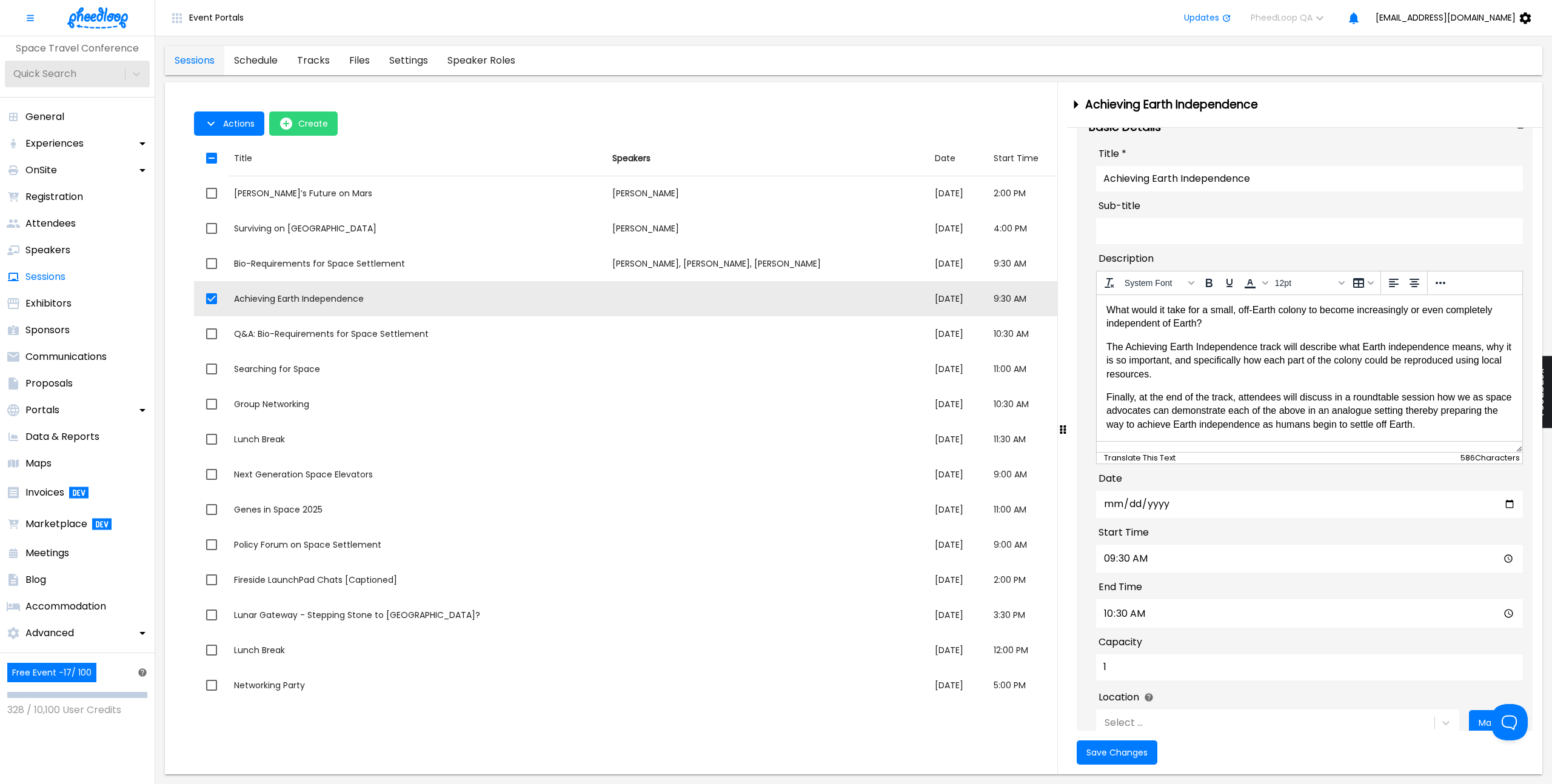 click at bounding box center [776, 392] 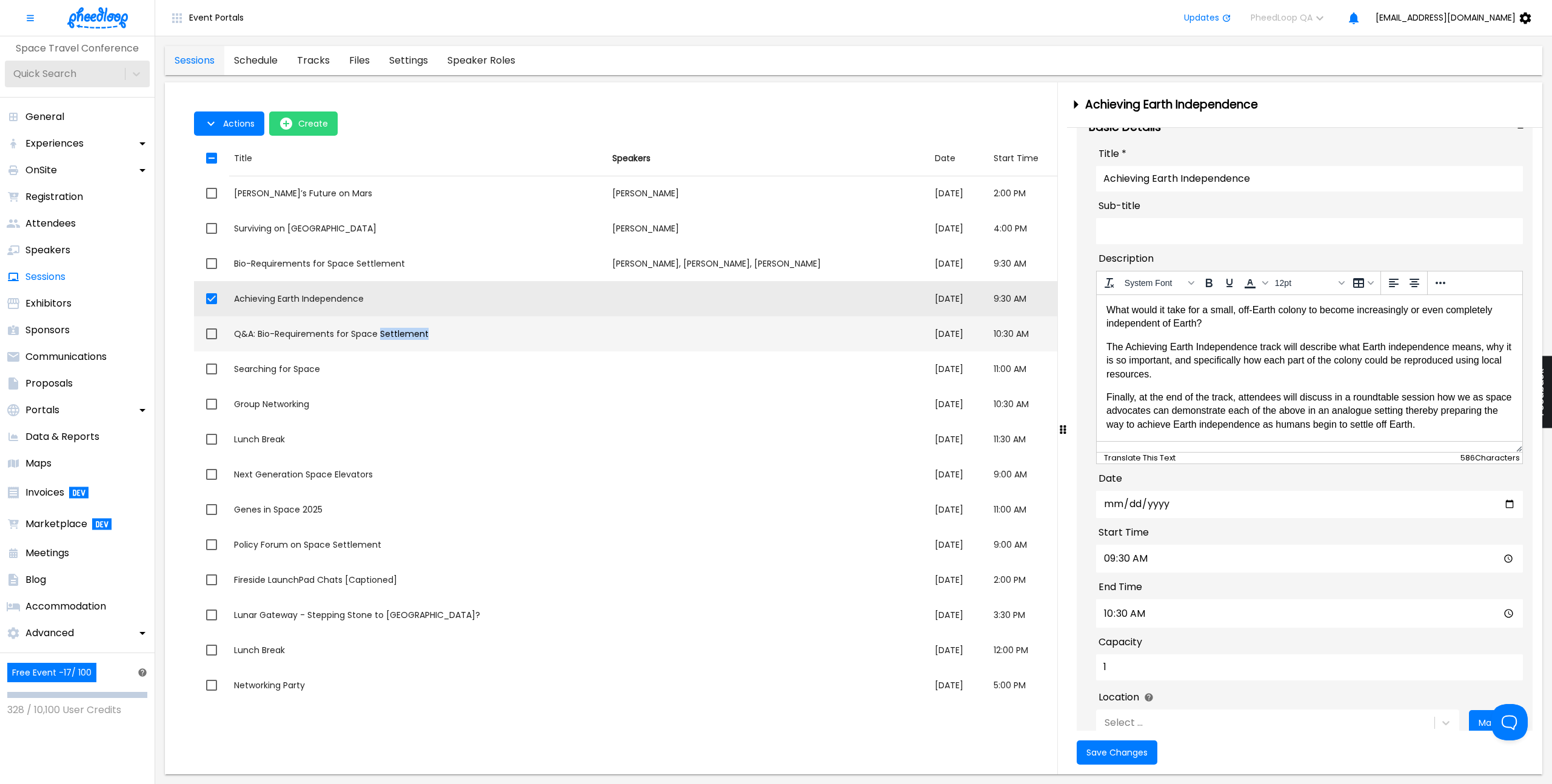 checkbox on "false" 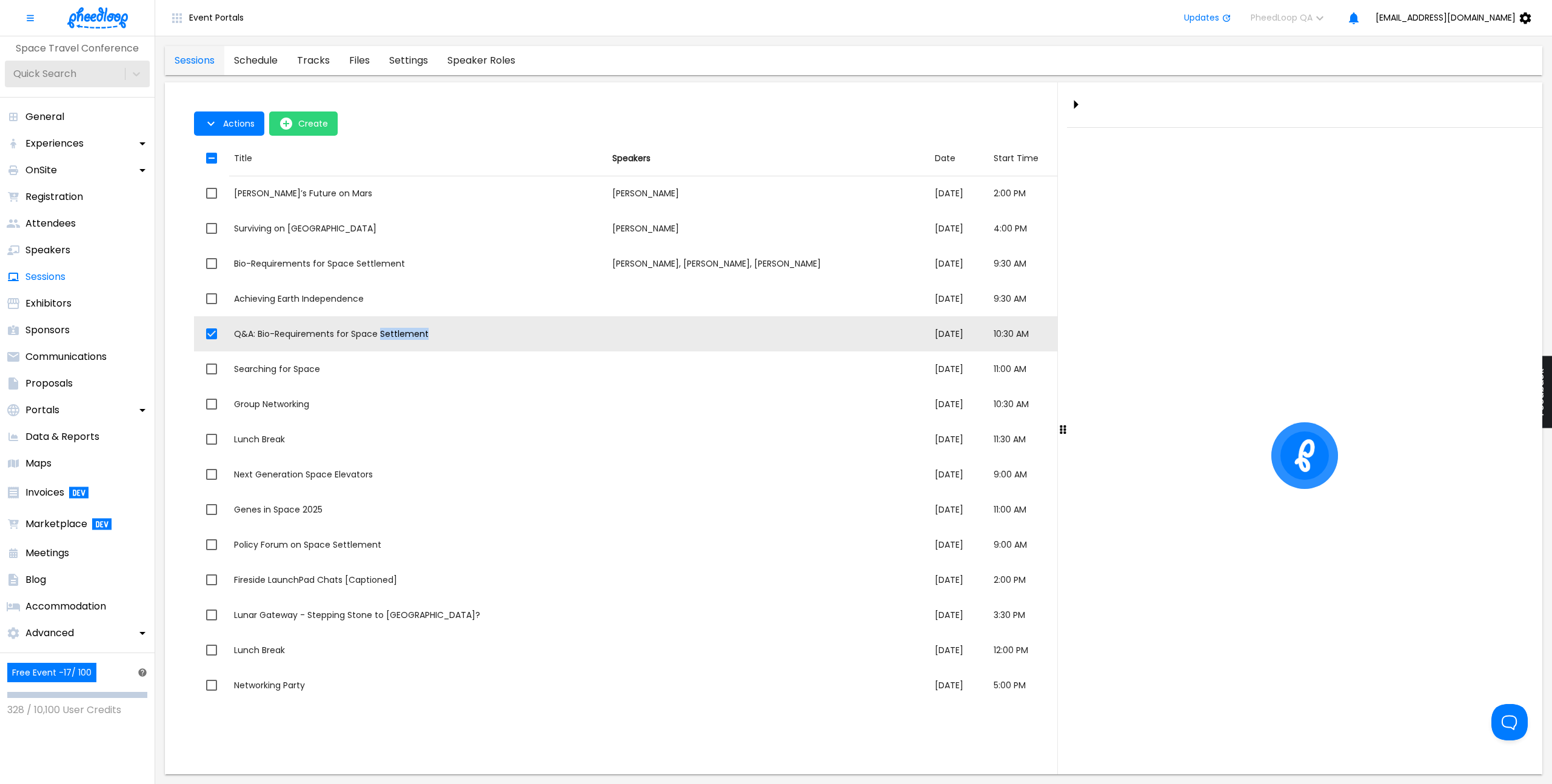 scroll, scrollTop: 0, scrollLeft: 0, axis: both 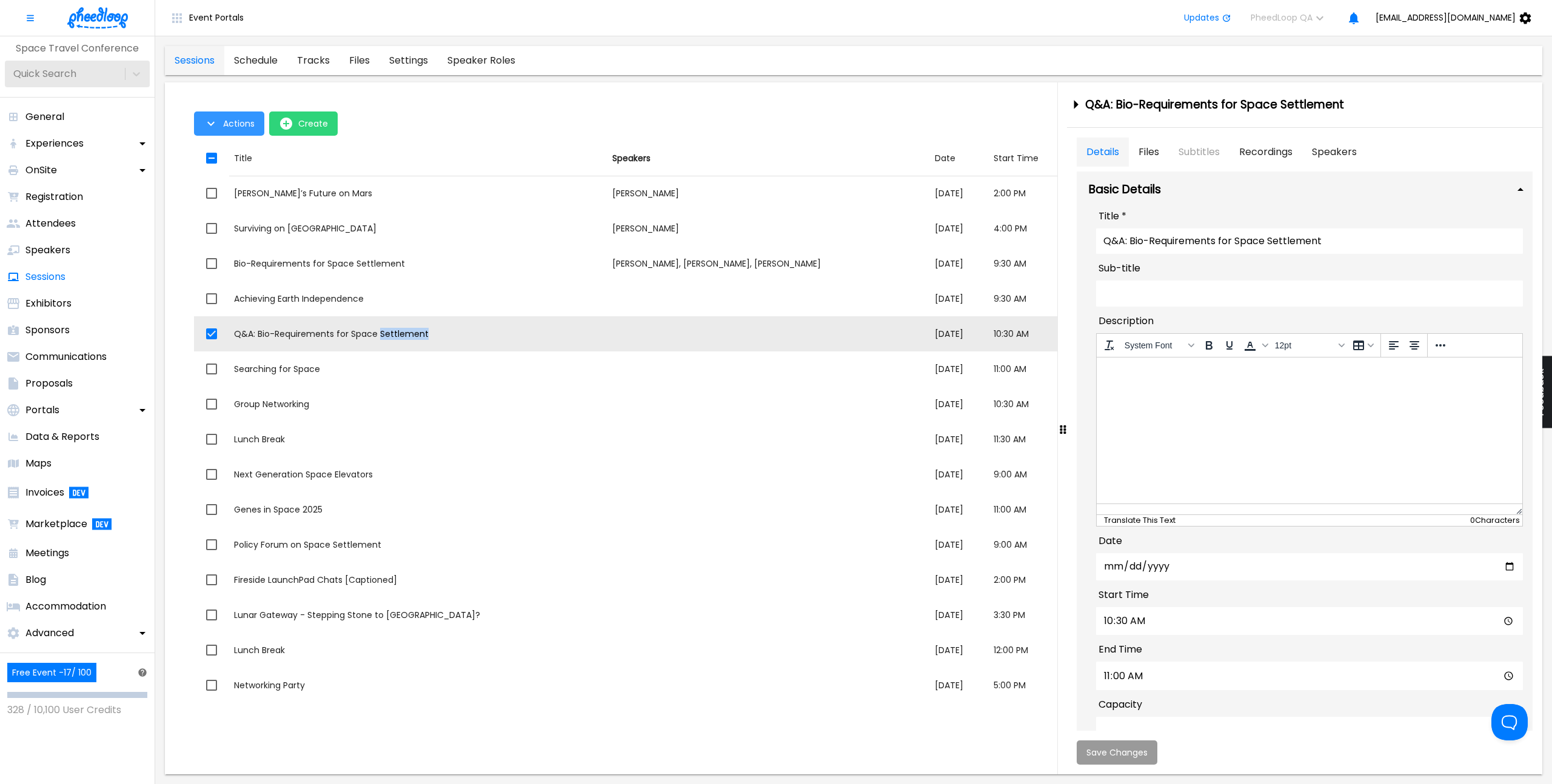 click on "Actions" at bounding box center [239, 124] 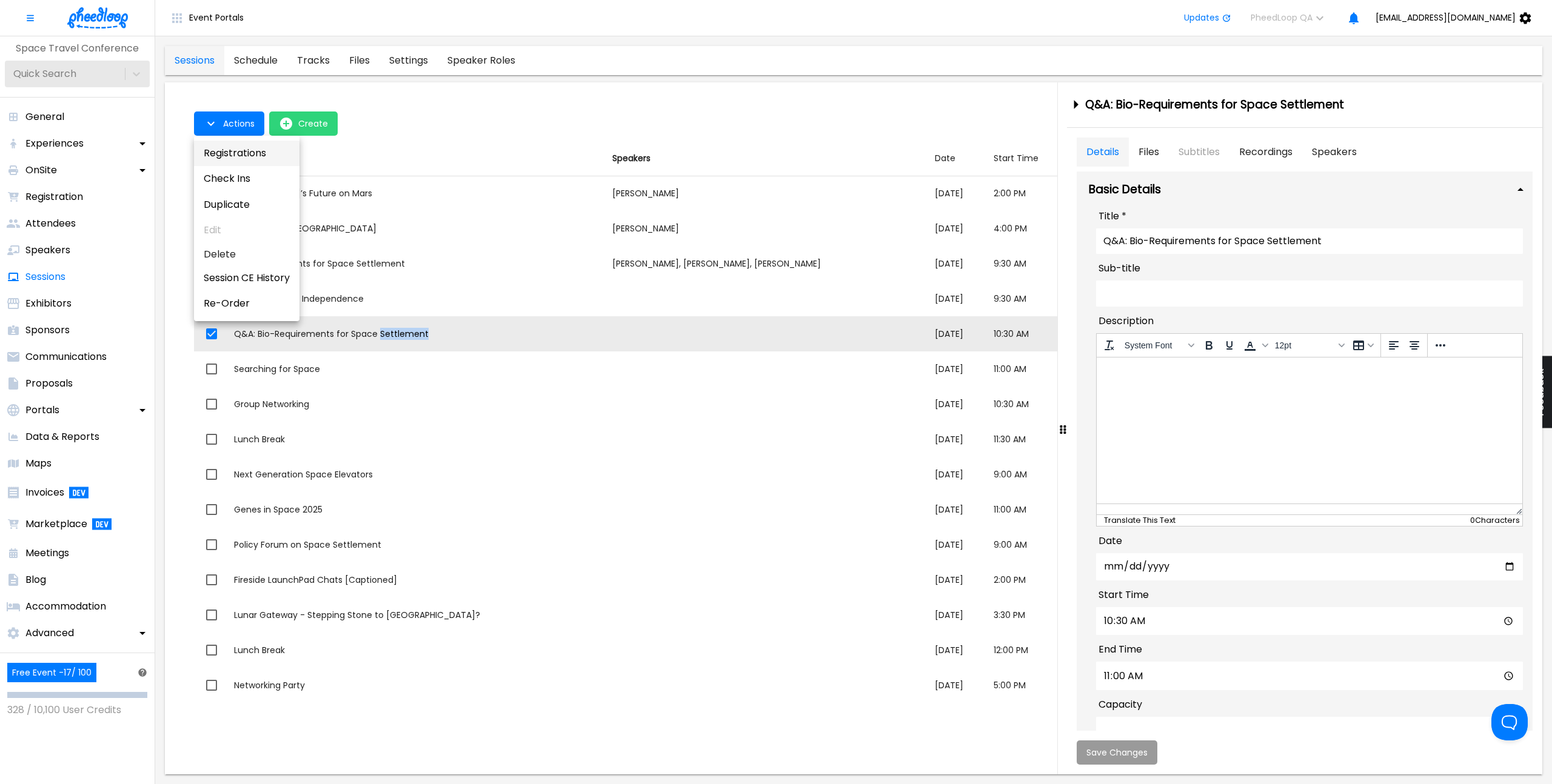 click on "Registrations" at bounding box center [247, 153] 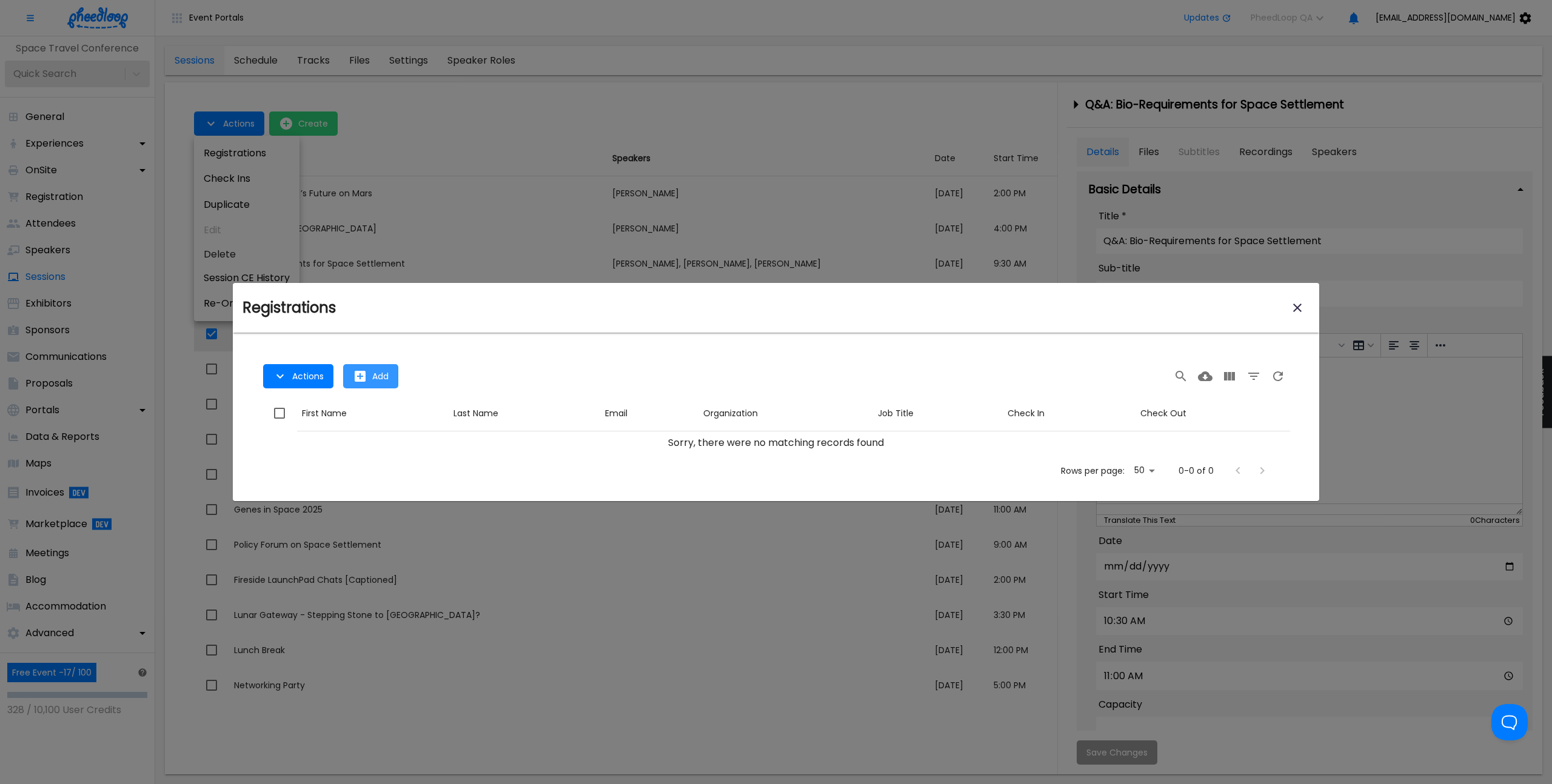 click on "Add" at bounding box center (370, 376) 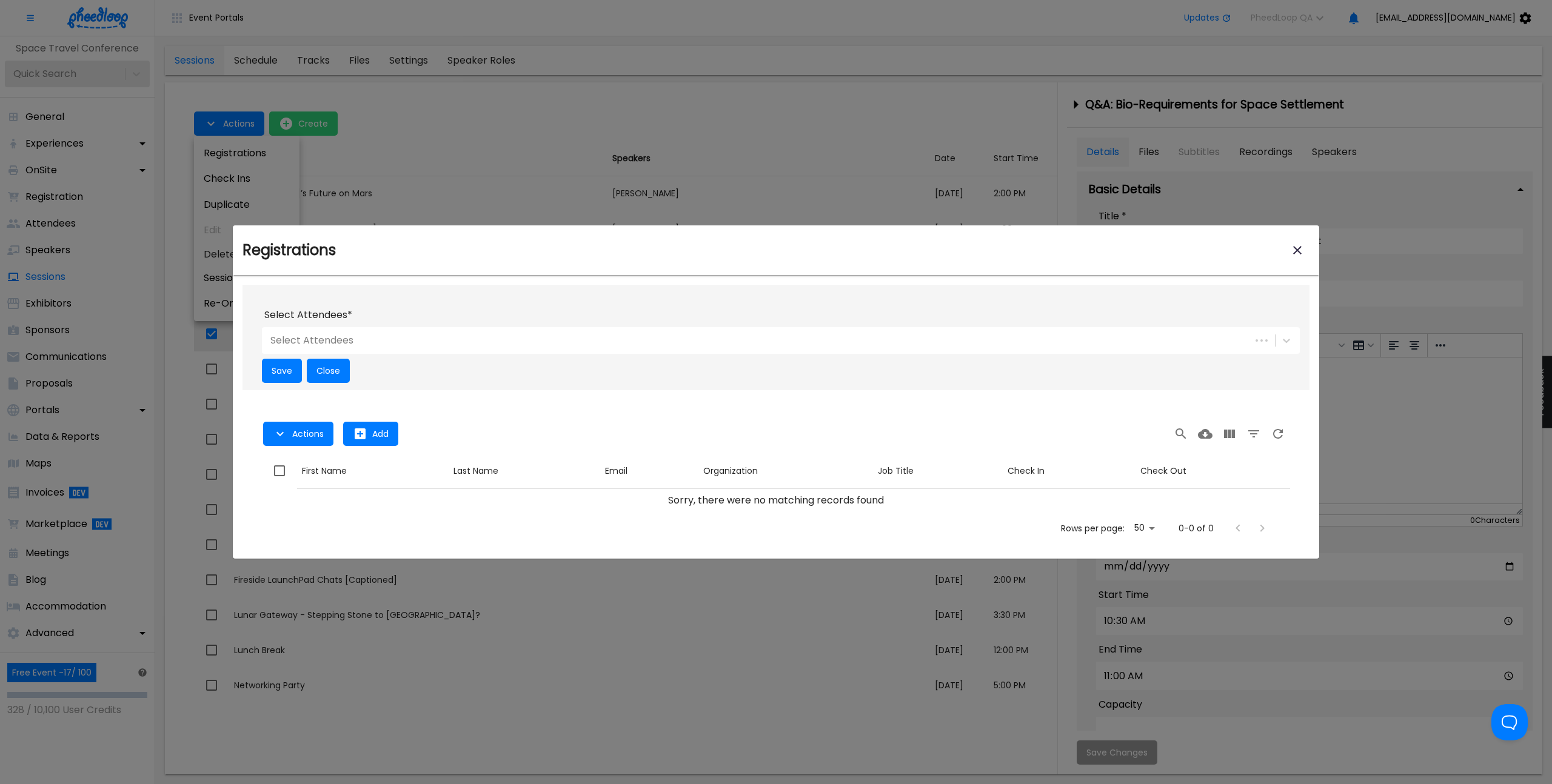 click on "Select Attendees" at bounding box center [755, 341] 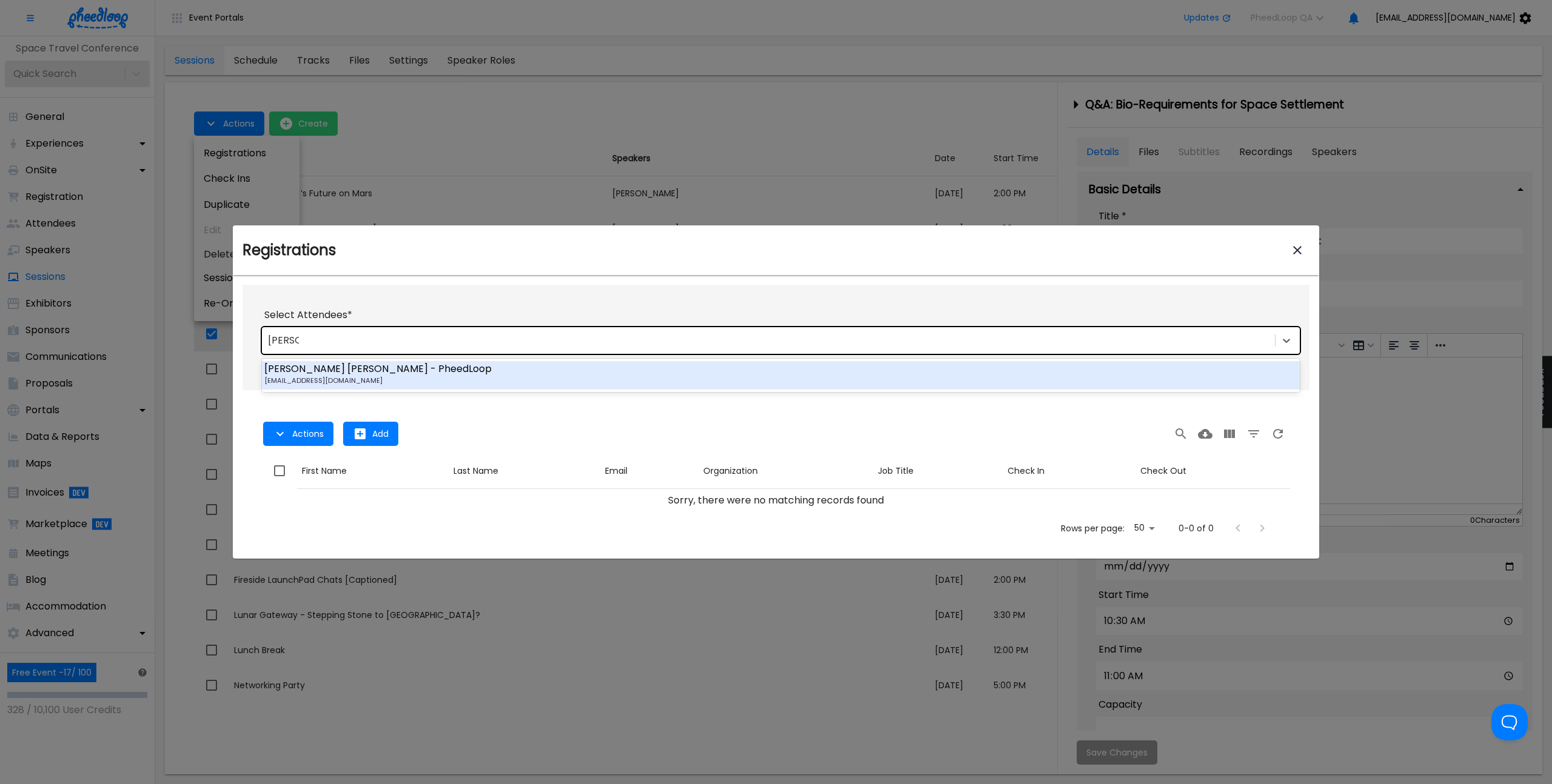 type on "bryan" 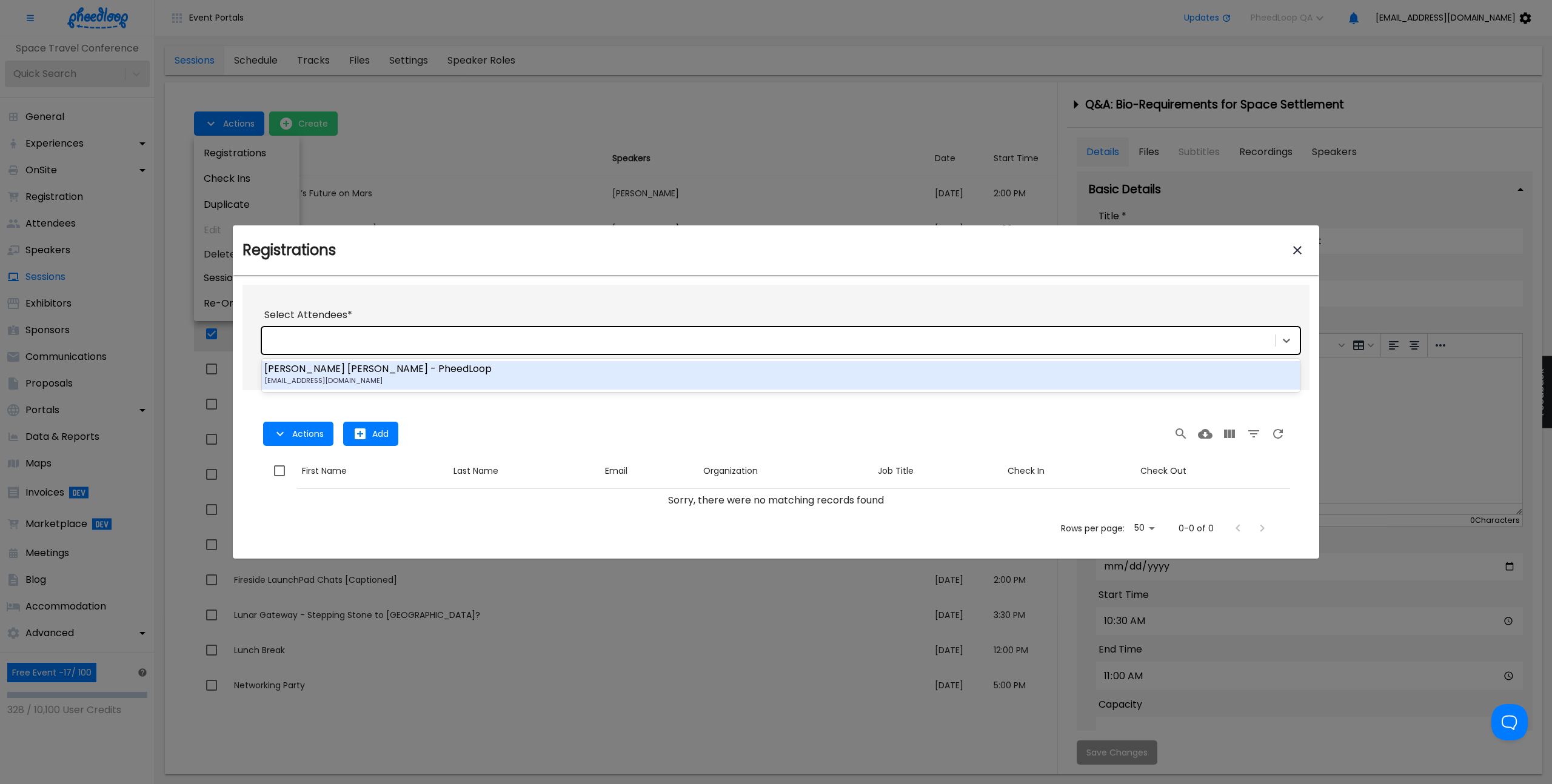 click on "Select Attendees  * , 1 of 1. 1 result available for search term bryan. Use Up and Down to choose options, press Enter to select the currently focused option, press Escape to exit the menu, press Tab to select the option and exit the menu. Save Close" at bounding box center [781, 347] 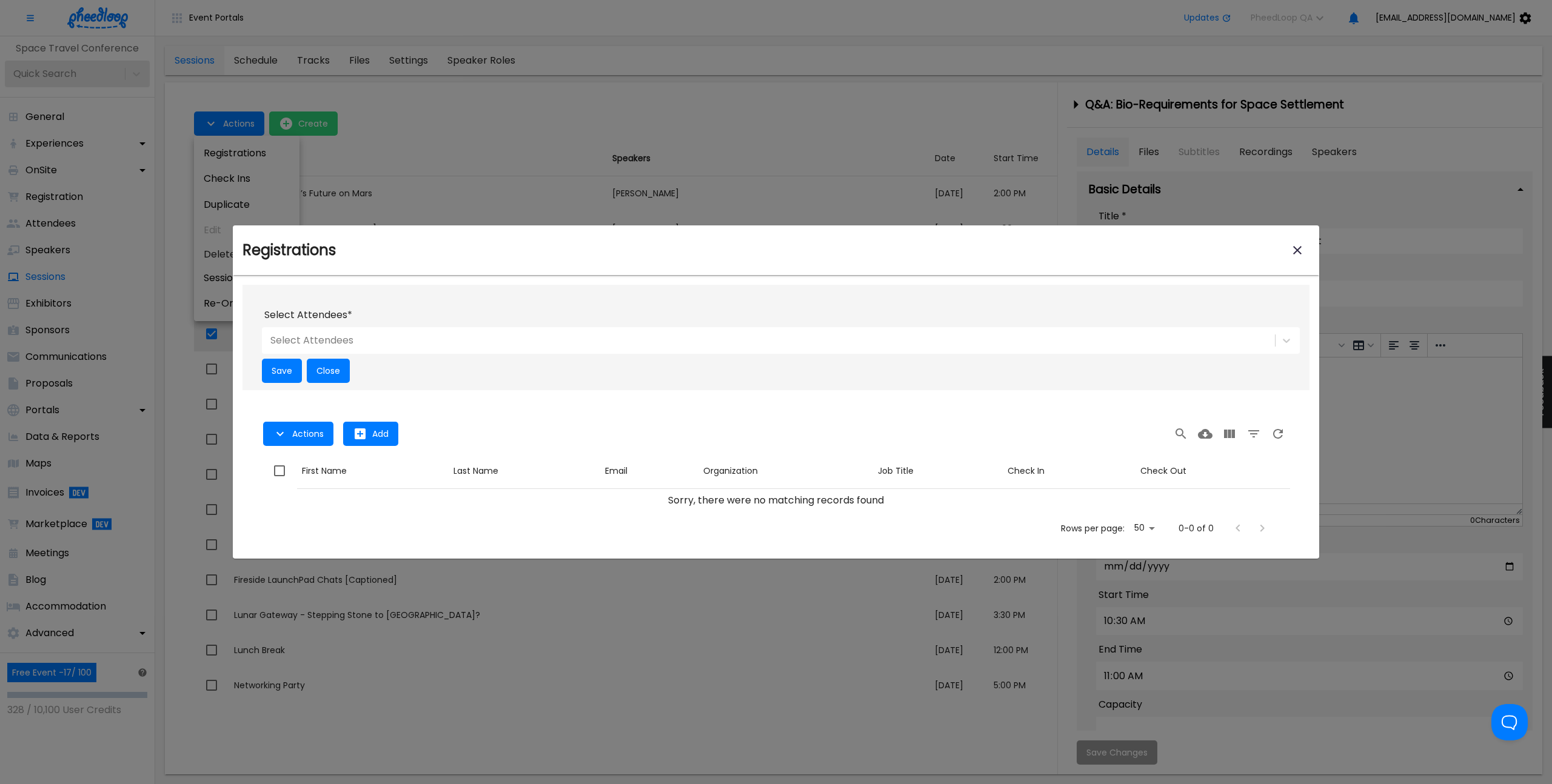 click at bounding box center [768, 341] 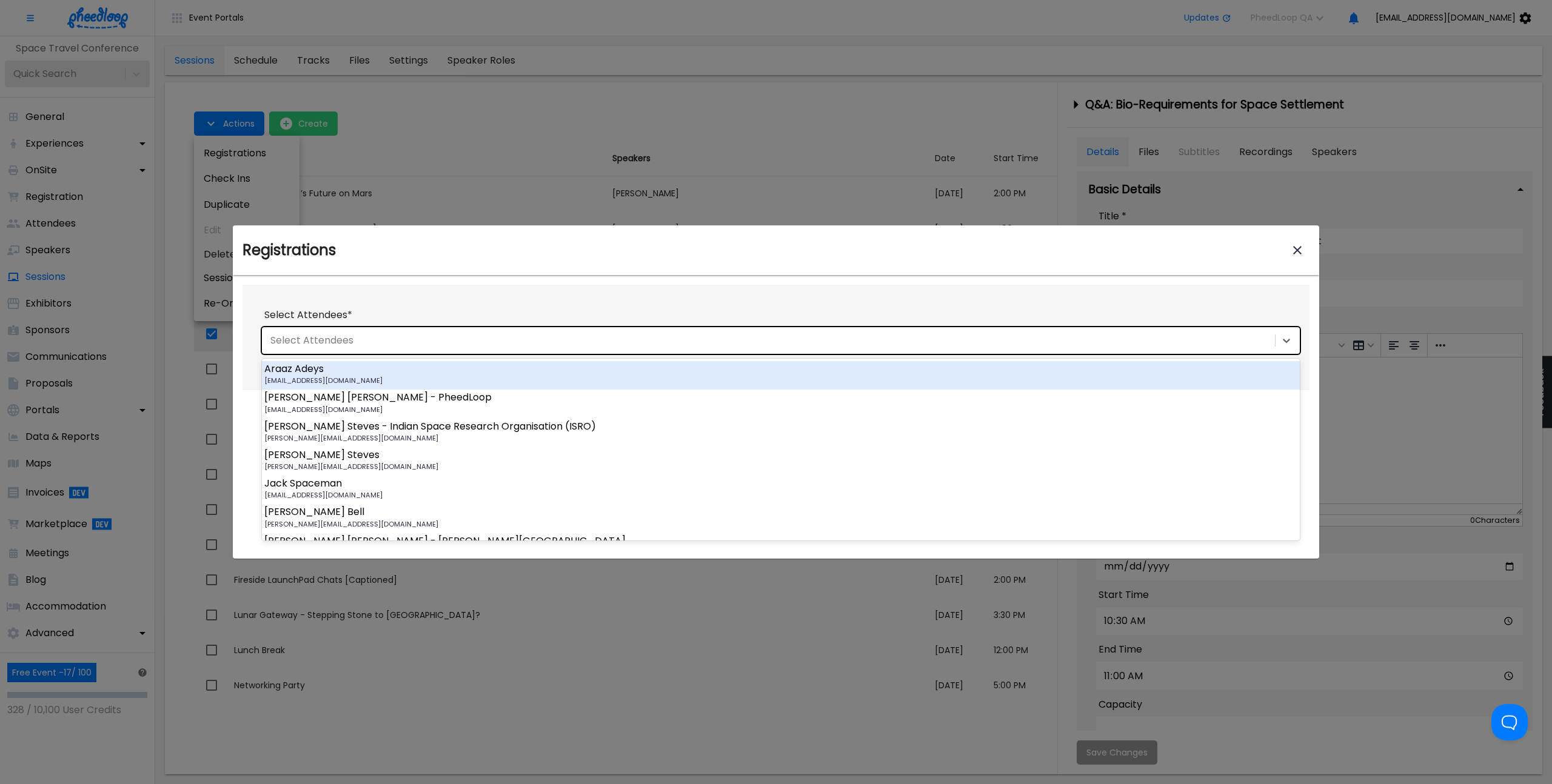 type on "n" 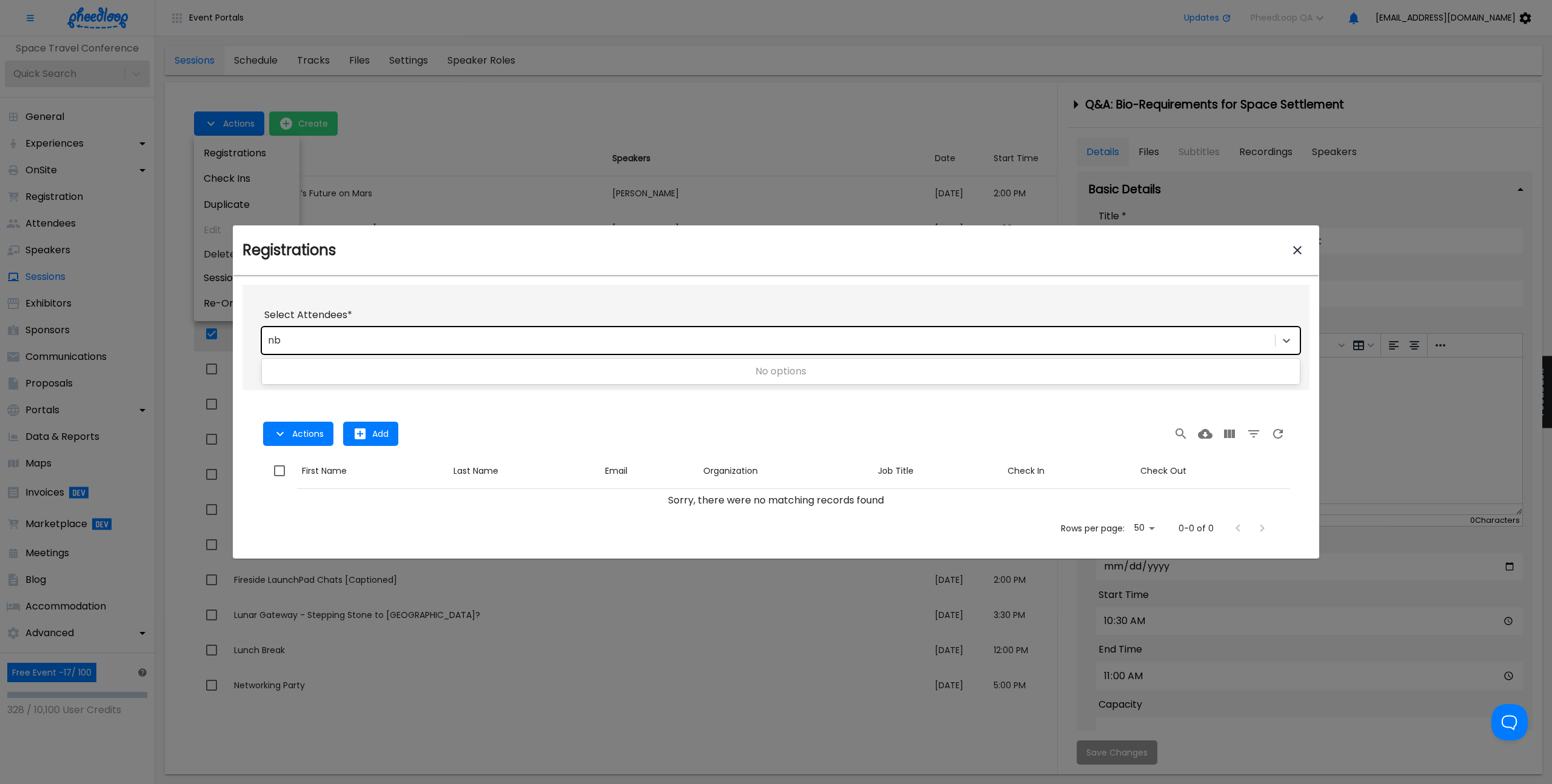 type on "n" 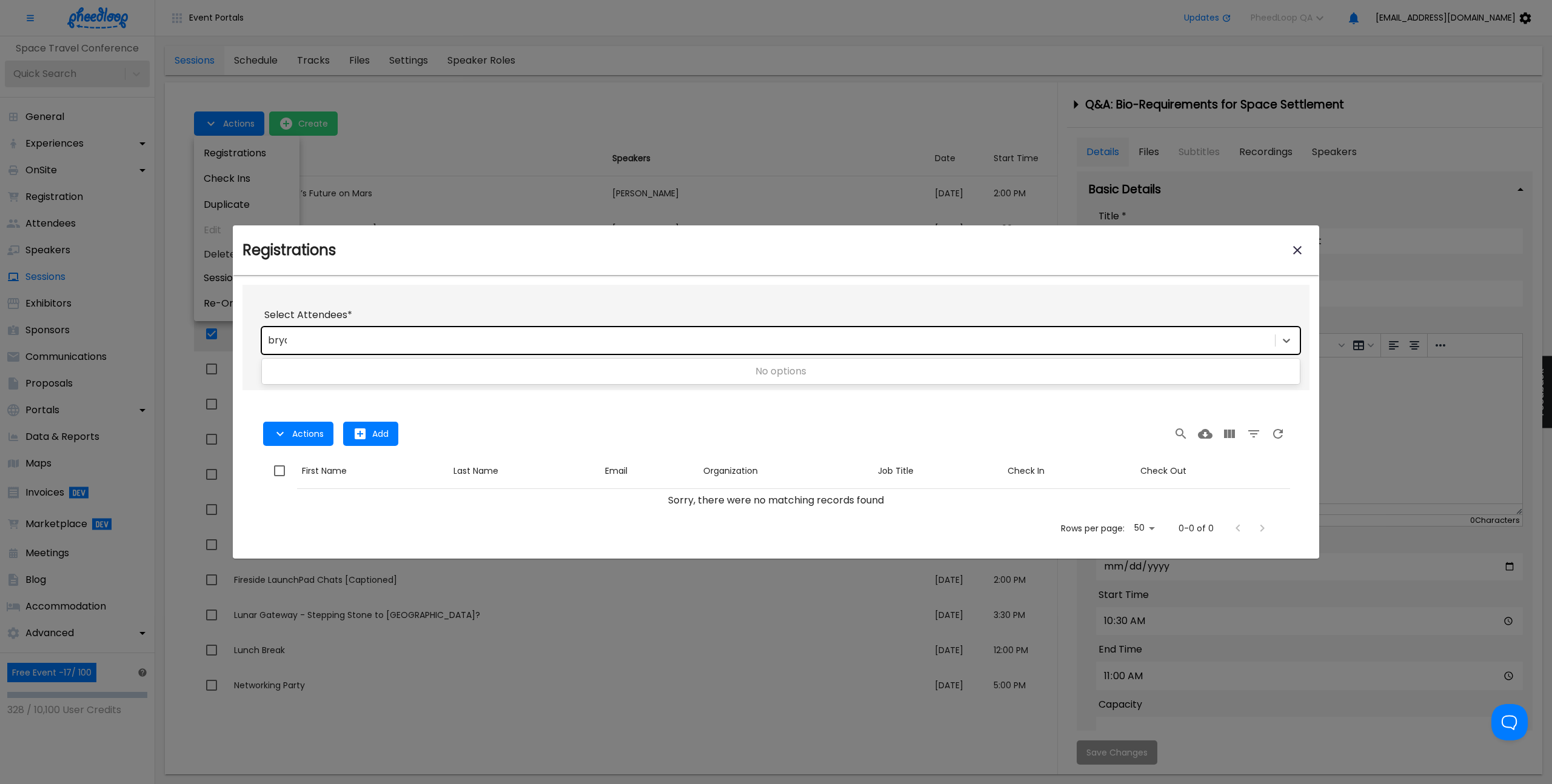 type on "bryan" 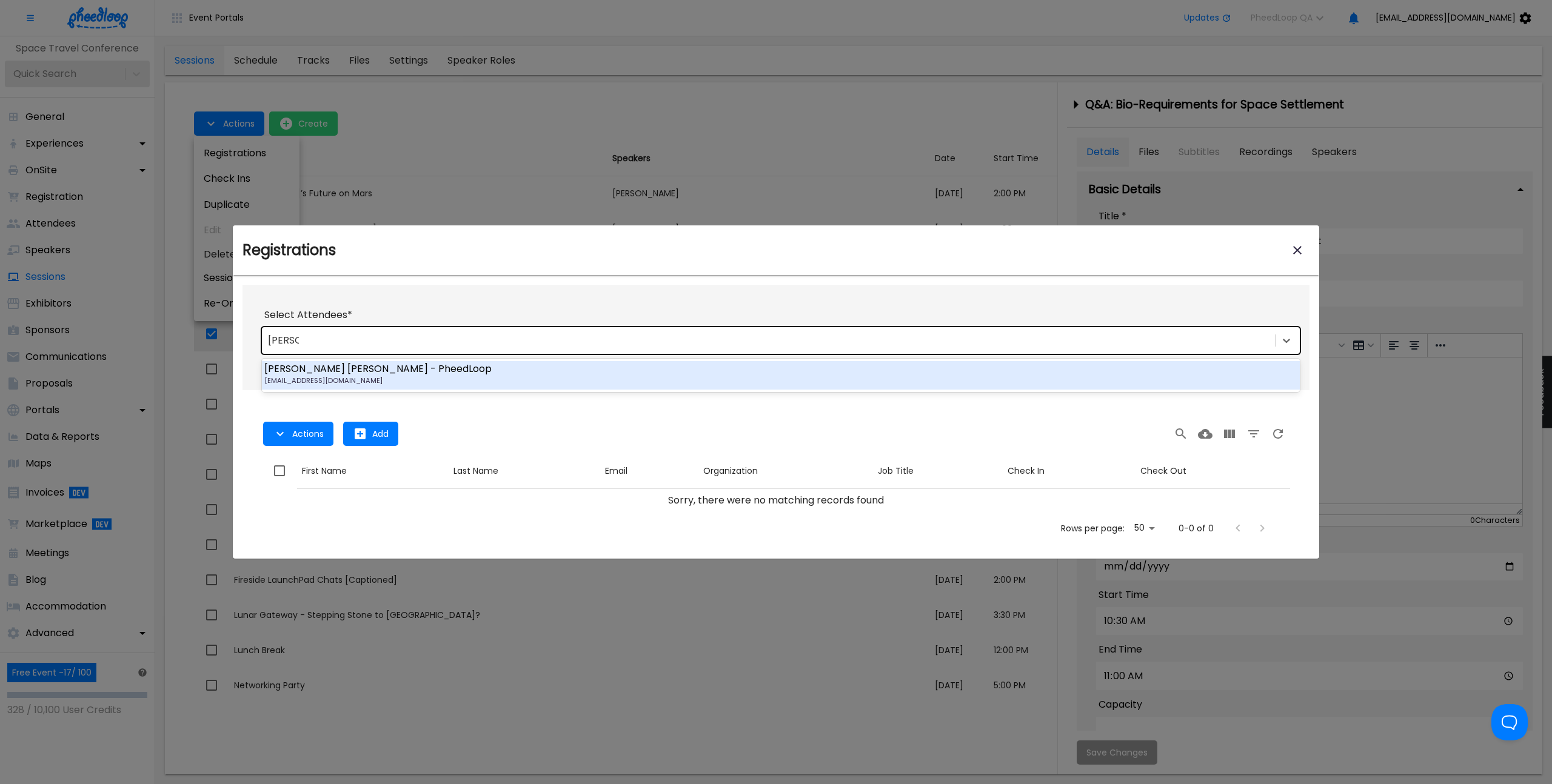 click on "- PheedLoop" at bounding box center [461, 368] 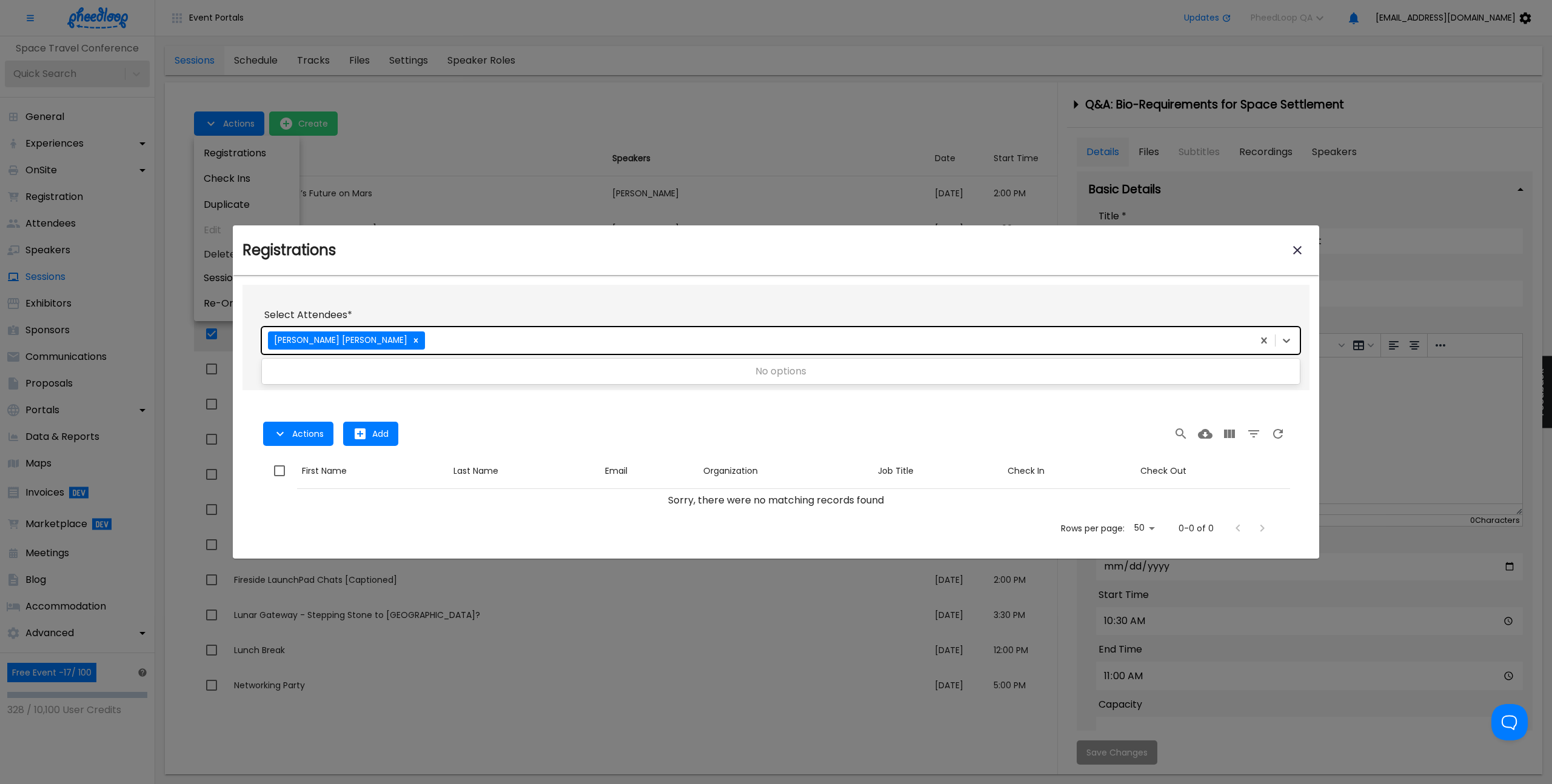 click at bounding box center (776, 295) 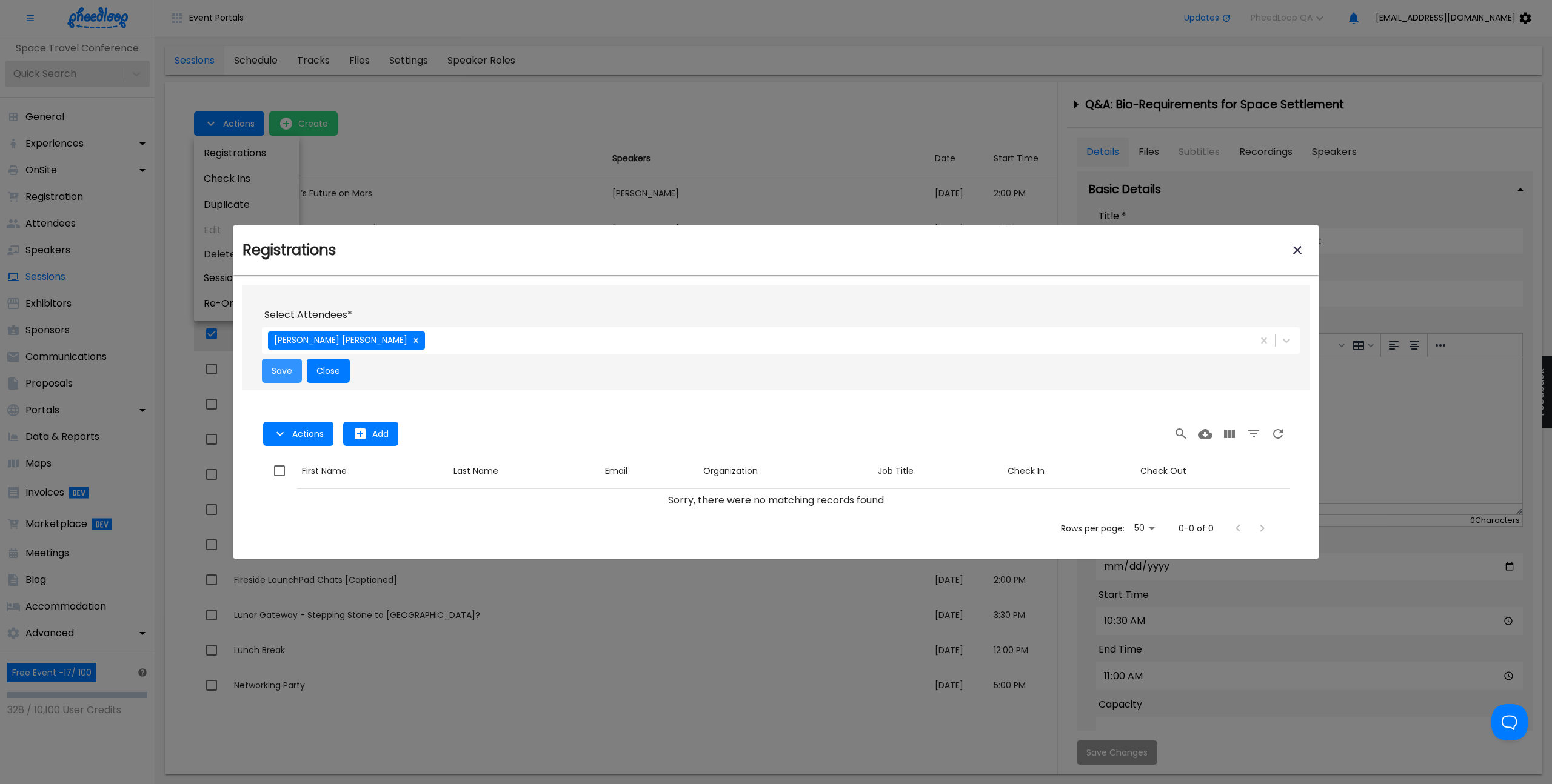 click on "Save" at bounding box center (282, 371) 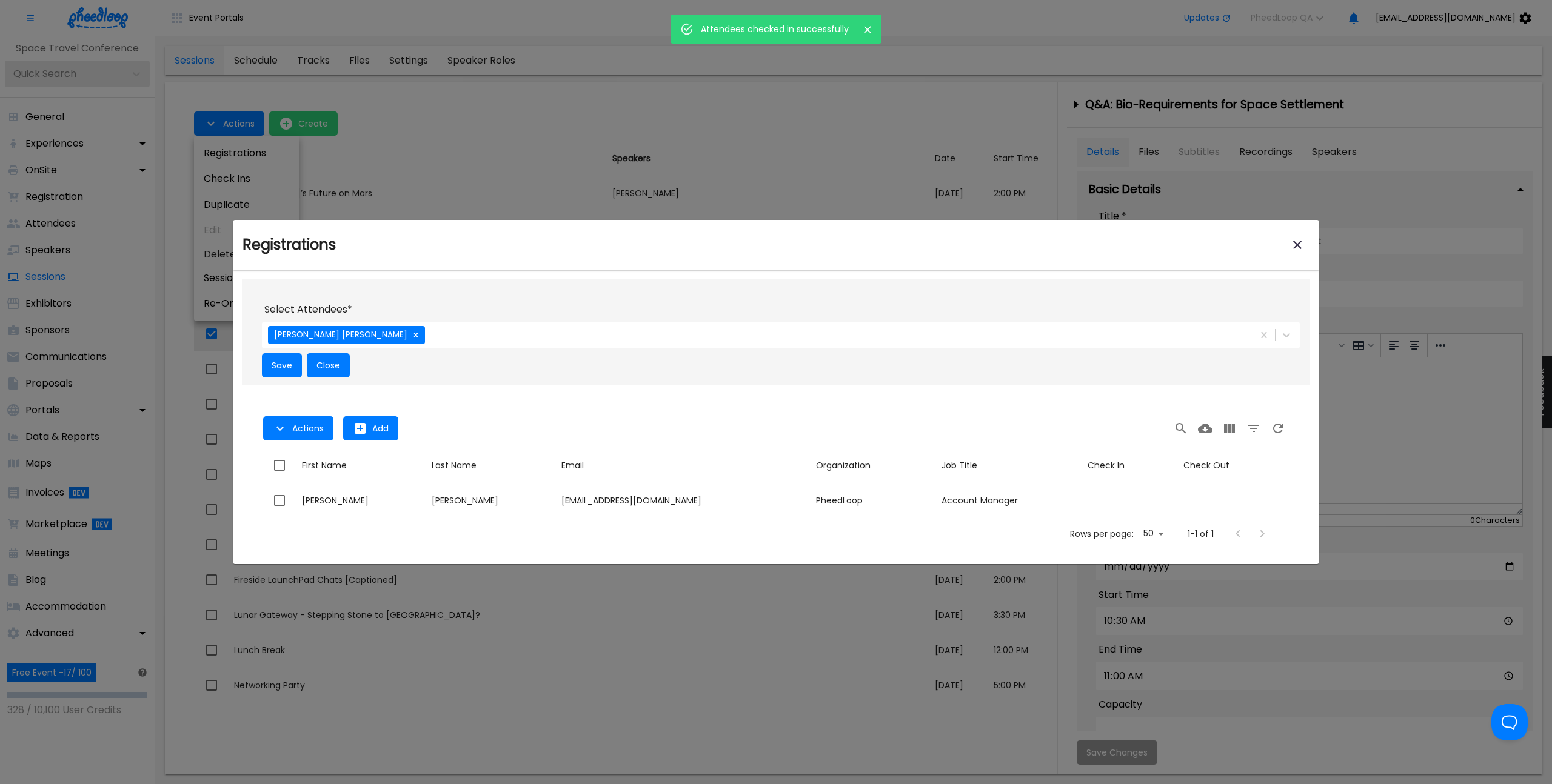 click at bounding box center [776, 392] 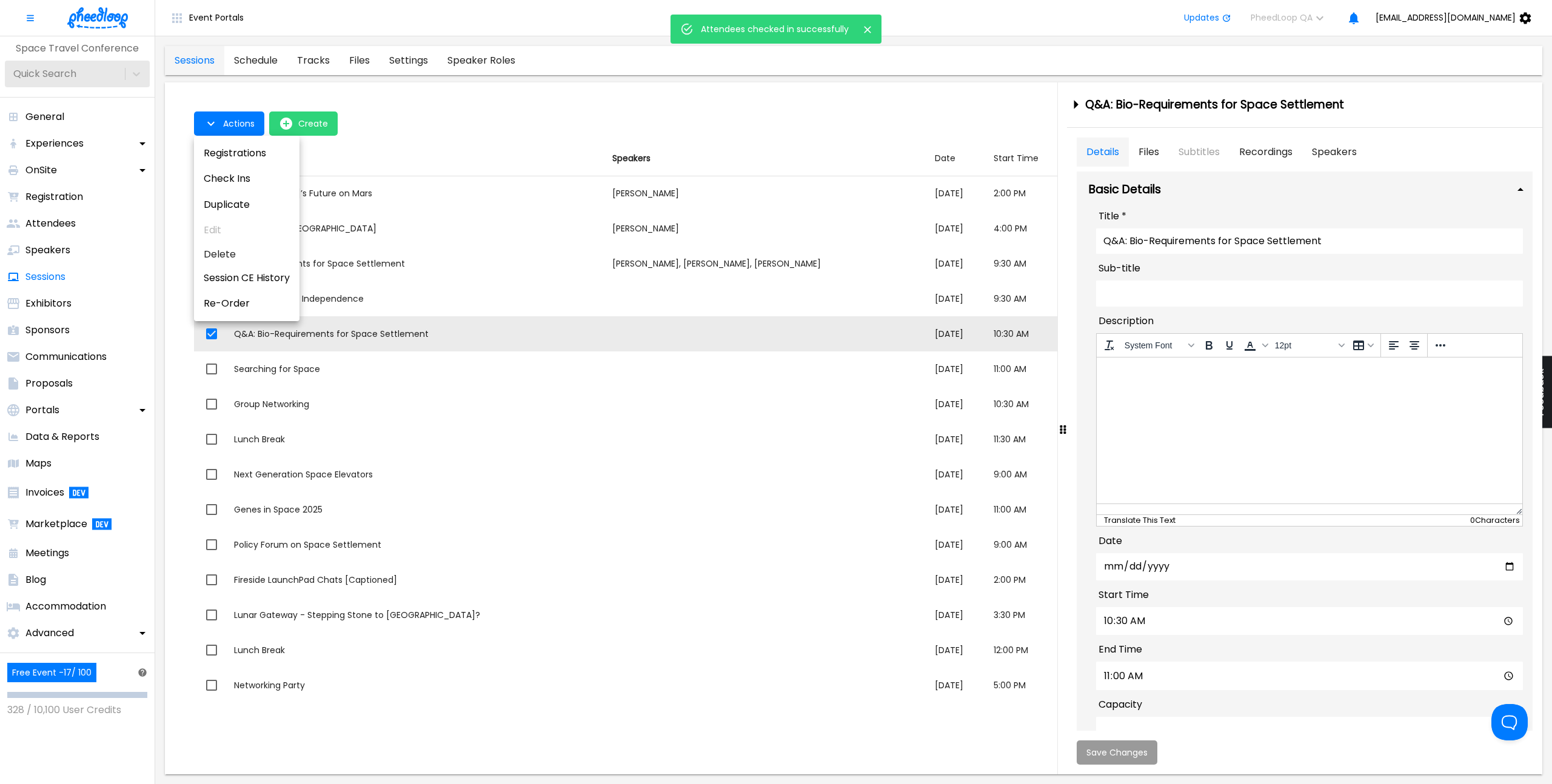 click at bounding box center [776, 392] 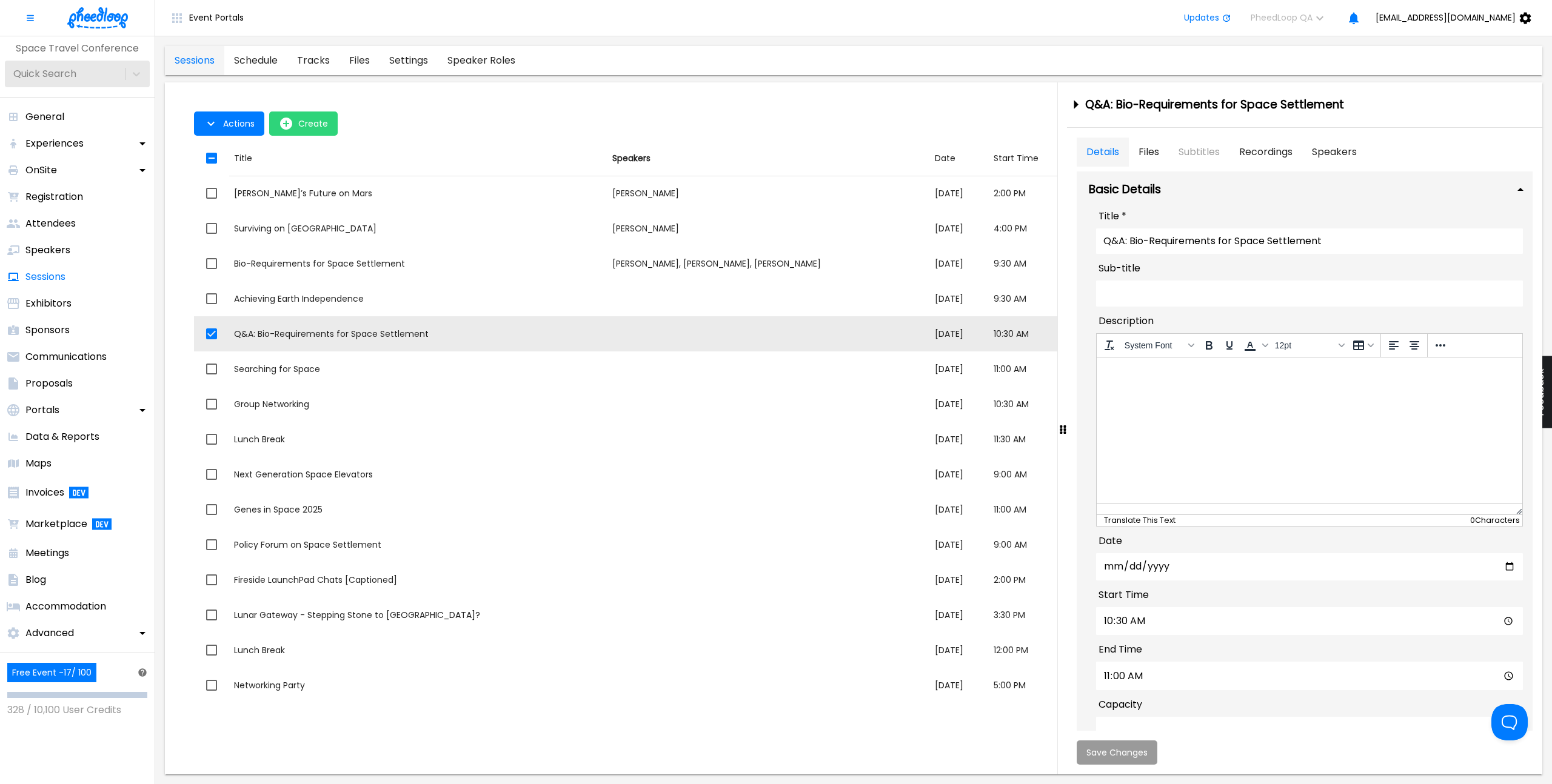 scroll, scrollTop: 428, scrollLeft: 0, axis: vertical 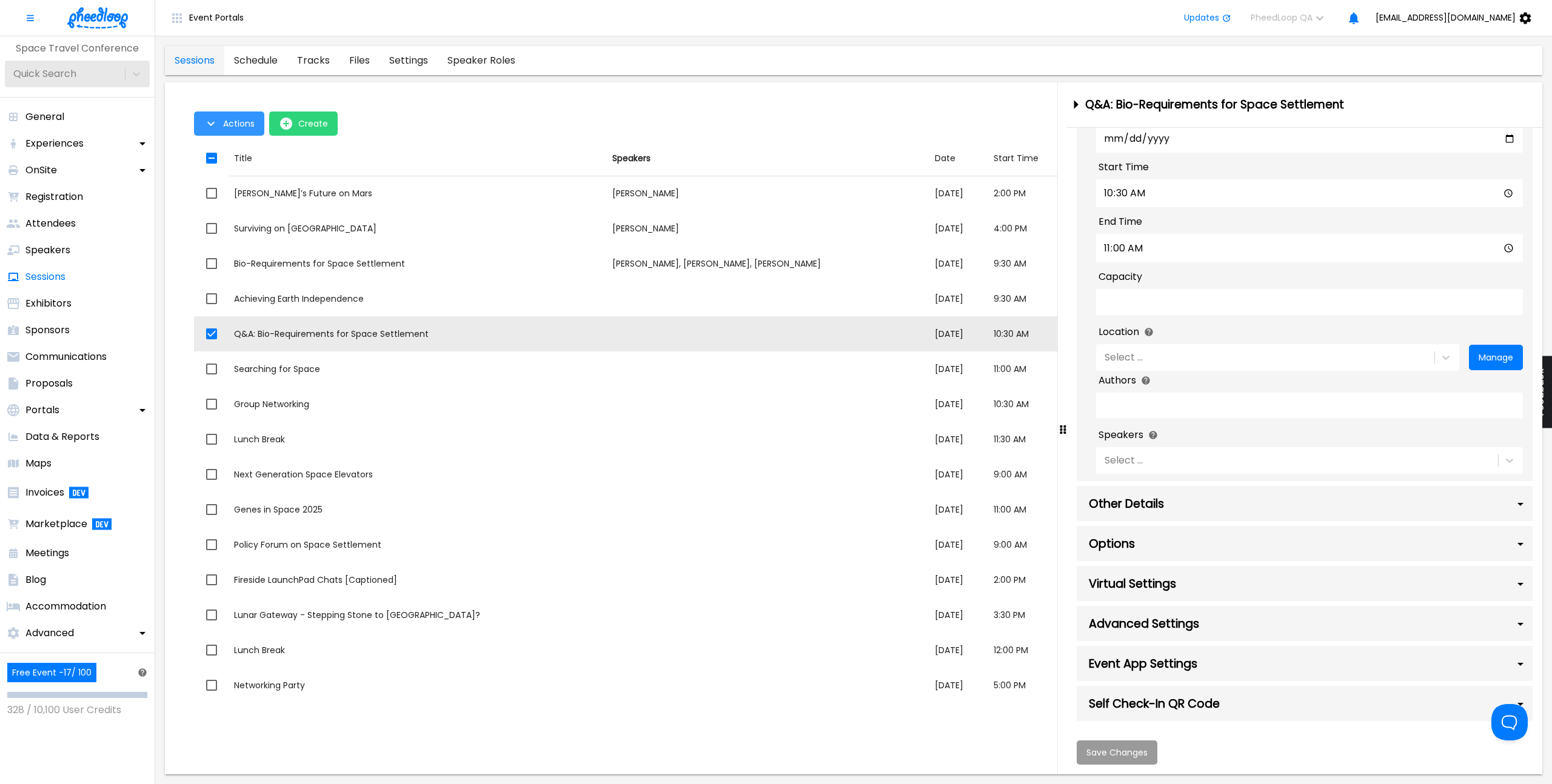 click on "Actions" at bounding box center (239, 124) 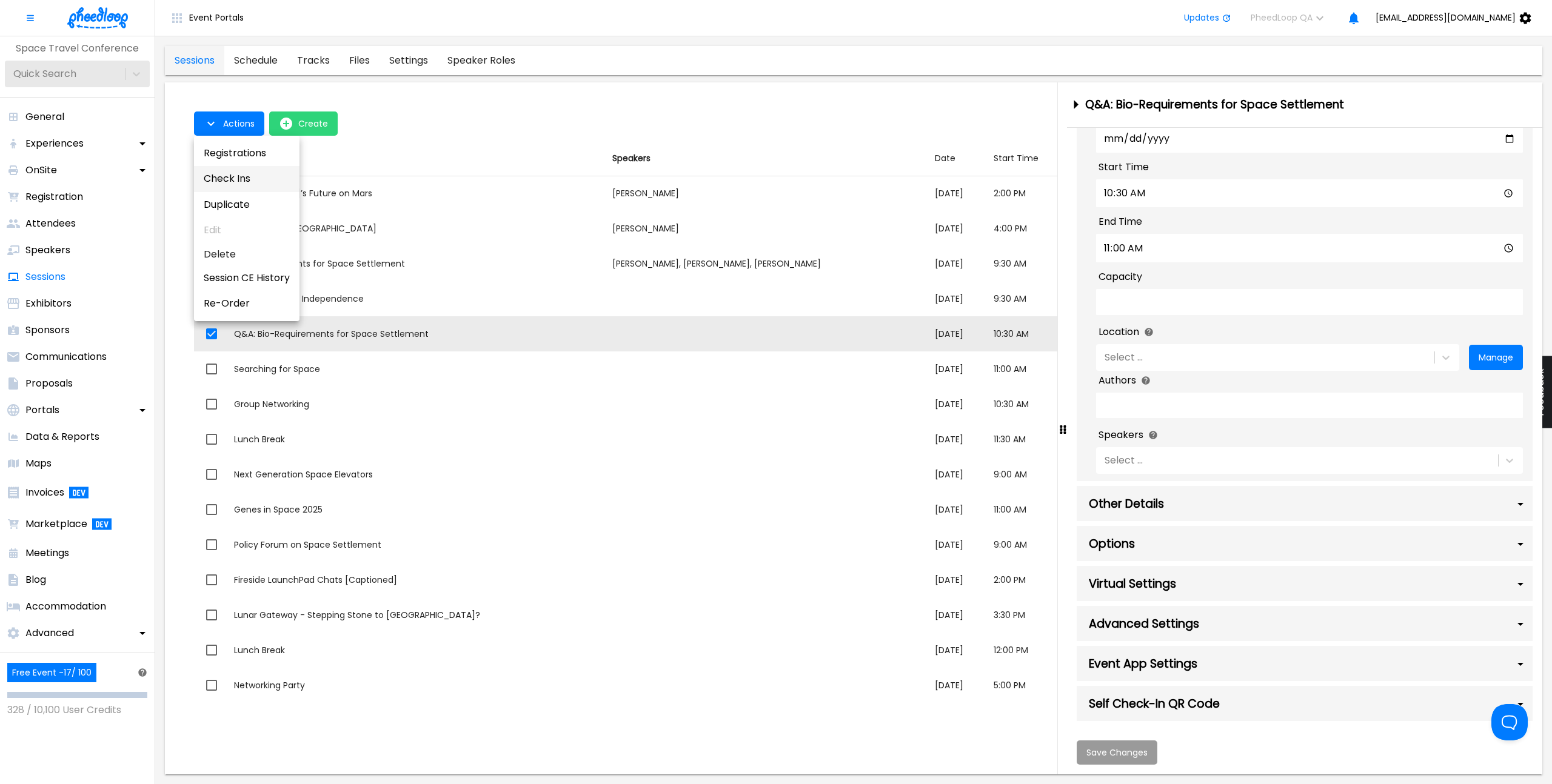 click on "Check Ins" at bounding box center (247, 179) 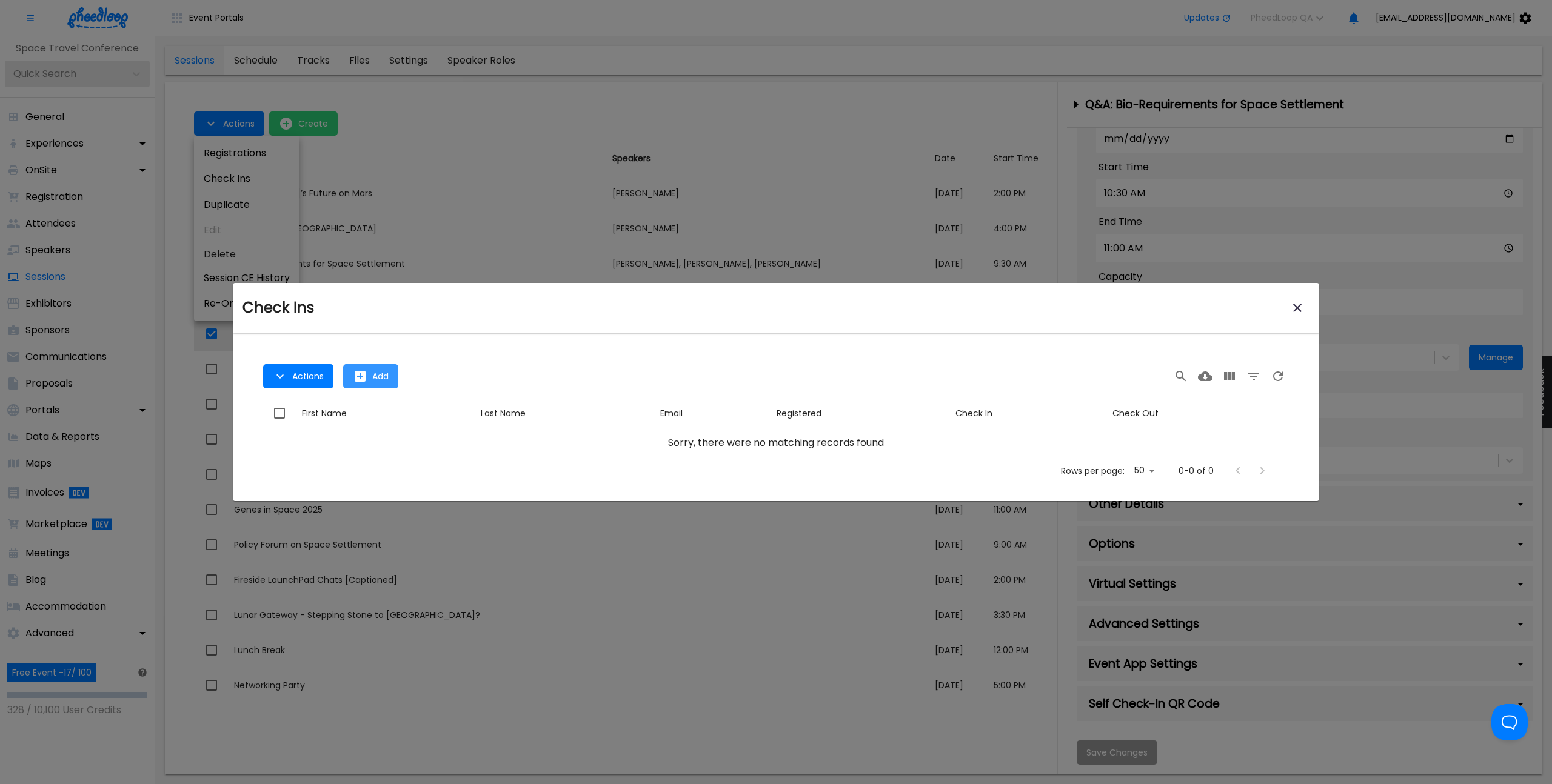 click 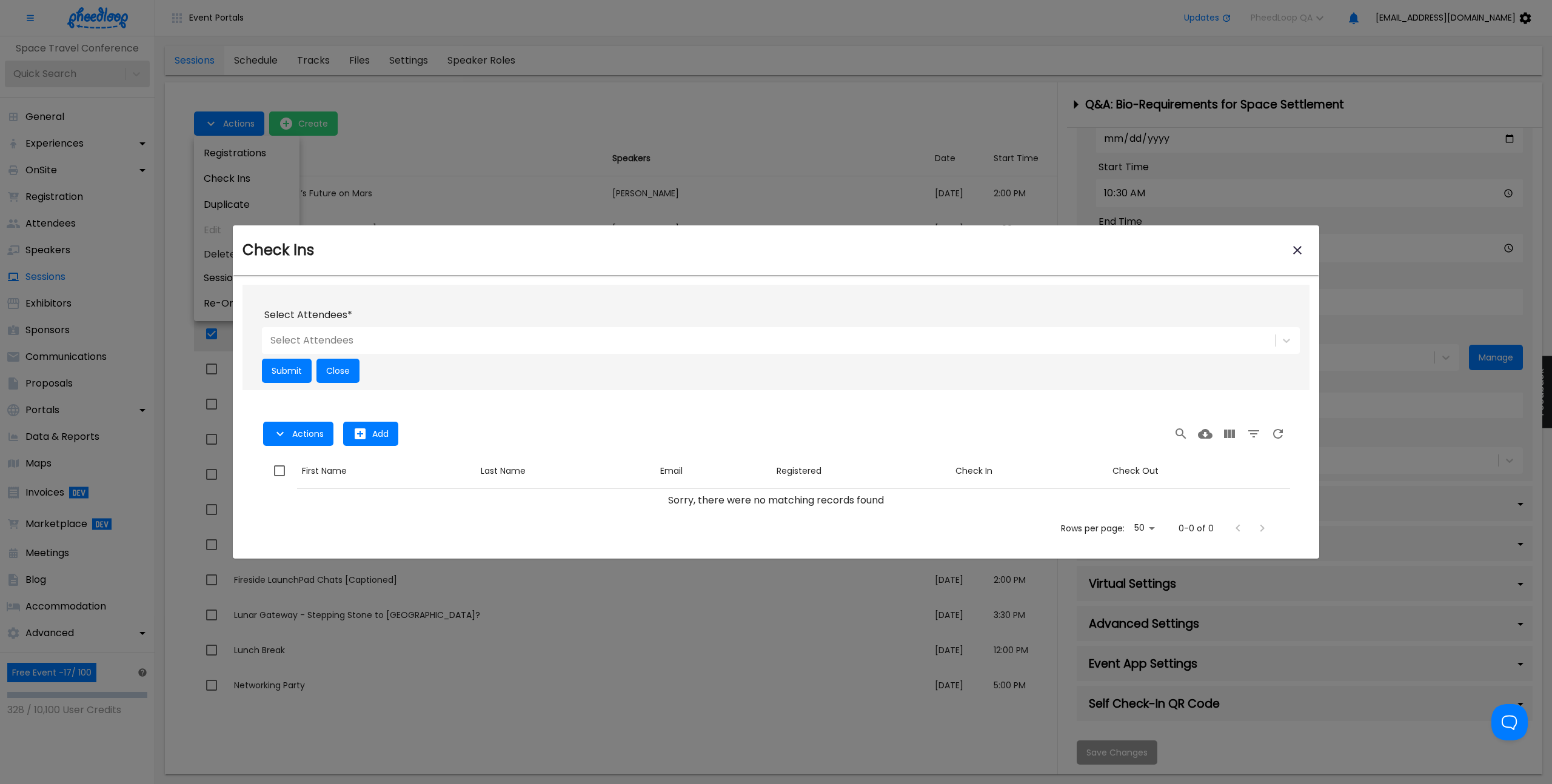 click at bounding box center (768, 341) 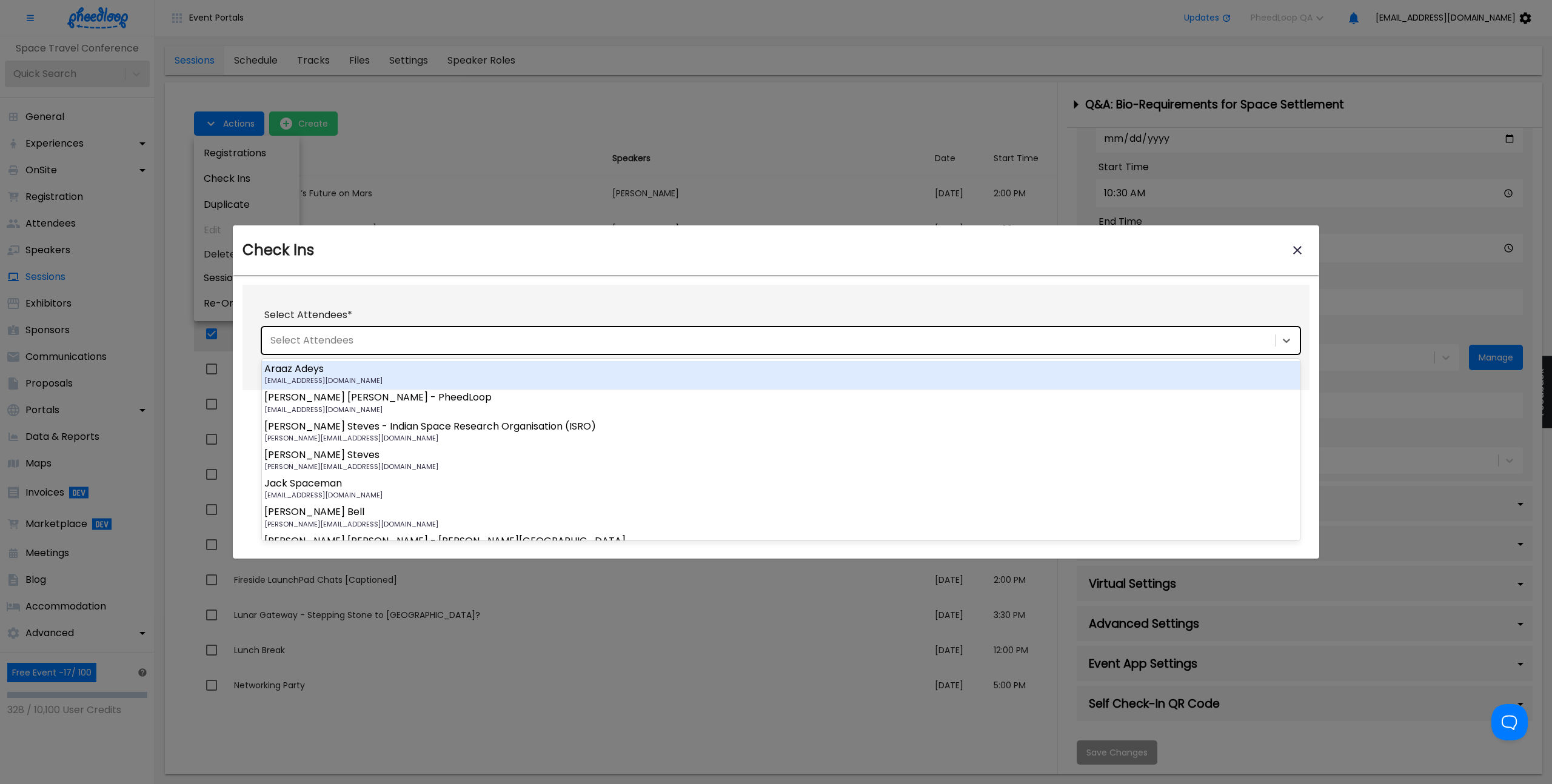 type on "v" 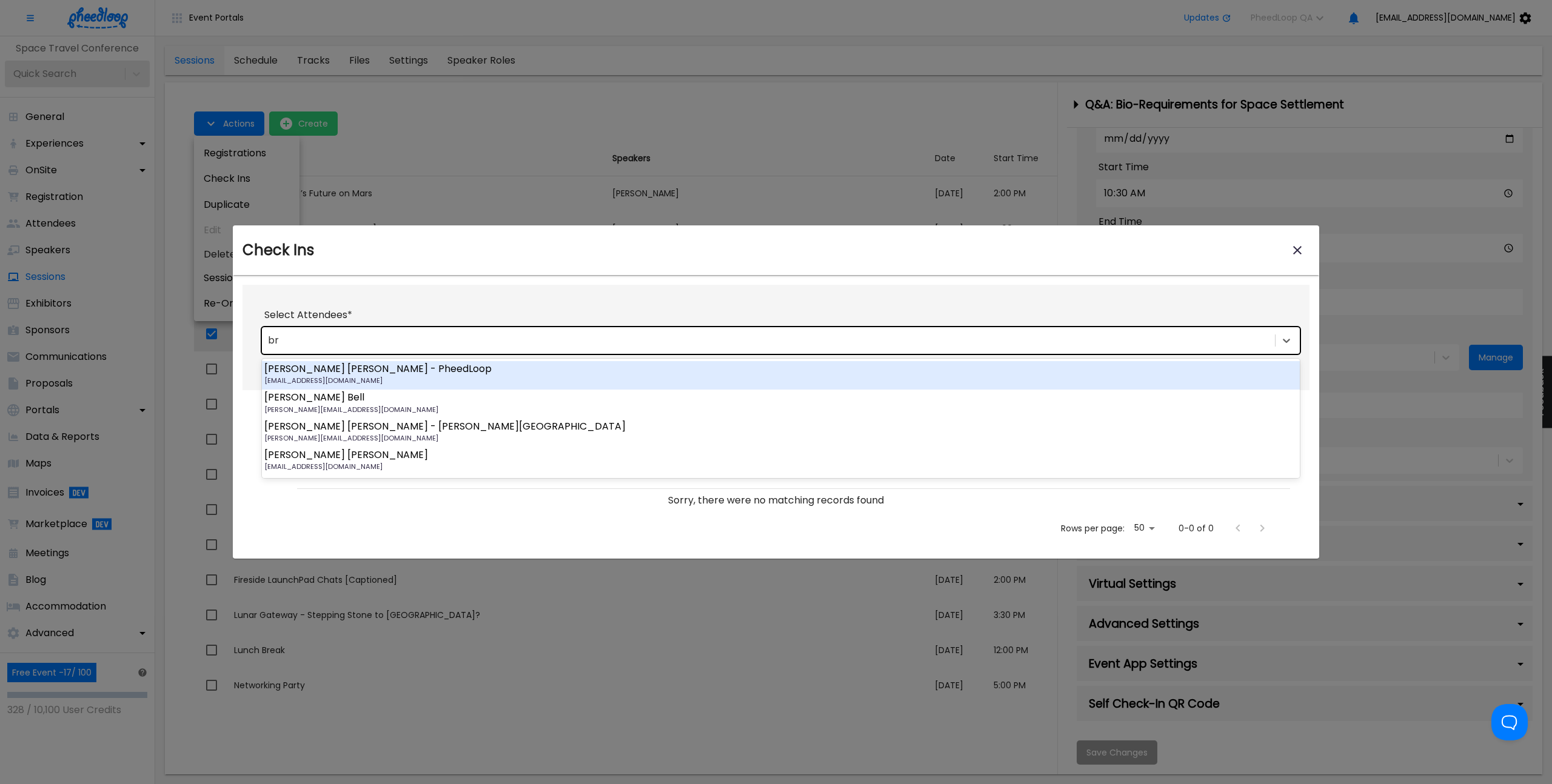 type on "bry" 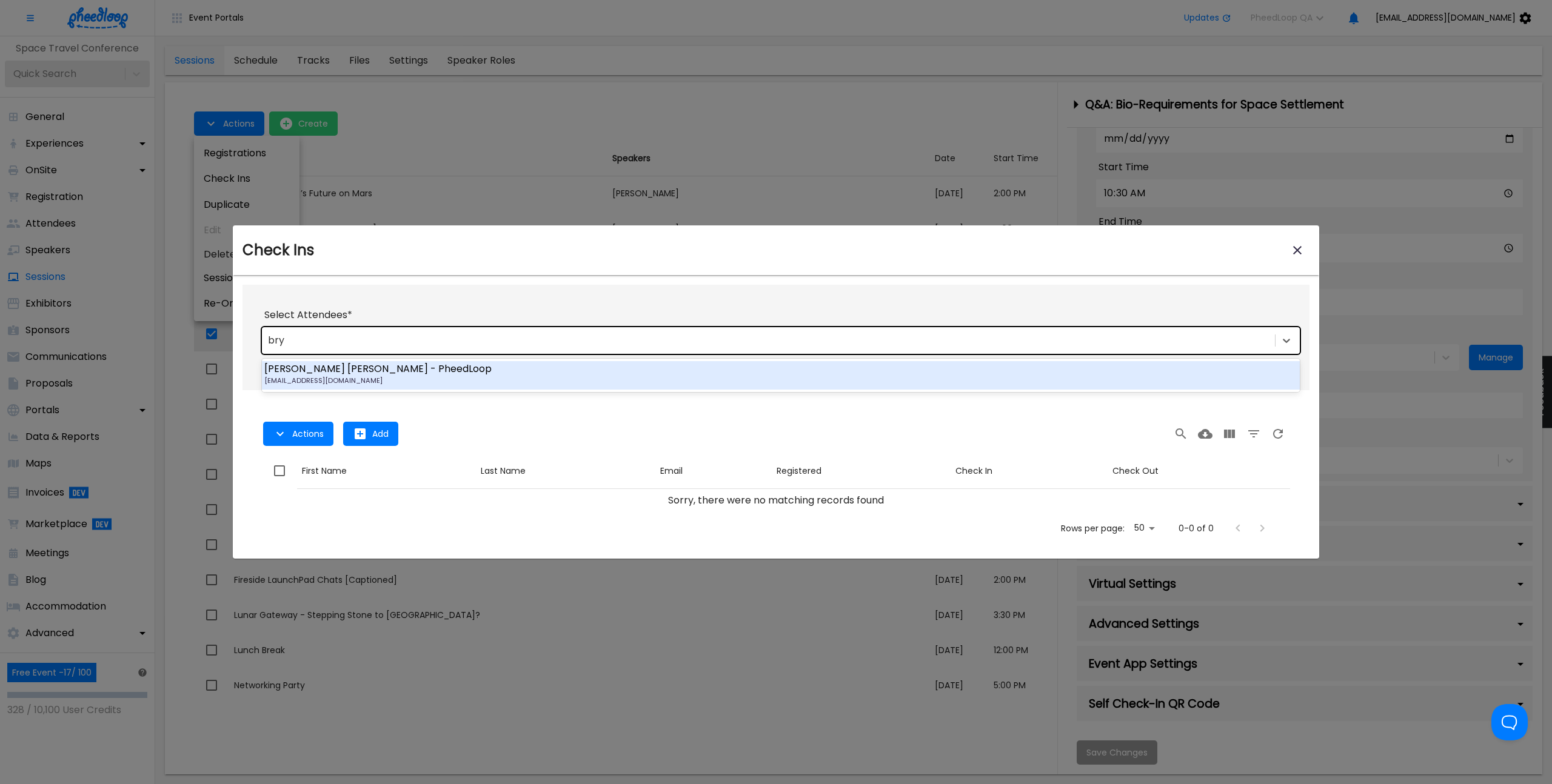 click on "- PheedLoop" at bounding box center [461, 368] 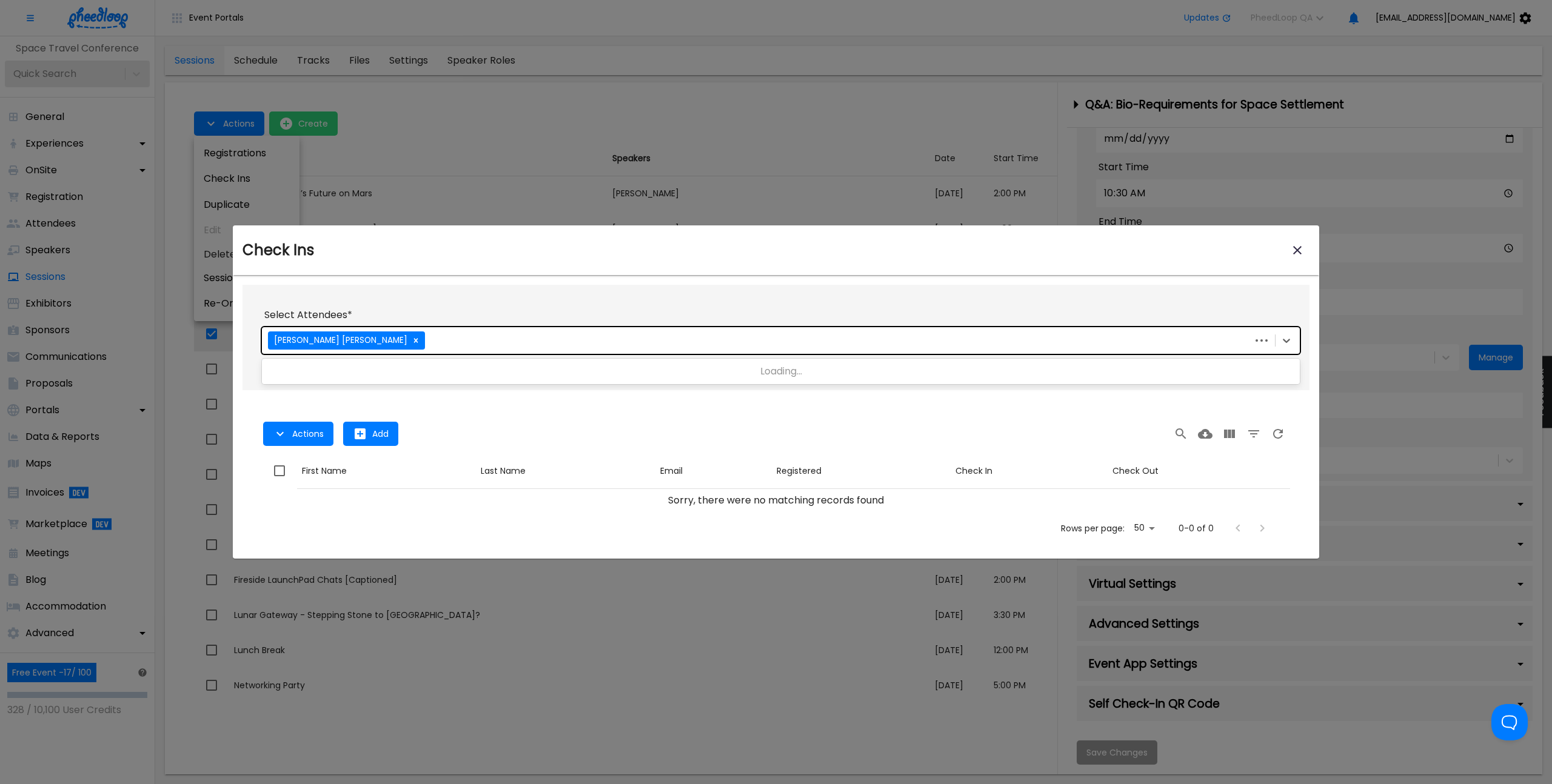 click on "Select Attendees  * option , selected. Use Up and Down to choose options, press Enter to select the currently focused option, press Escape to exit the menu, press Tab to select the option and exit the menu. Bryan   Coffer Submit Close" at bounding box center (776, 337) 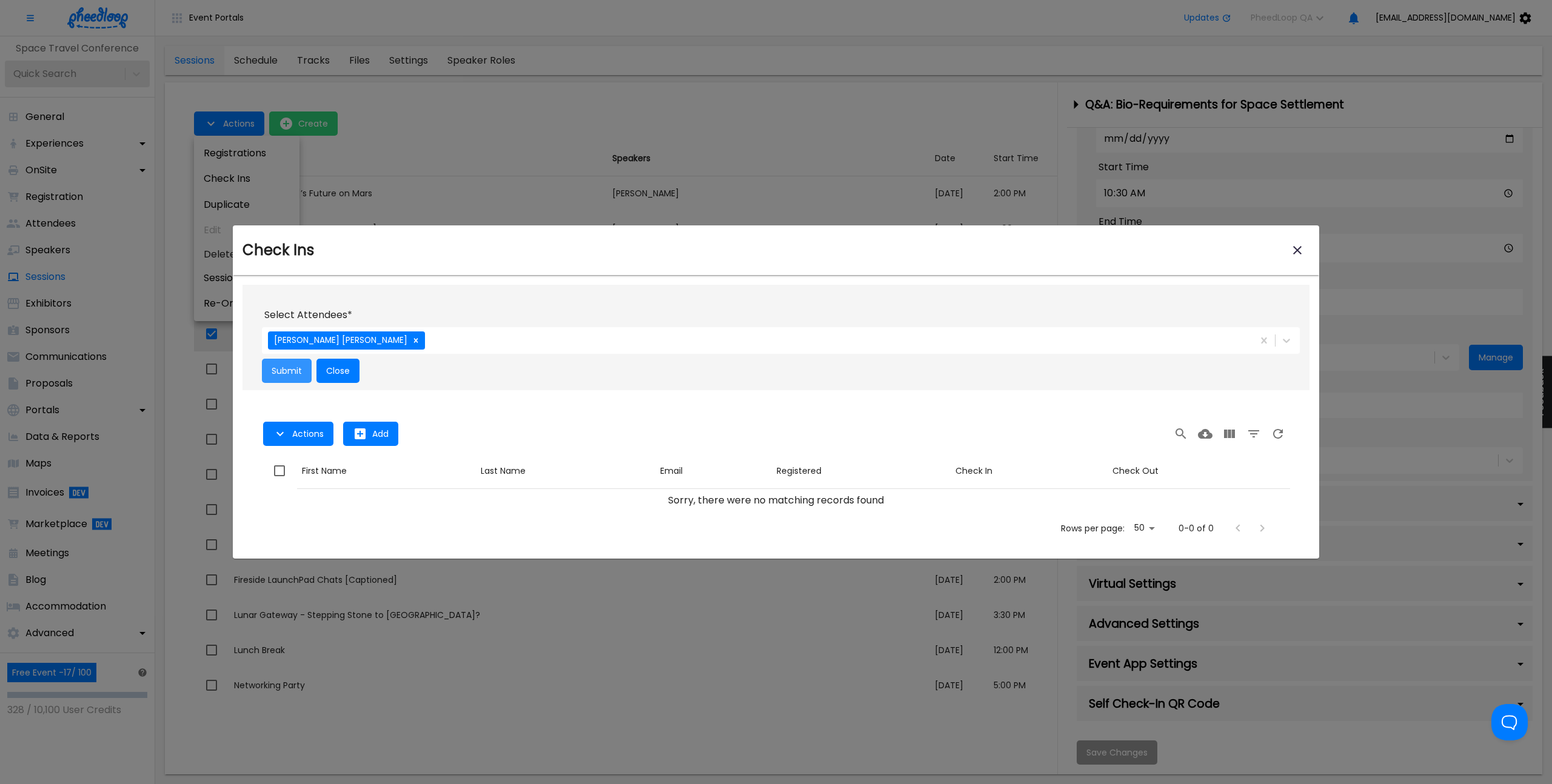 click on "Submit" at bounding box center (287, 371) 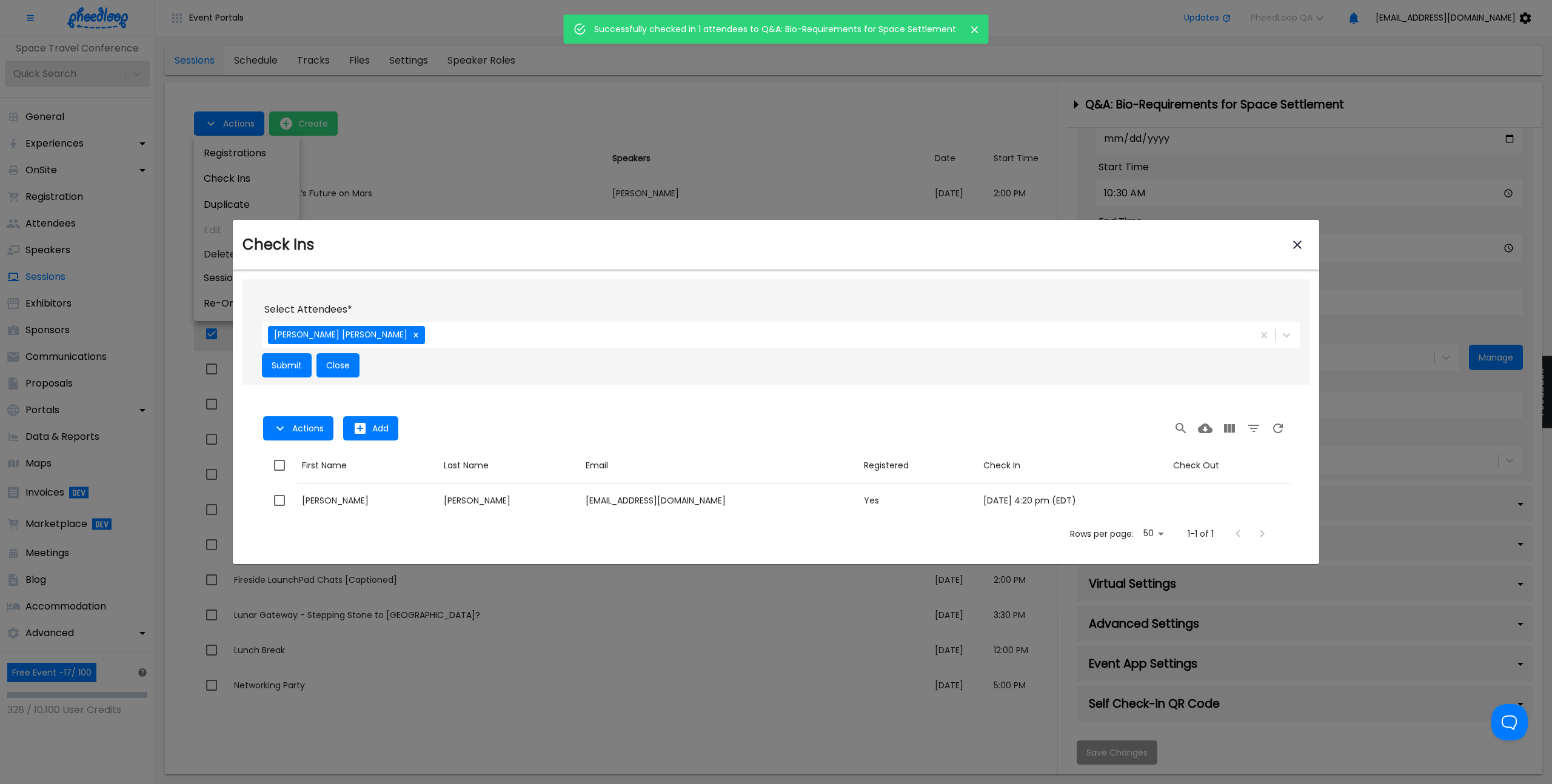 click at bounding box center [776, 392] 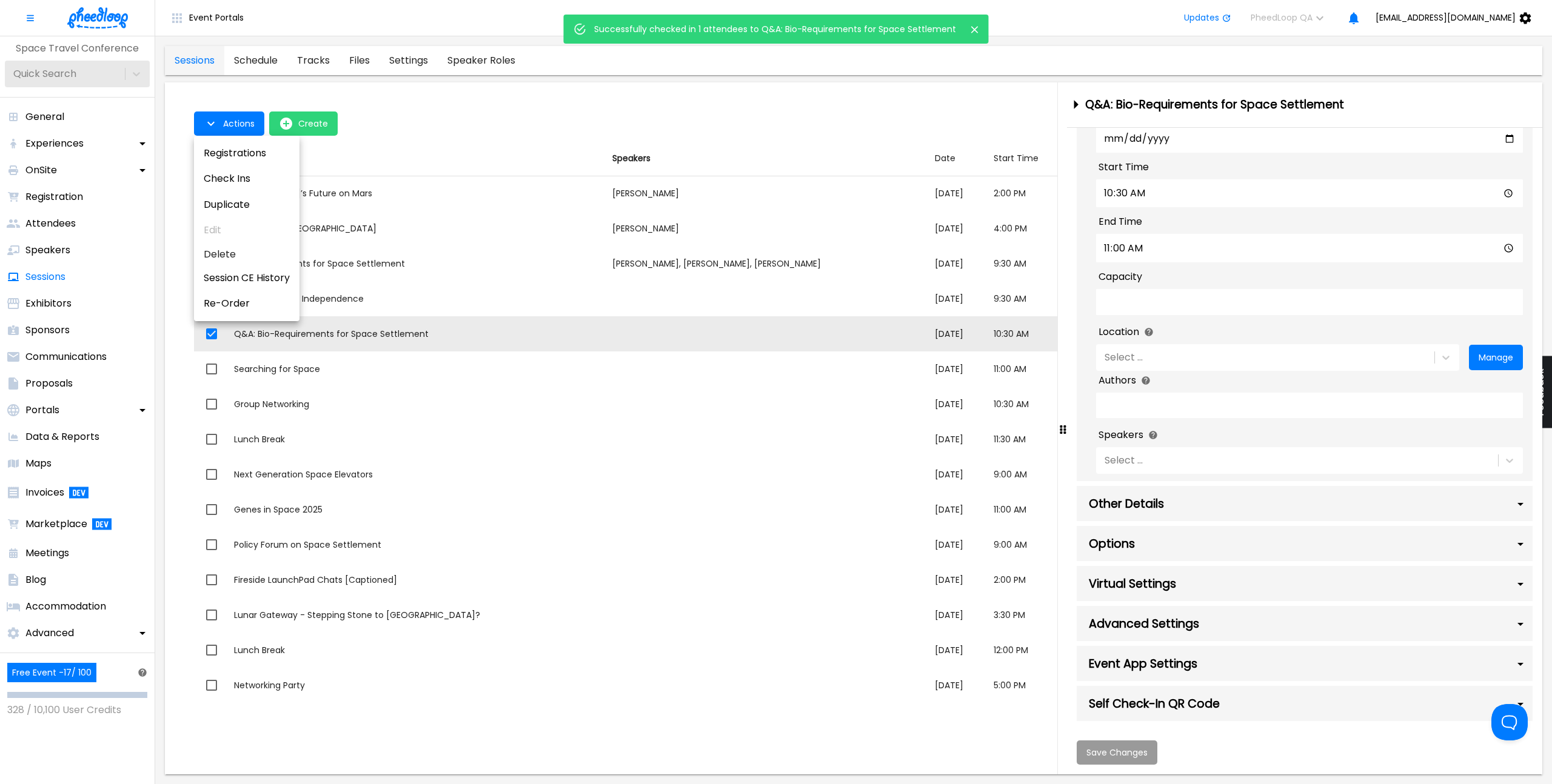 click at bounding box center (776, 392) 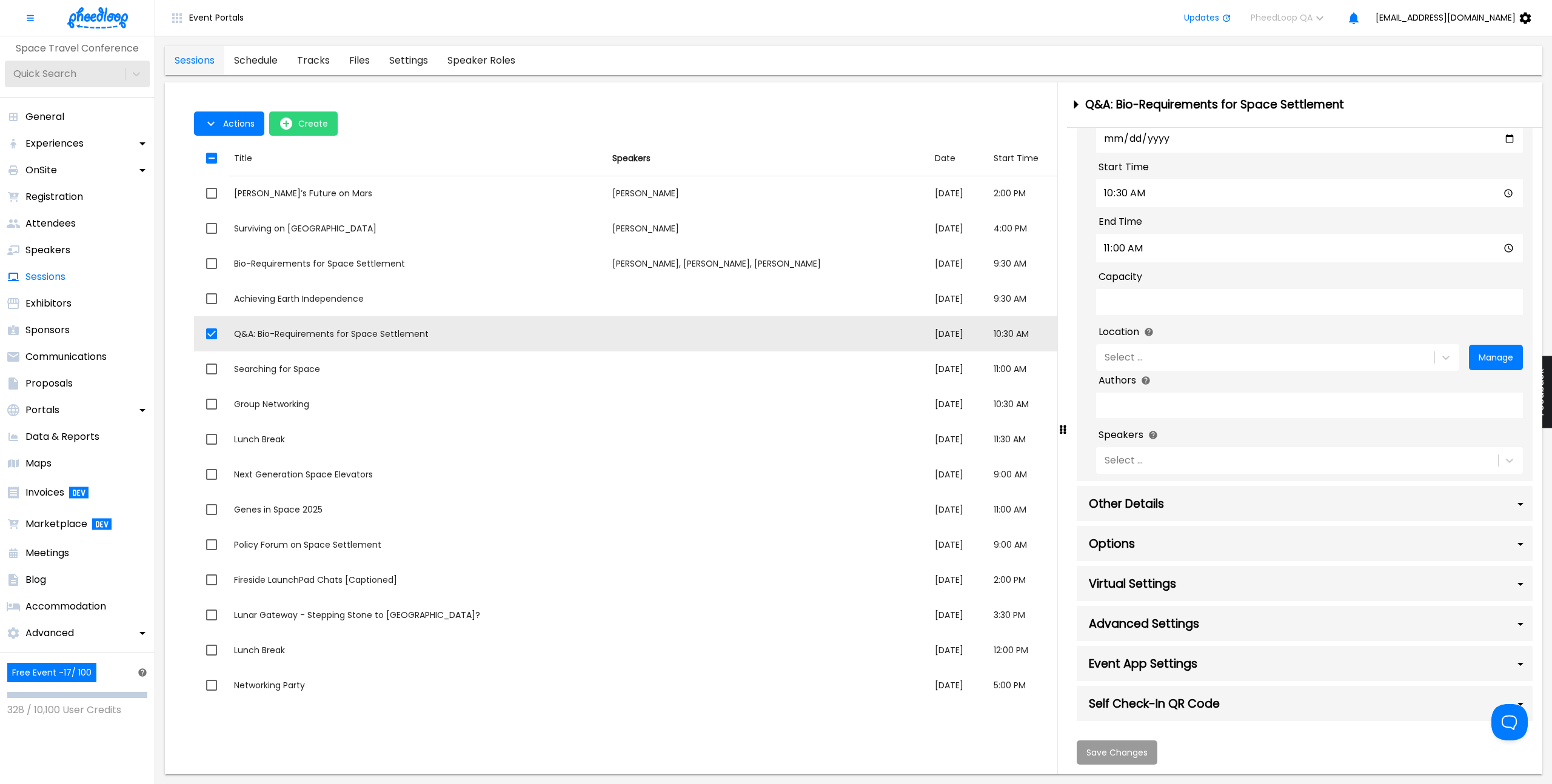 click at bounding box center [776, 392] 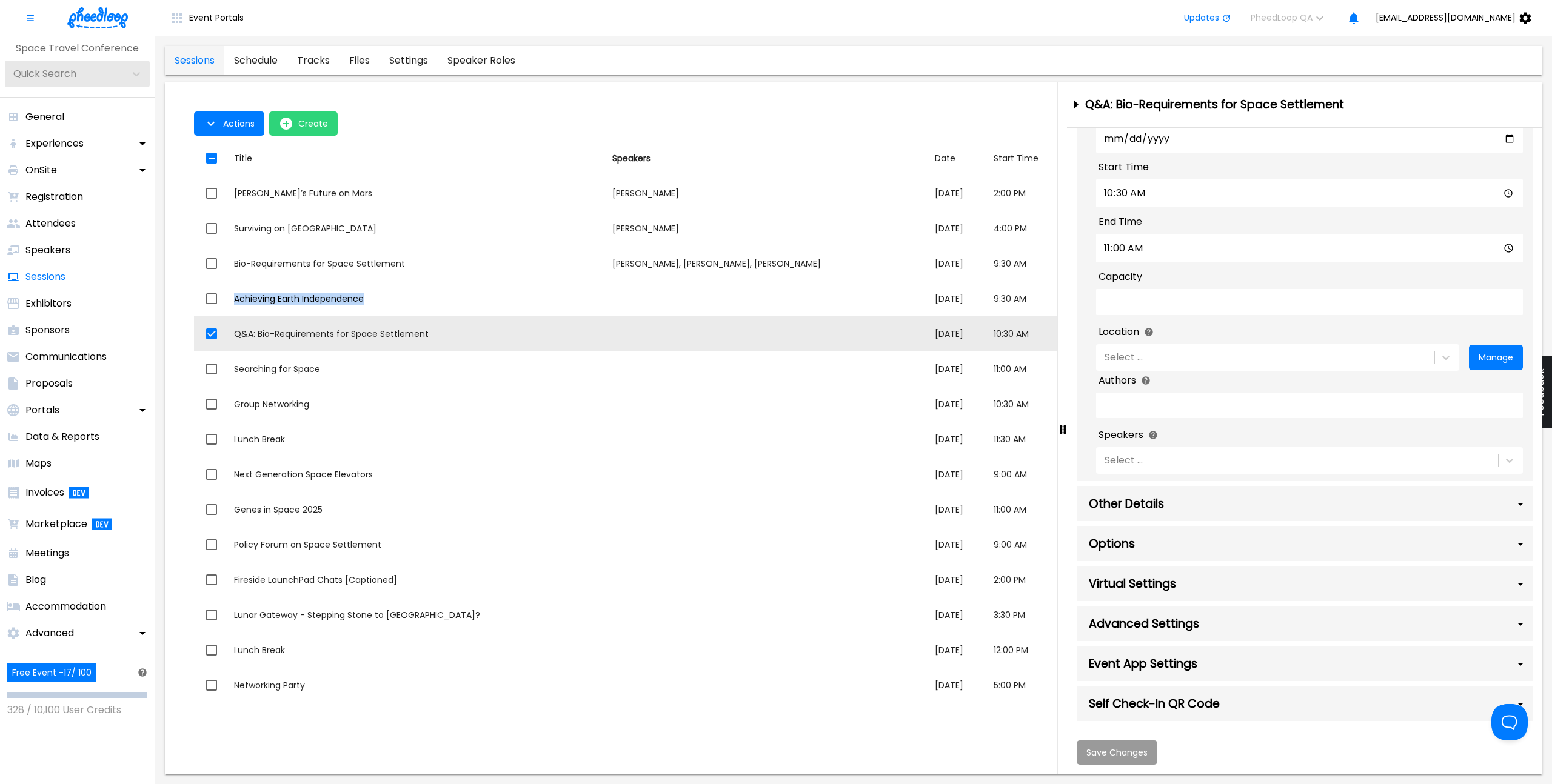 click on "Achieving Earth Independence" at bounding box center (418, 299) 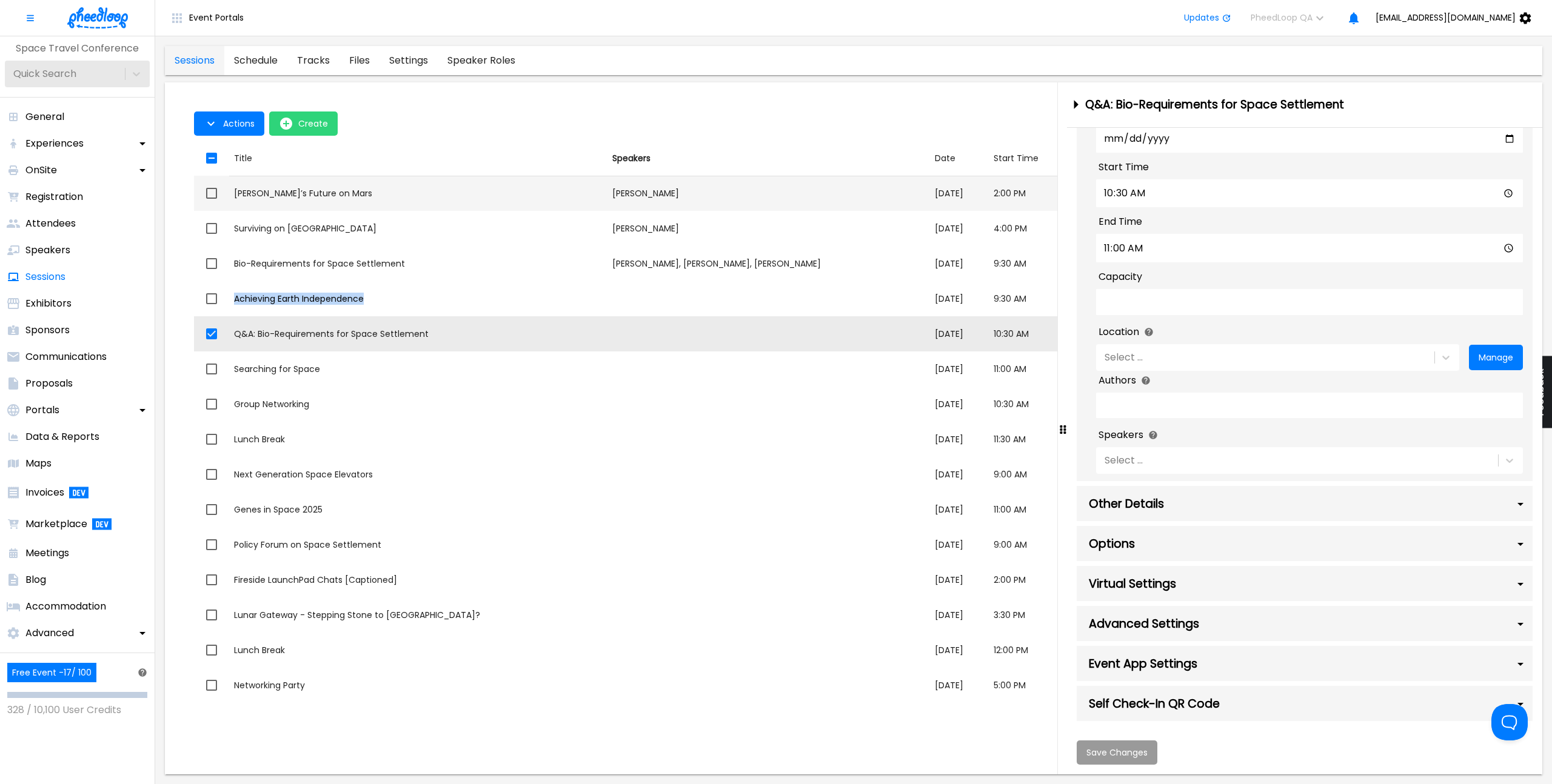 checkbox on "true" 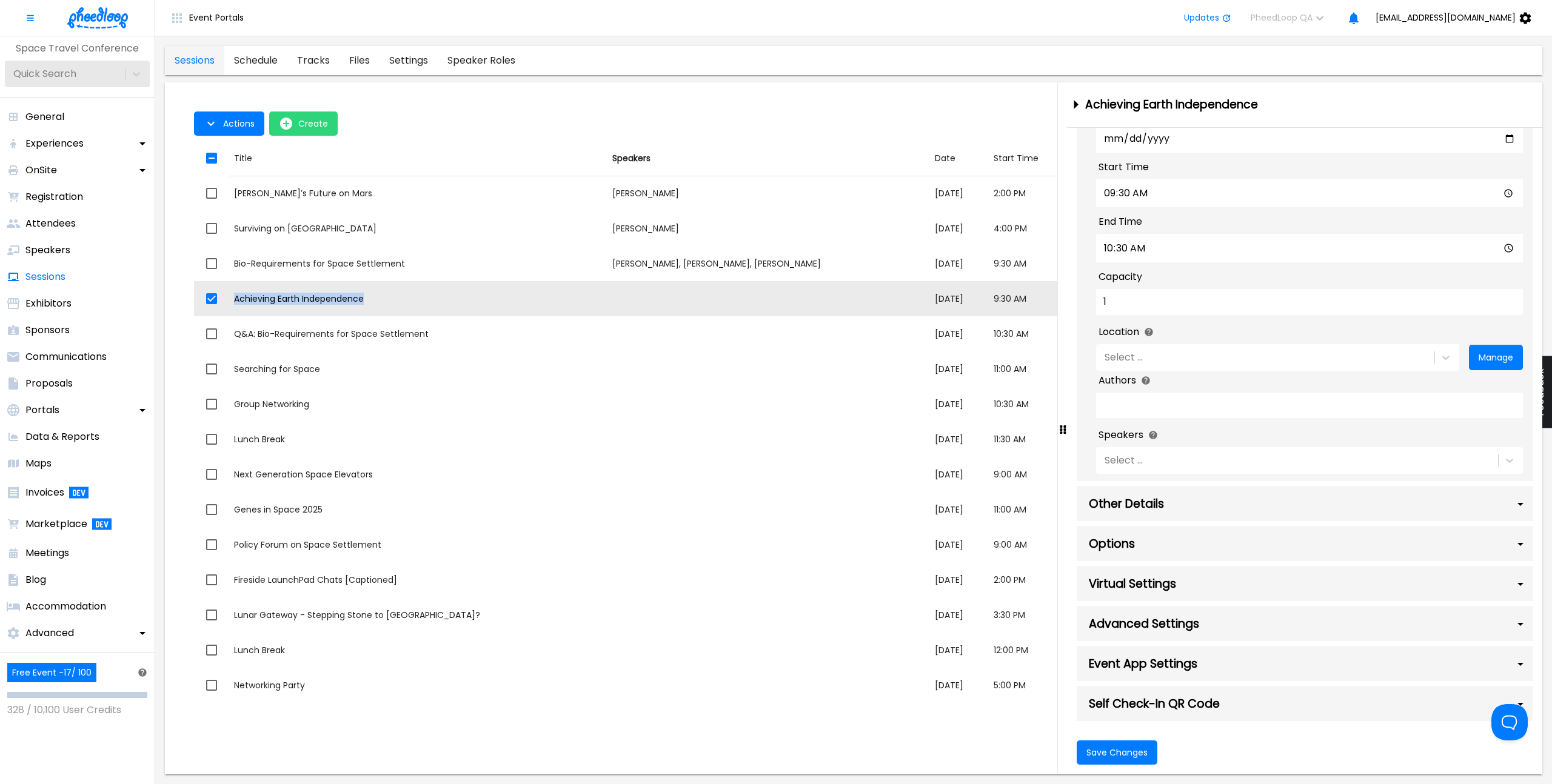 scroll, scrollTop: 427, scrollLeft: 0, axis: vertical 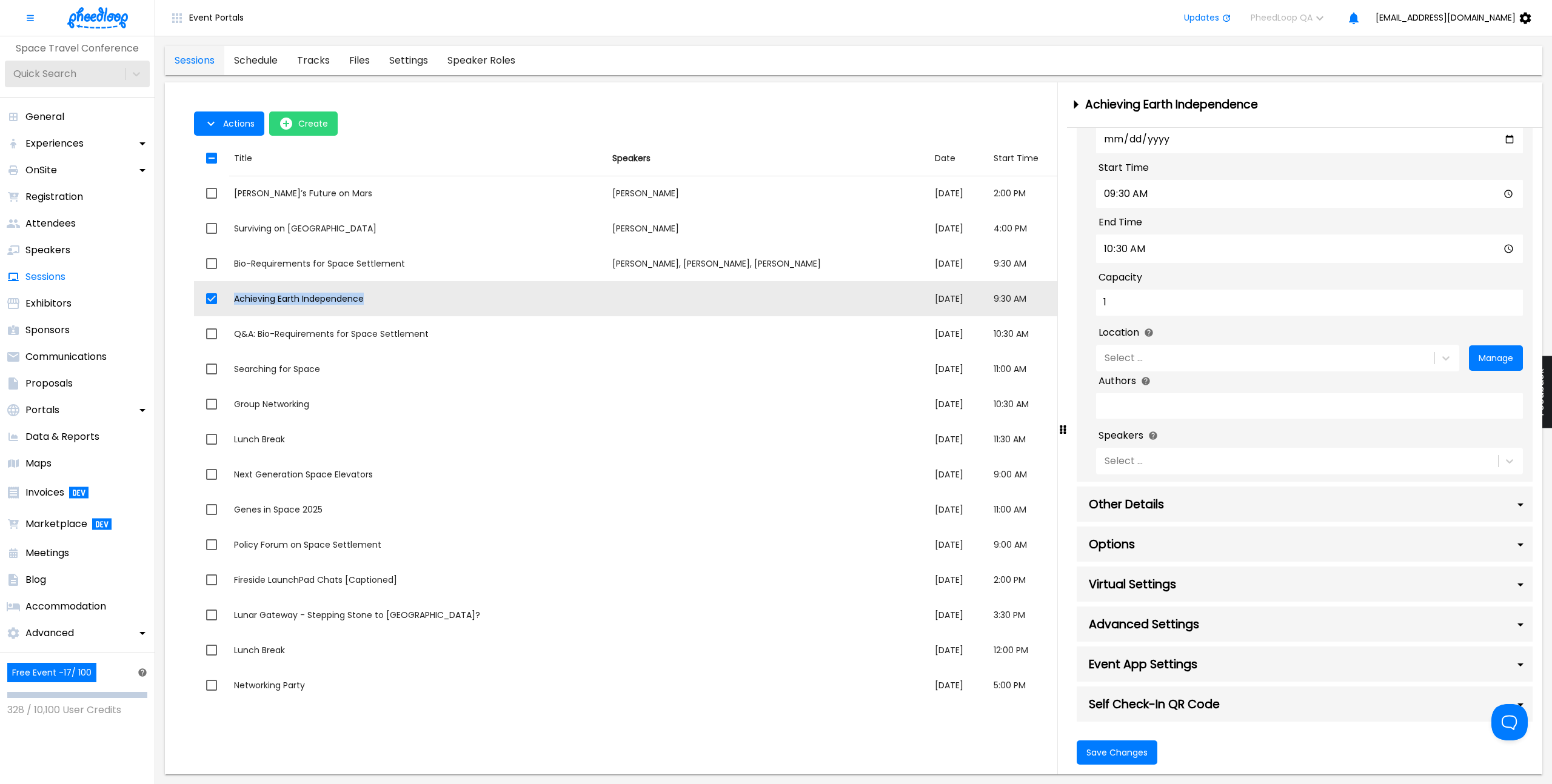 click on "settings" at bounding box center [409, 61] 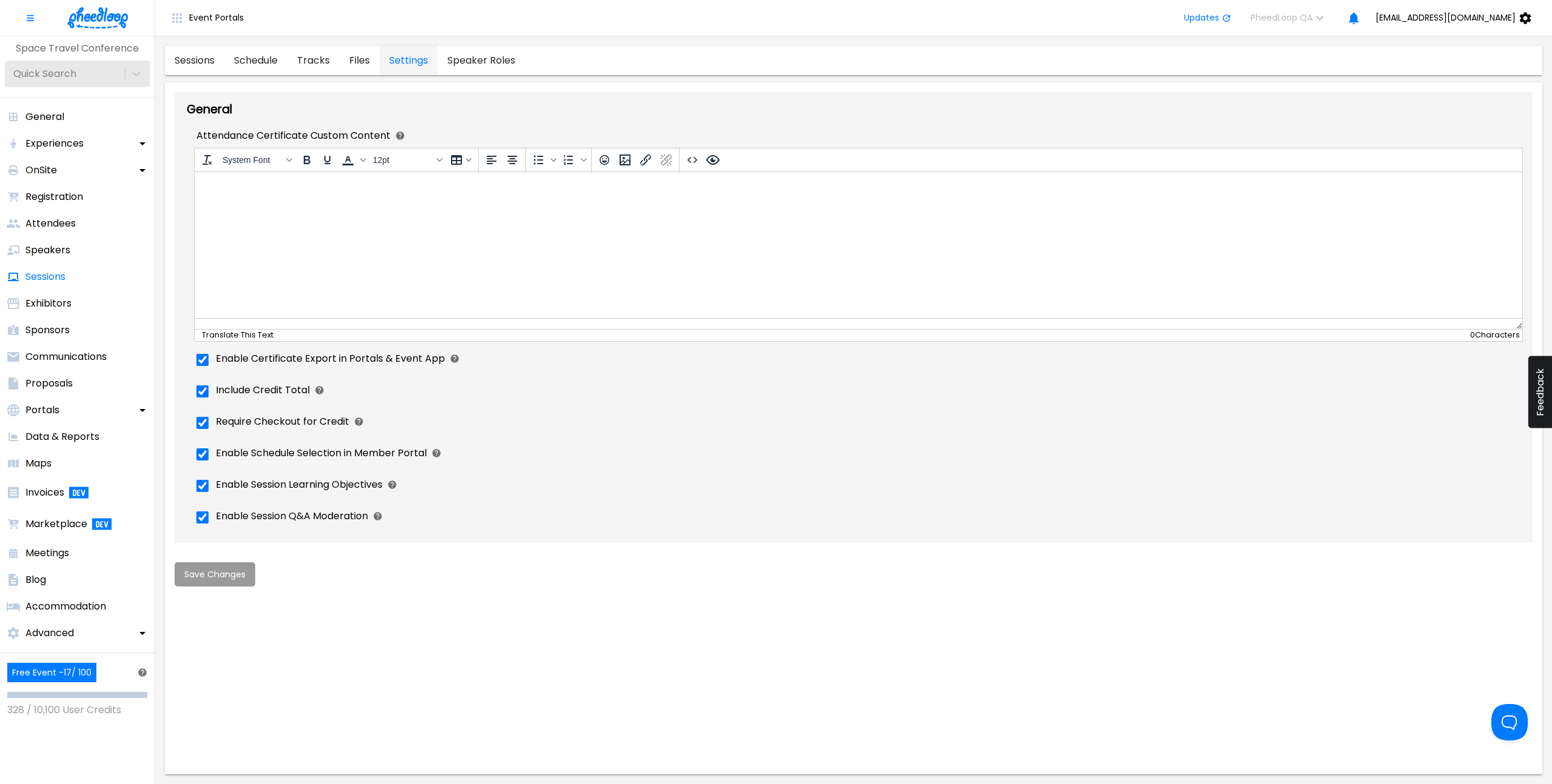 scroll, scrollTop: 0, scrollLeft: 0, axis: both 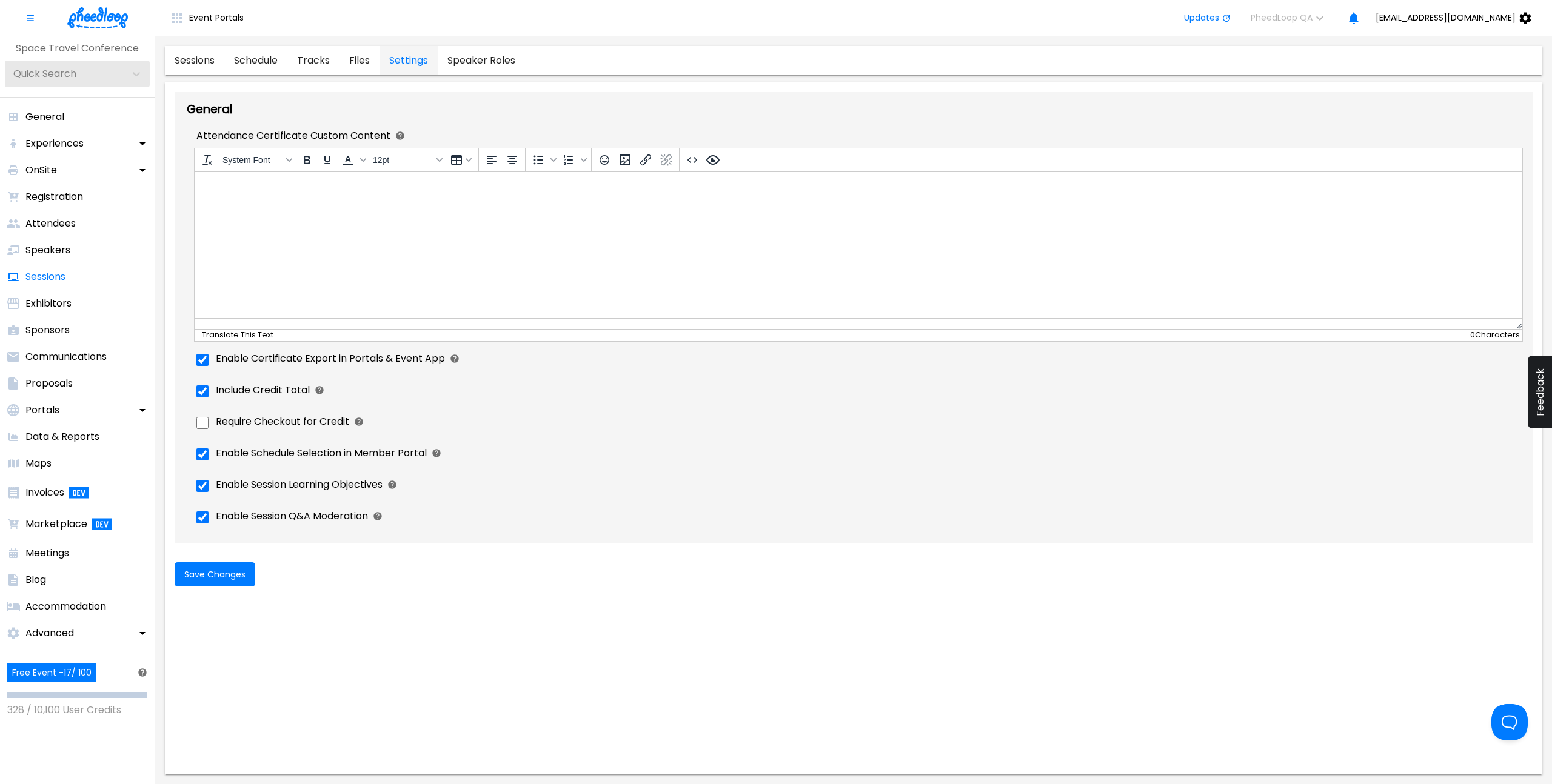 click on "Save Changes" at bounding box center [854, 574] 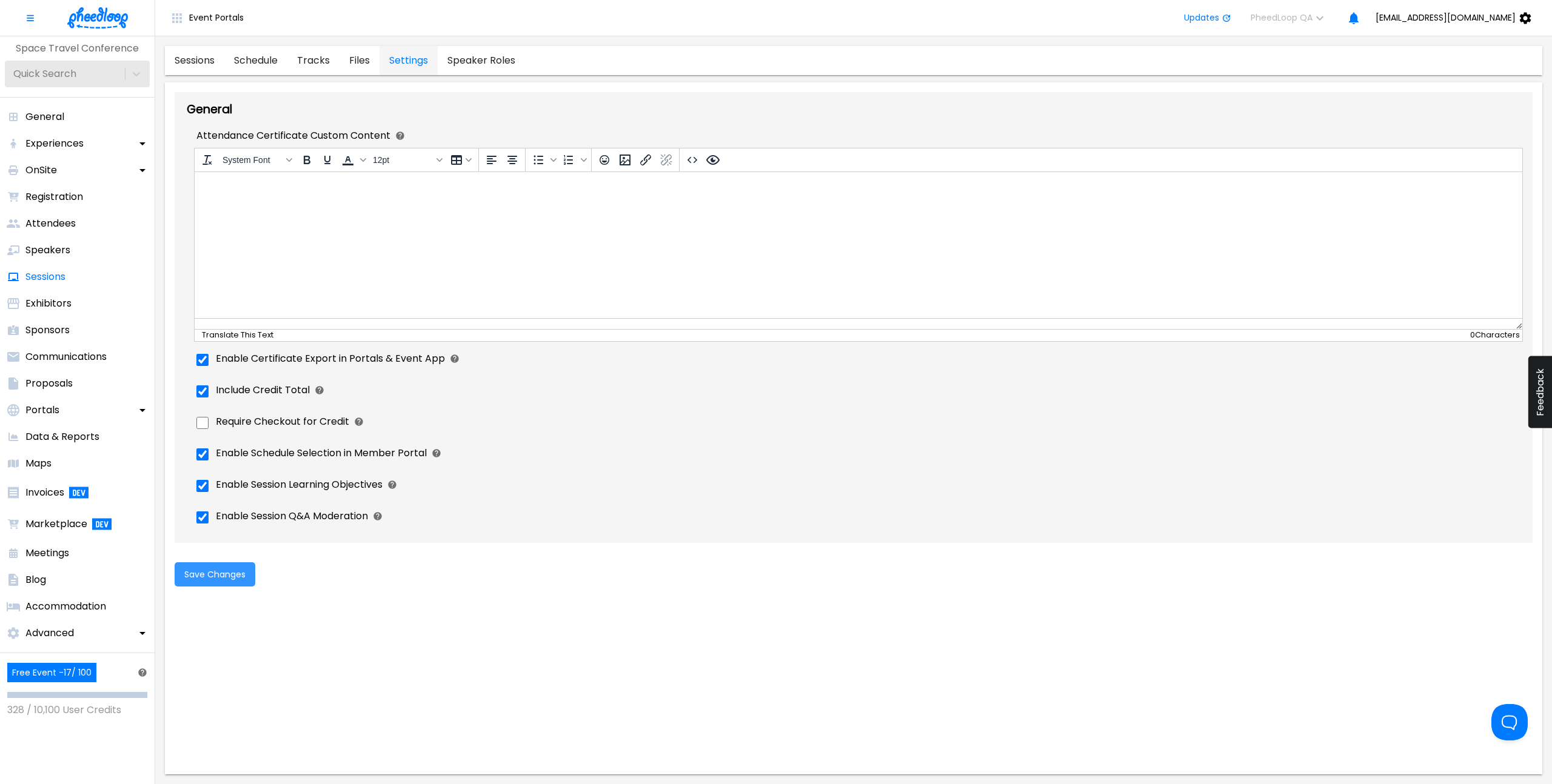 click on "Save Changes" at bounding box center [215, 574] 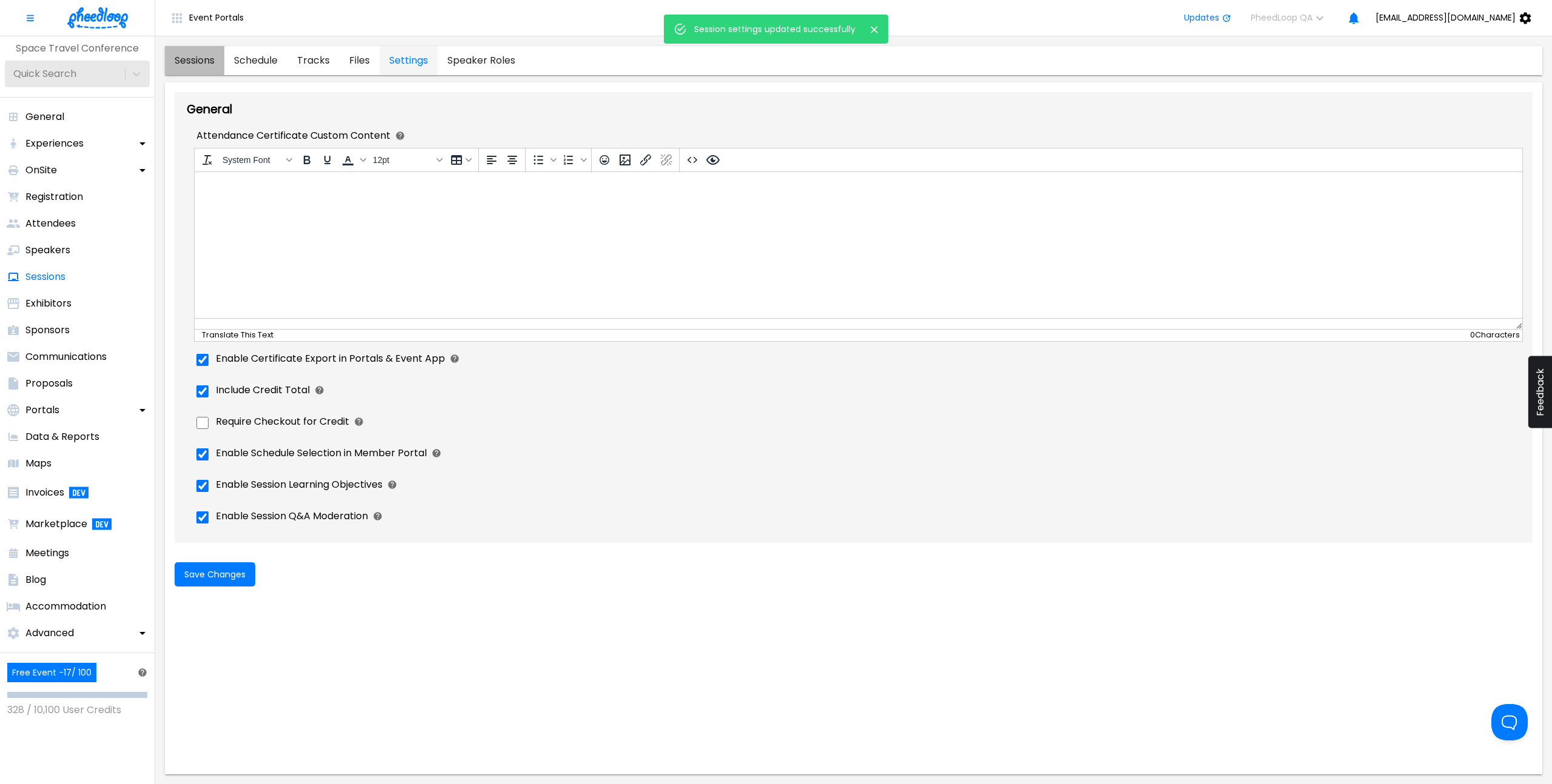 click on "sessions" at bounding box center [195, 61] 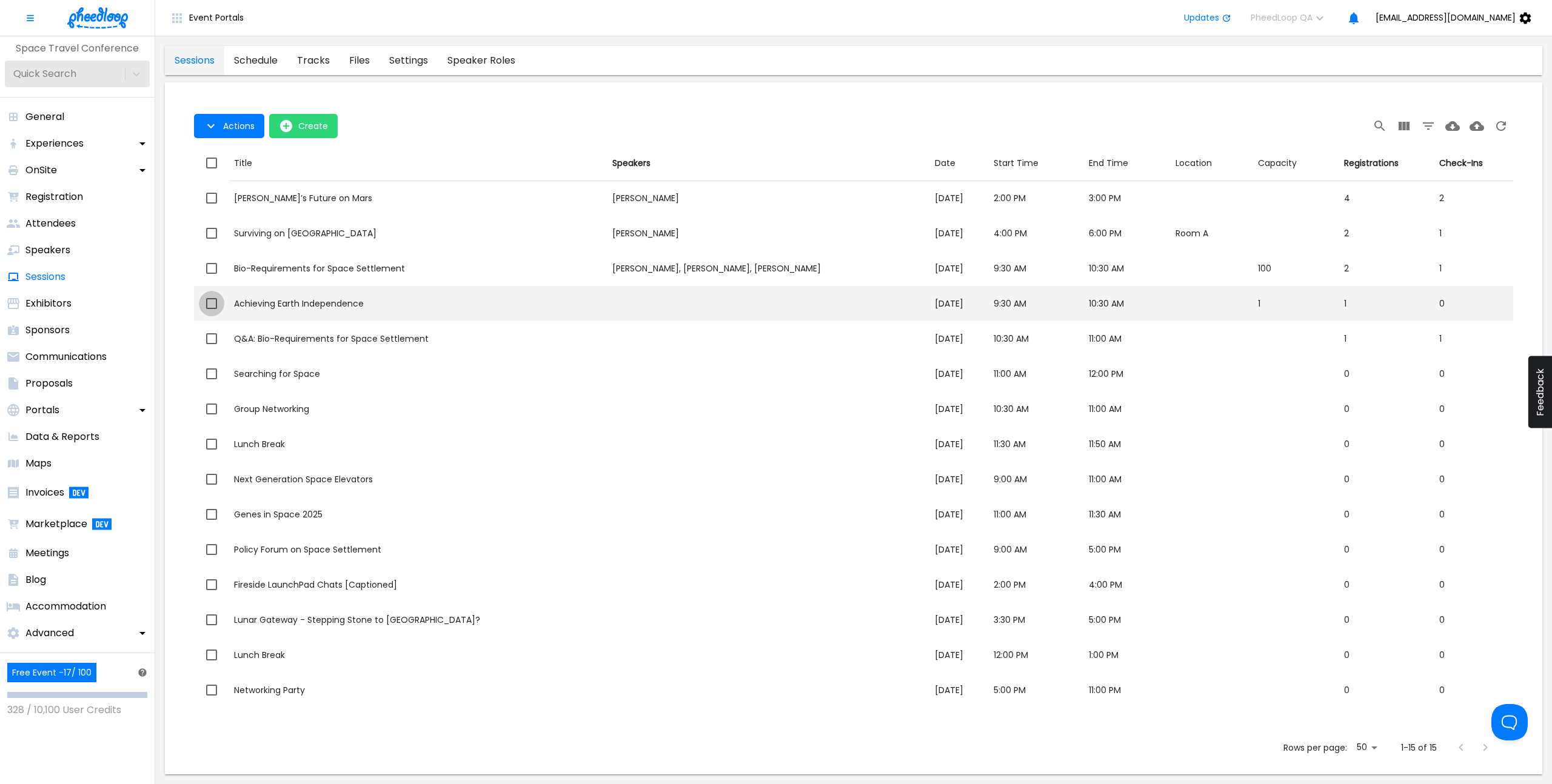 click at bounding box center [212, 304] 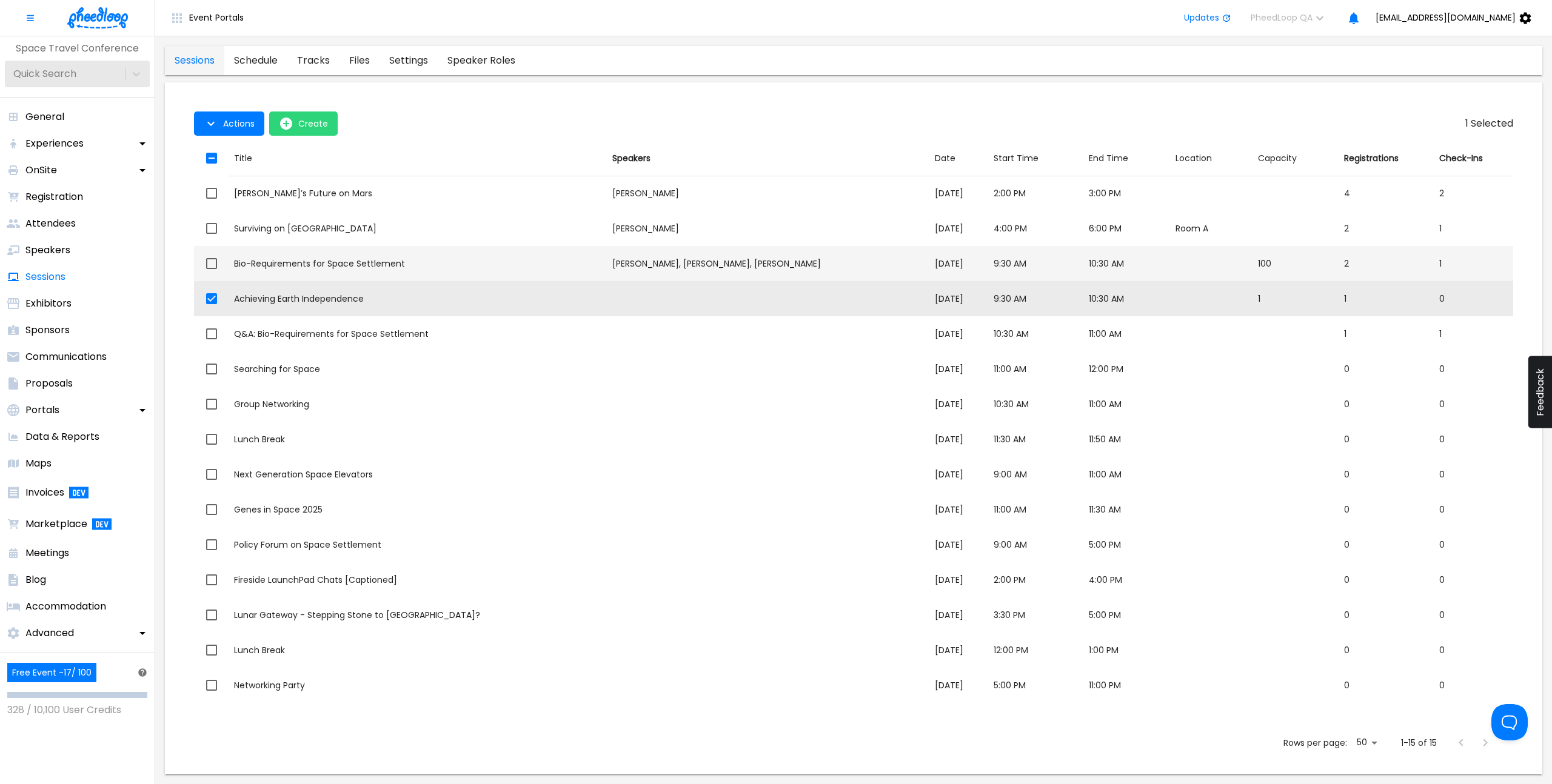 click at bounding box center [212, 264] 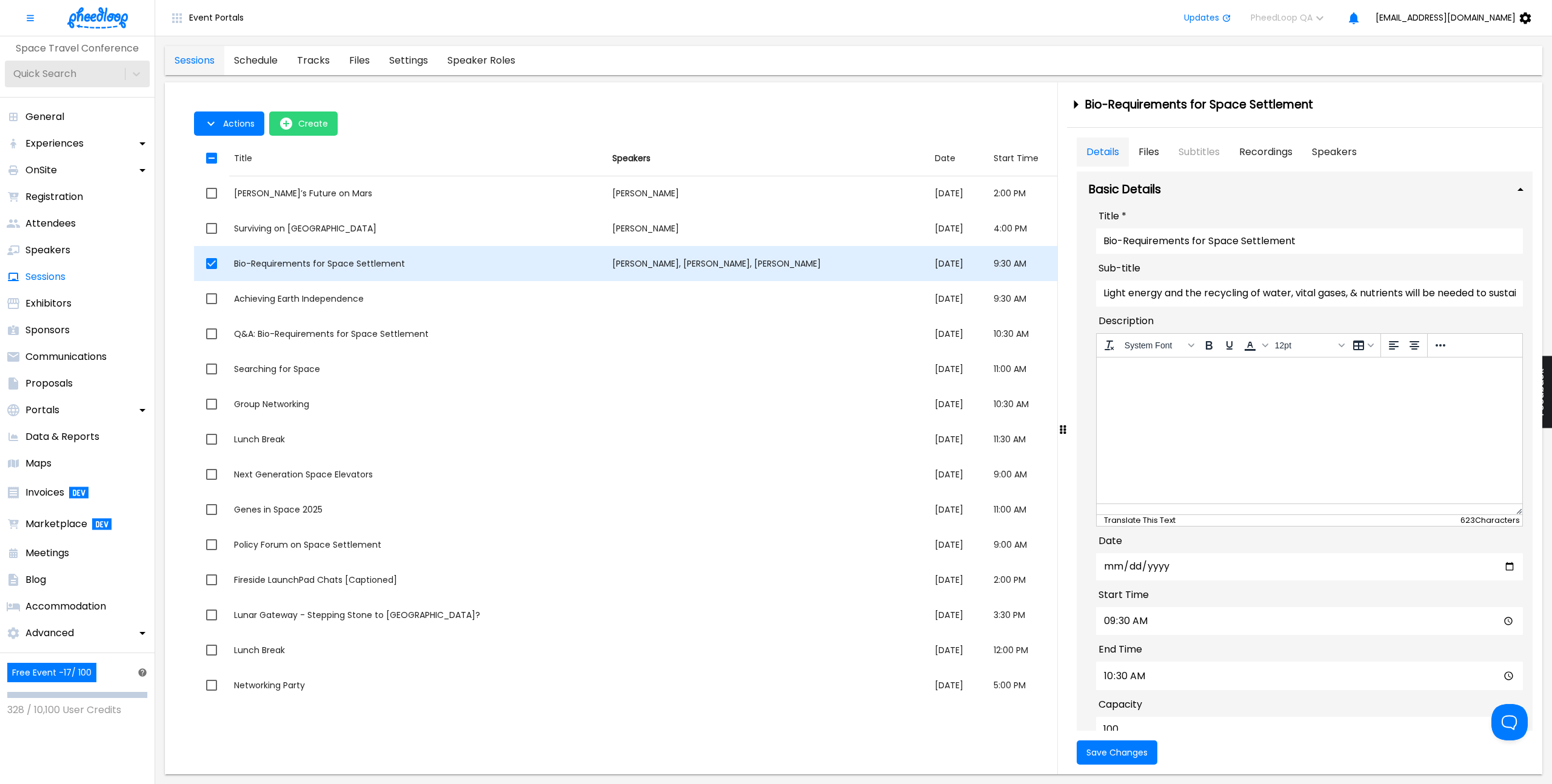 type on "09:30" 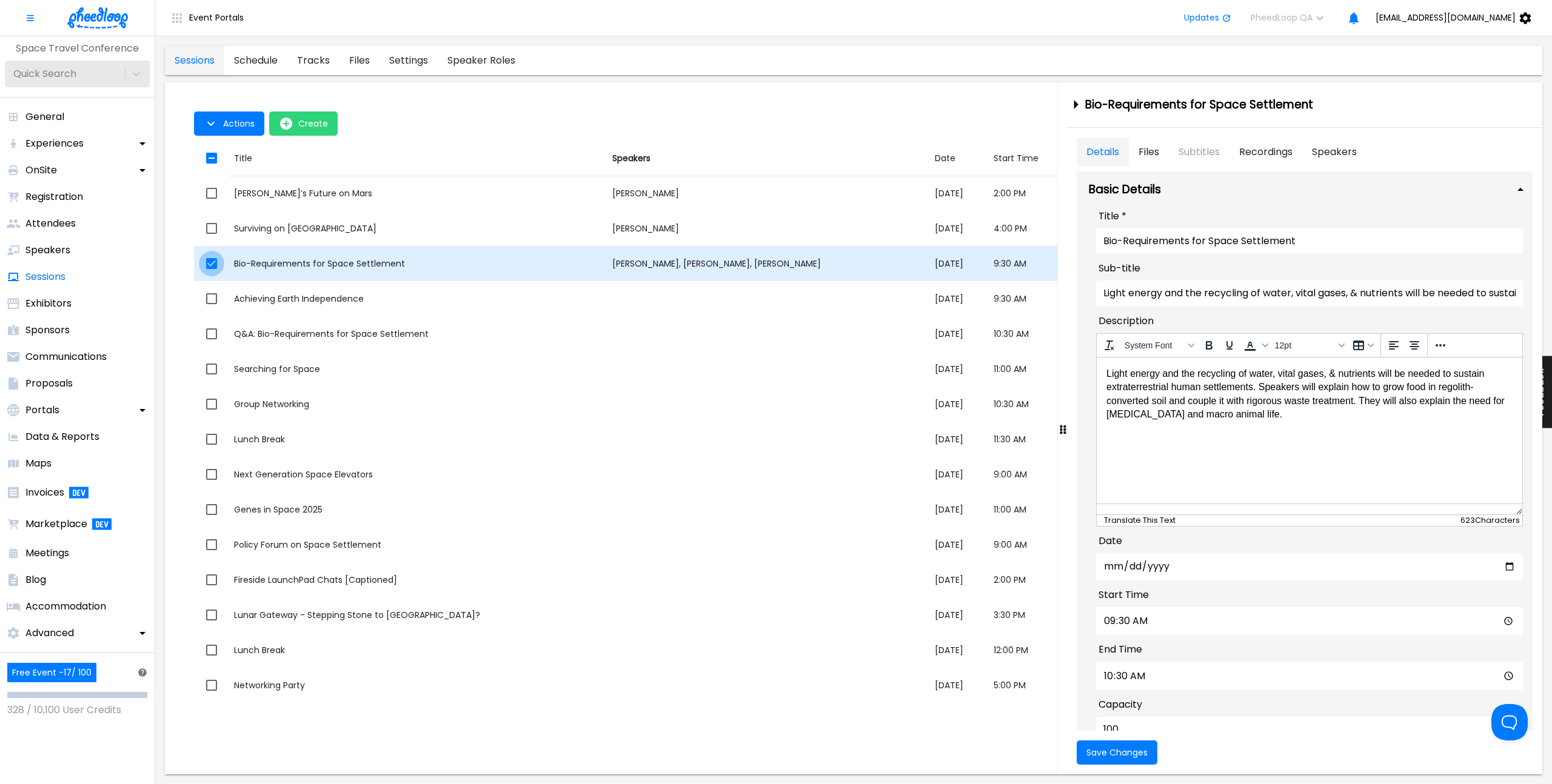 scroll, scrollTop: 0, scrollLeft: 0, axis: both 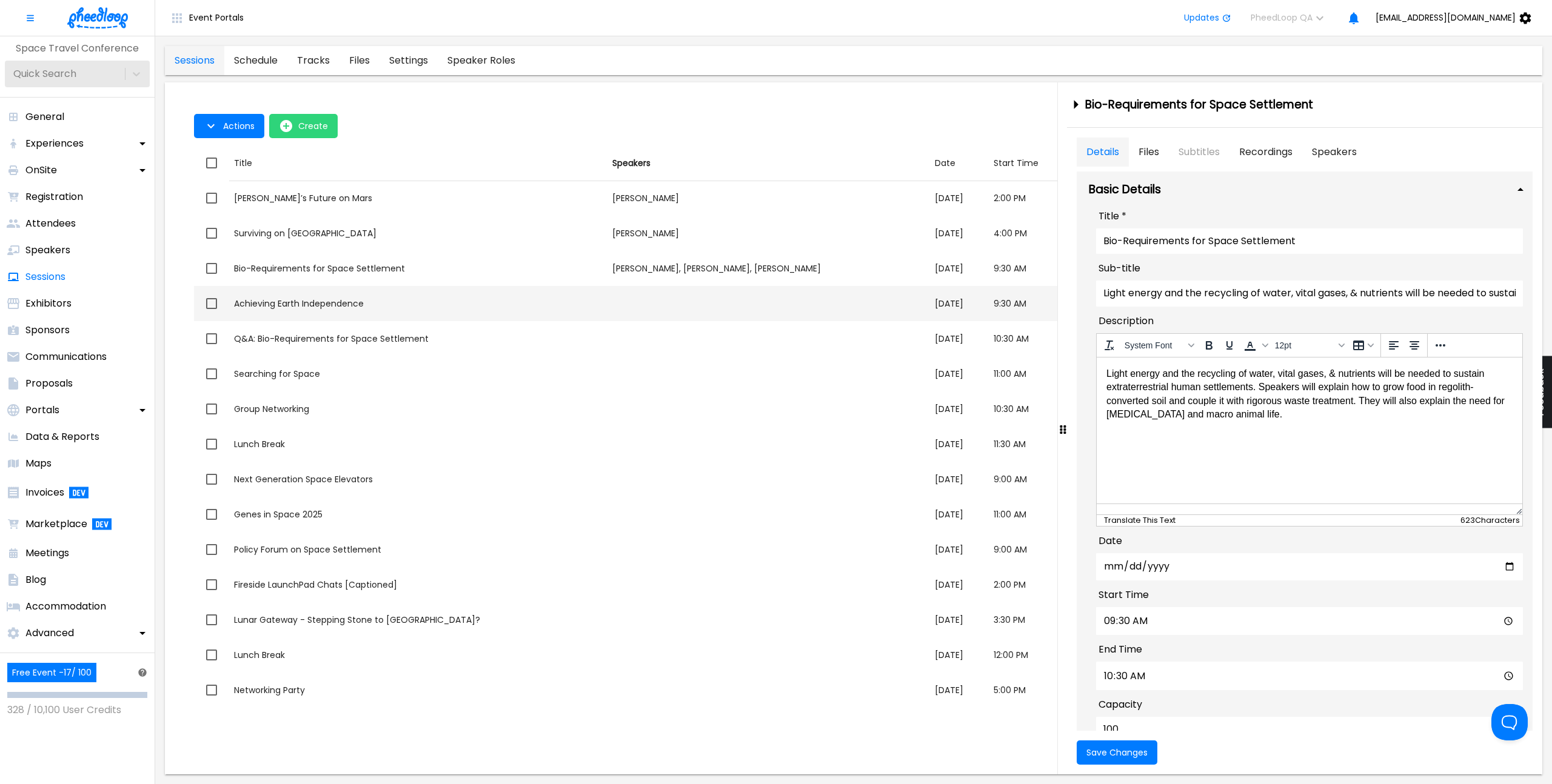 click at bounding box center (212, 304) 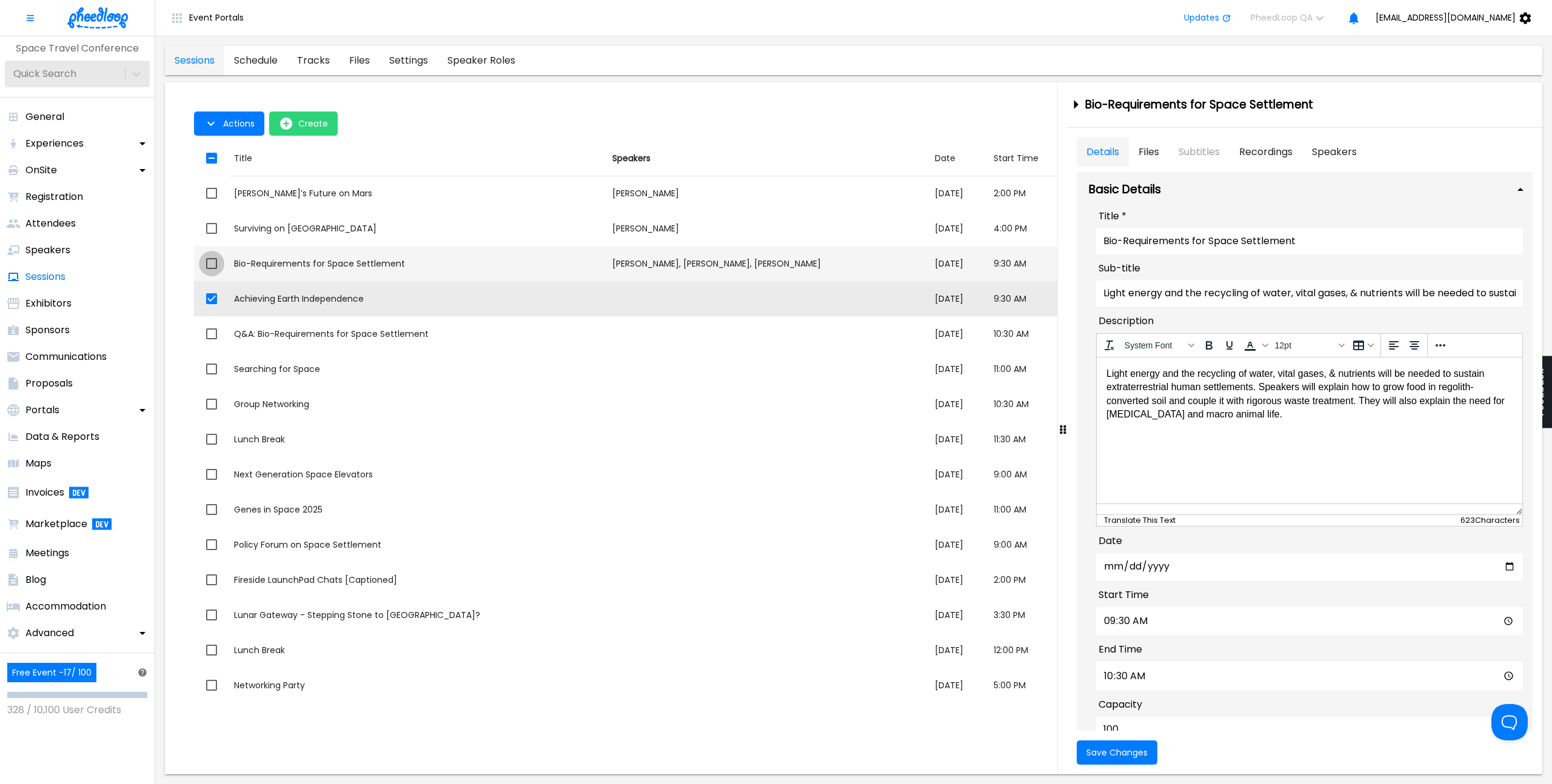 click at bounding box center [212, 264] 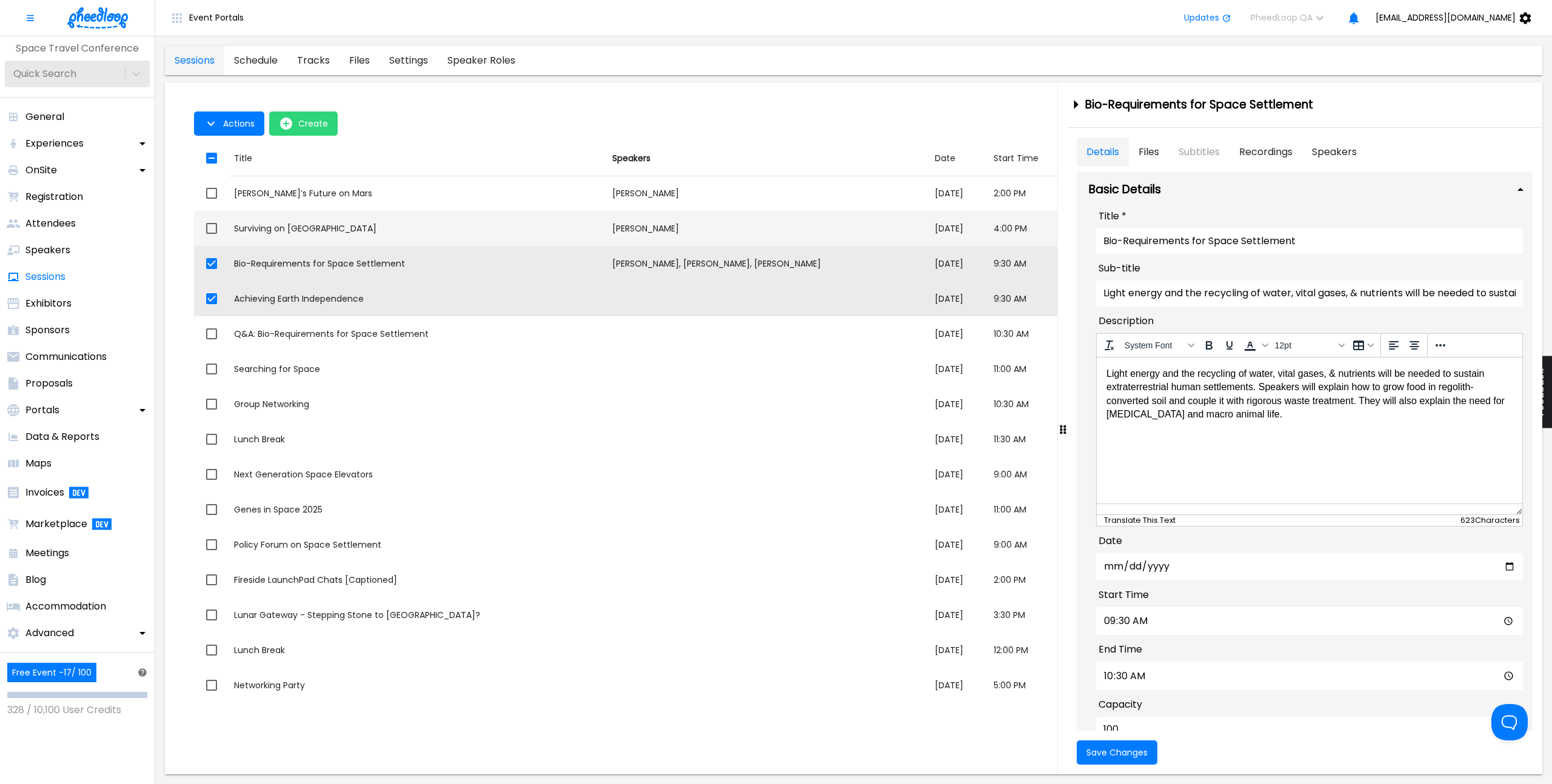 click at bounding box center [212, 228] 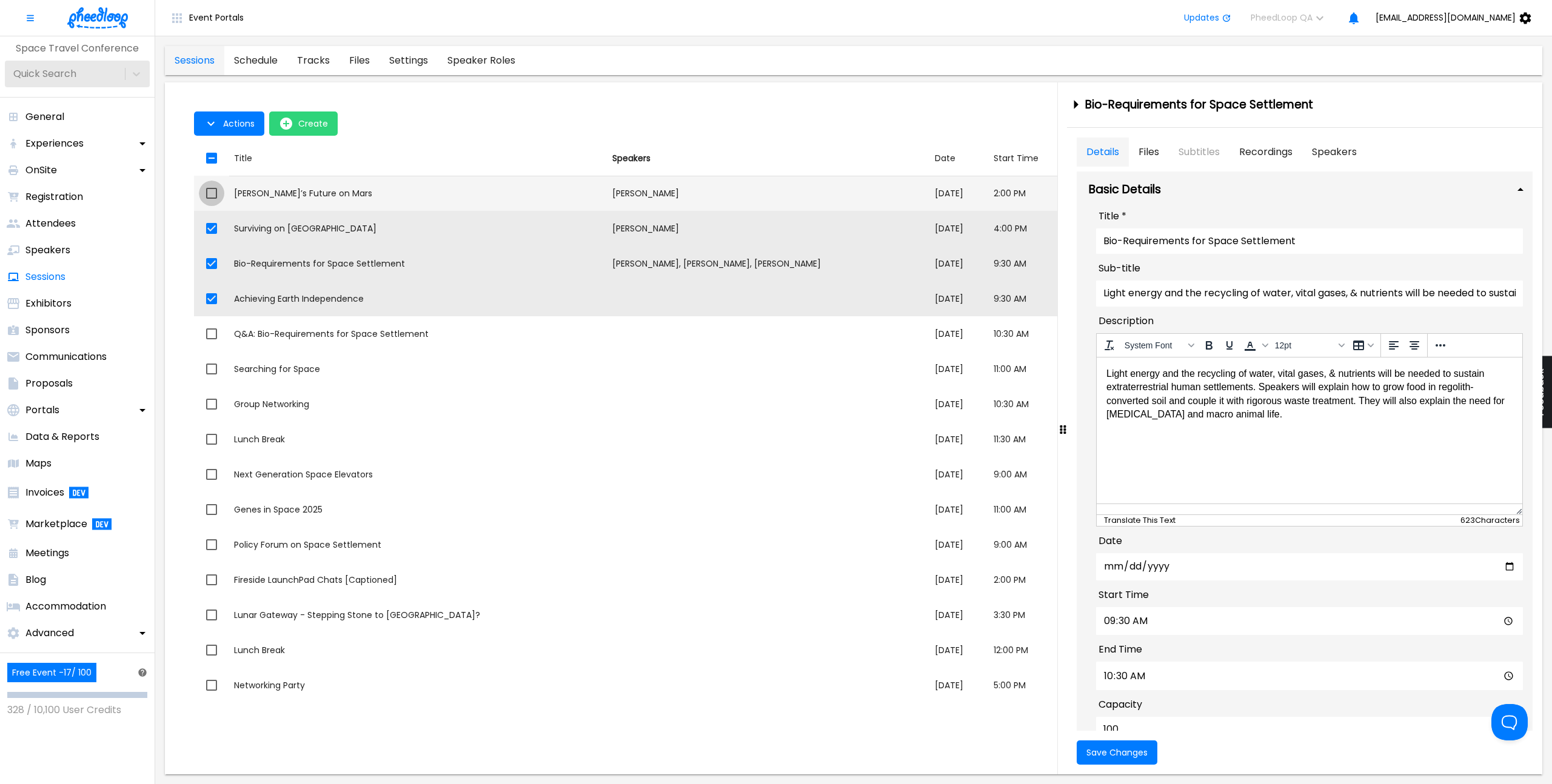 click at bounding box center [212, 193] 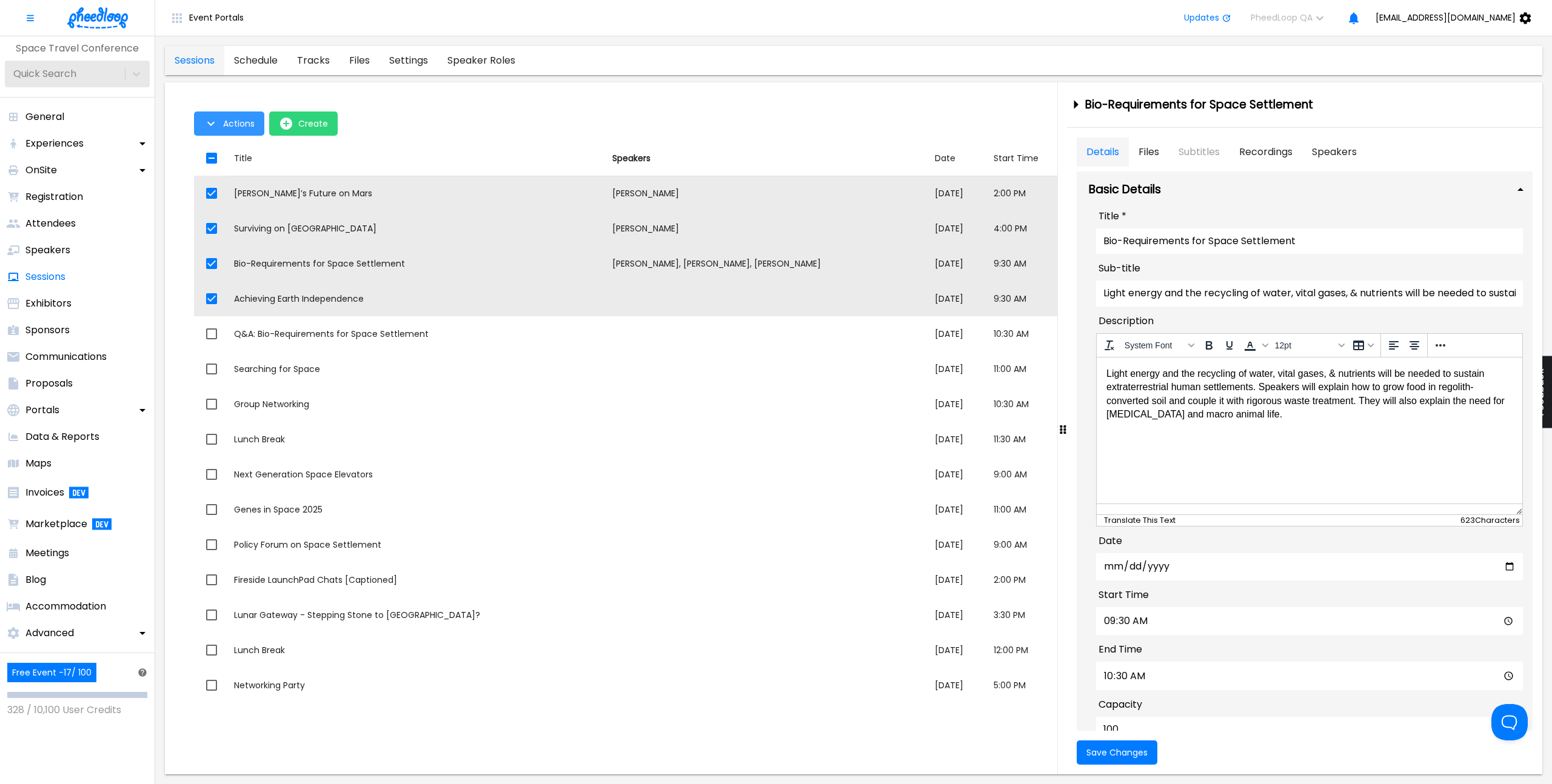click on "Actions" at bounding box center [229, 124] 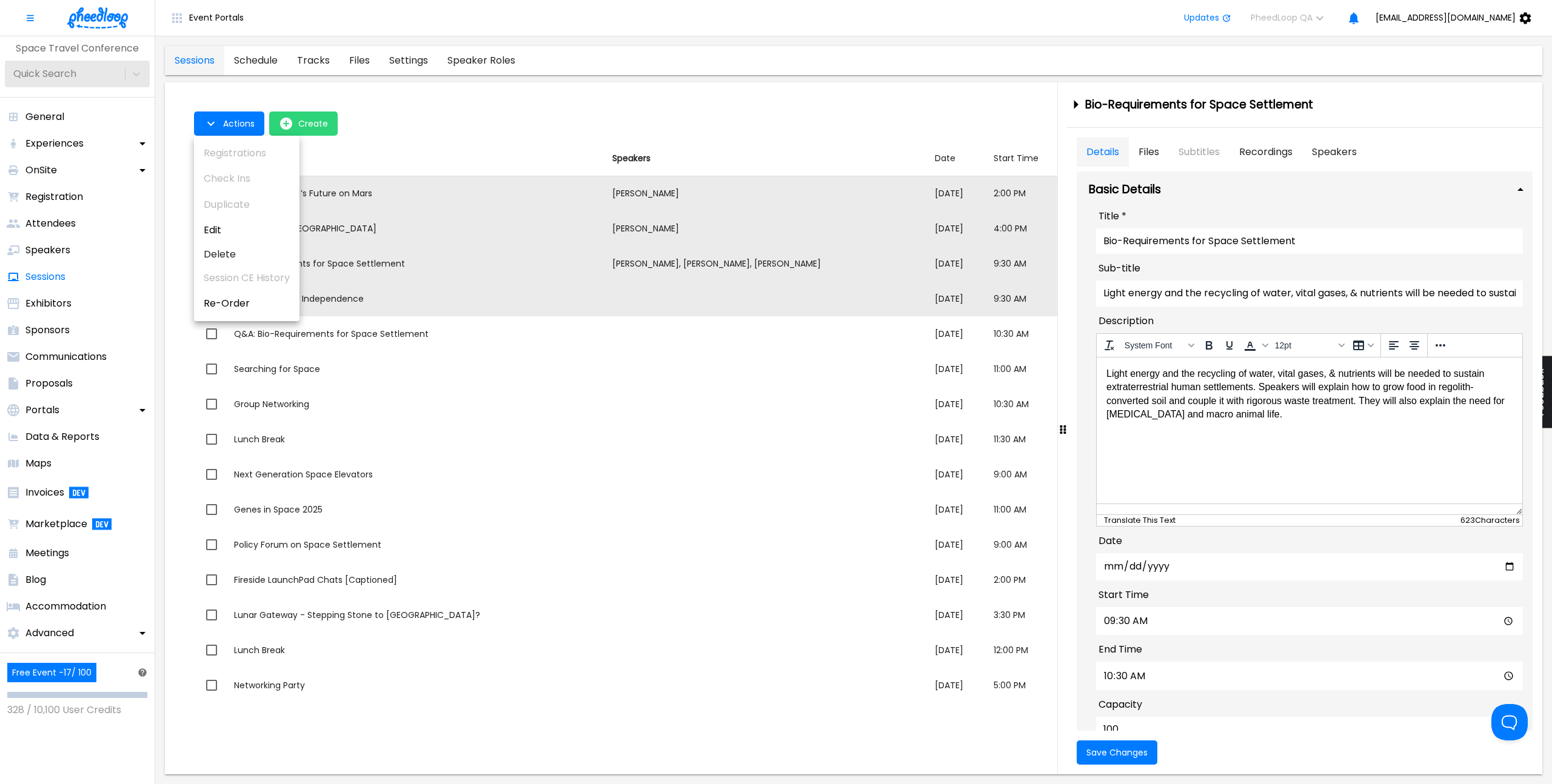 click at bounding box center (776, 392) 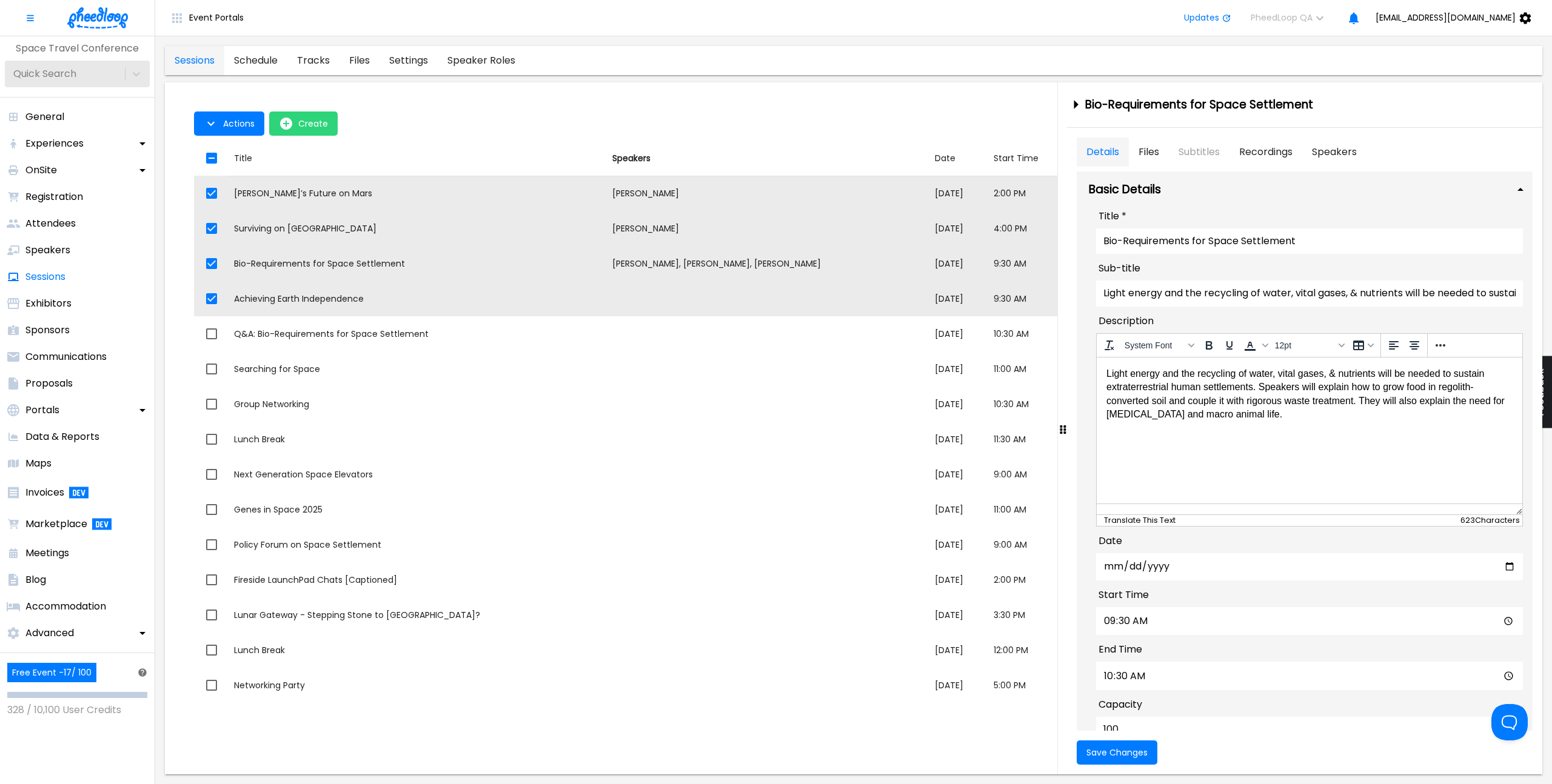 click at bounding box center (212, 158) 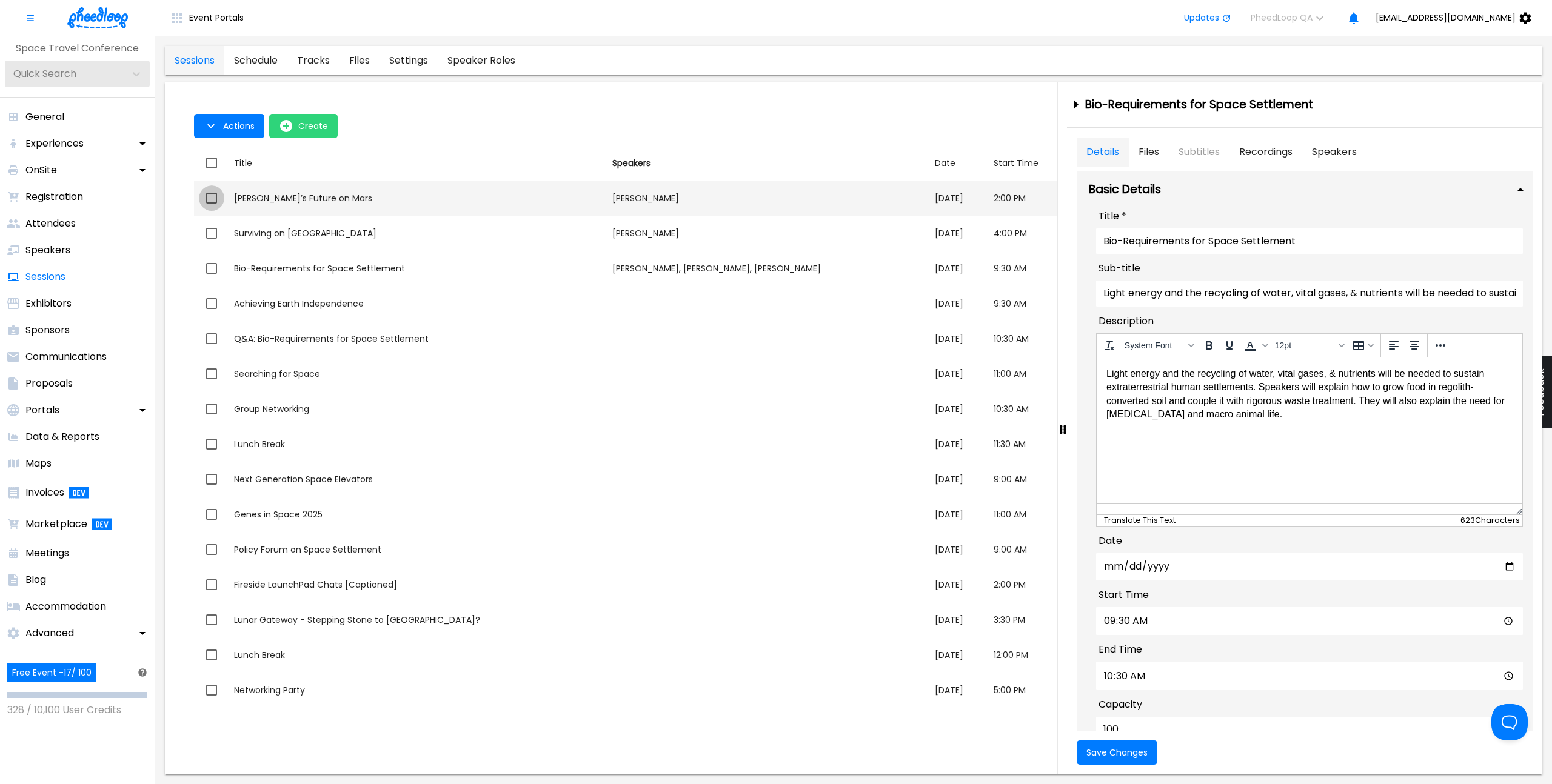 click at bounding box center [212, 198] 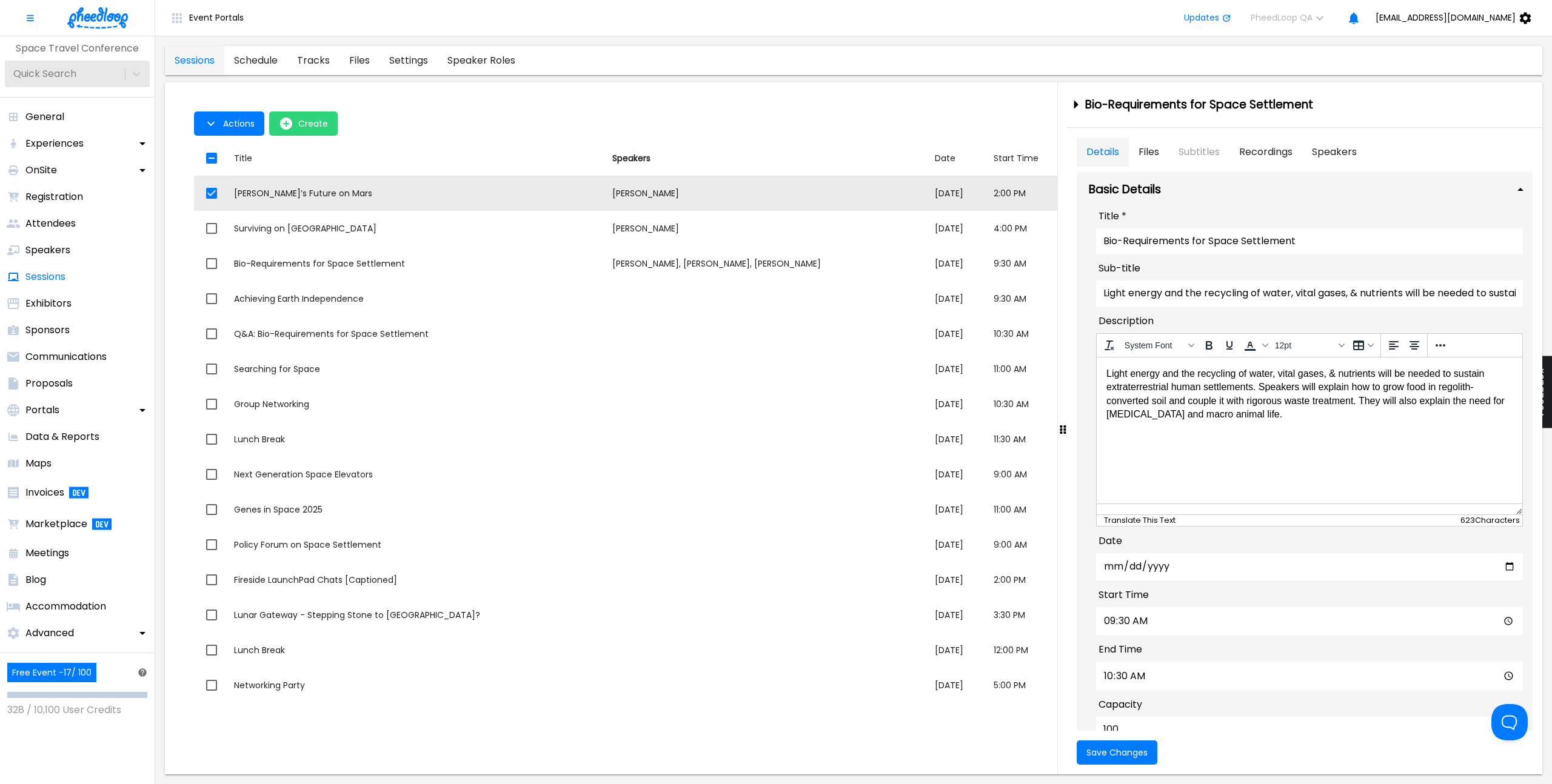 click on "Actions" at bounding box center (239, 124) 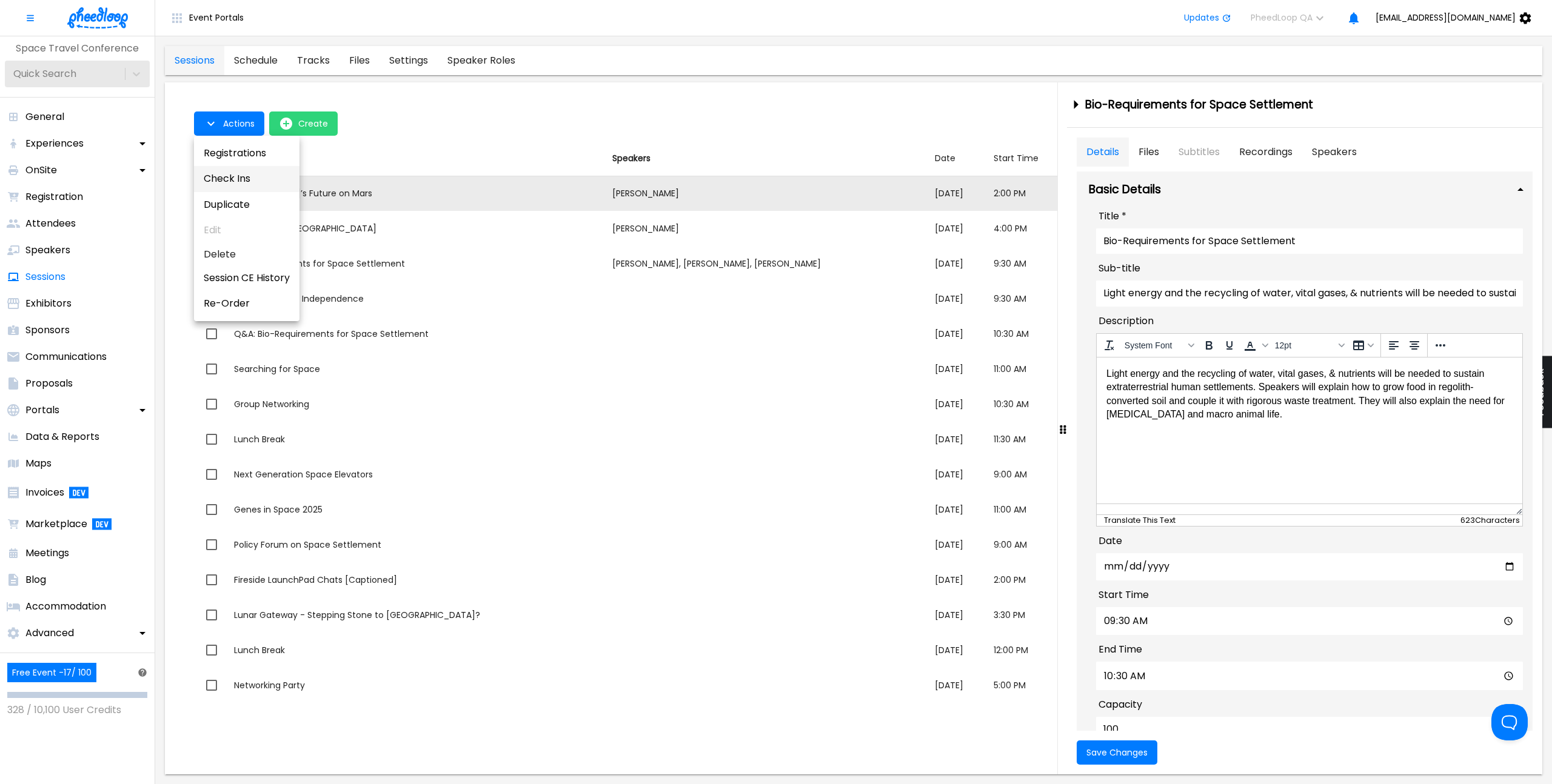 click on "Check Ins" at bounding box center (247, 179) 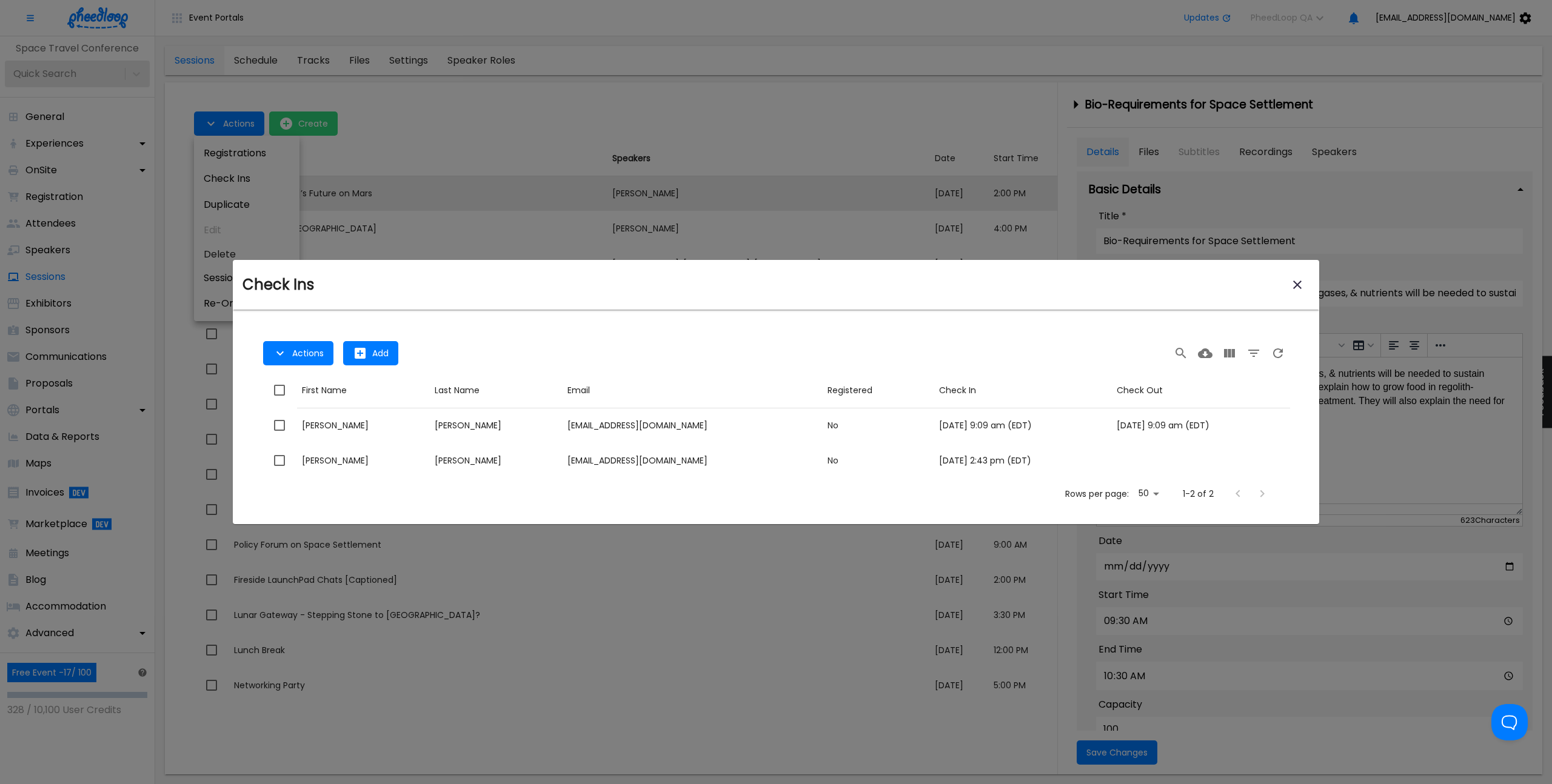 click on "Actions Add" at bounding box center [776, 353] 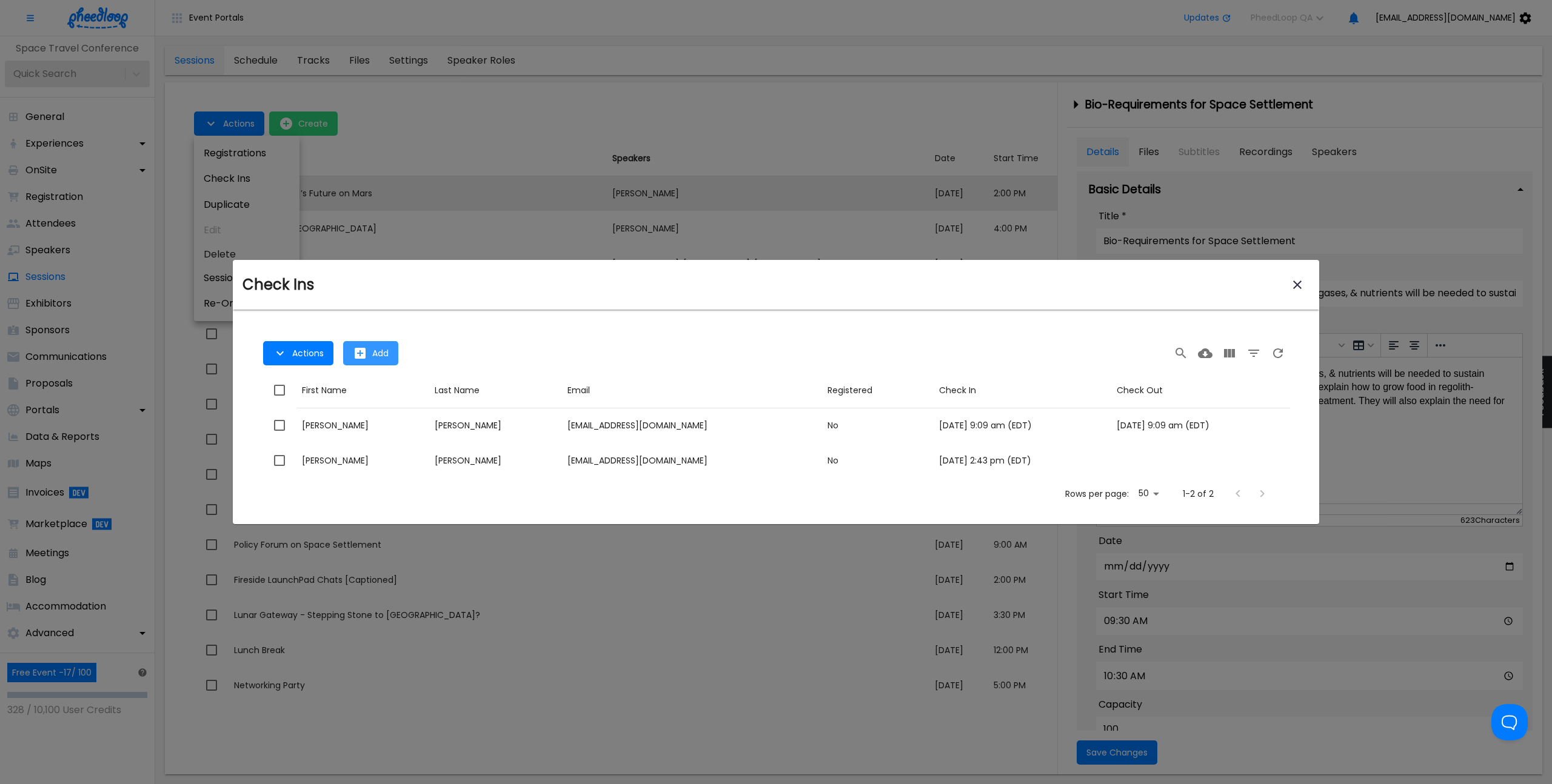 click on "Add" at bounding box center (380, 353) 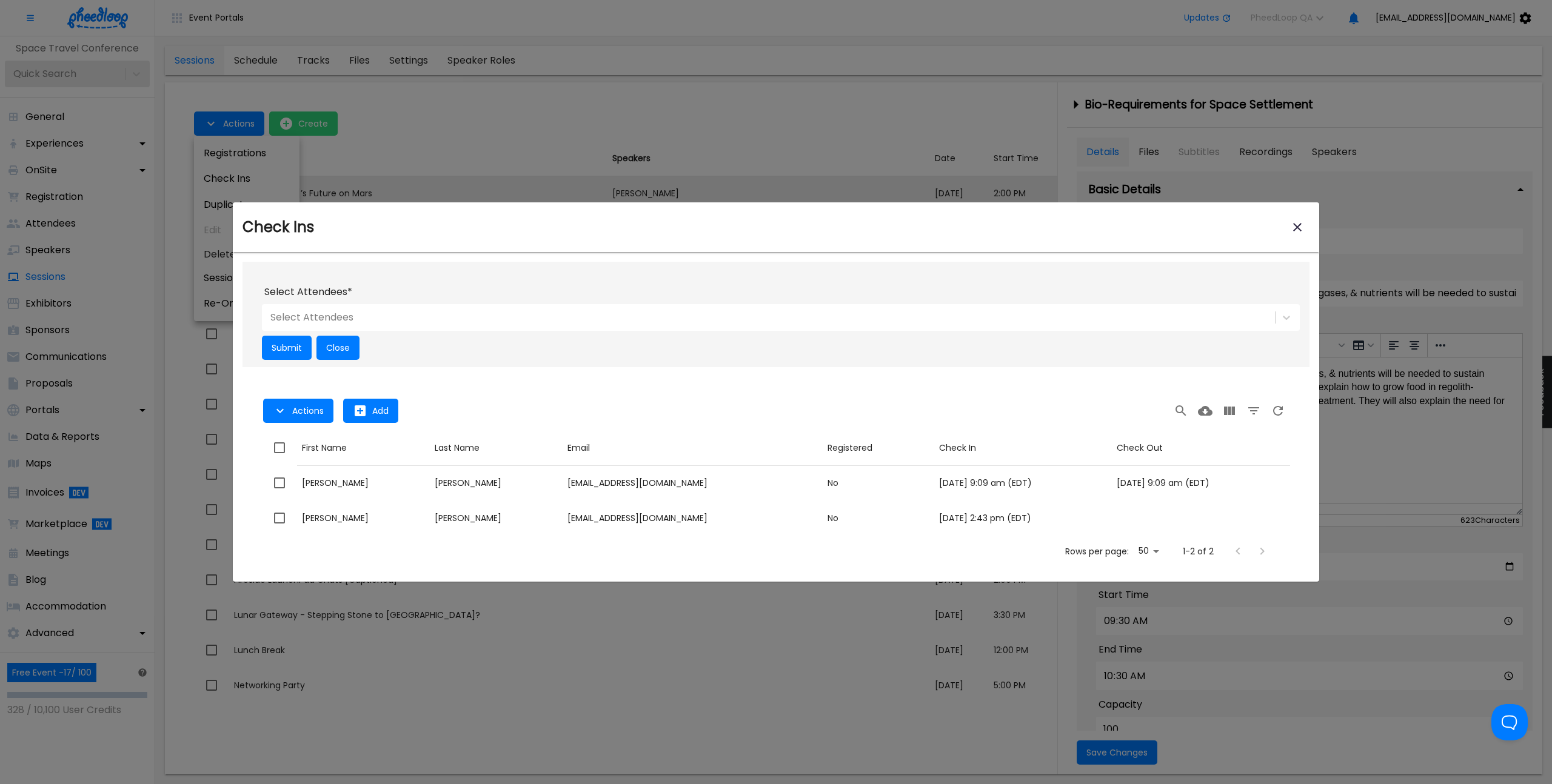 click at bounding box center [768, 317] 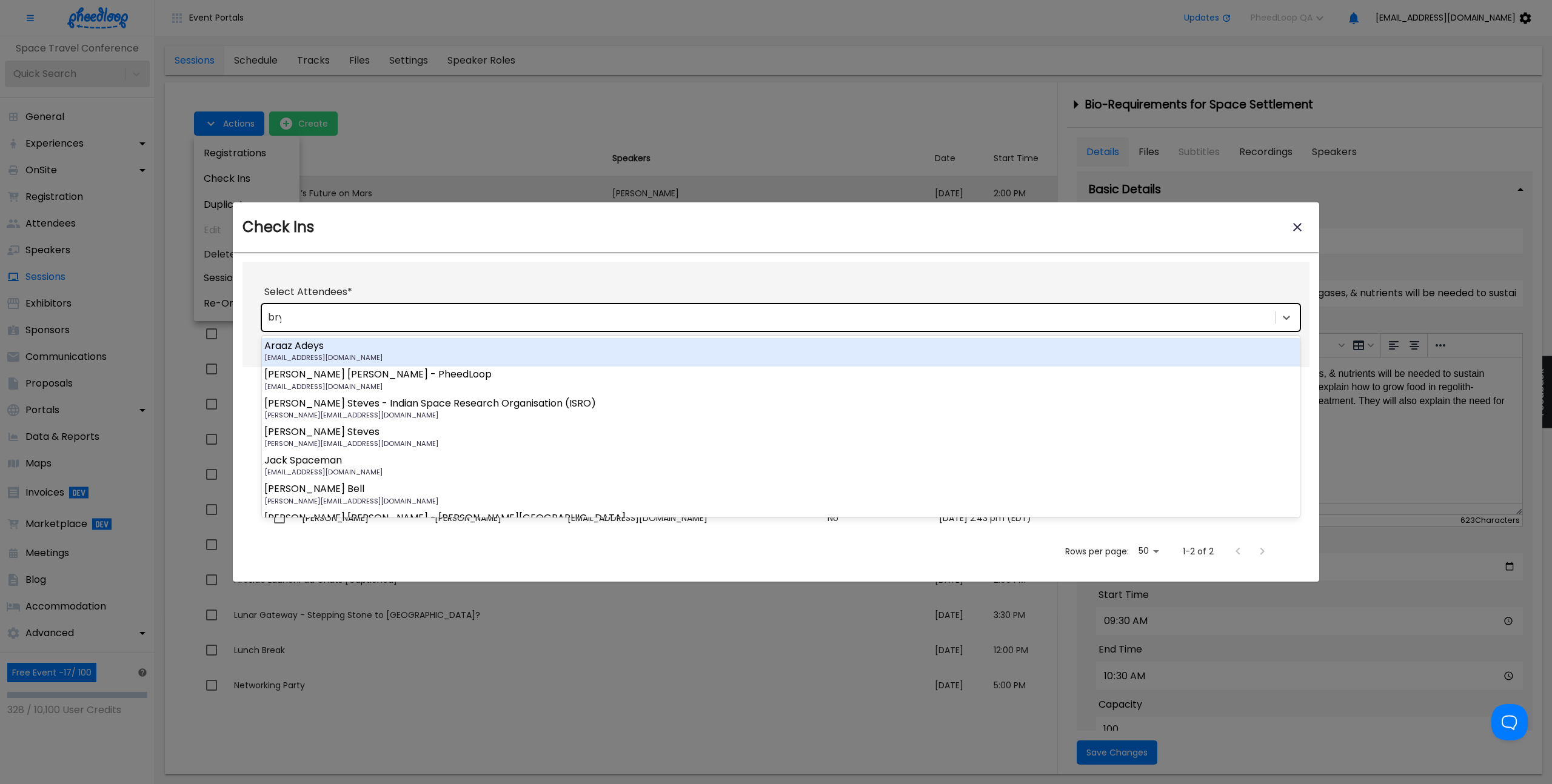type on "bryan" 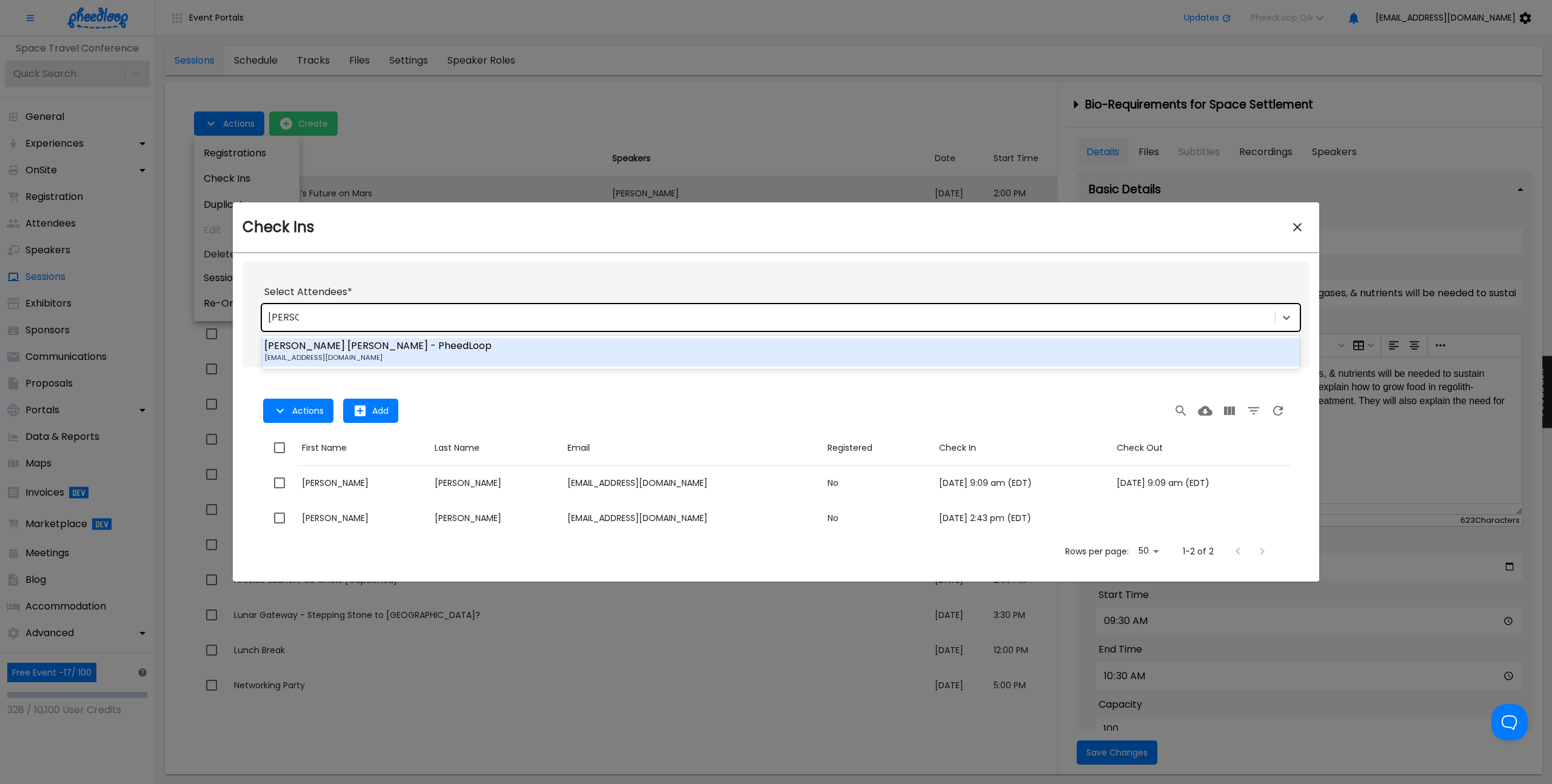 click on "- PheedLoop" at bounding box center [461, 345] 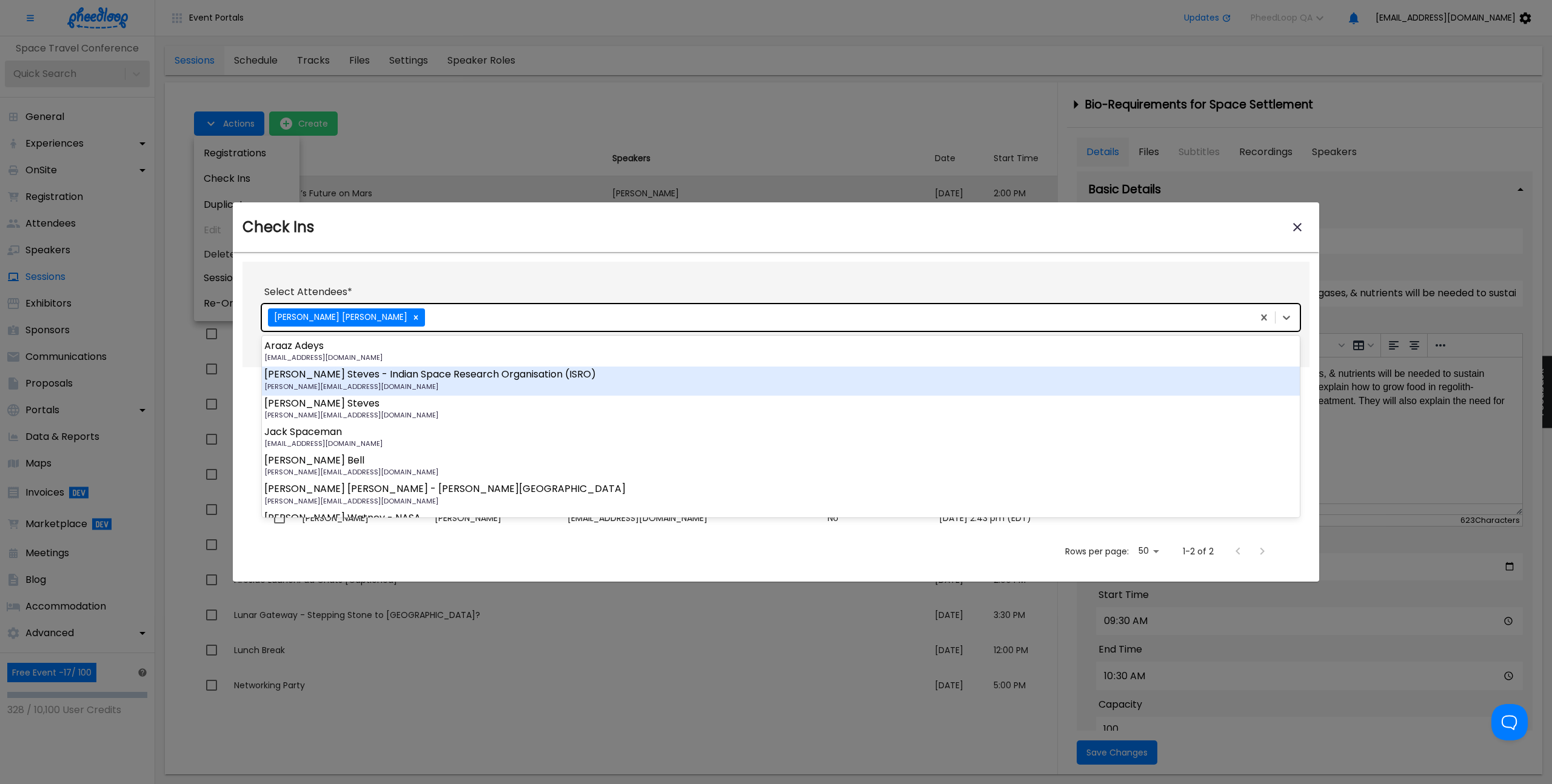 click on "Select Attendees  *" at bounding box center (781, 292) 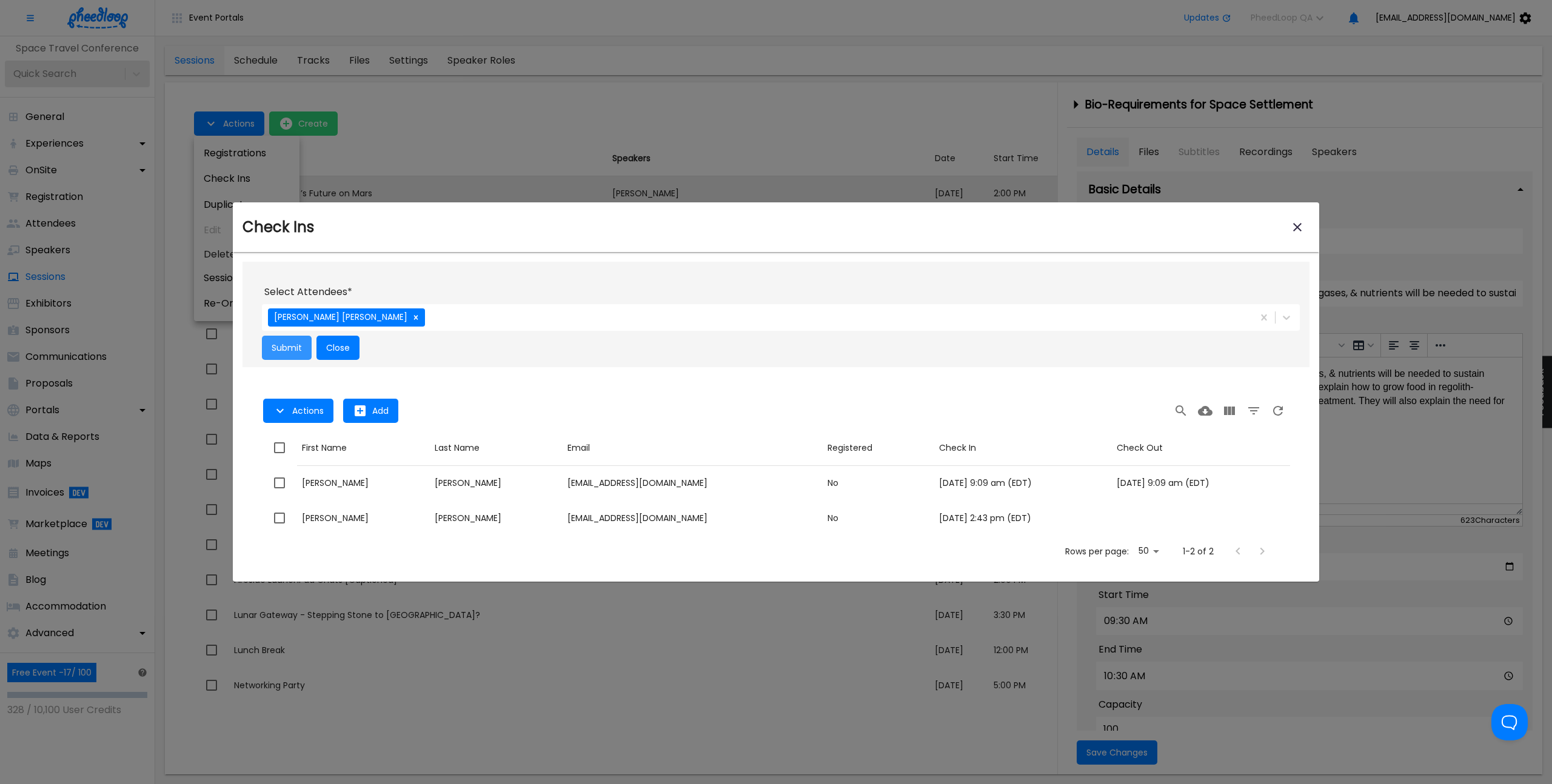 click on "Submit" at bounding box center [287, 348] 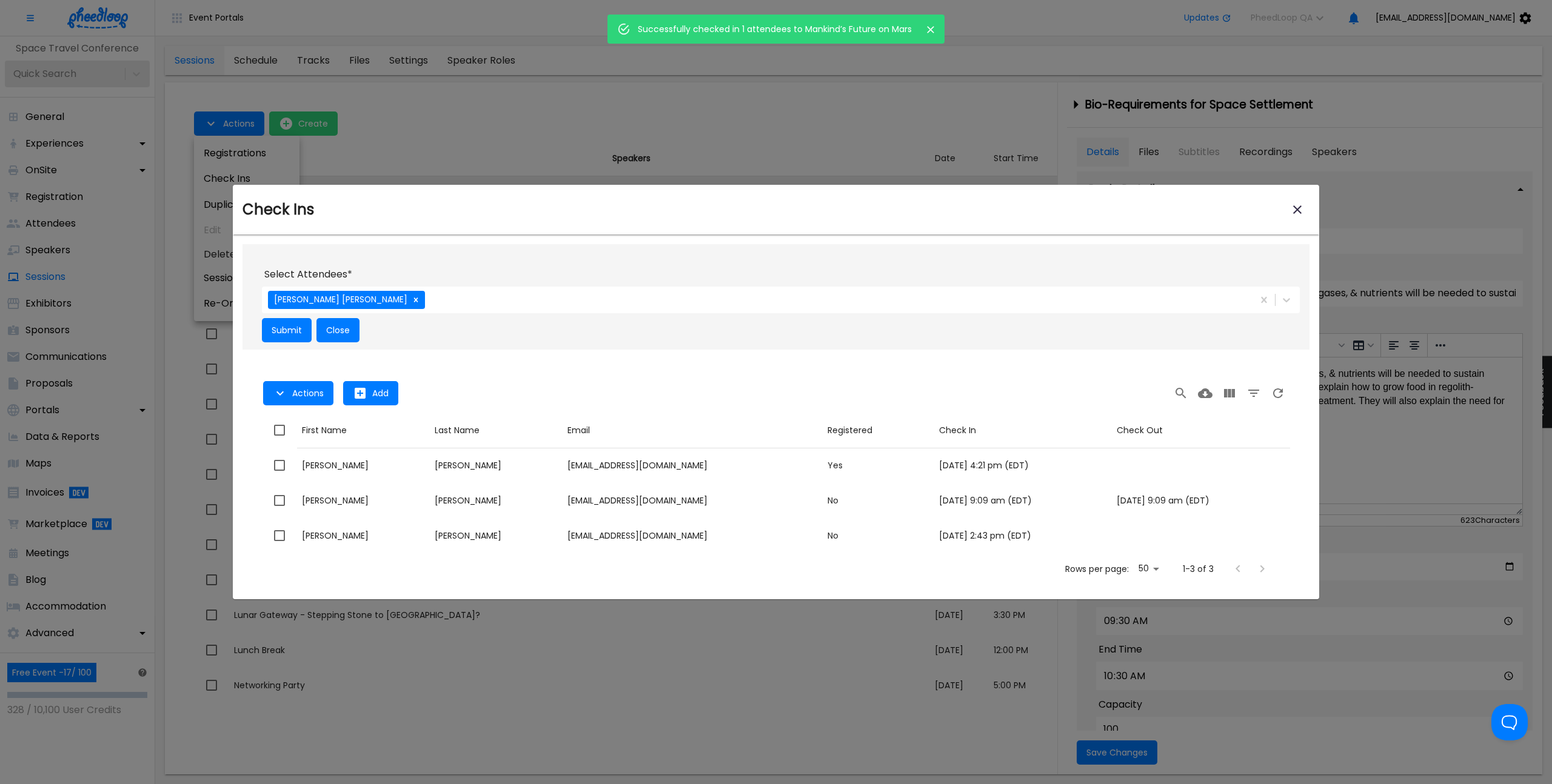 click at bounding box center (776, 392) 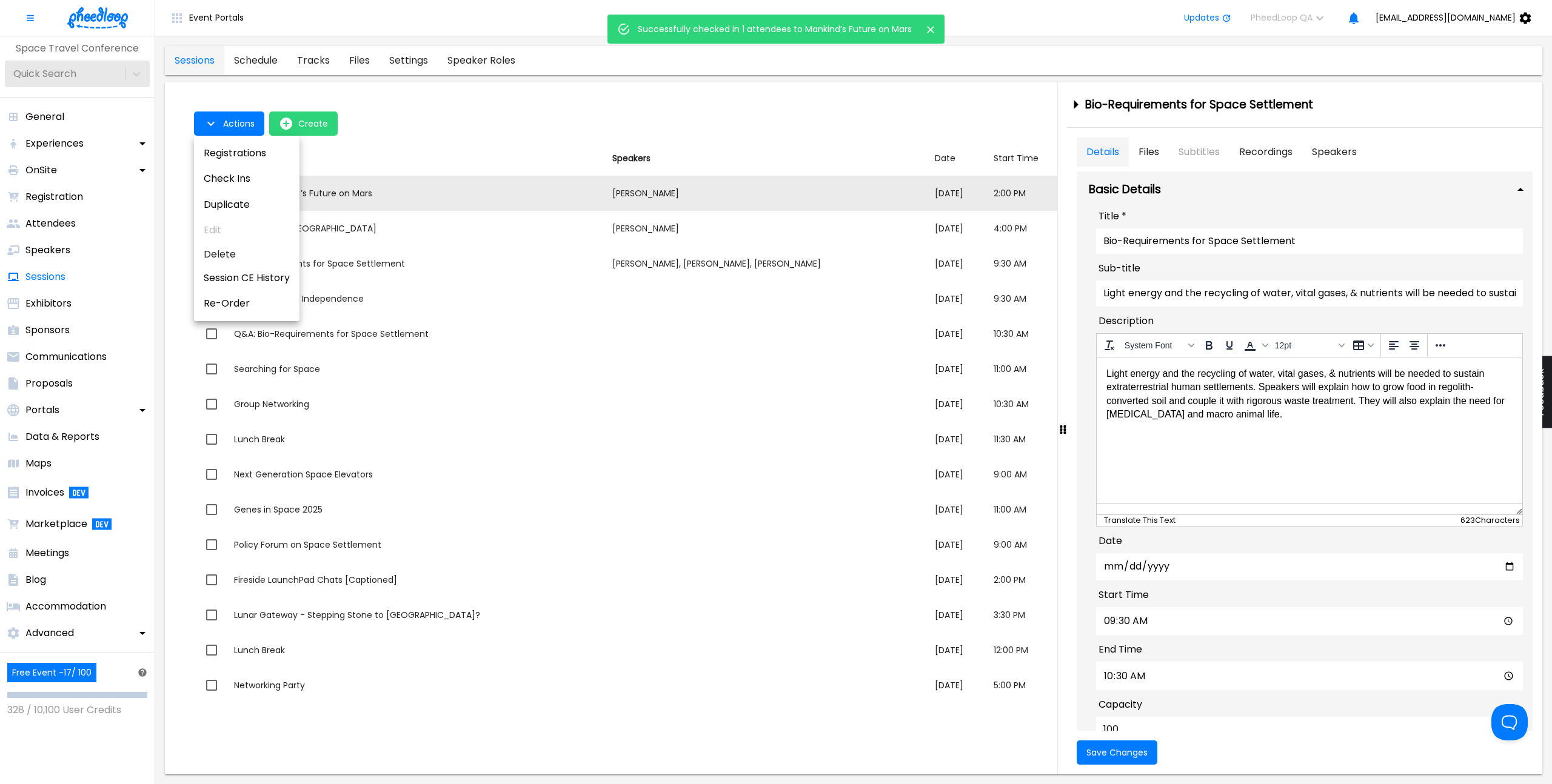 click at bounding box center [776, 392] 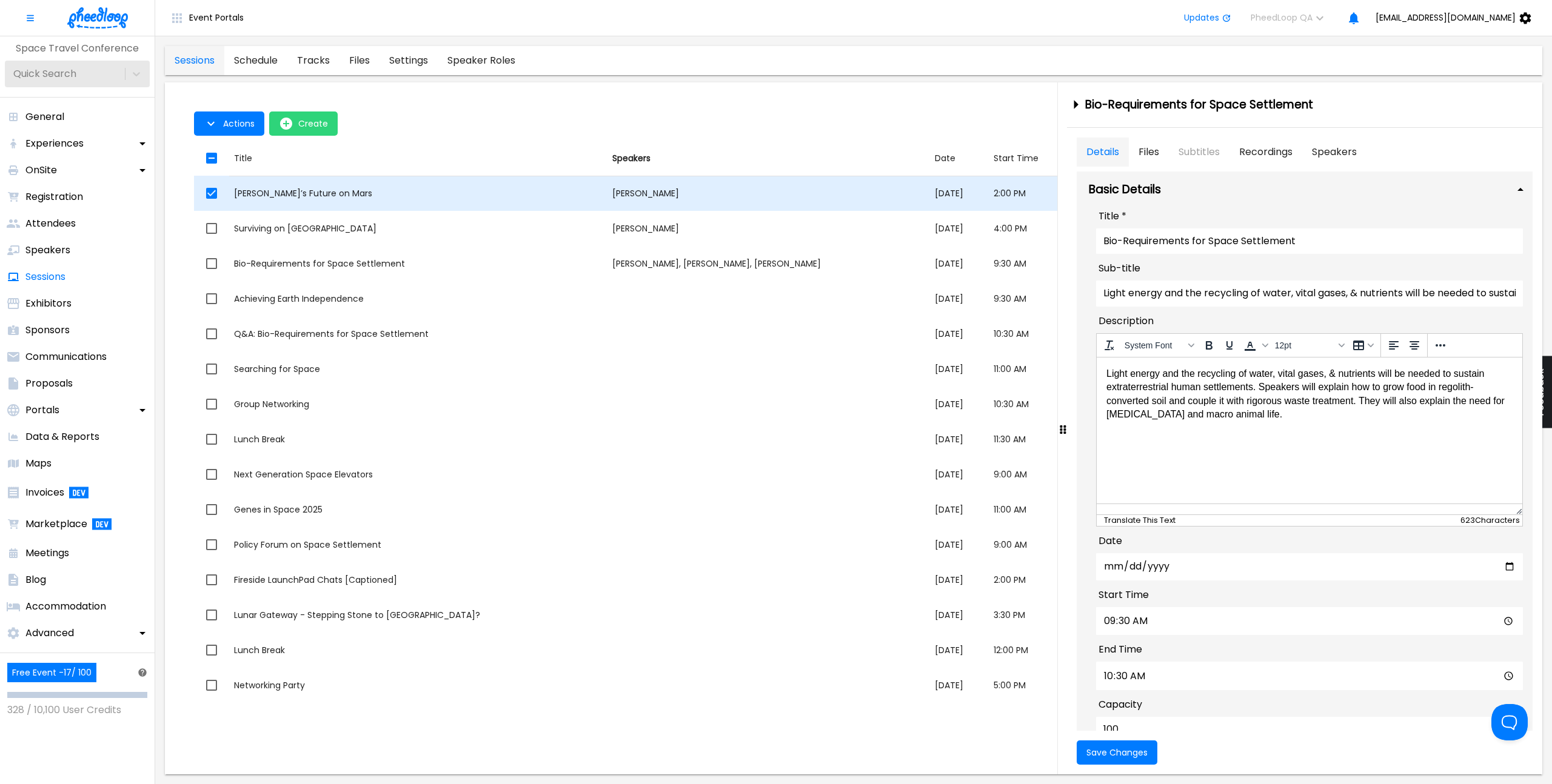 click on "Surviving on Mars" at bounding box center [418, 228] 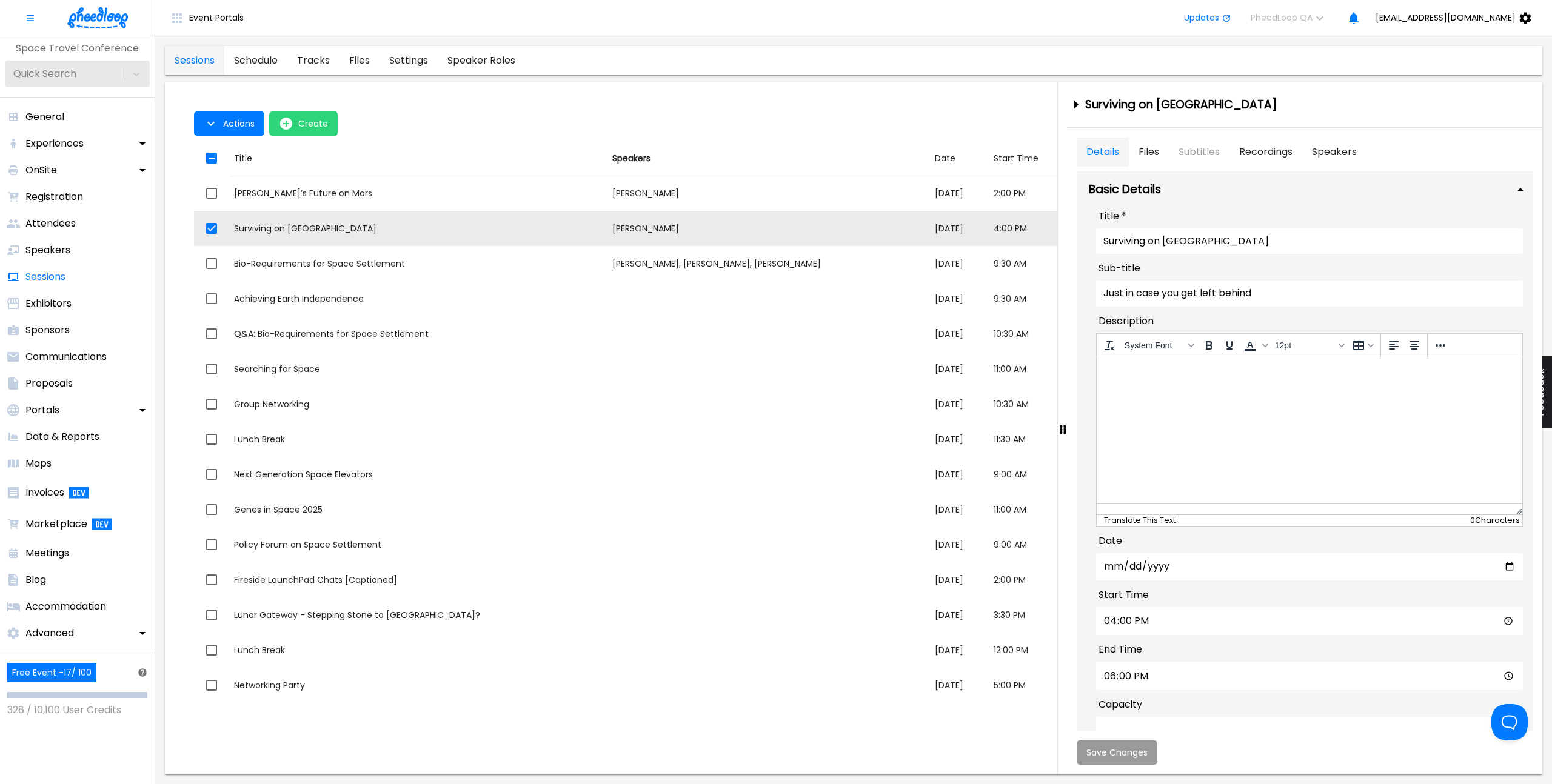 type on "16:00" 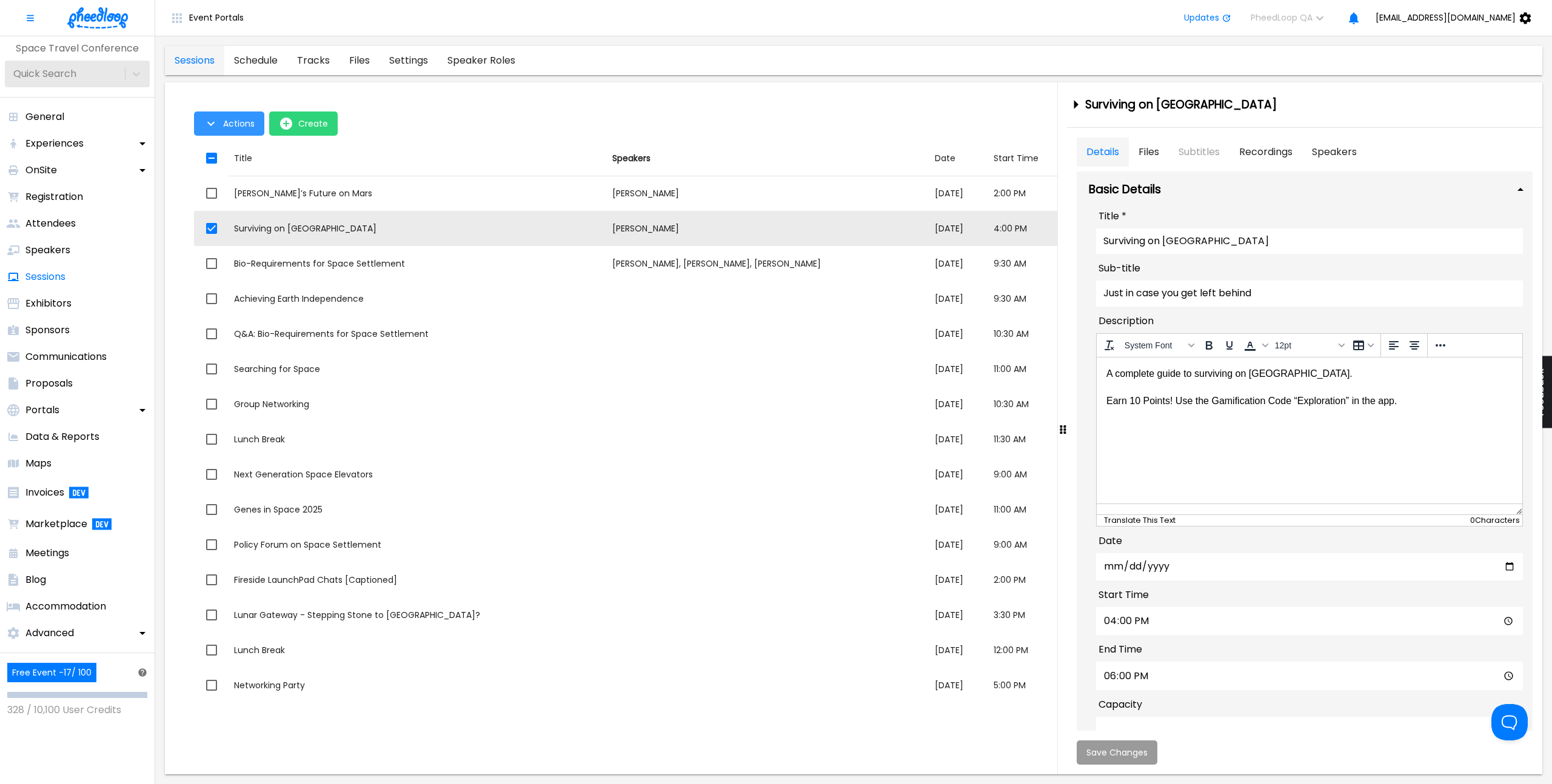 scroll, scrollTop: 0, scrollLeft: 0, axis: both 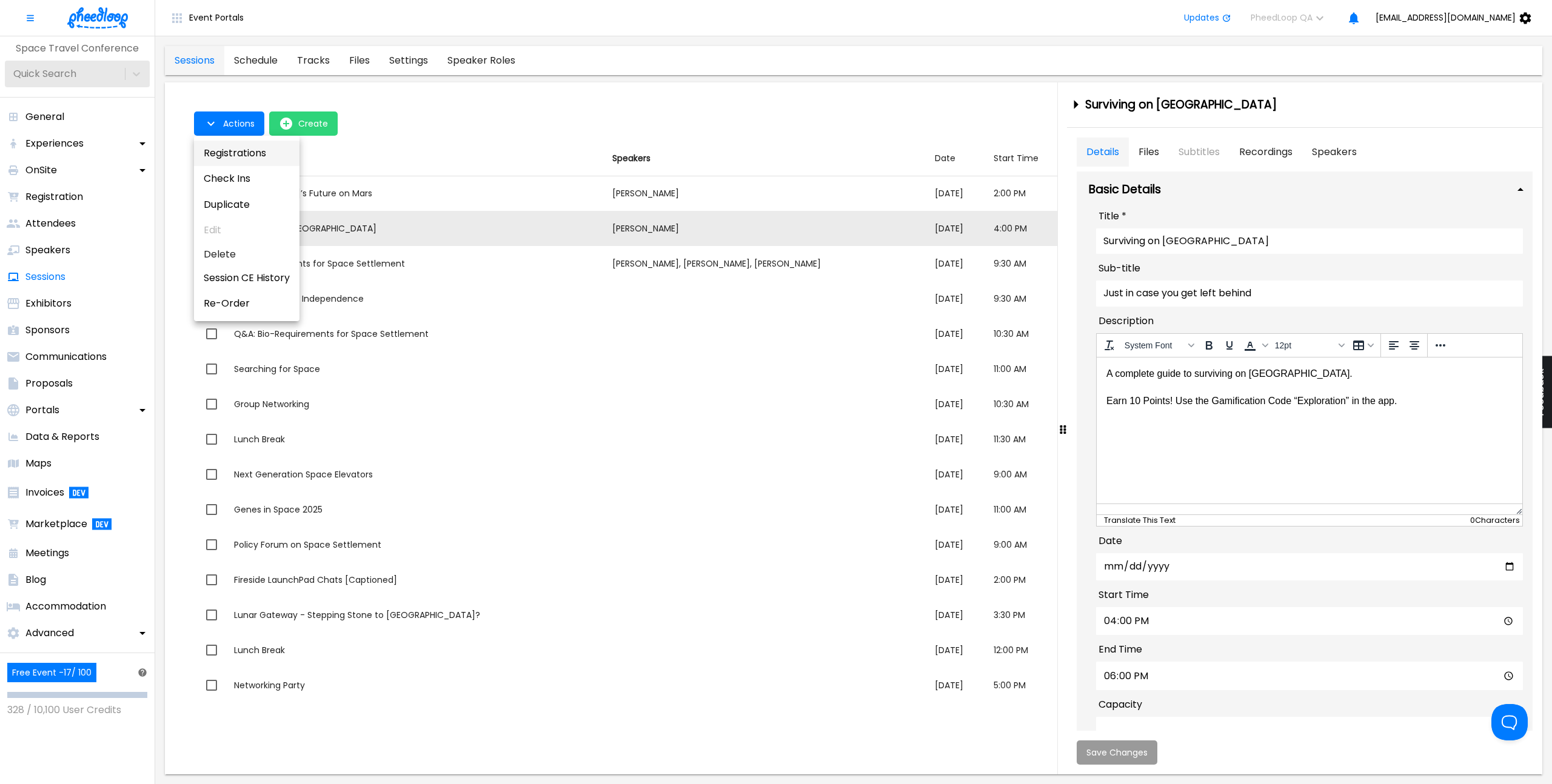 click on "Registrations" at bounding box center [247, 153] 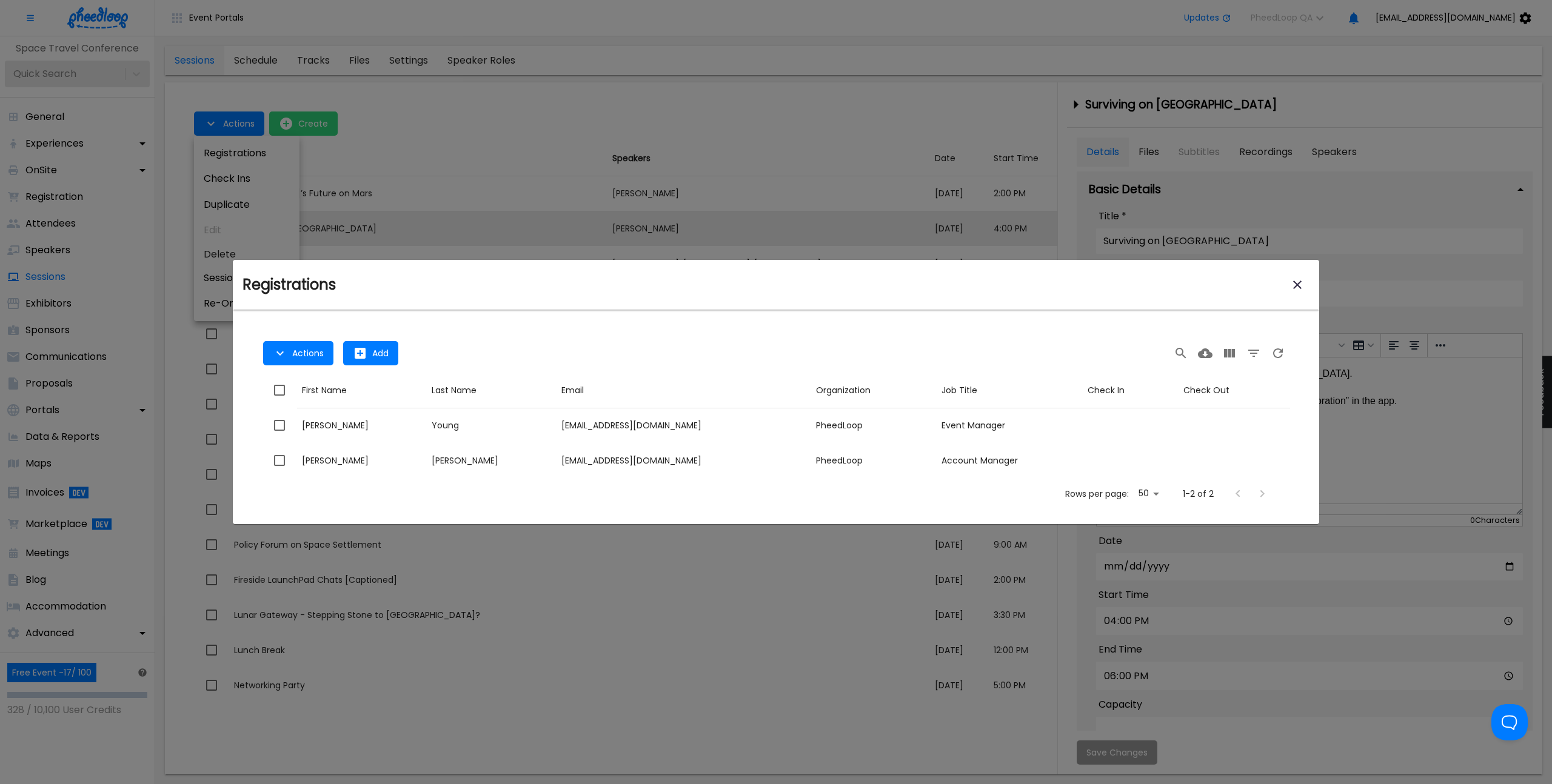 click at bounding box center [776, 392] 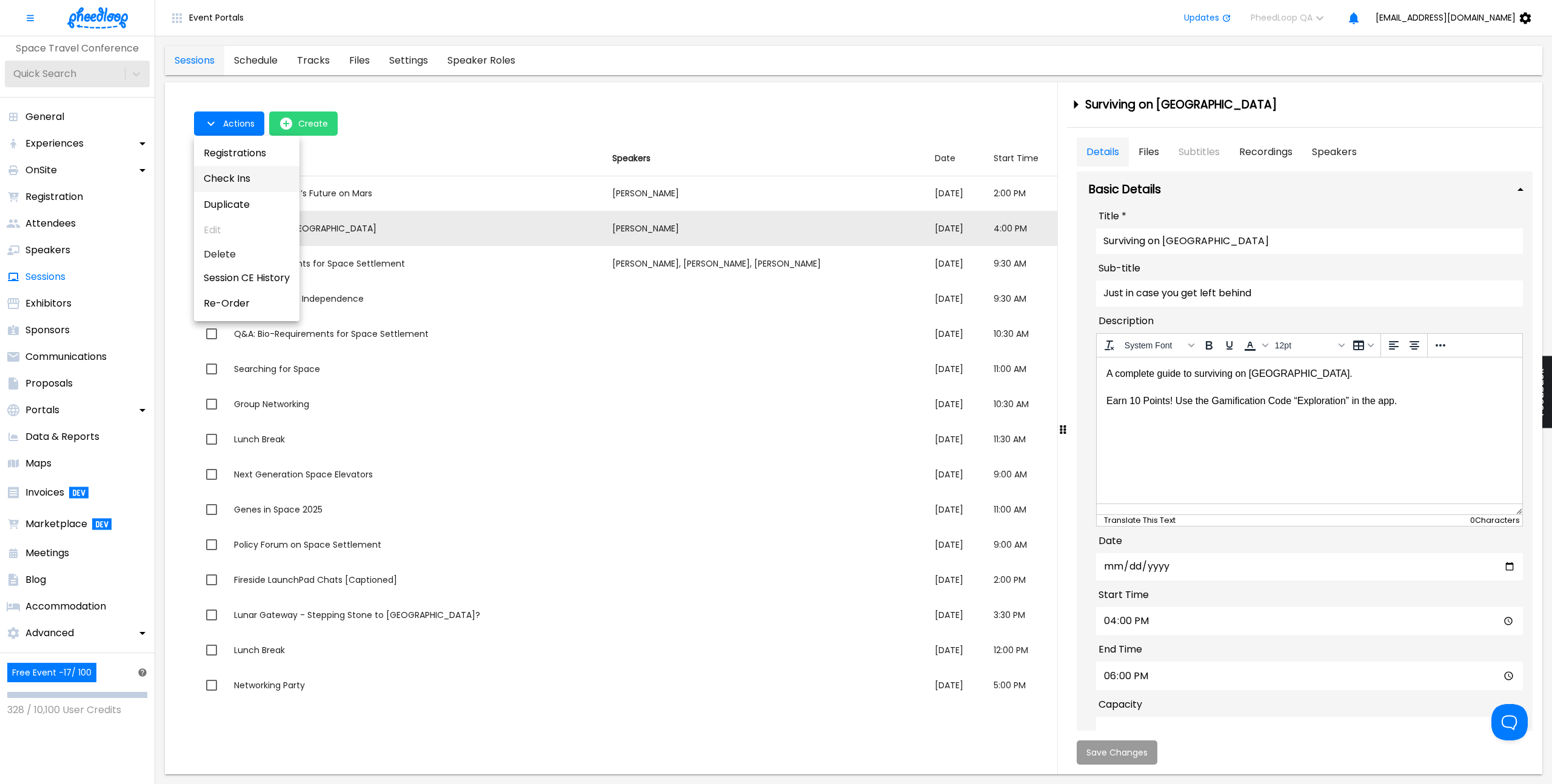 click on "Check Ins" at bounding box center (247, 179) 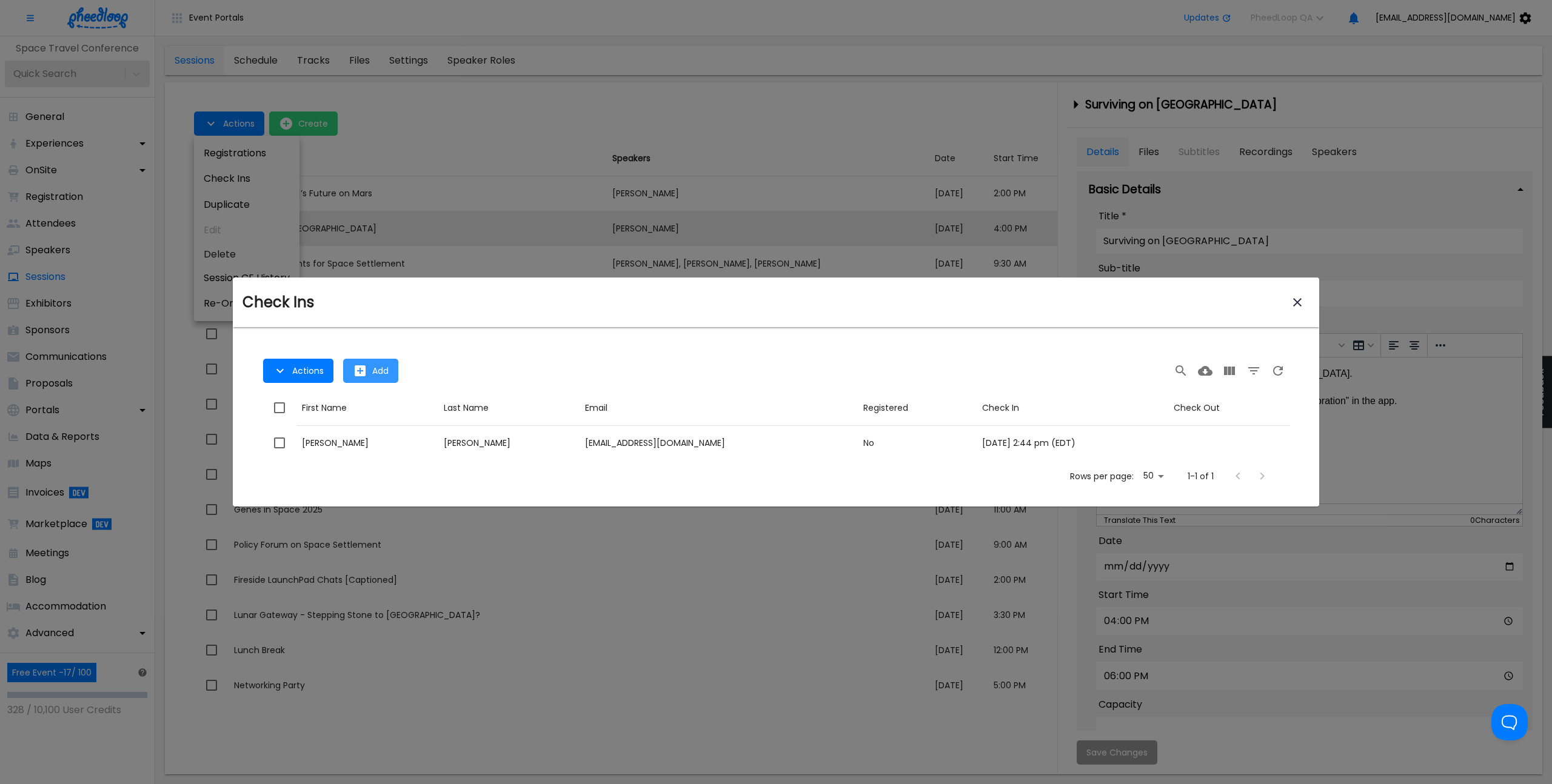 click on "Add" at bounding box center (370, 371) 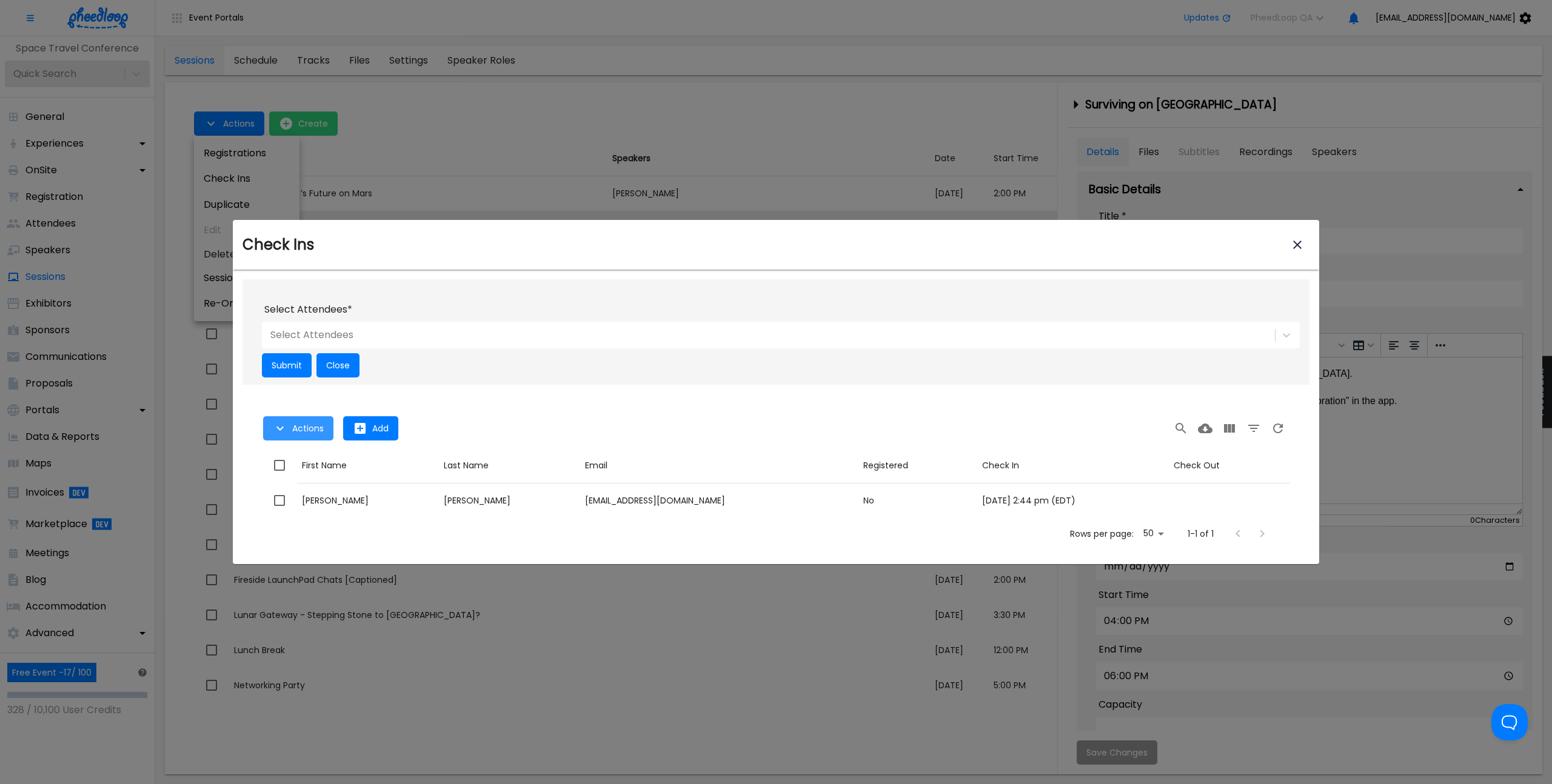 click on "Actions" at bounding box center (298, 428) 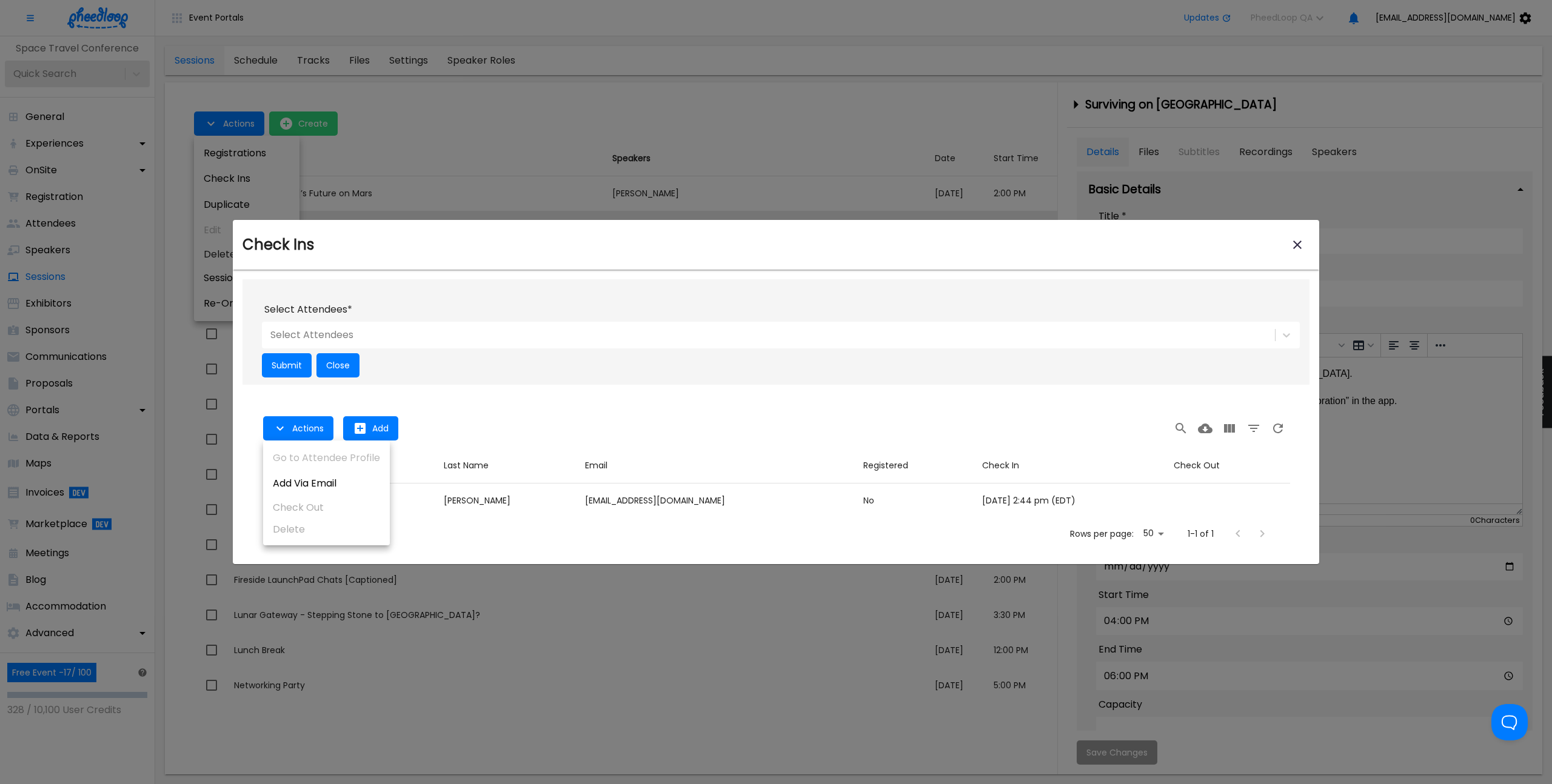 click at bounding box center [776, 392] 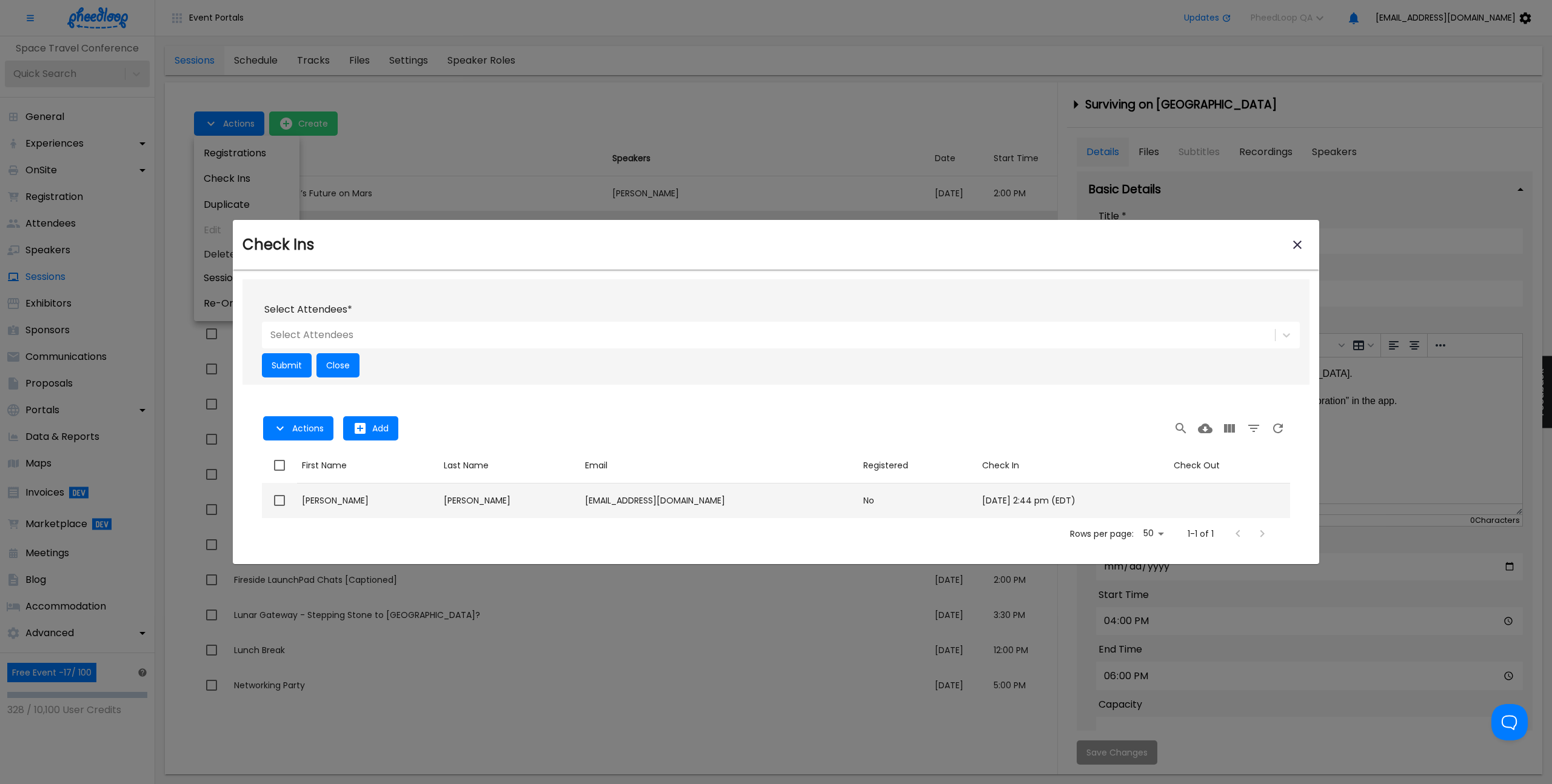 click at bounding box center (279, 500) 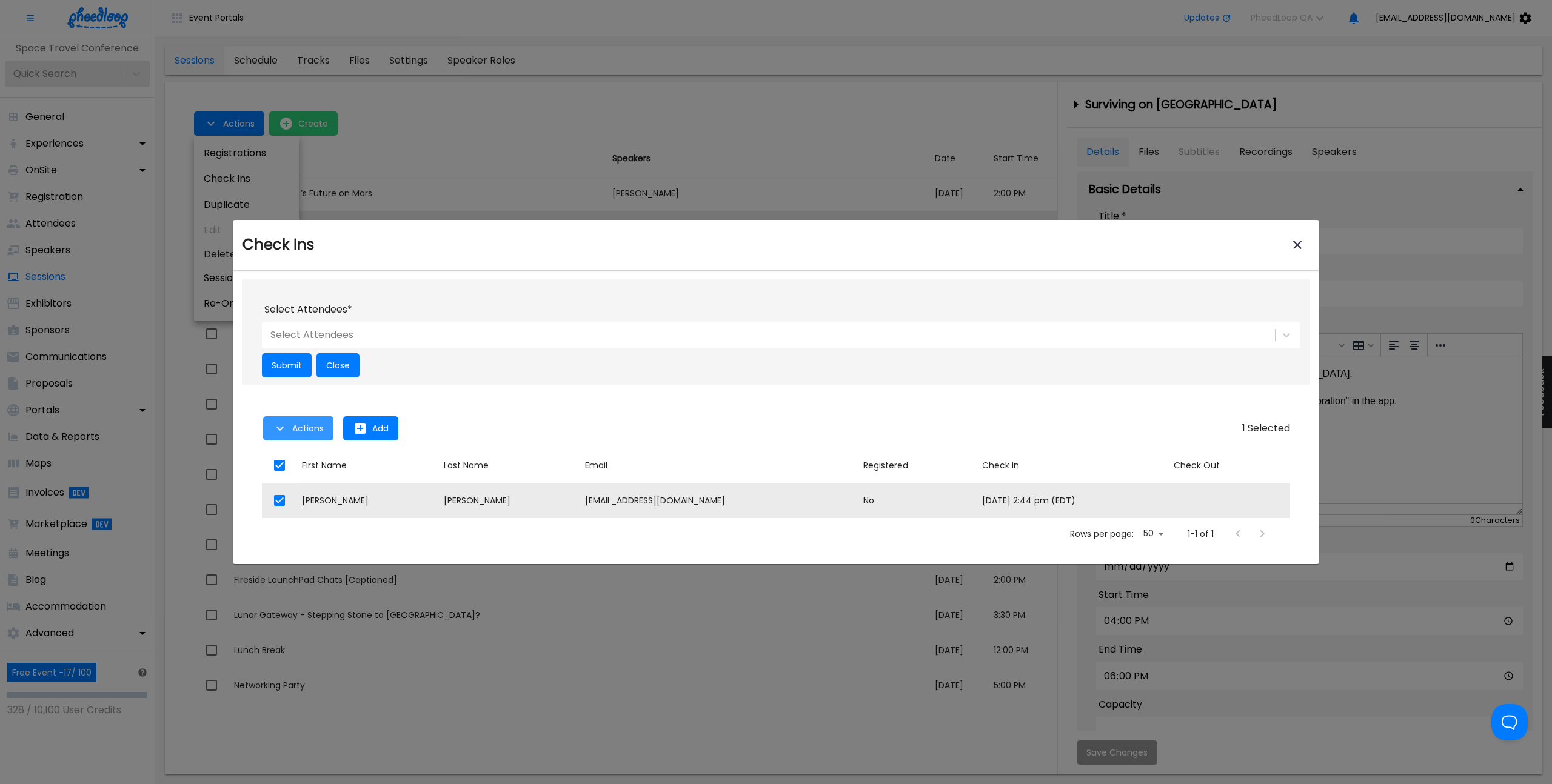 click on "Actions" at bounding box center (298, 428) 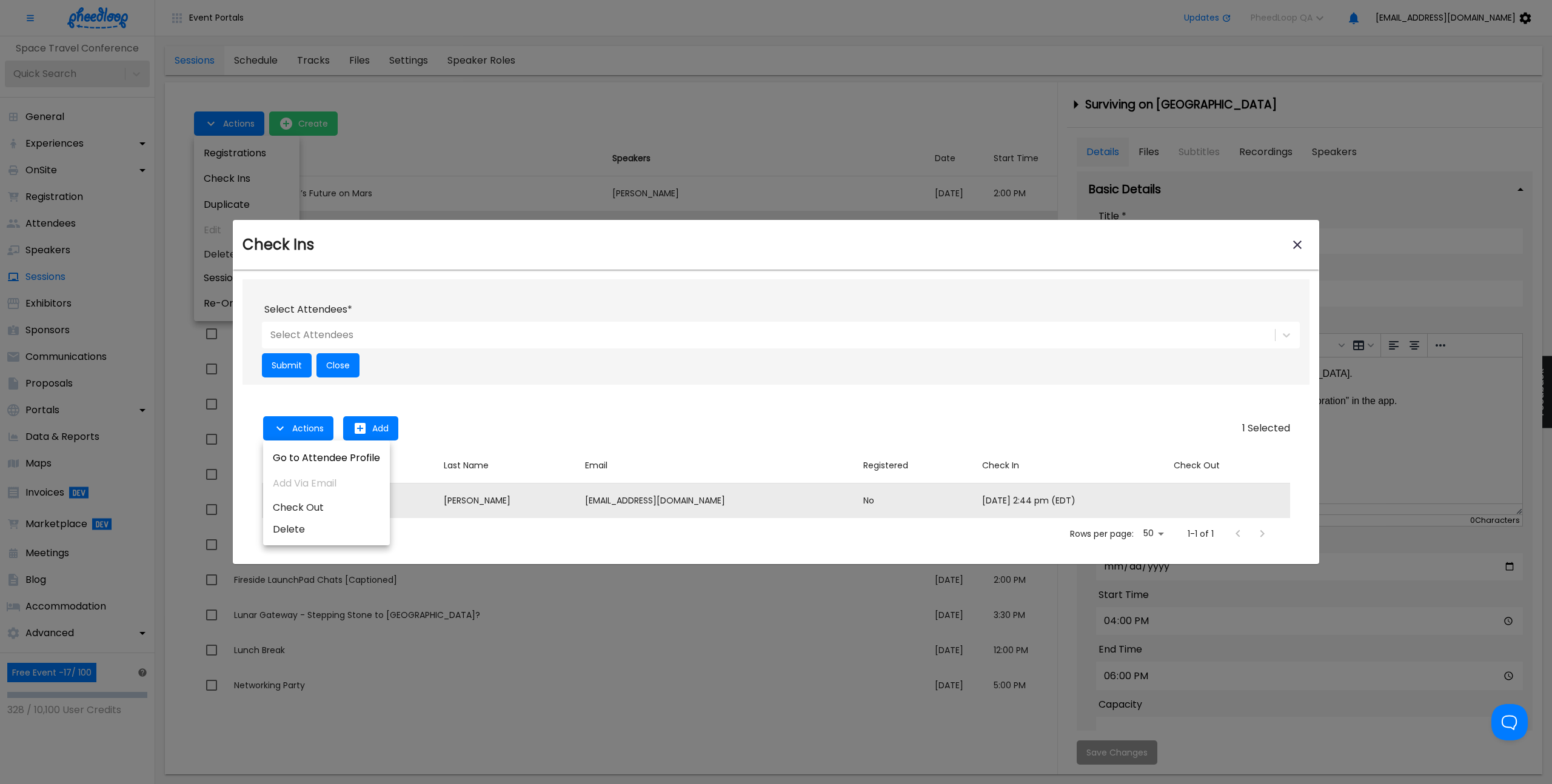 click at bounding box center (776, 392) 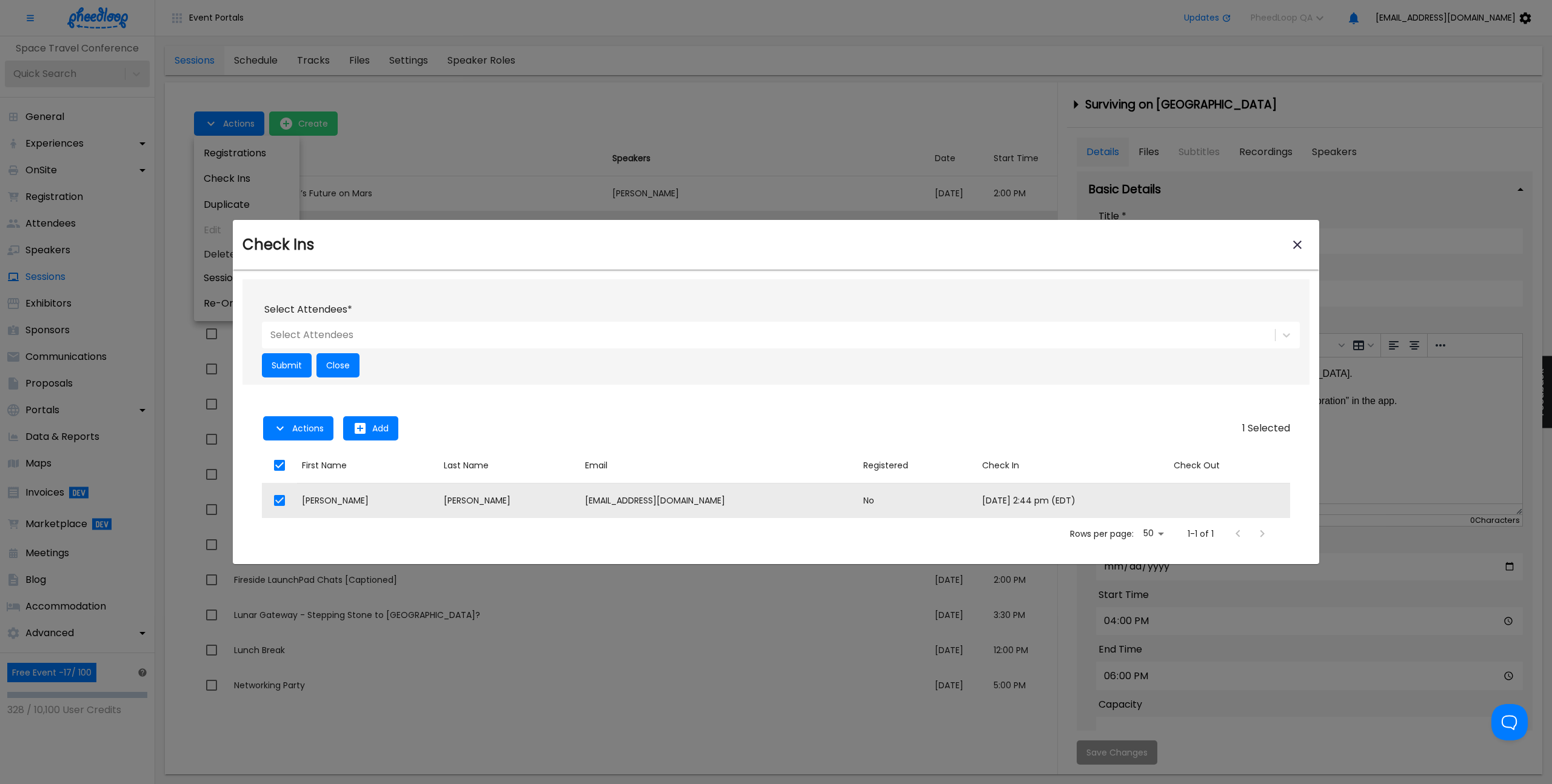 click at bounding box center [776, 392] 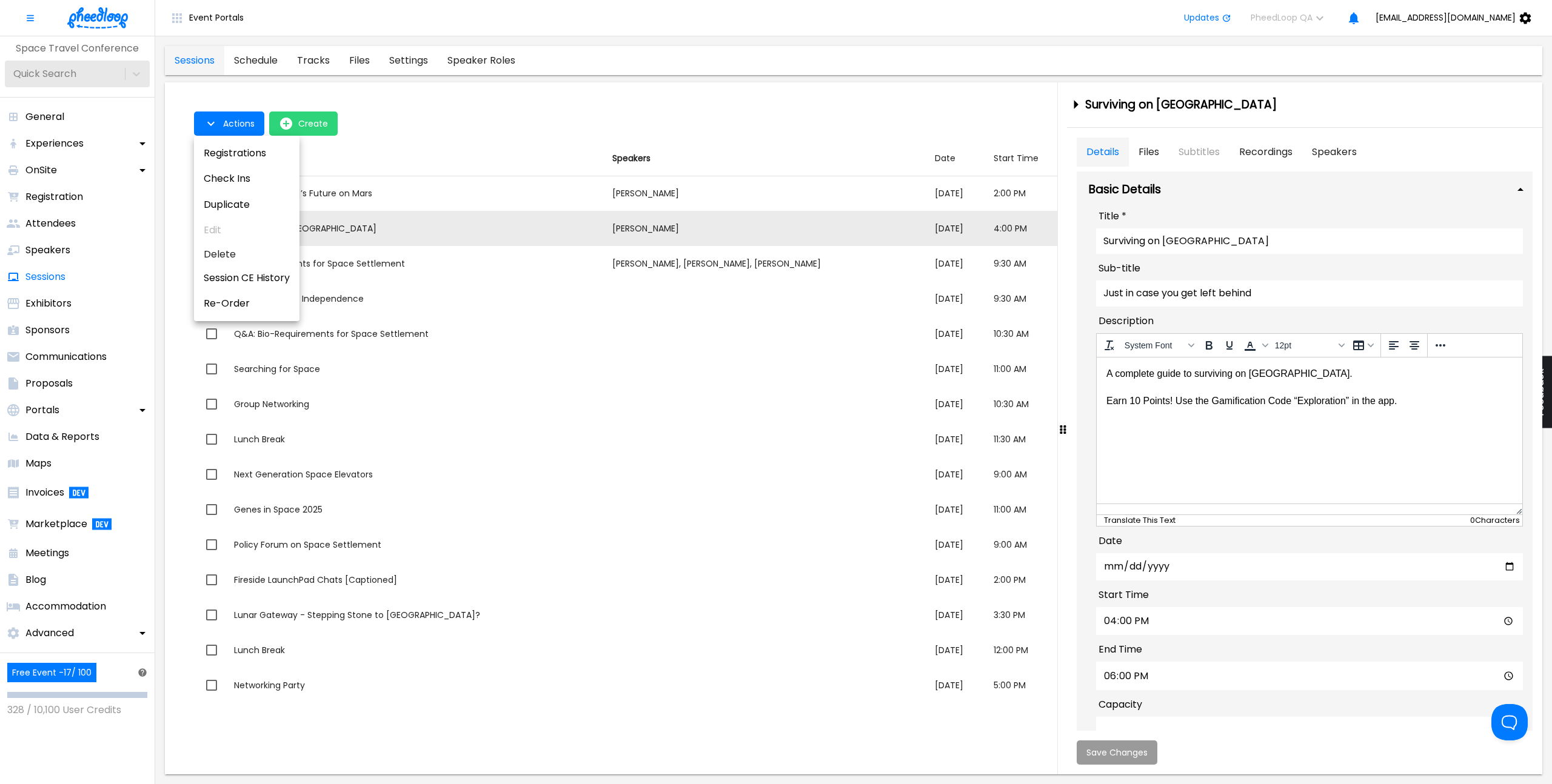 click at bounding box center [776, 392] 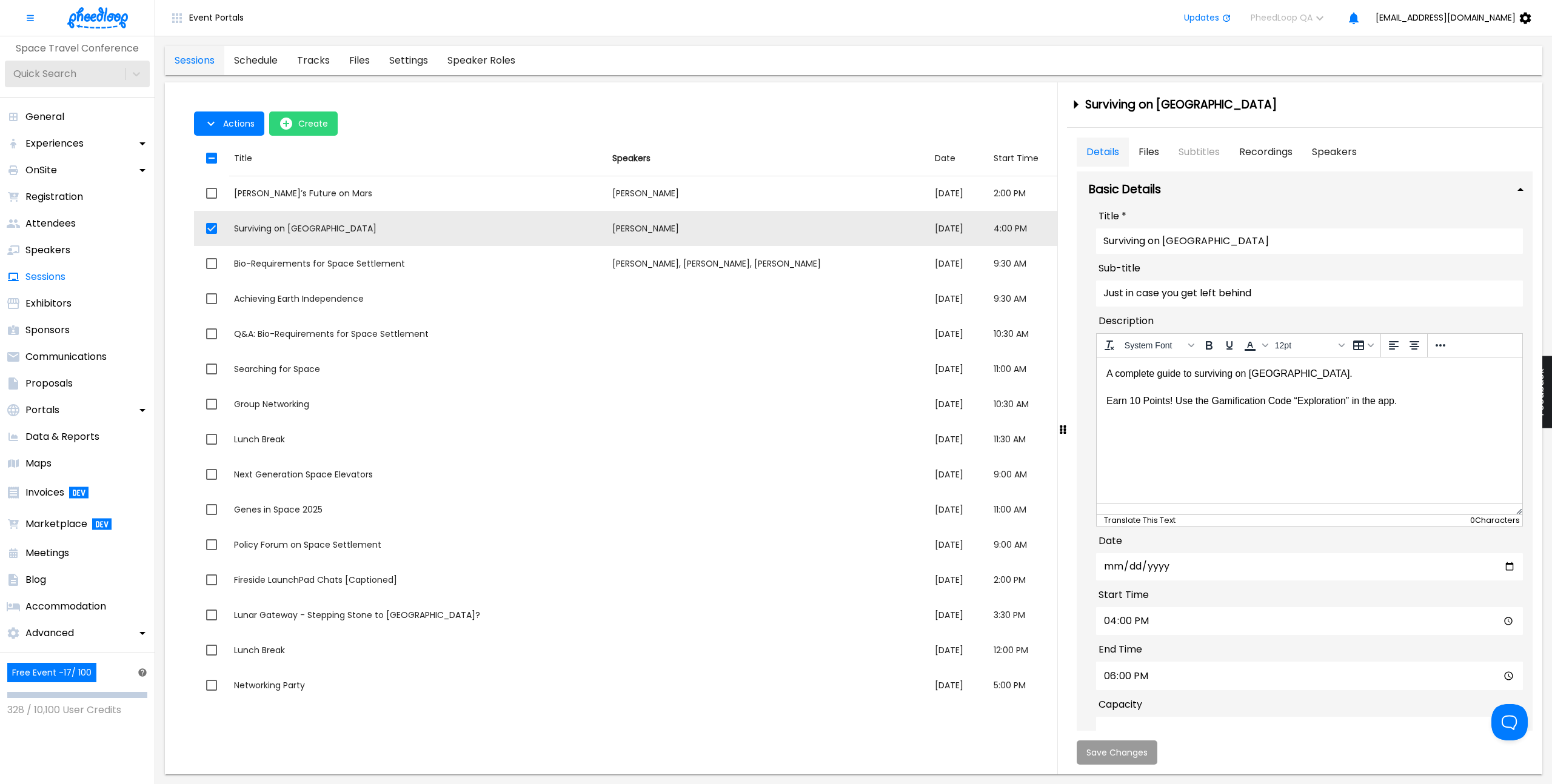 click at bounding box center (776, 392) 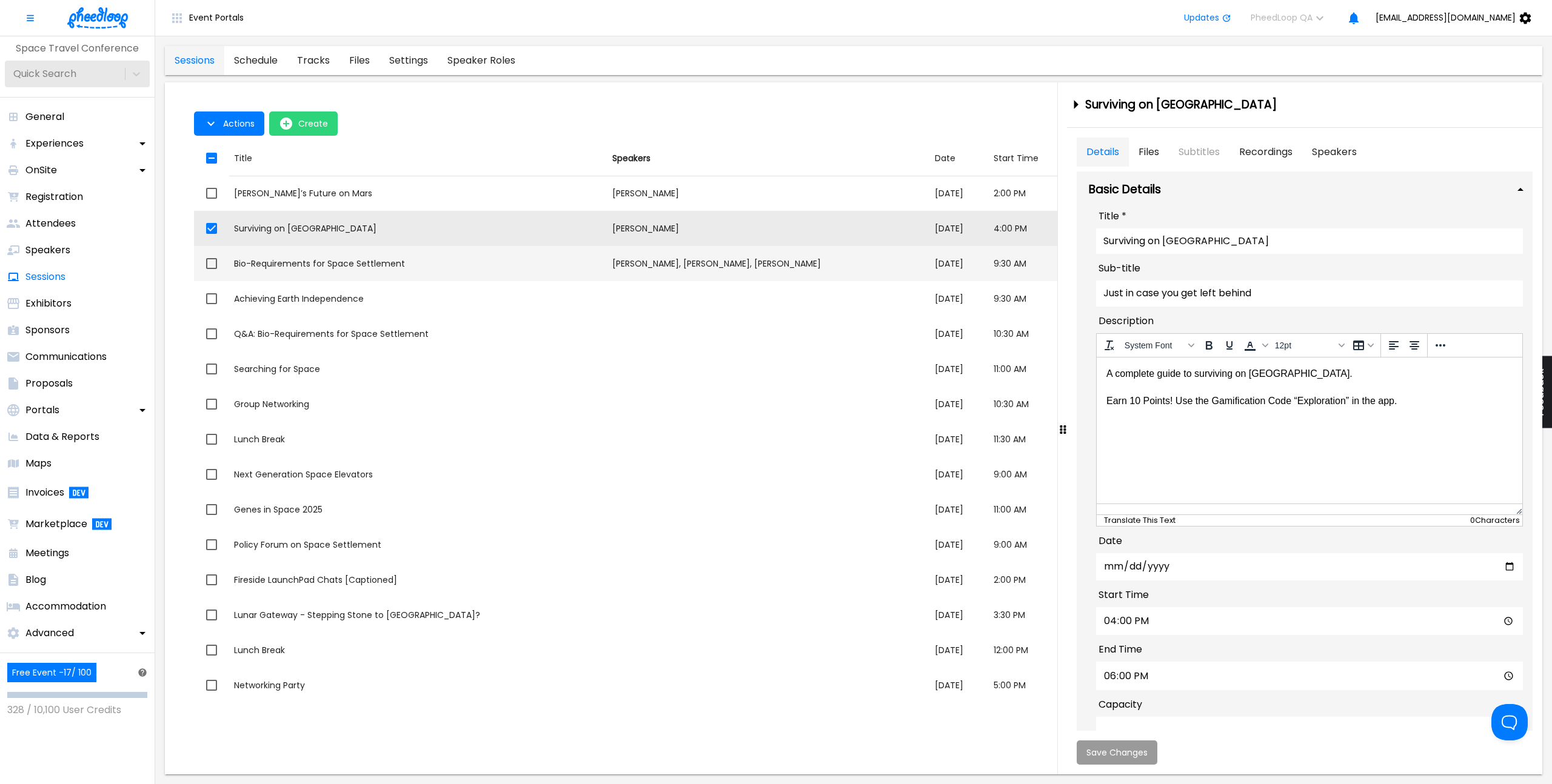 click on "Bio-Requirements for Space Settlement" at bounding box center [418, 264] 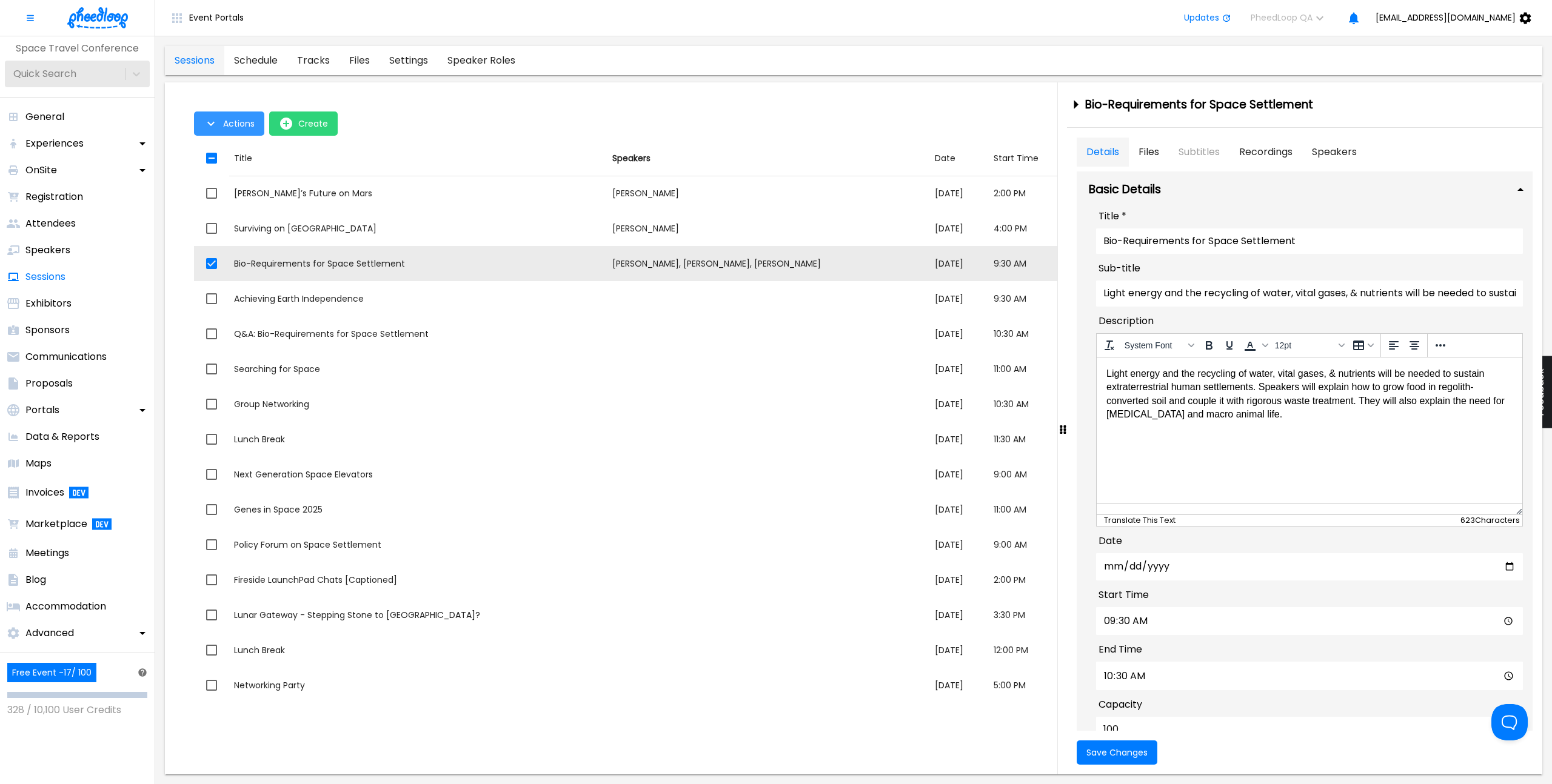 scroll, scrollTop: 0, scrollLeft: 0, axis: both 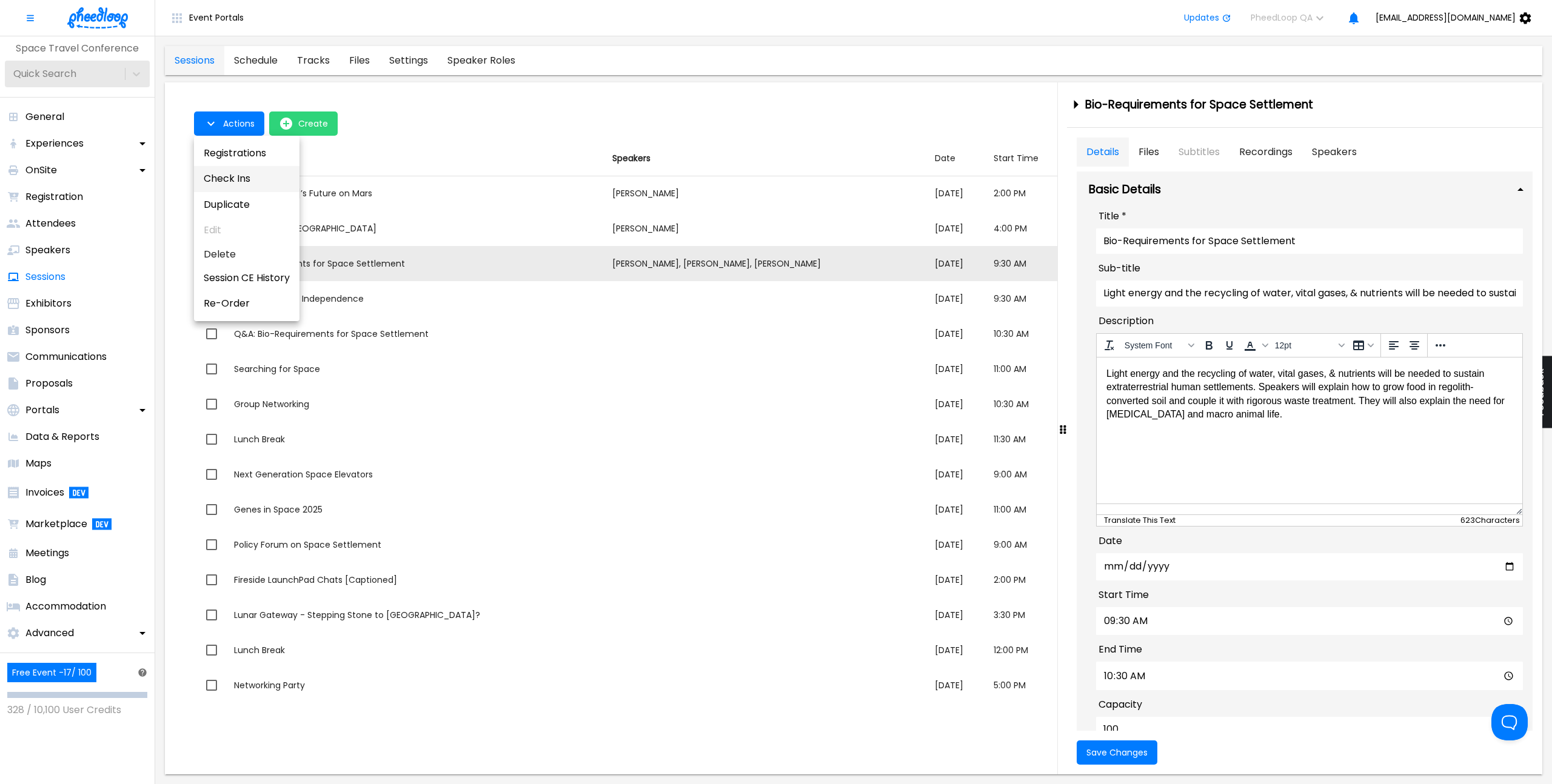 click on "Check Ins" at bounding box center (247, 179) 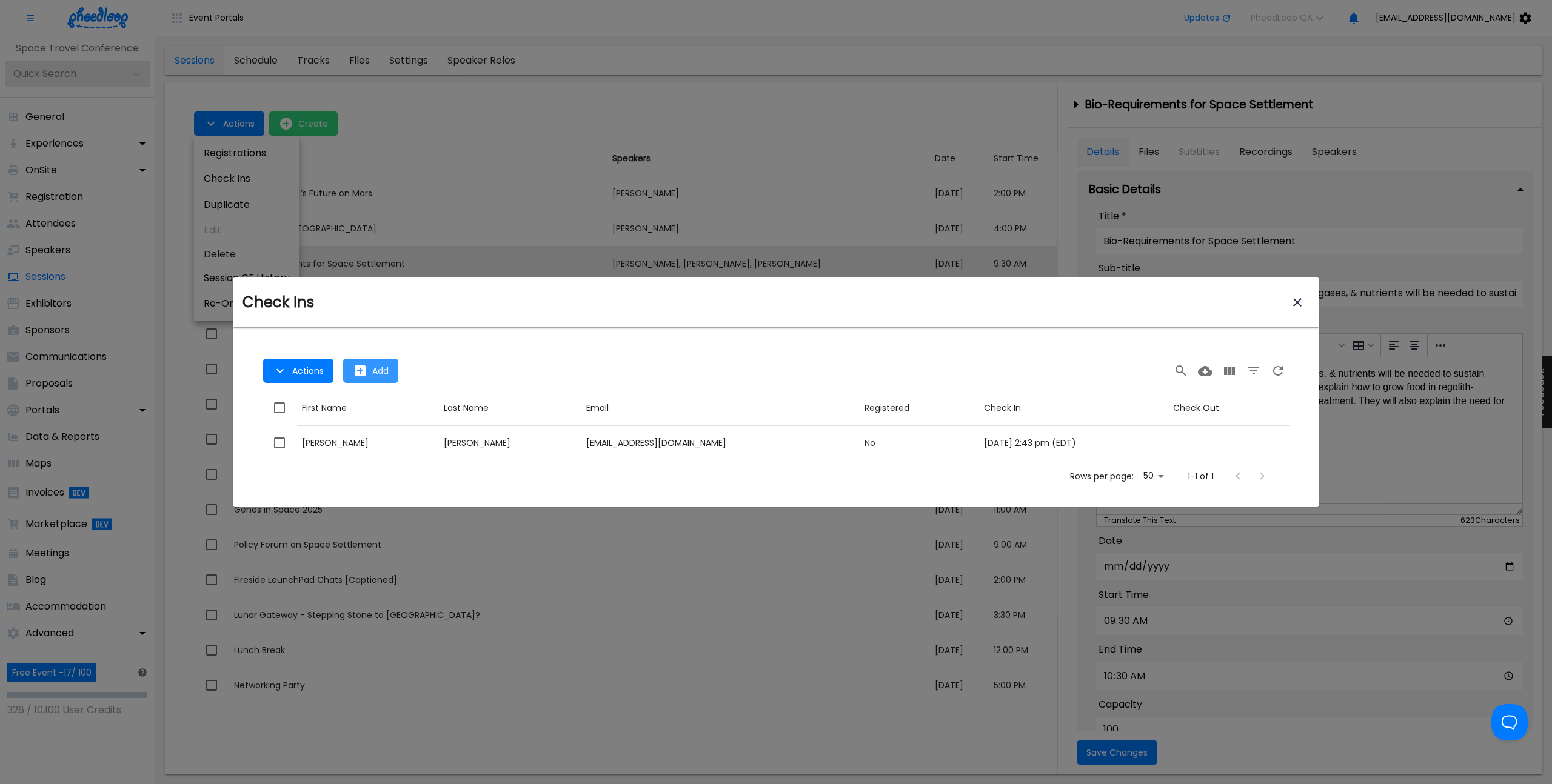 click on "Add" at bounding box center (380, 371) 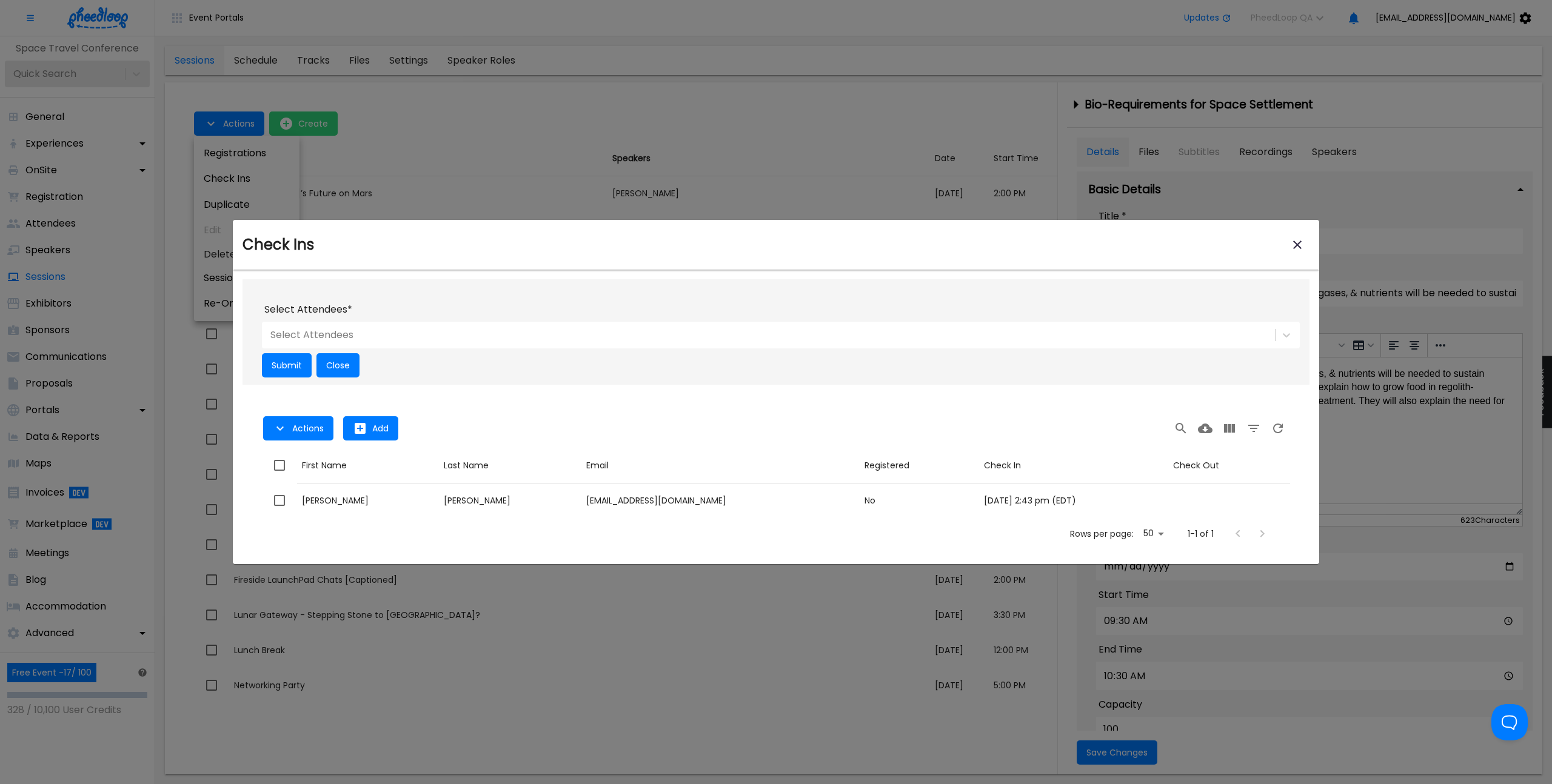 click at bounding box center (768, 335) 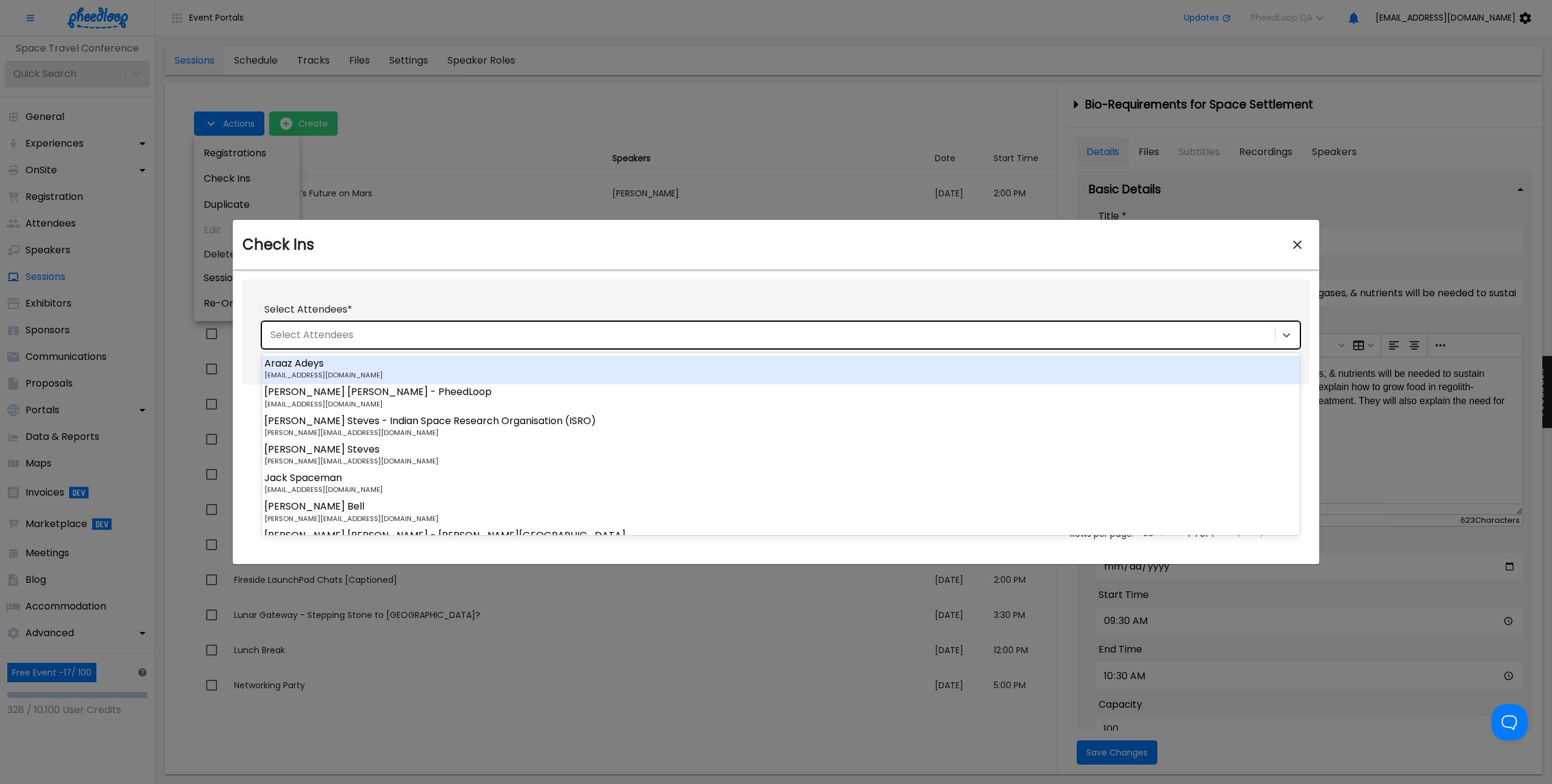 drag, startPoint x: 227, startPoint y: 308, endPoint x: 232, endPoint y: 296, distance: 13 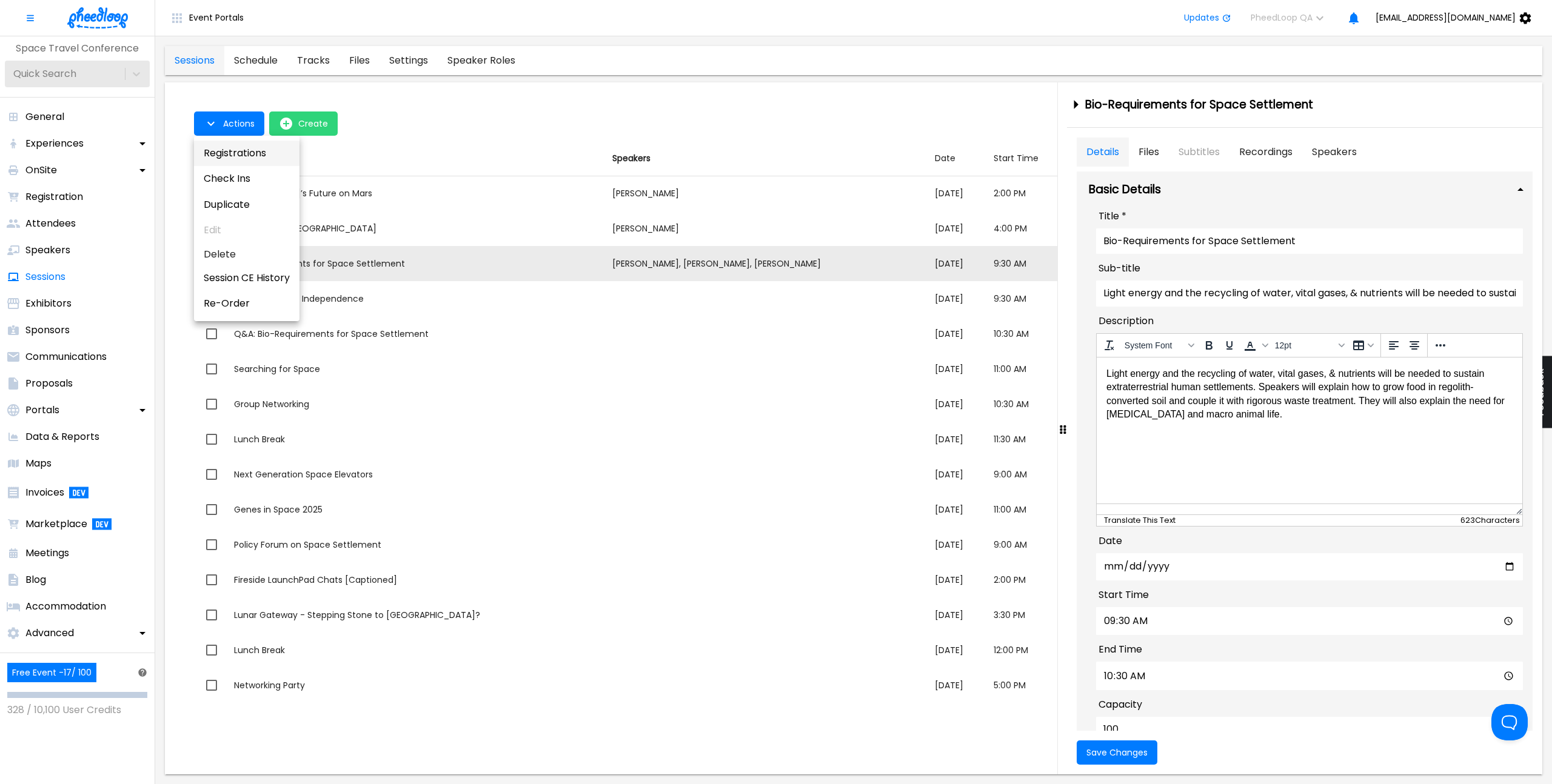 click on "Registrations" at bounding box center (247, 153) 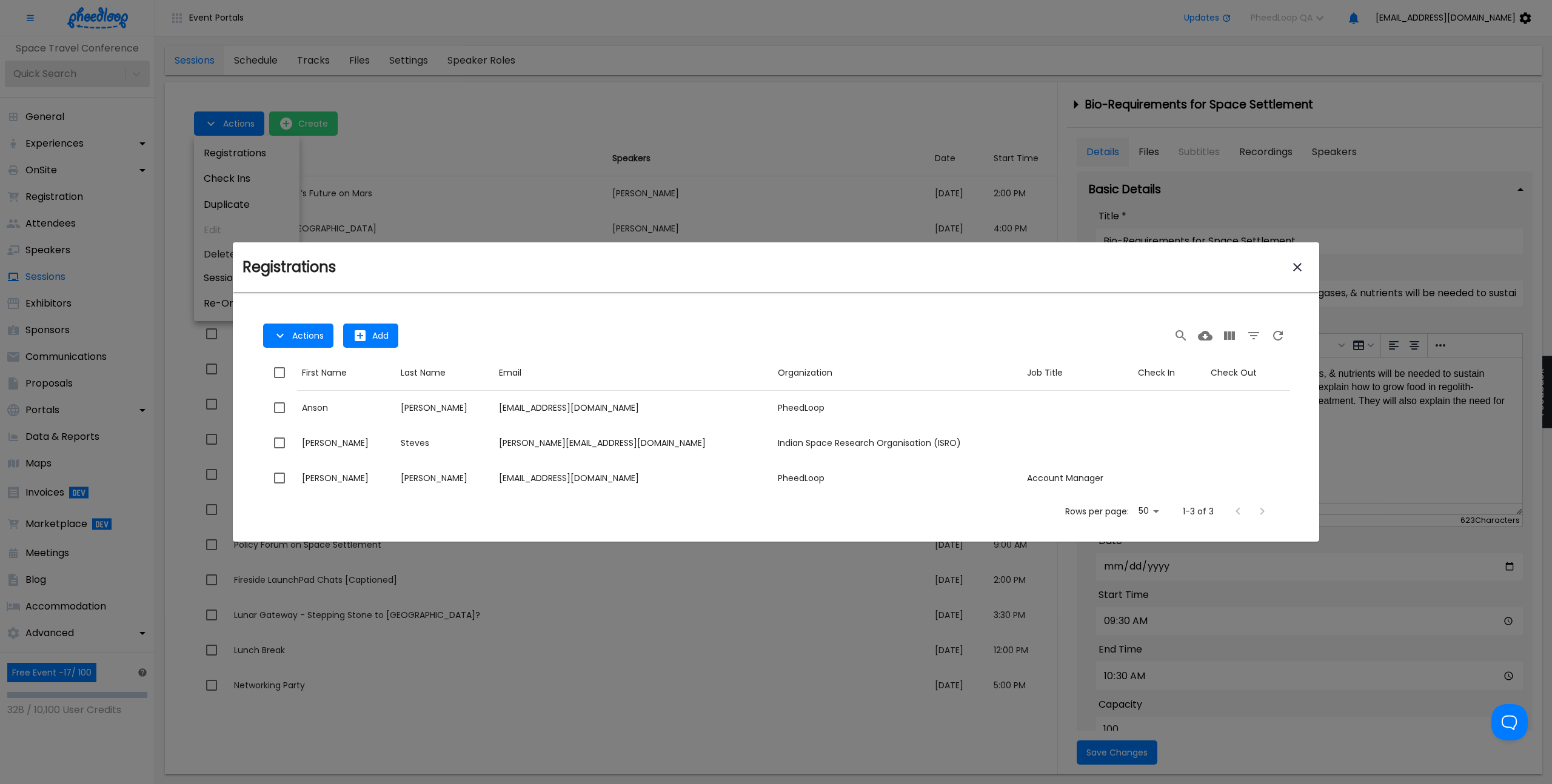 click at bounding box center [776, 392] 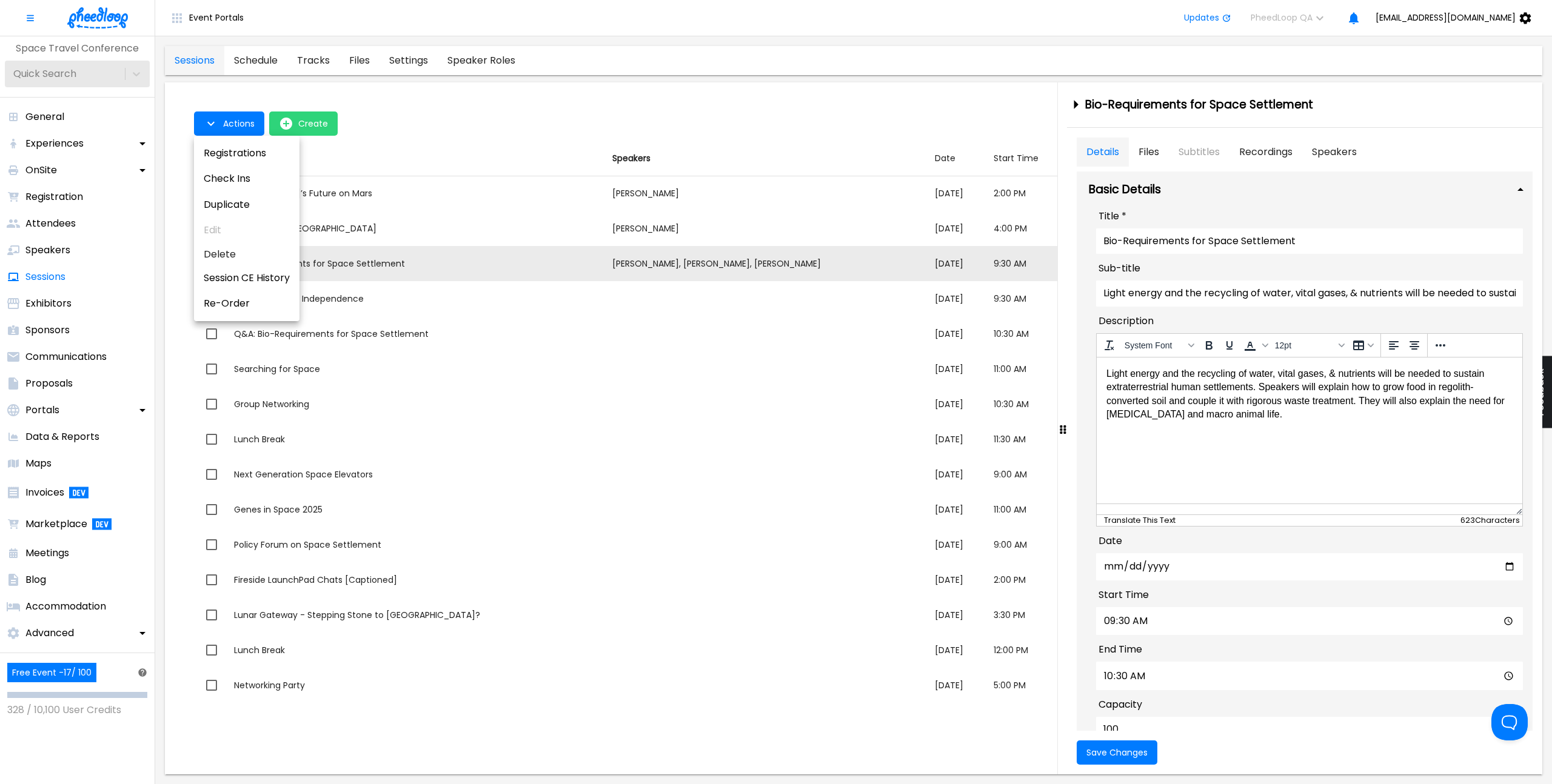 drag, startPoint x: 711, startPoint y: 133, endPoint x: 662, endPoint y: 154, distance: 53.31041 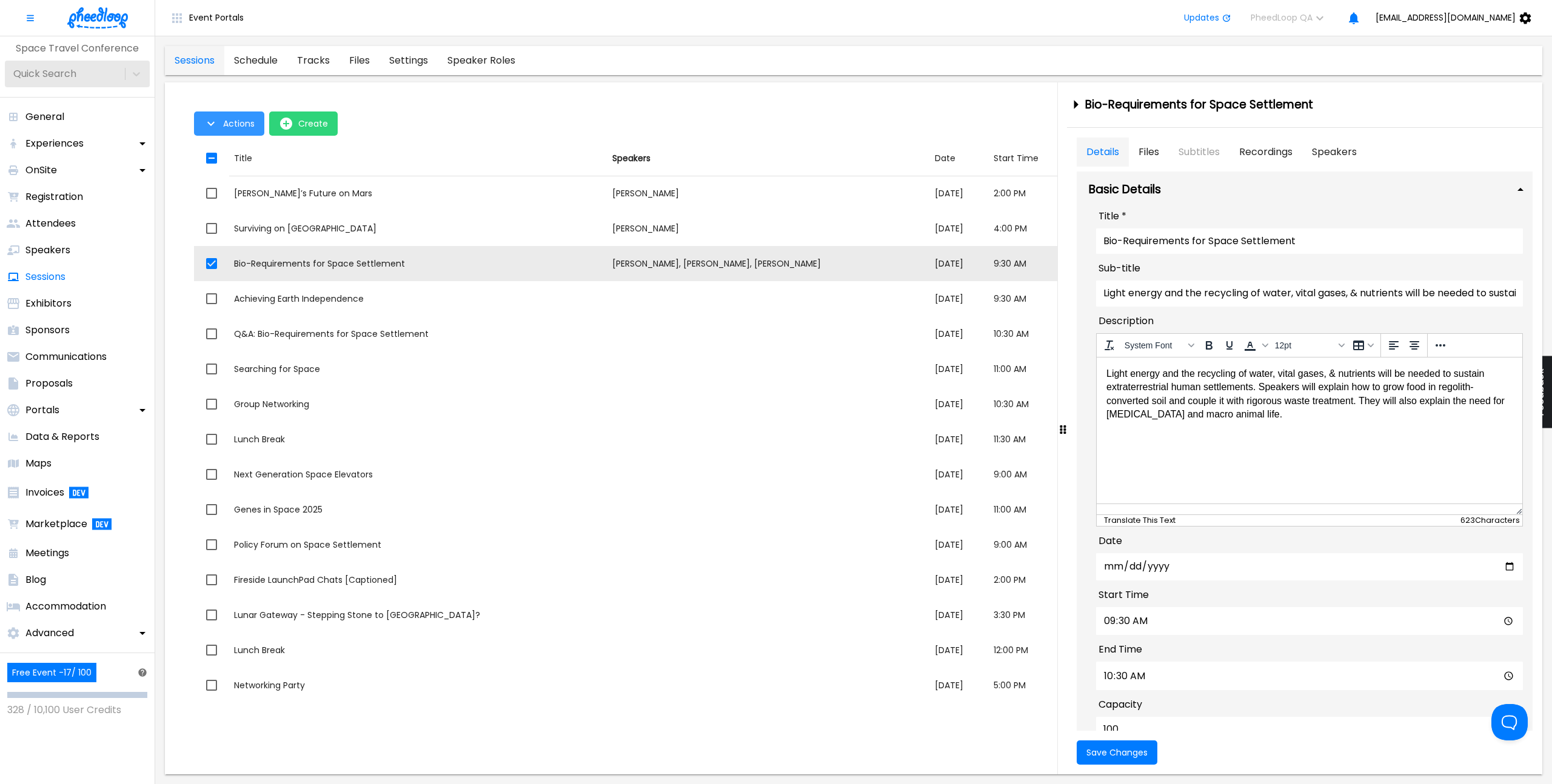 click on "Actions" at bounding box center (239, 124) 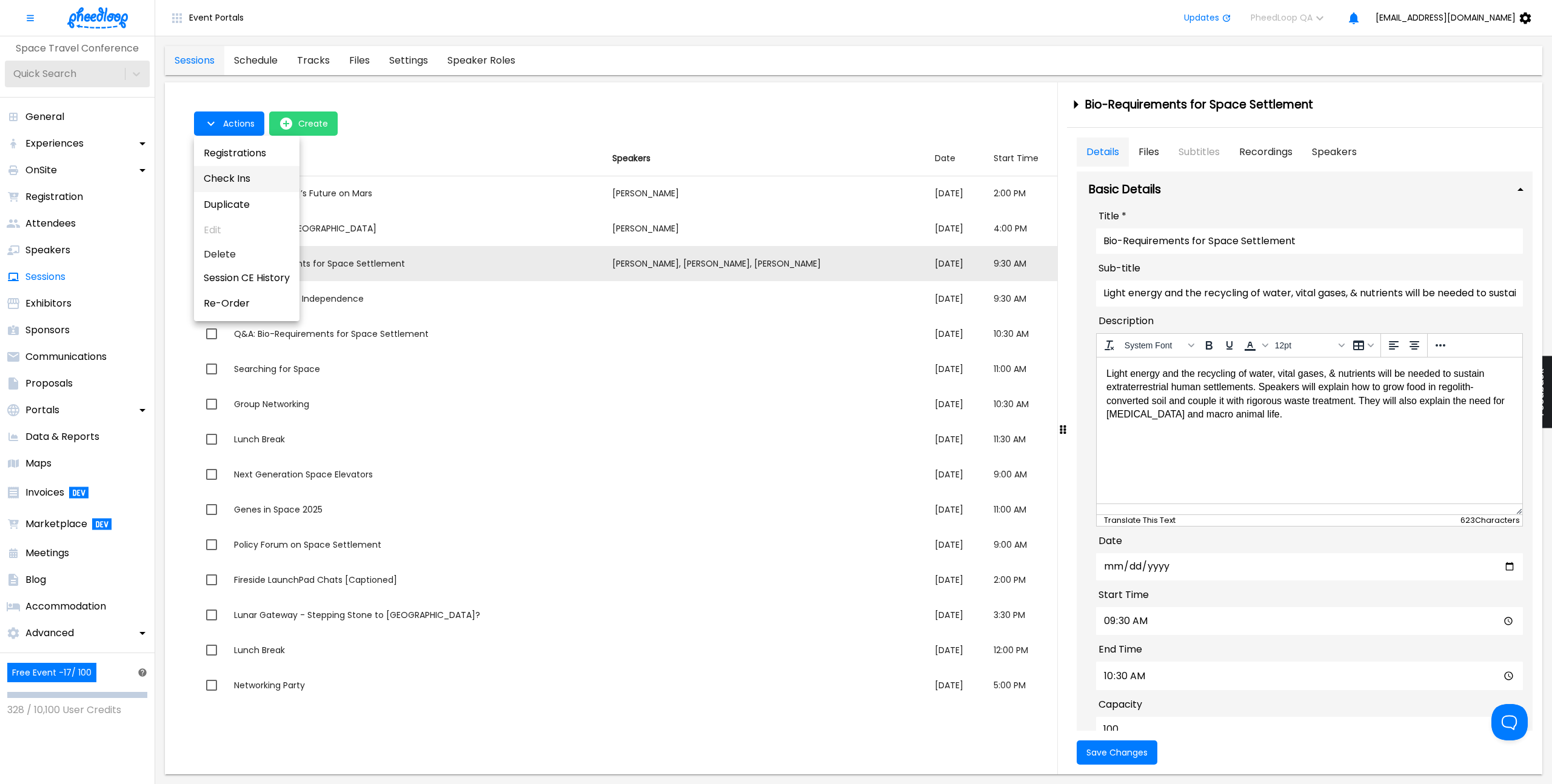 click on "Check Ins" at bounding box center (247, 179) 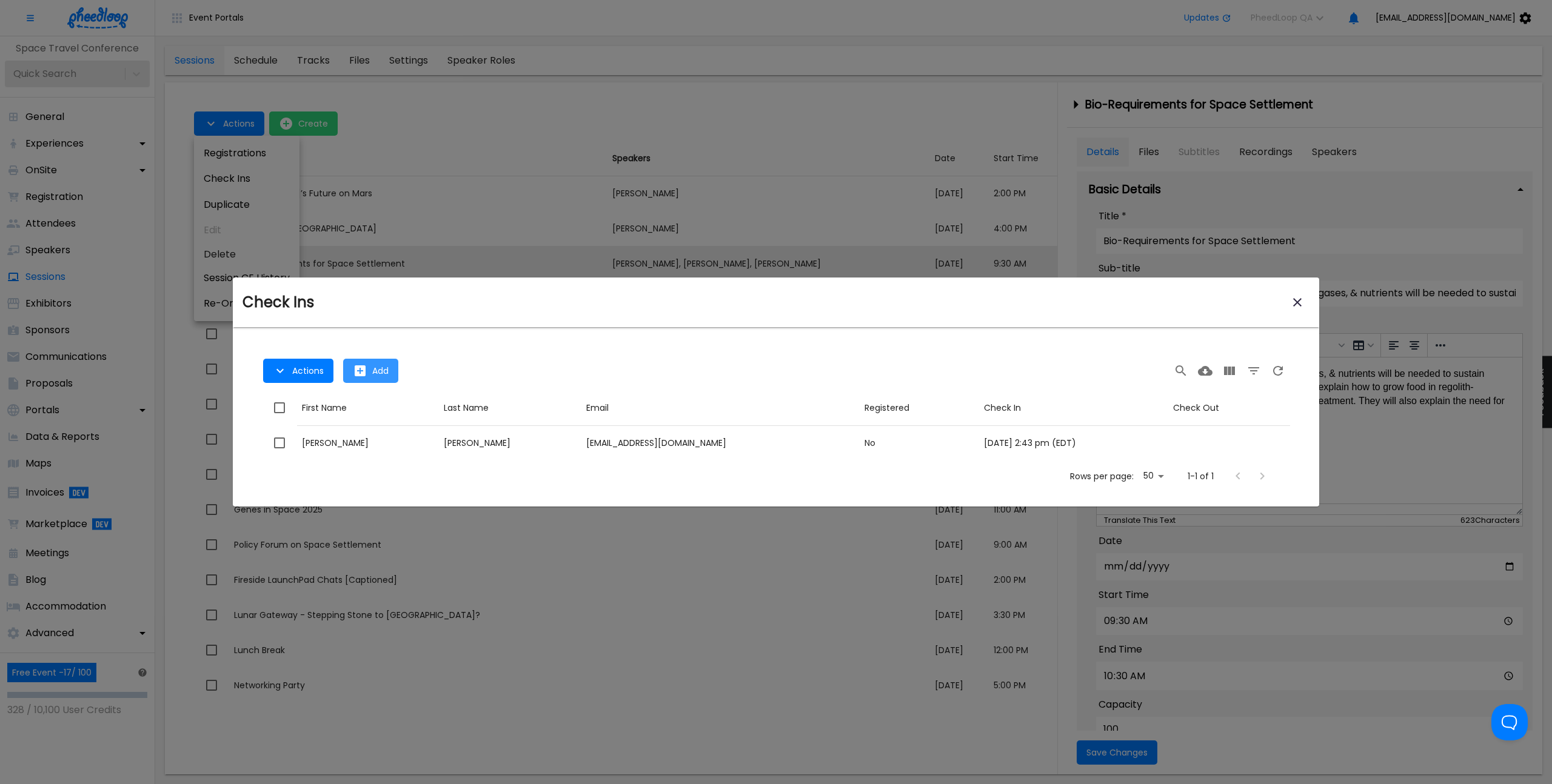 click on "Add" at bounding box center (380, 371) 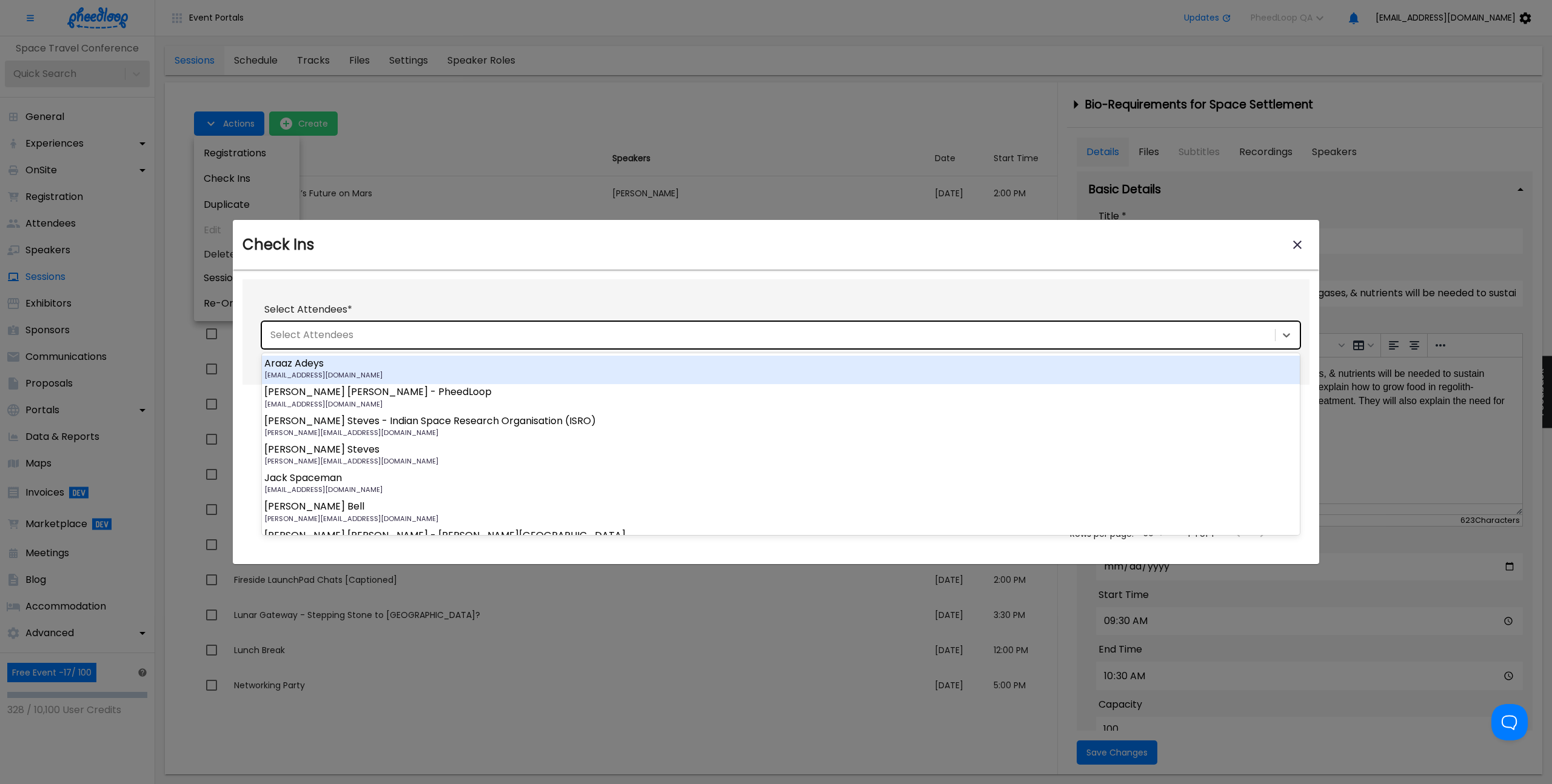 click on "Select Attendees" at bounding box center [767, 335] 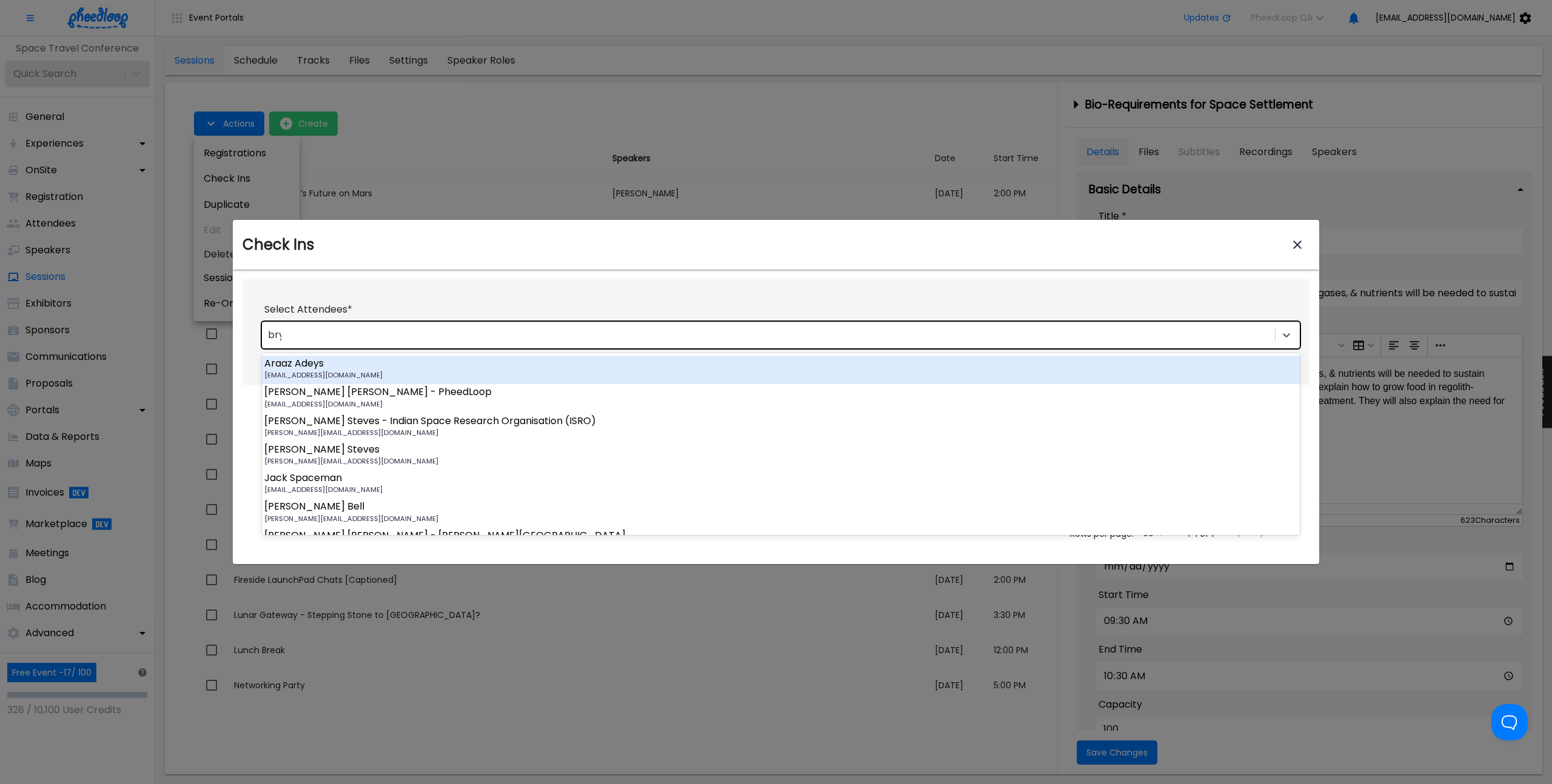 type on "bryan" 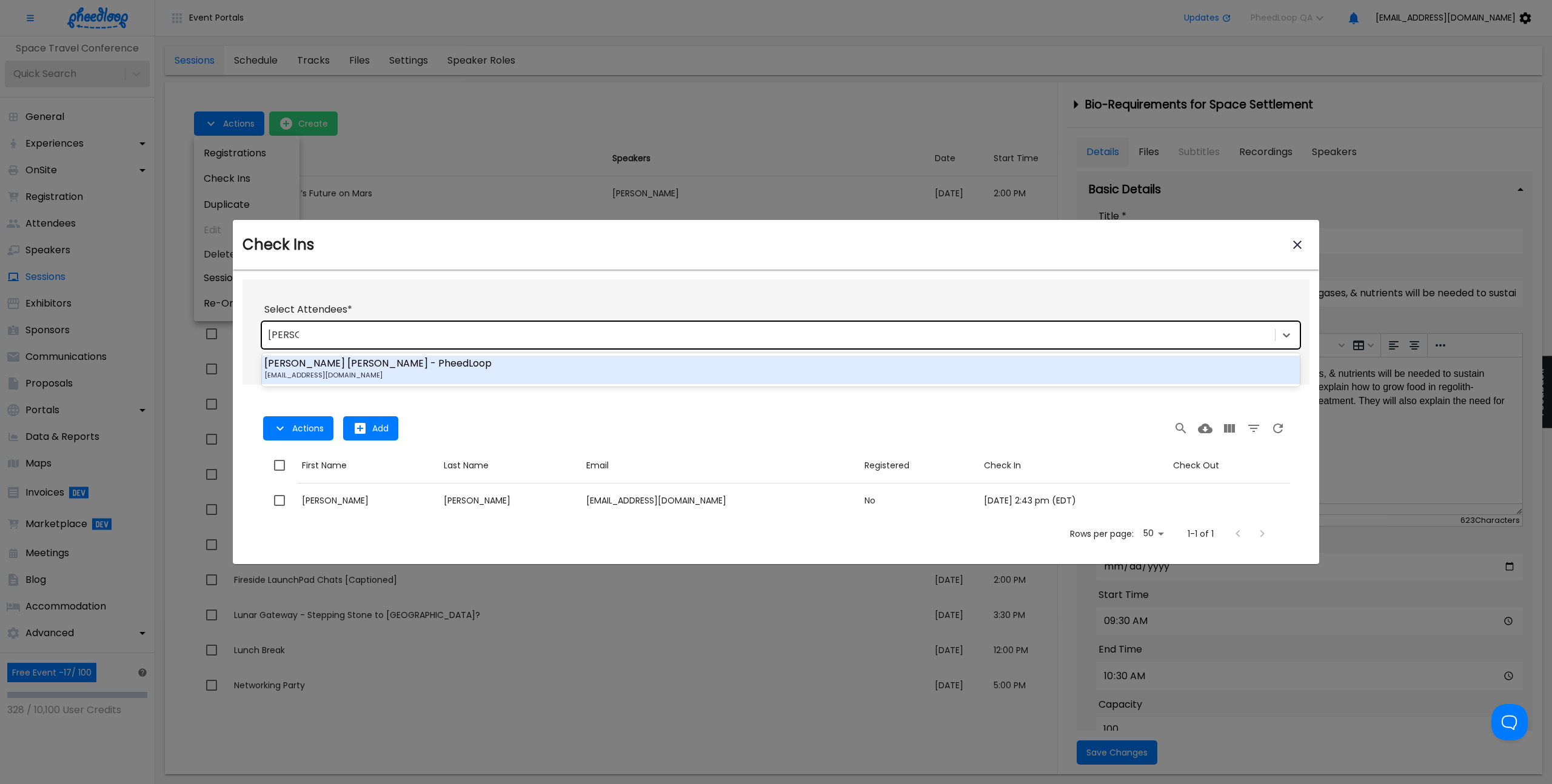 click on "Bryan   Coffer    - PheedLoop" at bounding box center (781, 364) 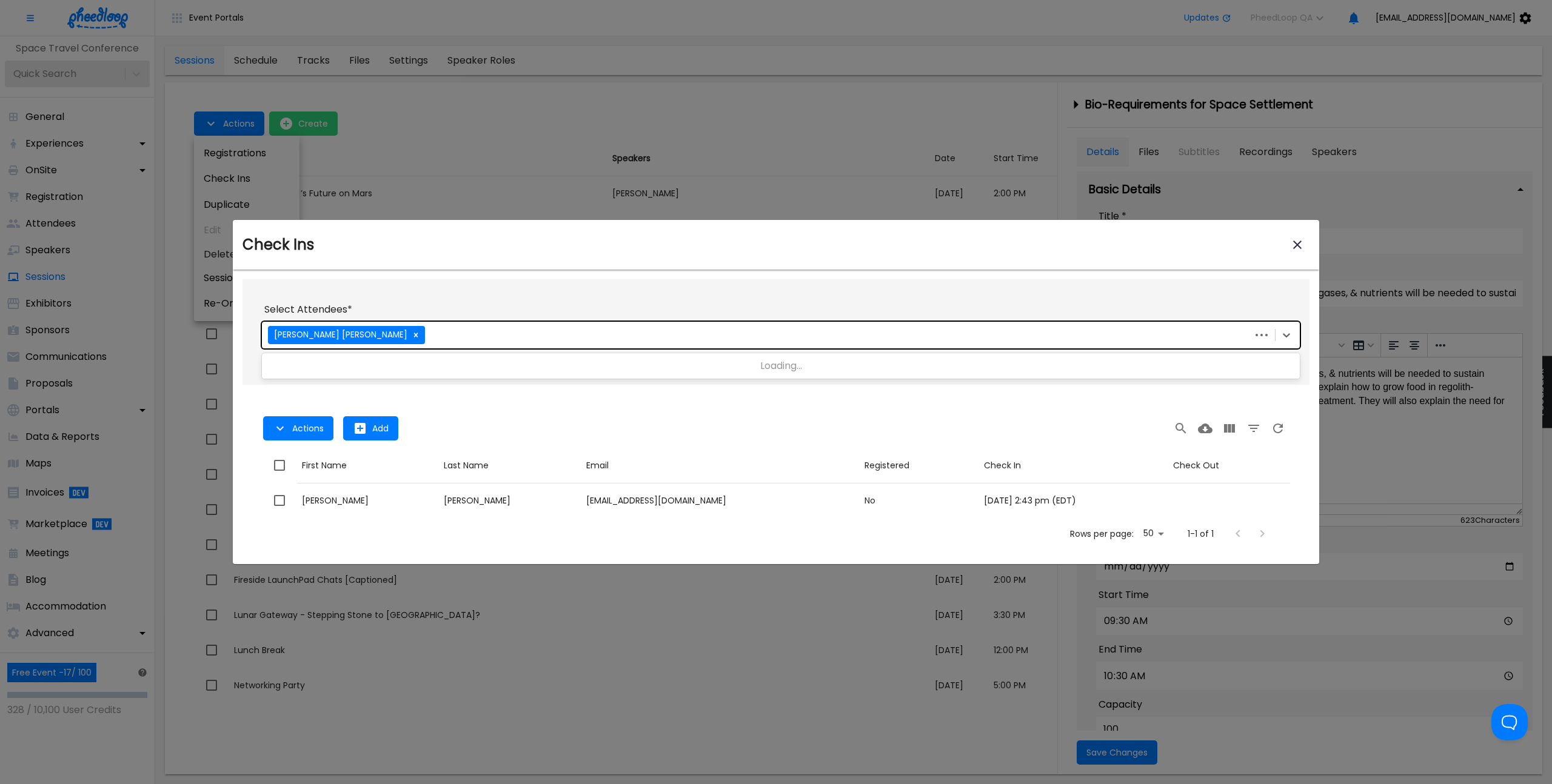 click on "Select Attendees  * option , selected. Use Up and Down to choose options, press Enter to select the currently focused option, press Escape to exit the menu, press Tab to select the option and exit the menu. Bryan   Coffer Submit Close" at bounding box center [776, 332] 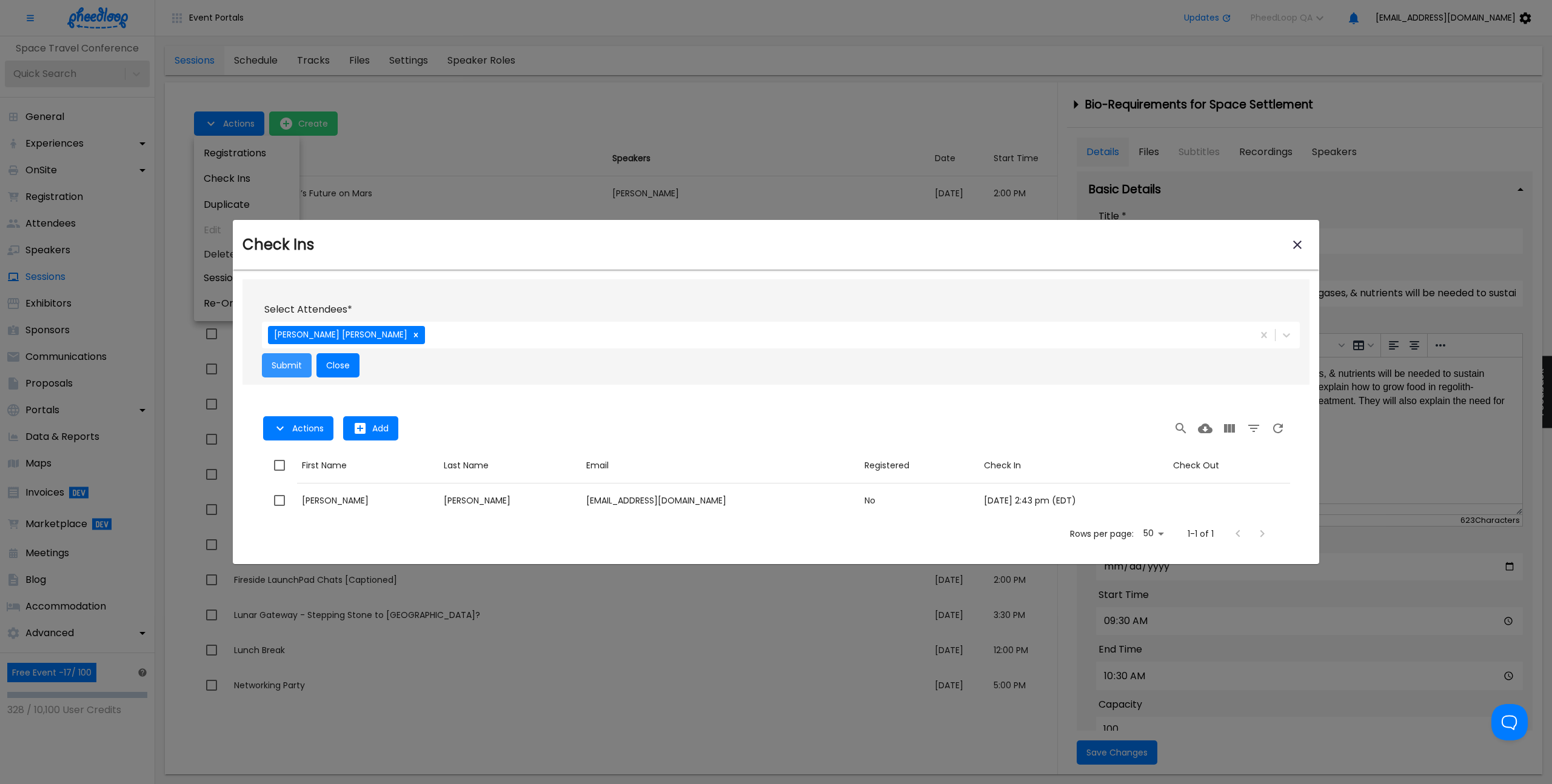click on "Submit" at bounding box center [287, 365] 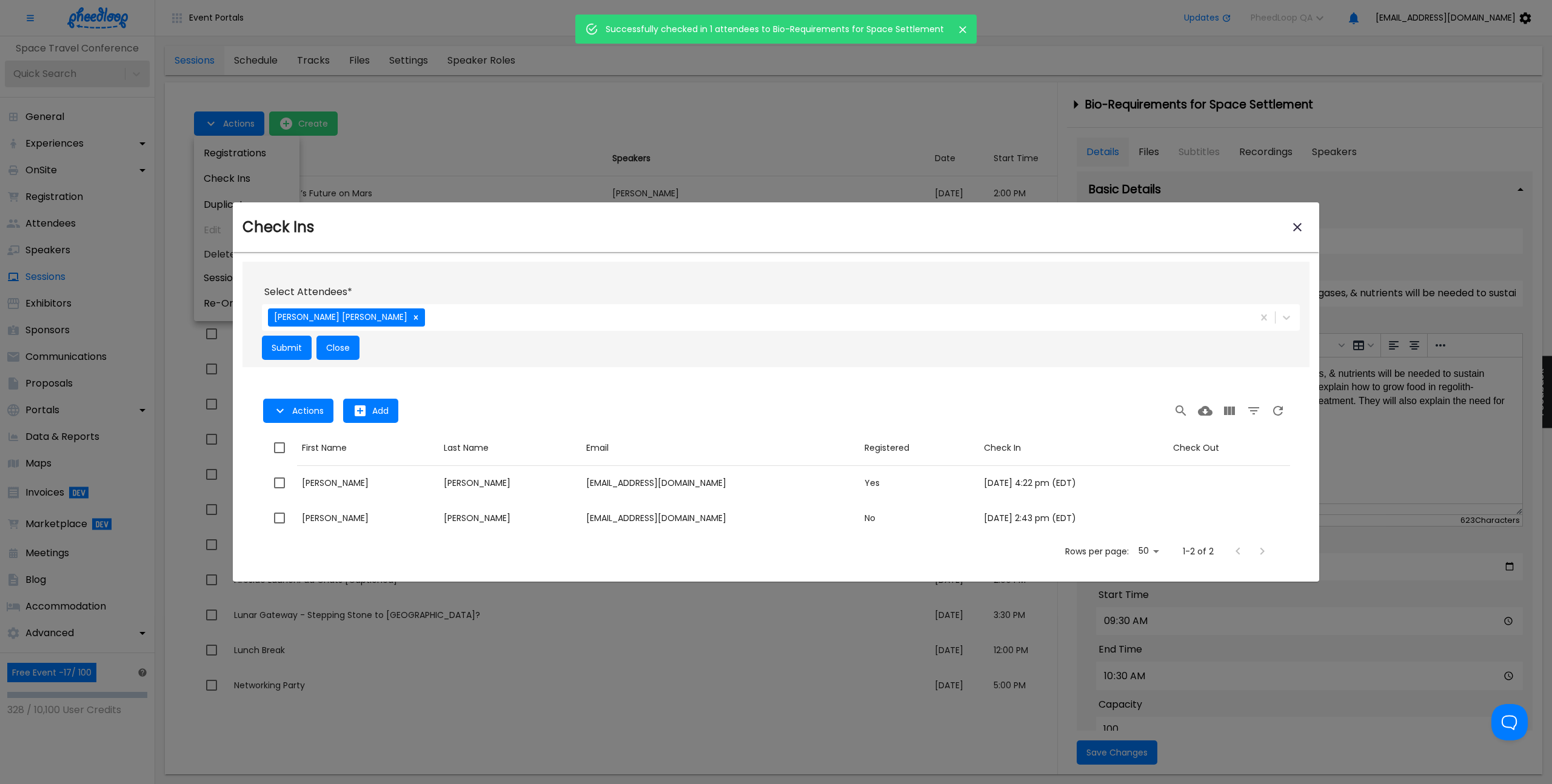 click at bounding box center [776, 392] 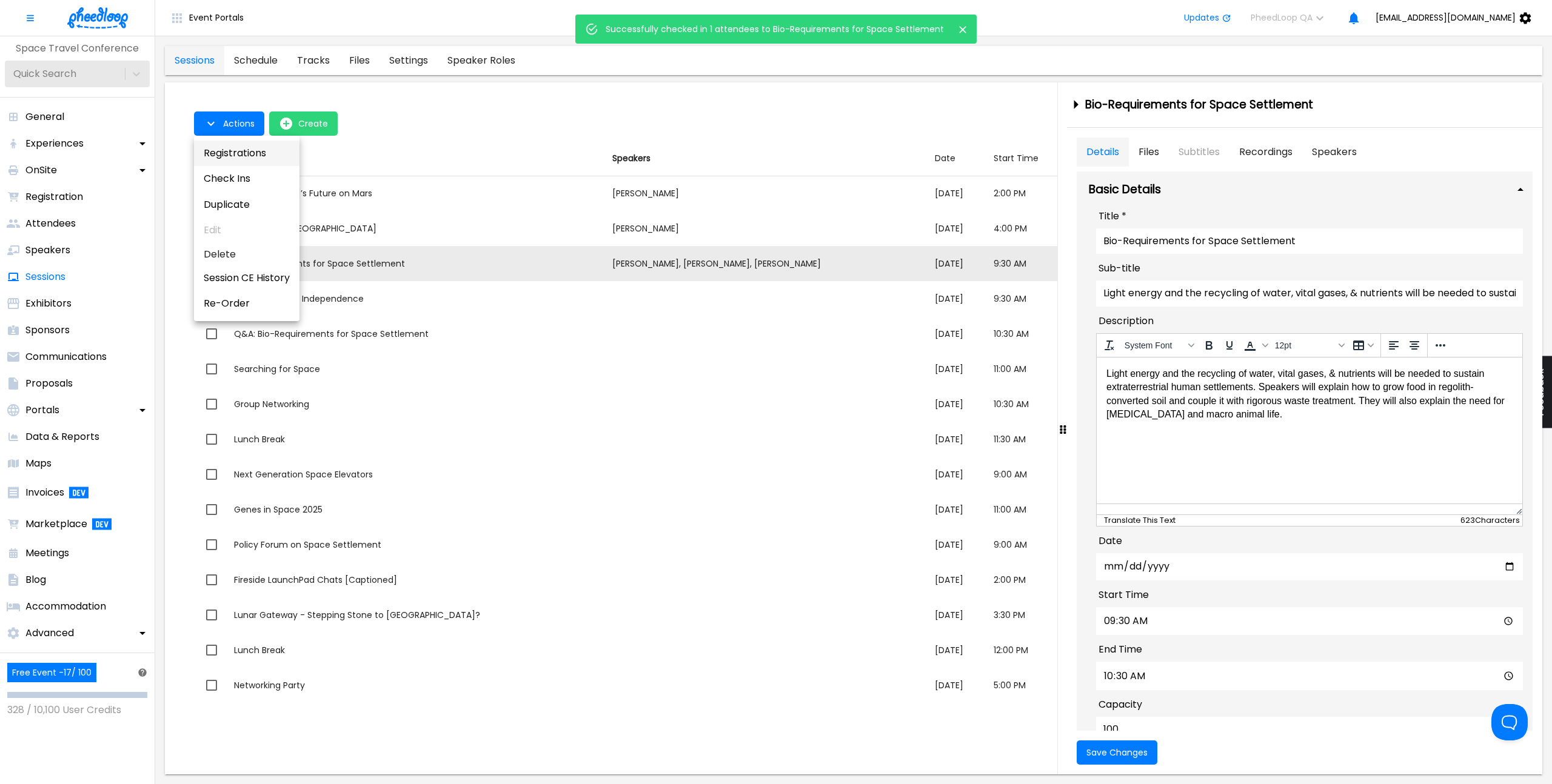 click on "Registrations" at bounding box center [247, 153] 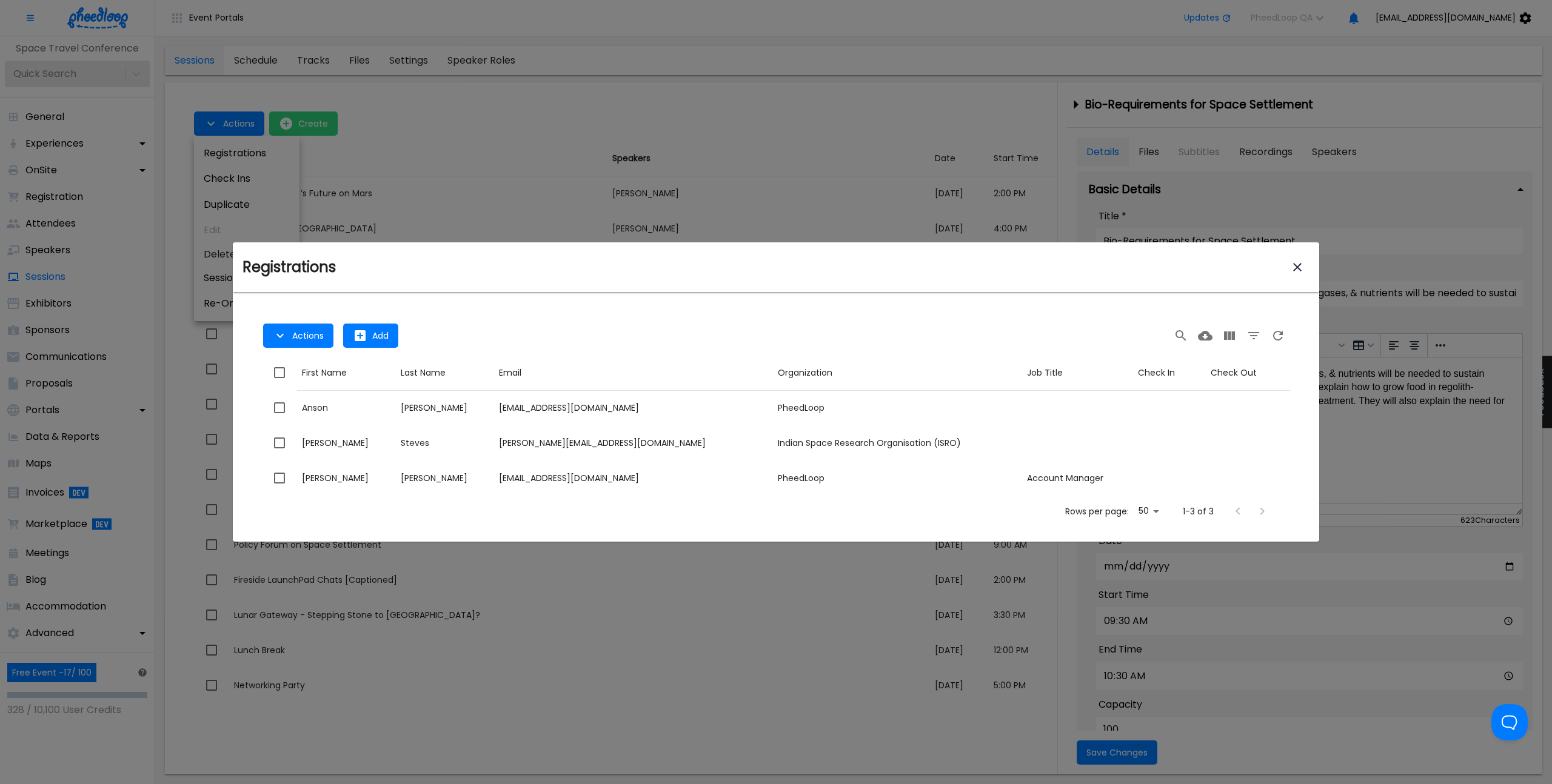 click at bounding box center [776, 392] 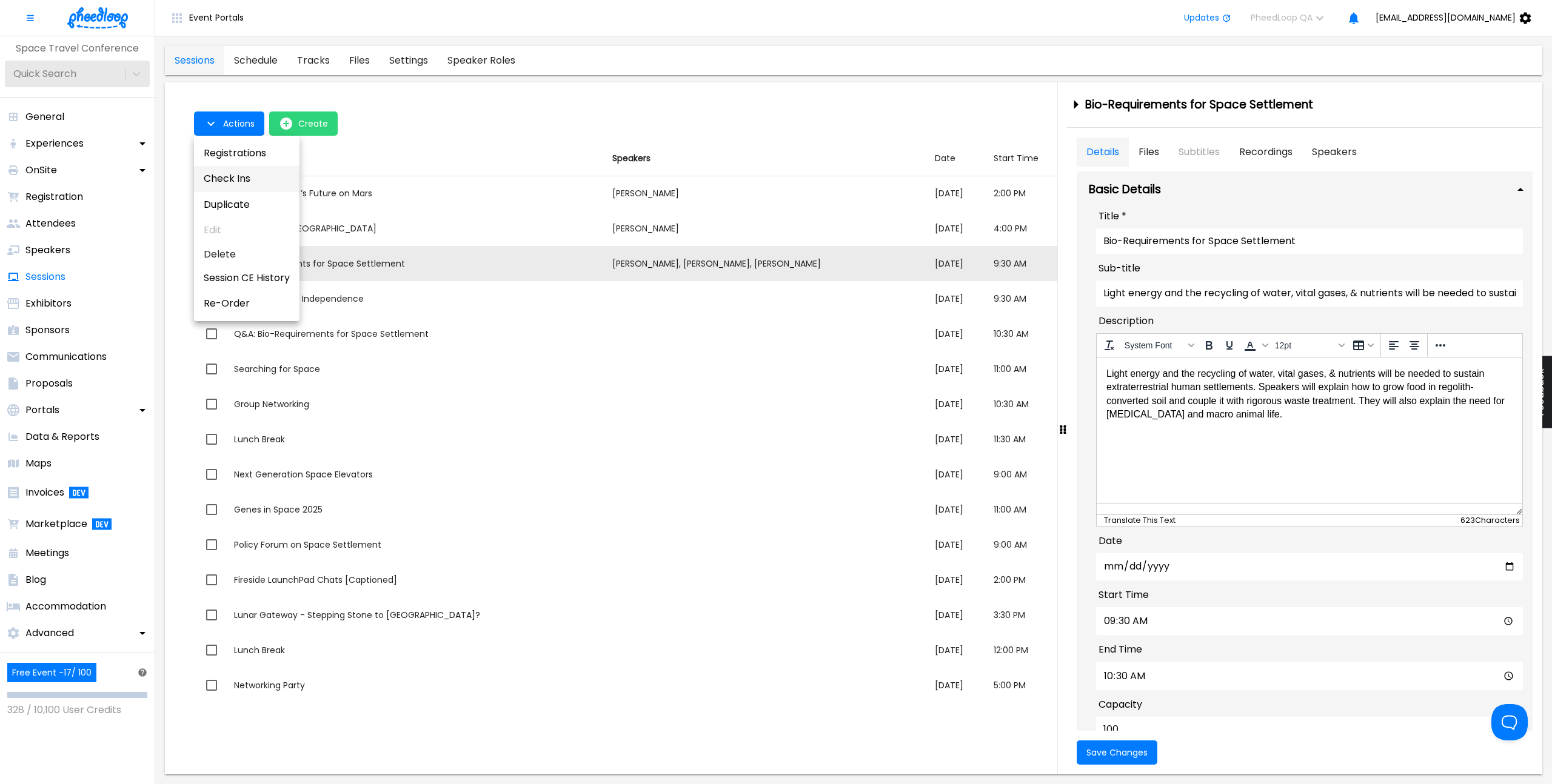 click on "Check Ins" at bounding box center [247, 179] 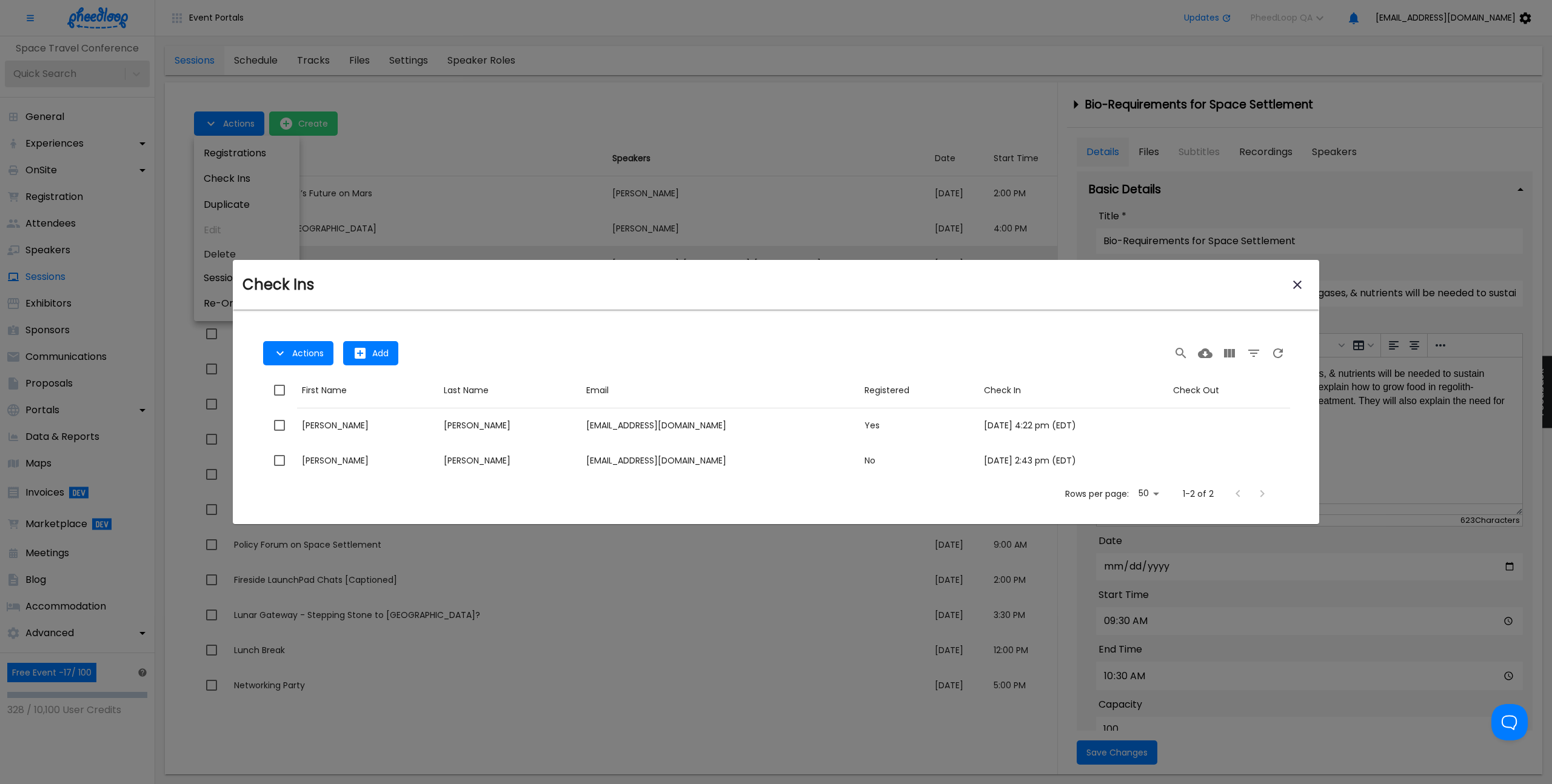 click at bounding box center [776, 392] 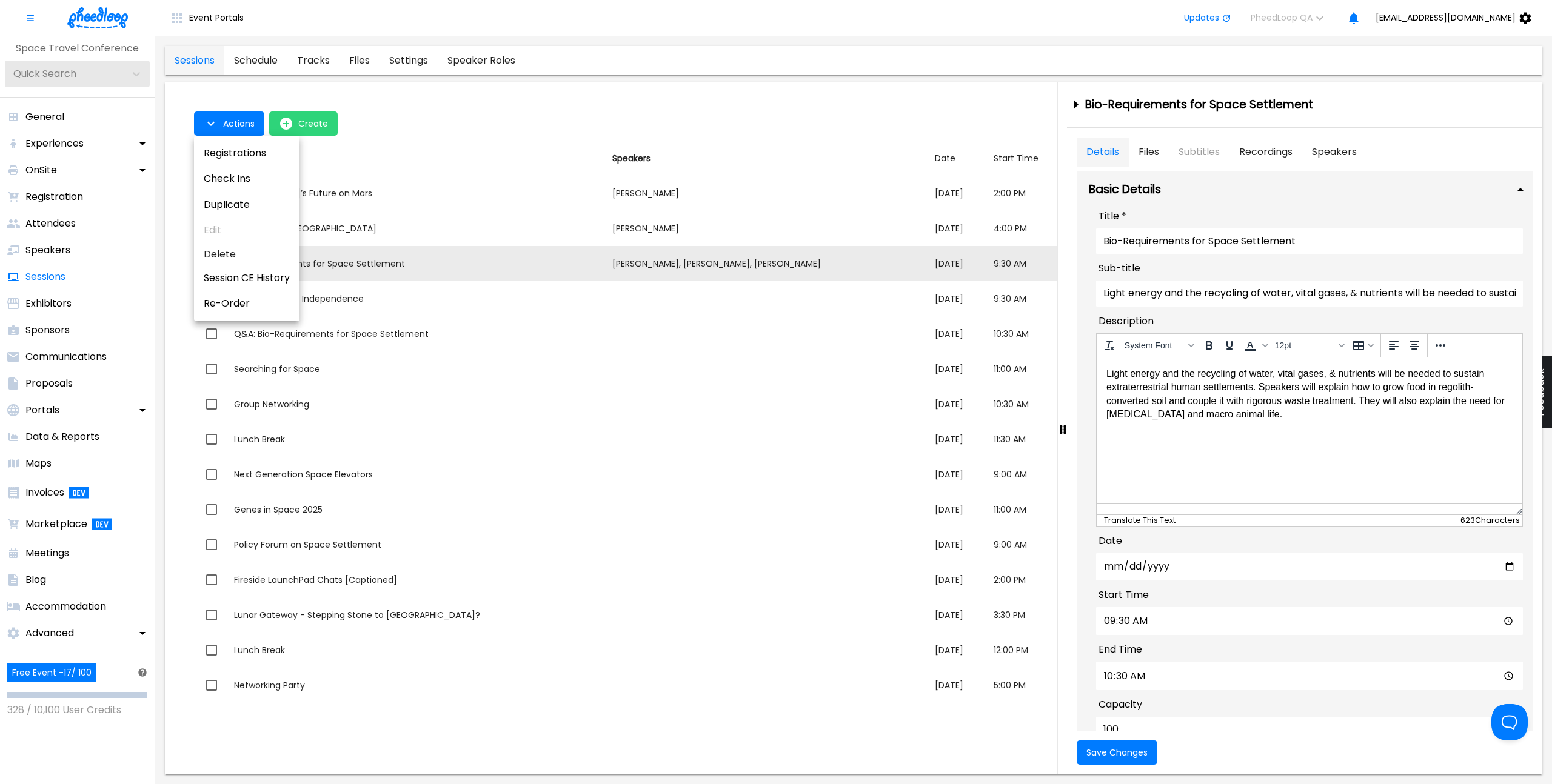 click at bounding box center [776, 392] 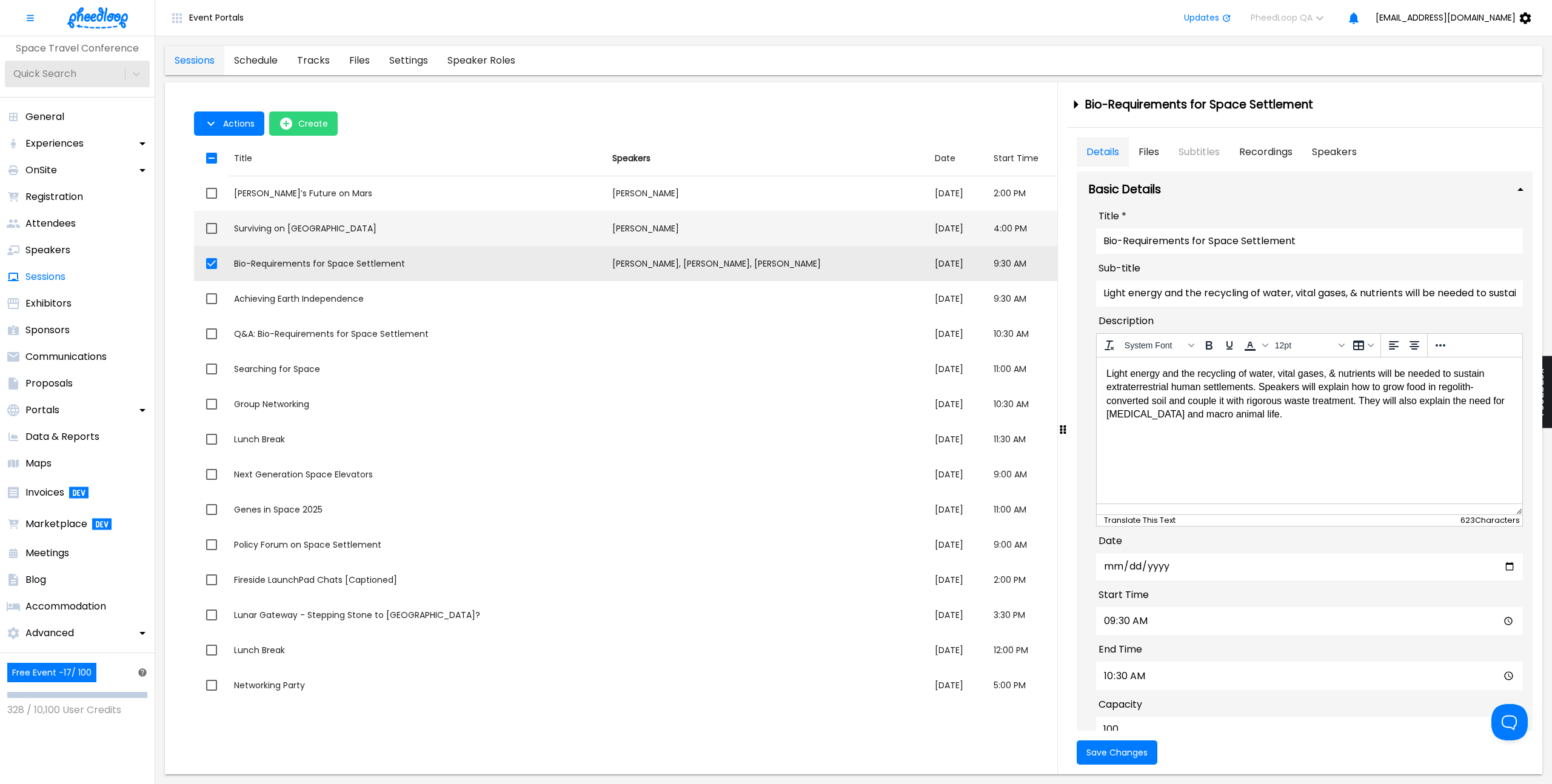 click on "Title Surviving on Mars" at bounding box center [418, 228] 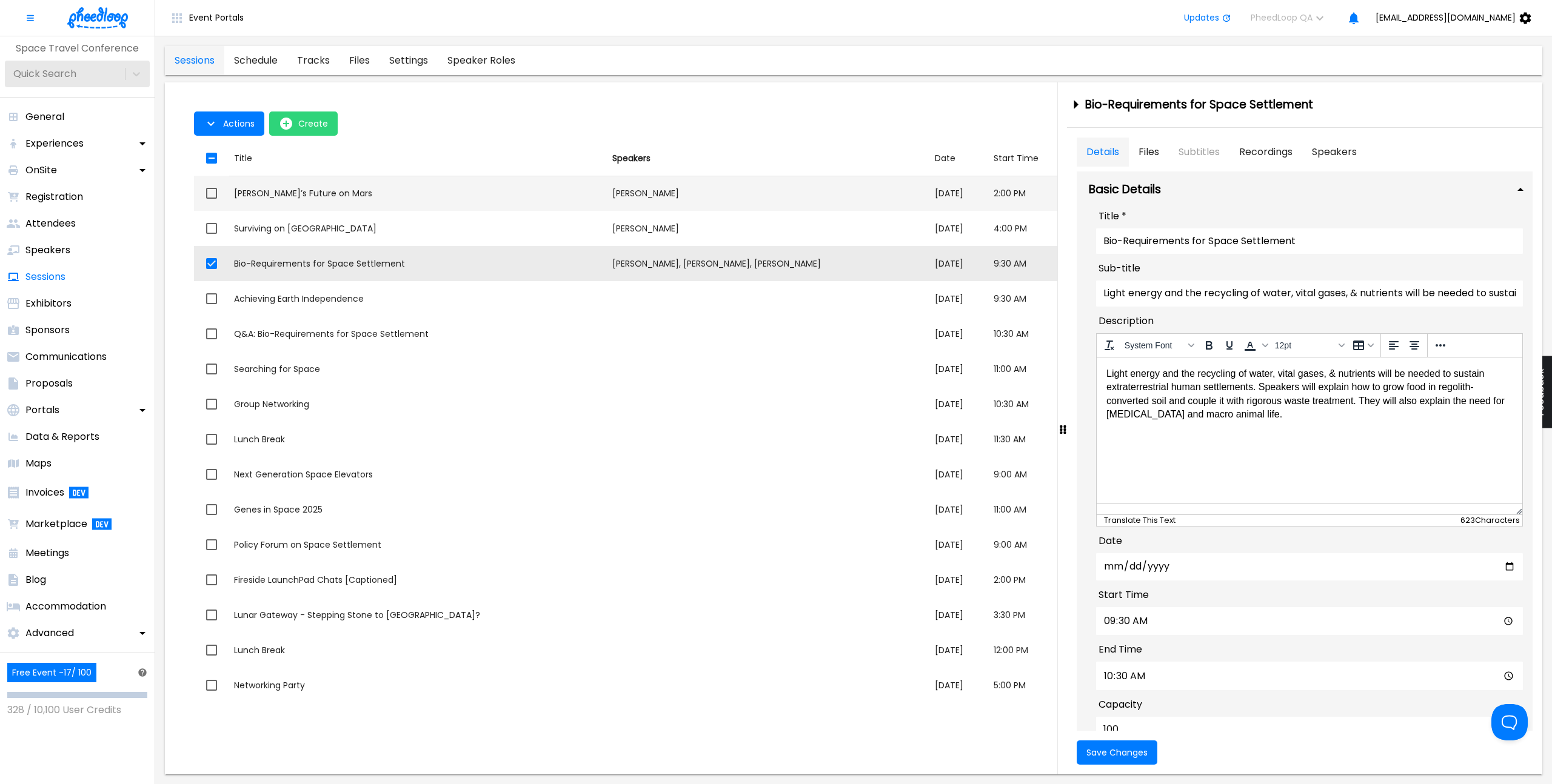 checkbox on "true" 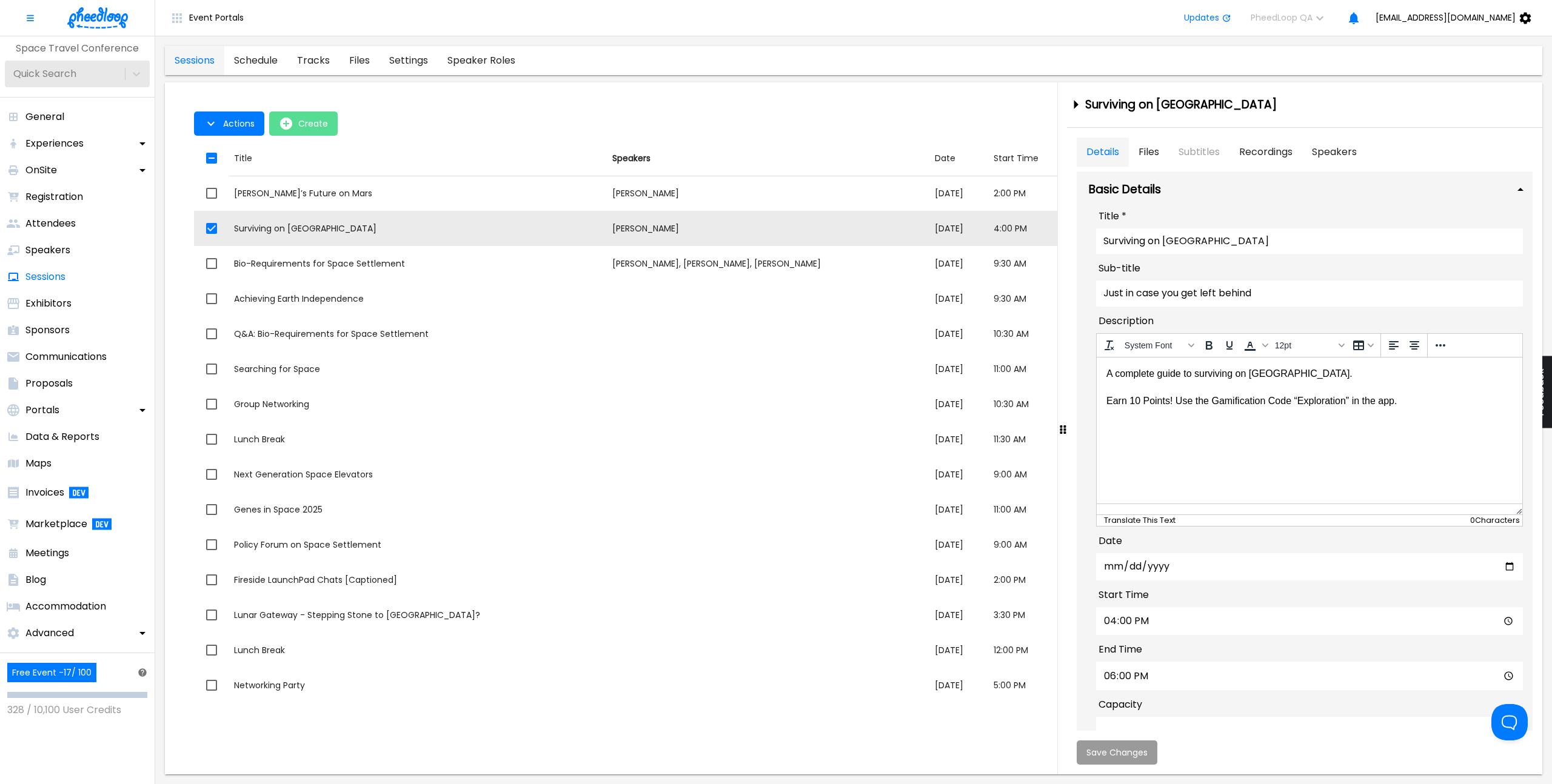 scroll, scrollTop: 0, scrollLeft: 0, axis: both 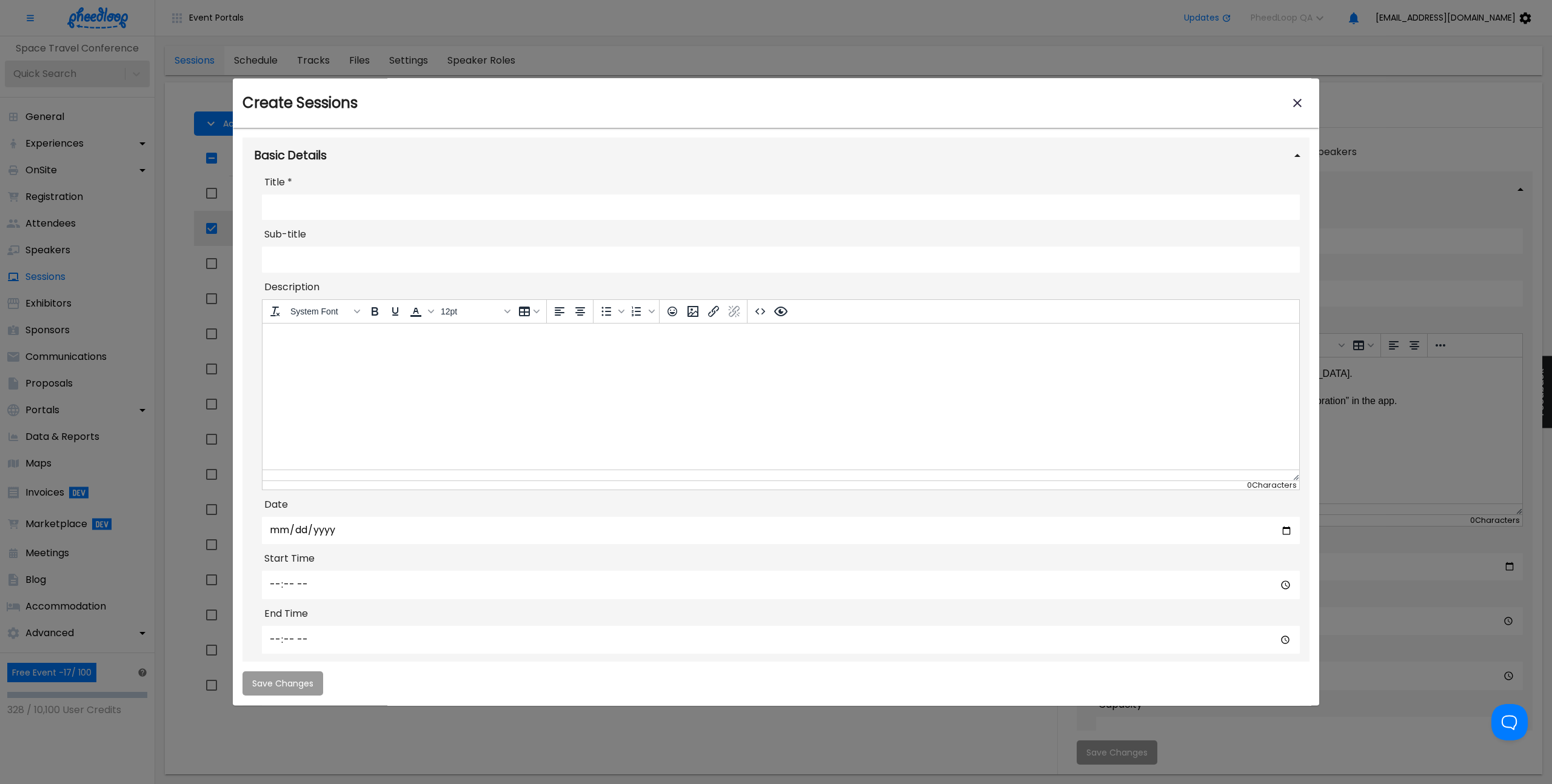 click on "Basic Details   Title    *   Sub-title   Description System Font To open the popup, press Shift+Enter 12pt To open the popup, press Shift+Enter To open the popup, press Shift+Enter 0  Characters   Date   2025-10-01   Start Time     End Time     Capacity   Location Select ... Select the location for this session. To add, edit, or delete locations, click on the Manage button.   Manage   Authors   Enter the authors for this session. Separate multiple authors with commas. Speakers Select ... Select the speakers associated with this session. Each selected speaker will have access to the session's polls, files, questions, and feedback via their speaker dashboards, as well as have their profile shown on the session's information page. Other Details Sponsors Select ... Formats Select ... Select the formats associated with this session. If you don't have multiple formats at your event, you can ignore this area entirely.   Manage Target Audiences Select ...   Manage Sub-Sessions Select... Tracks Select ..." at bounding box center [776, 626] 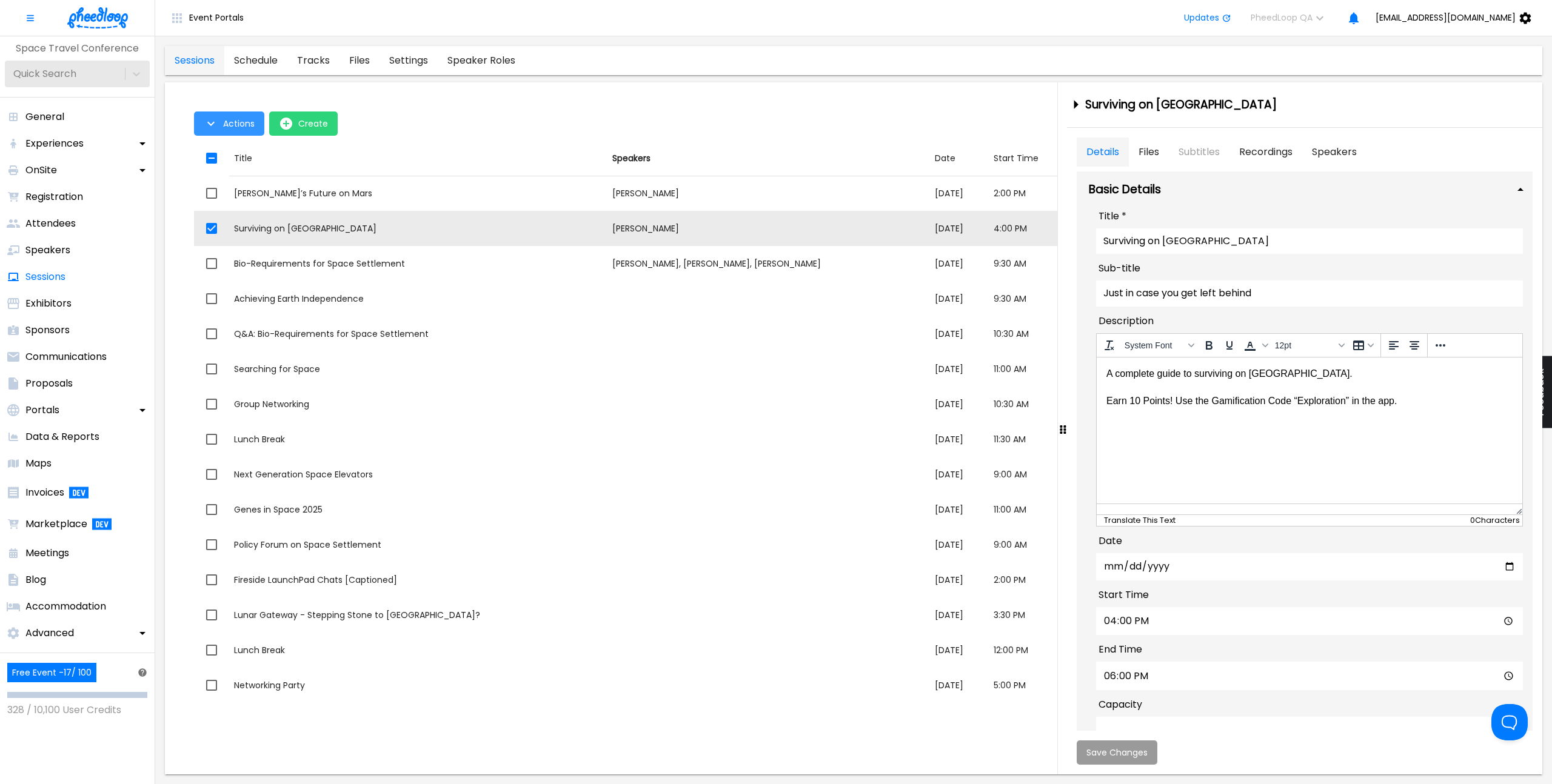 click on "Actions" at bounding box center (229, 124) 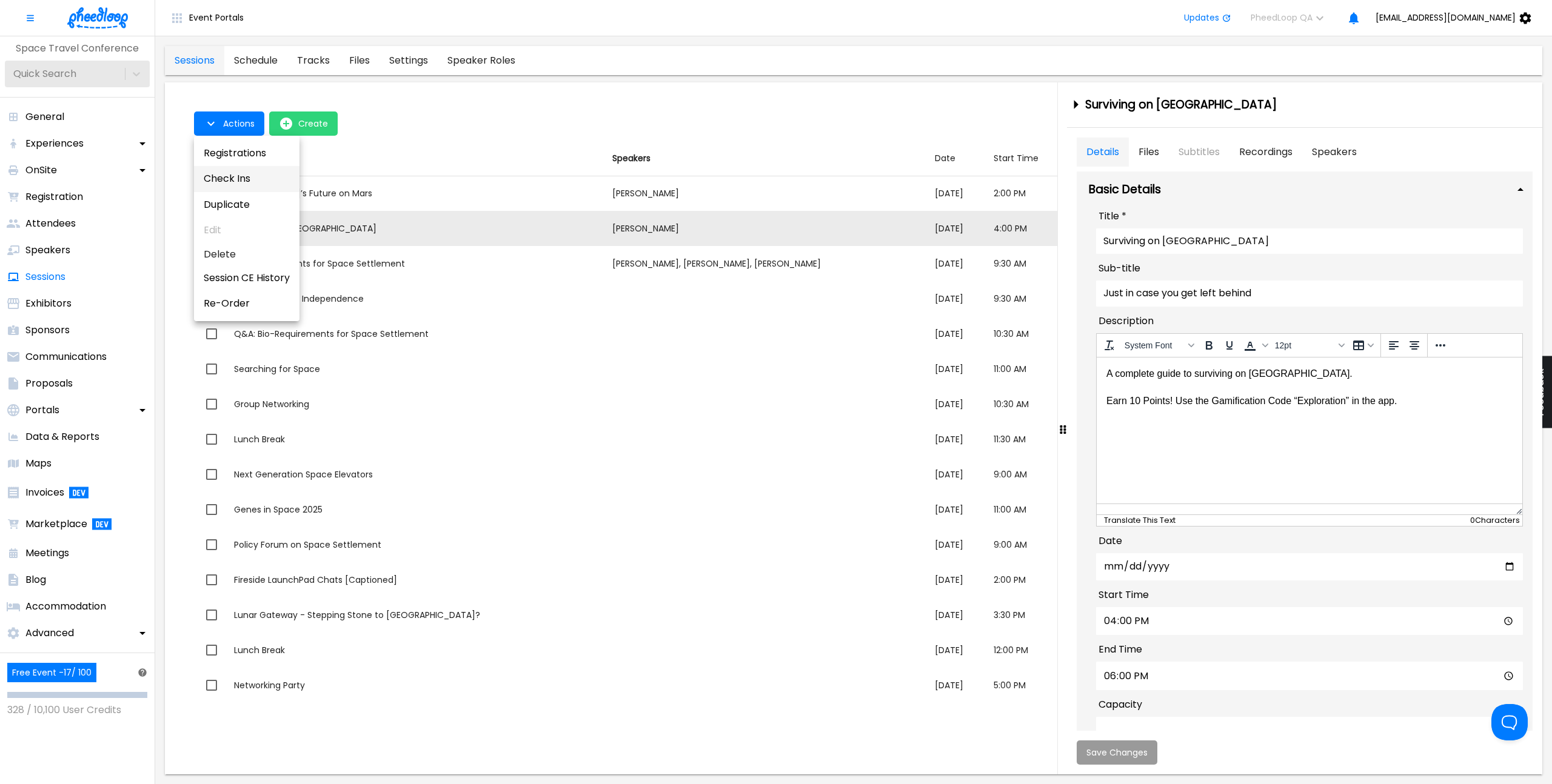 click on "Check Ins" at bounding box center [247, 179] 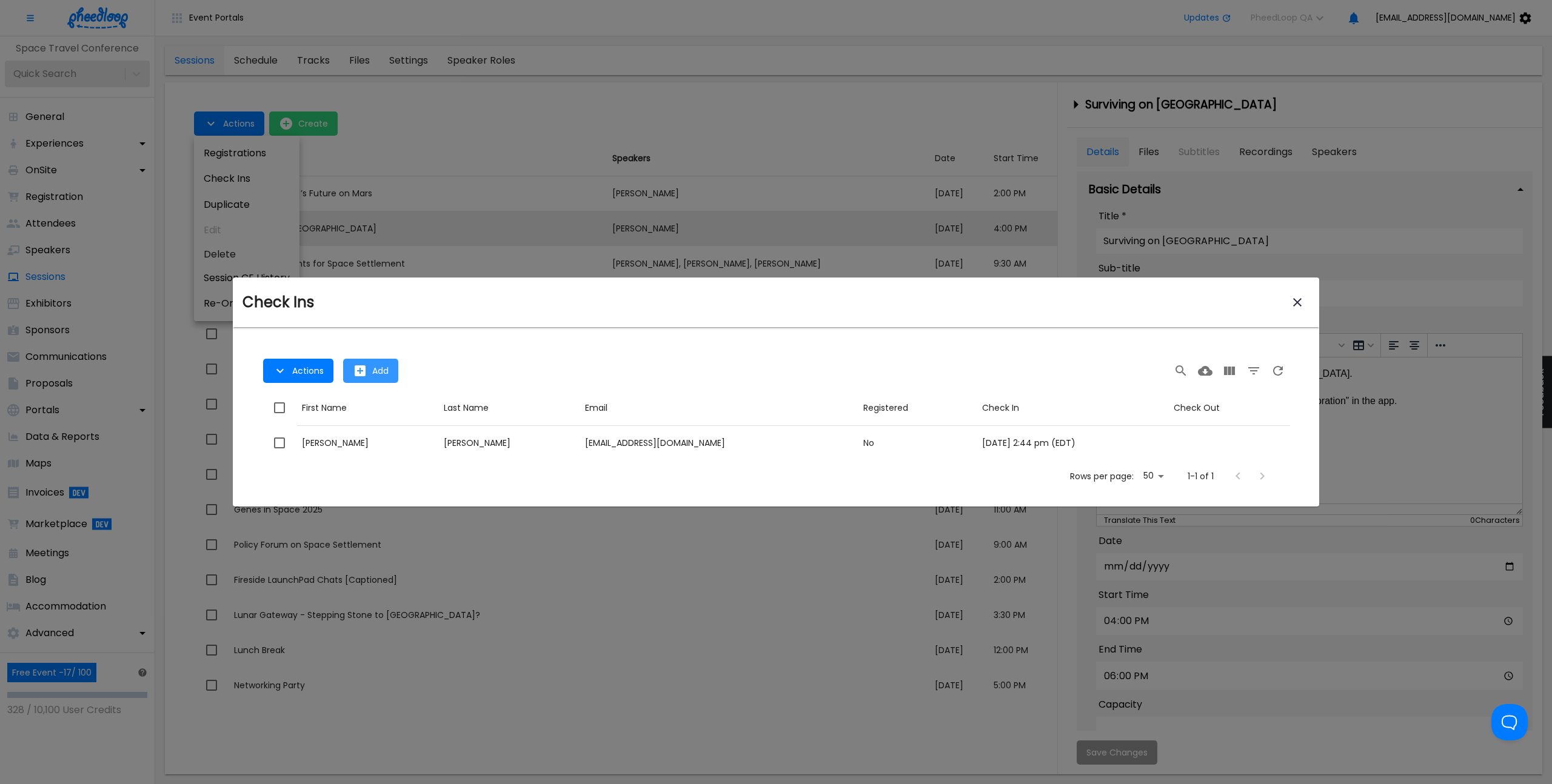 click on "Add" at bounding box center (370, 371) 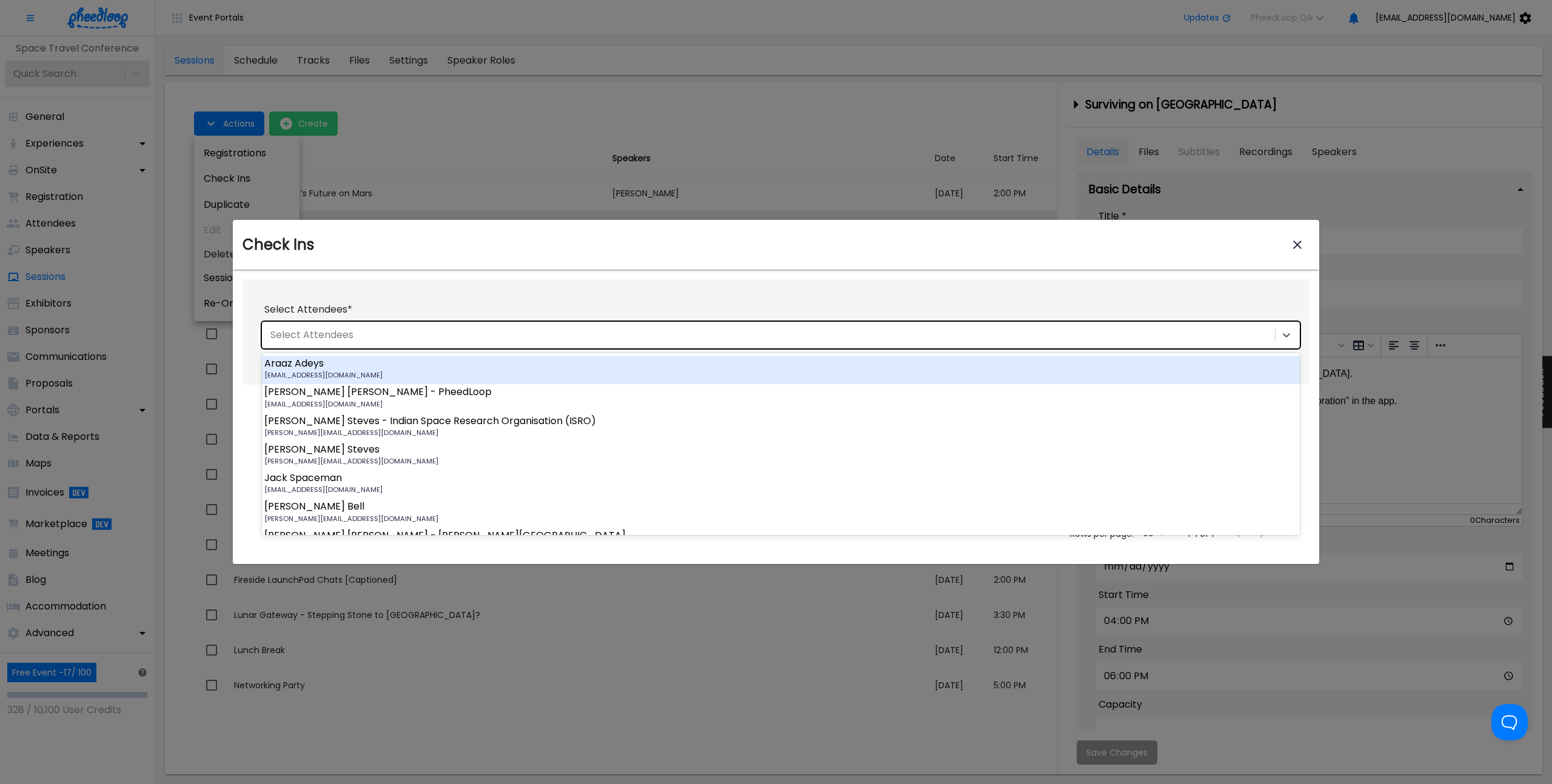 click on "Select Attendees" at bounding box center (781, 335) 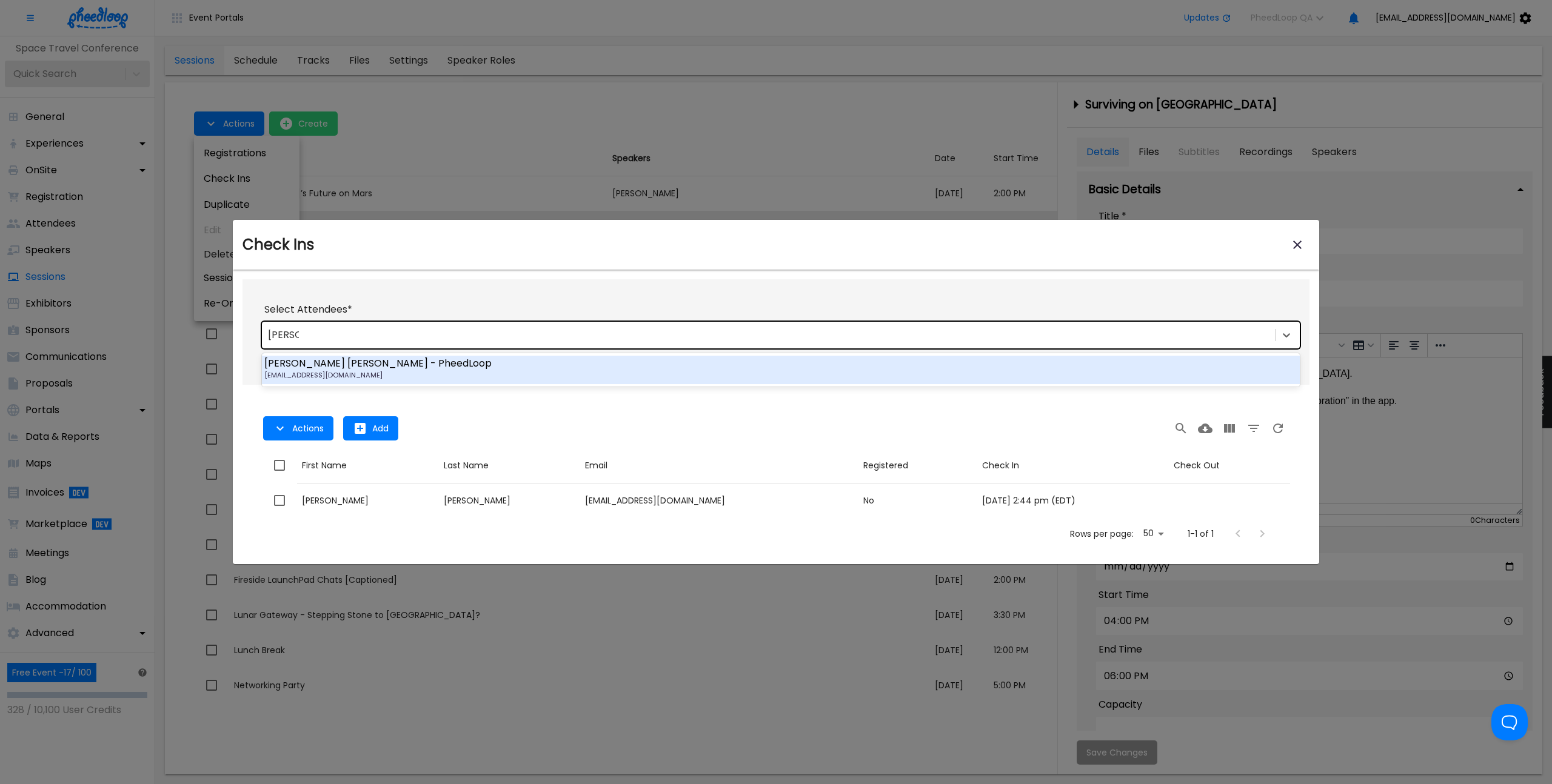 type on "bryan" 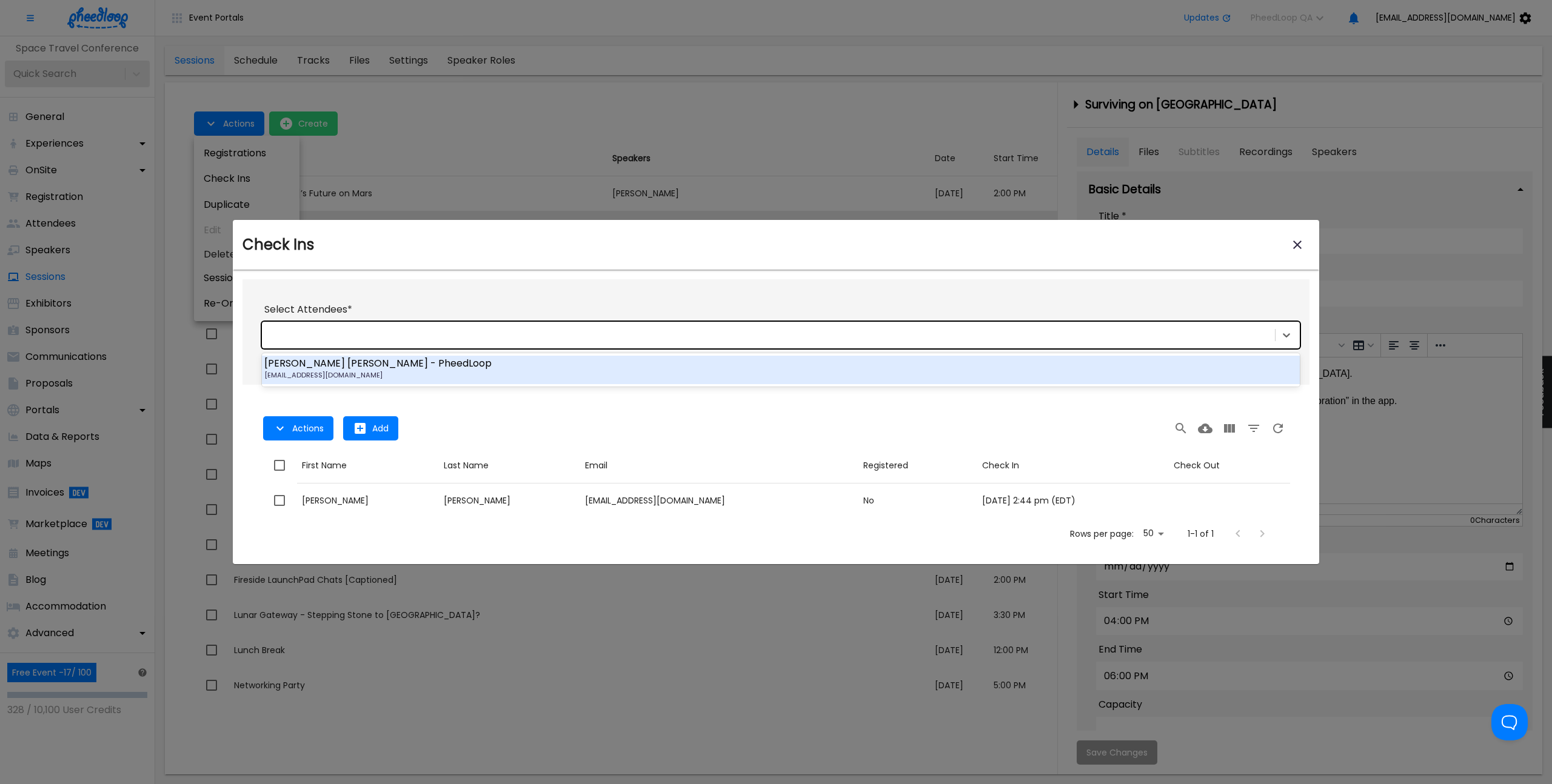 drag, startPoint x: 440, startPoint y: 393, endPoint x: 445, endPoint y: 372, distance: 21.587033 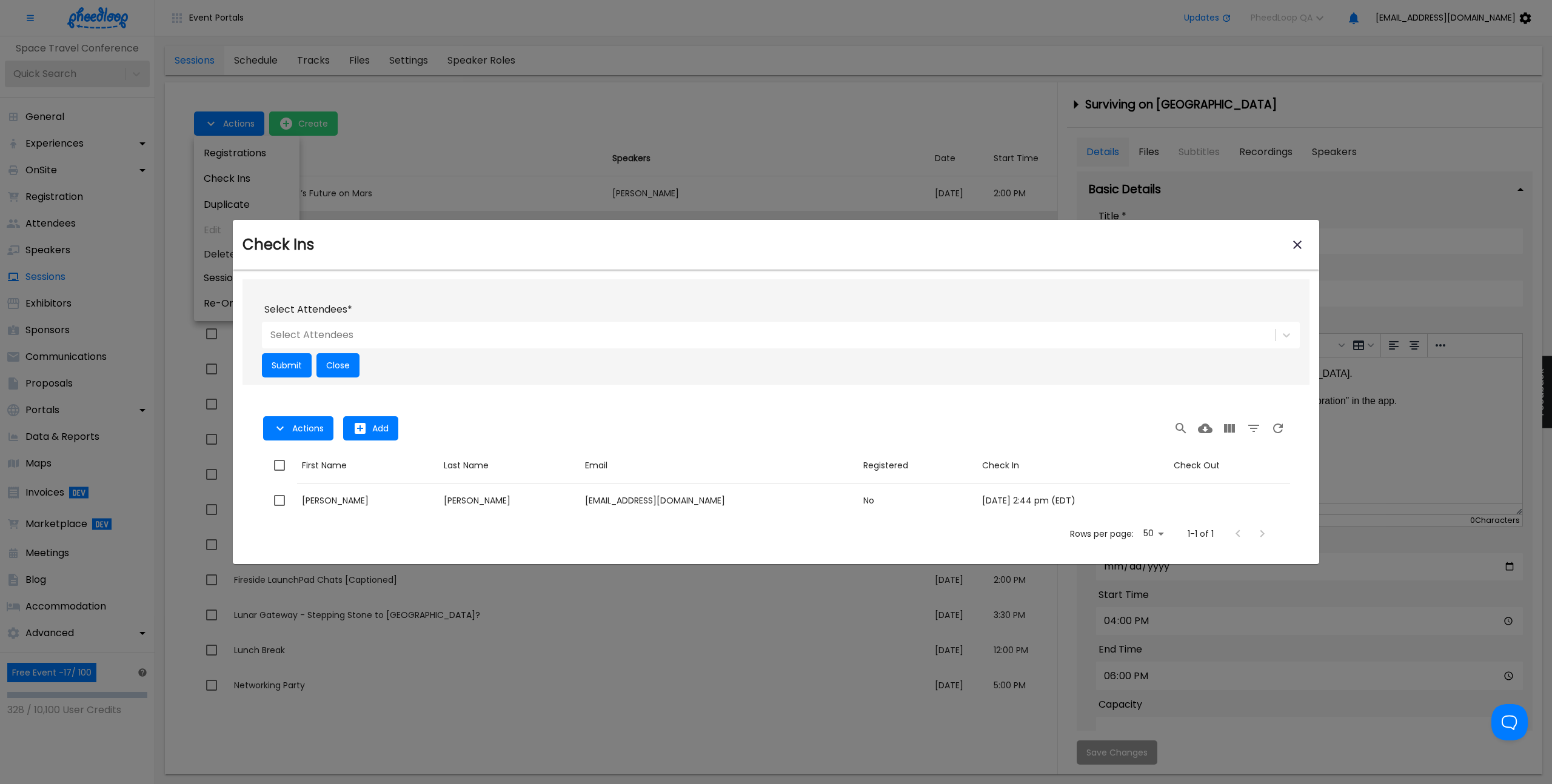 click at bounding box center [768, 335] 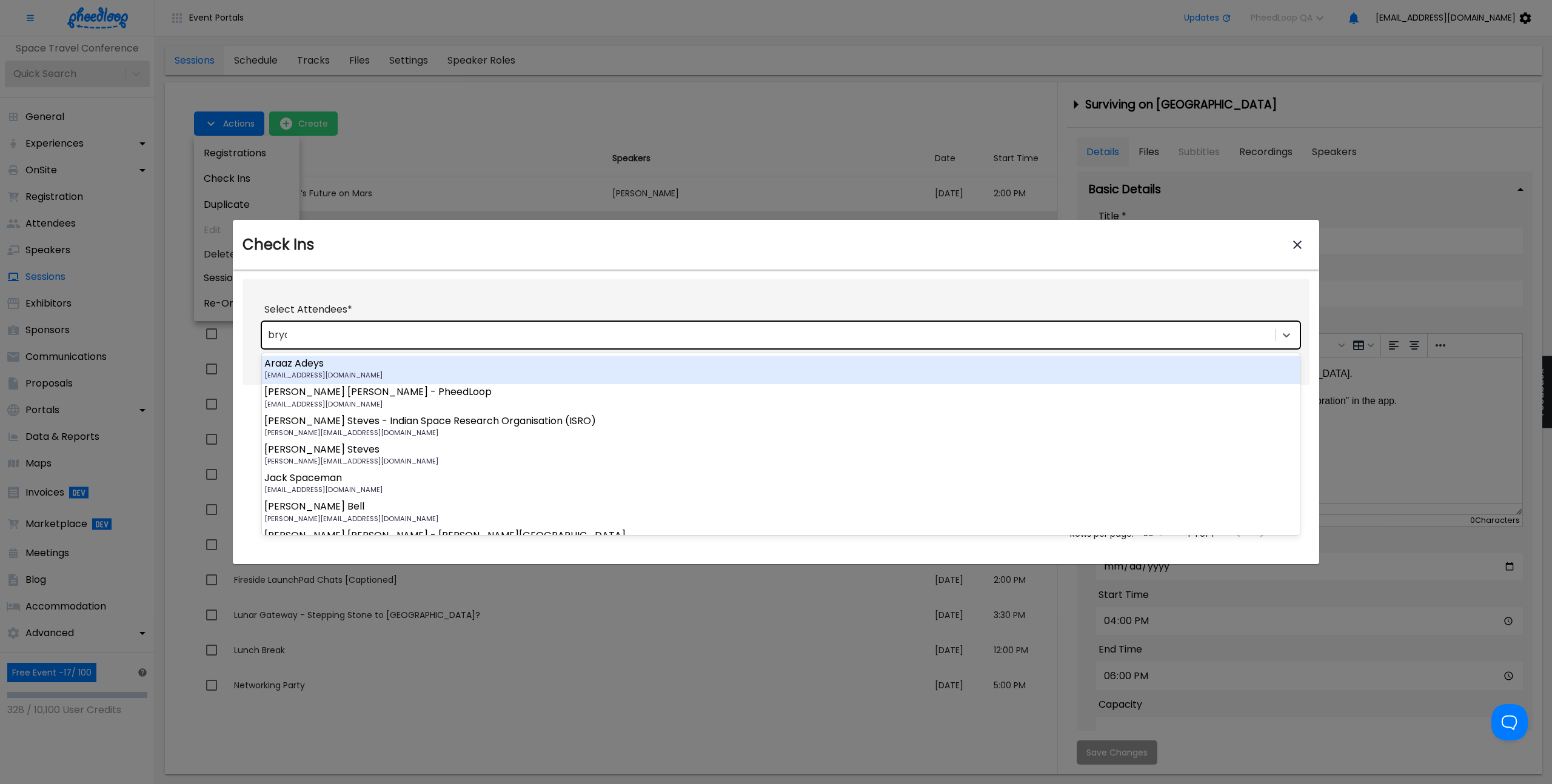 type on "bryan" 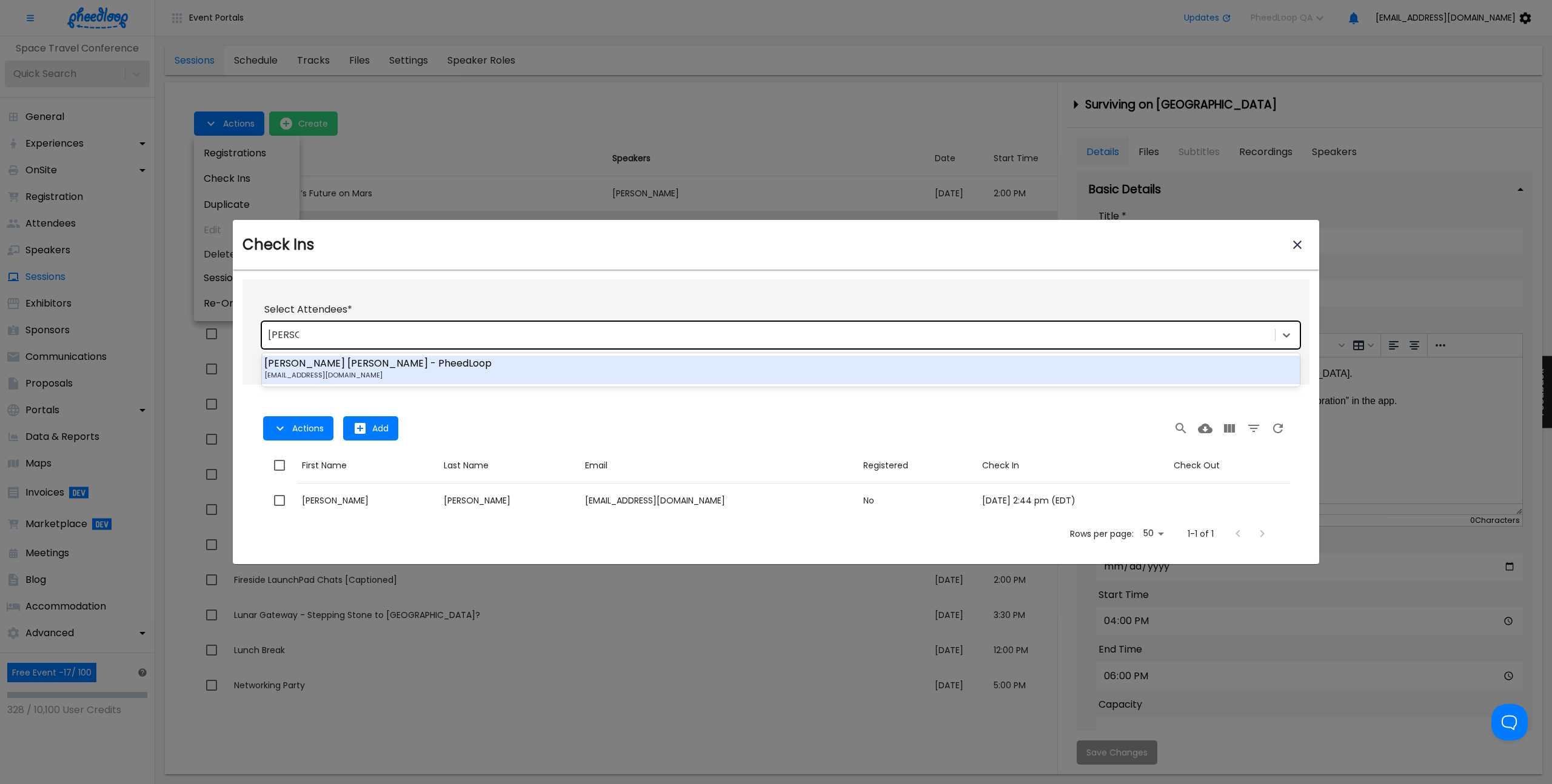 click on "- PheedLoop" at bounding box center (461, 363) 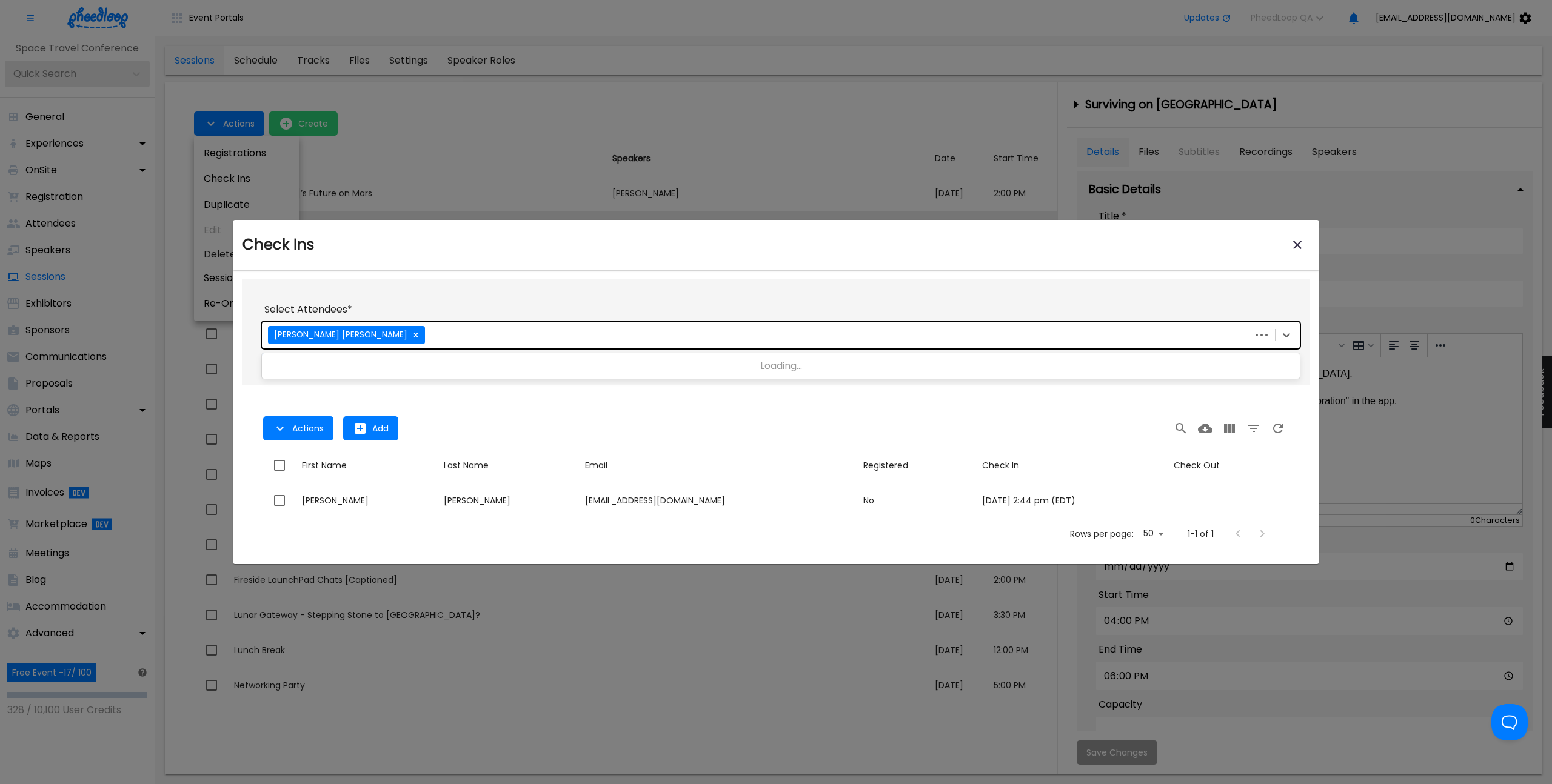 click at bounding box center (776, 290) 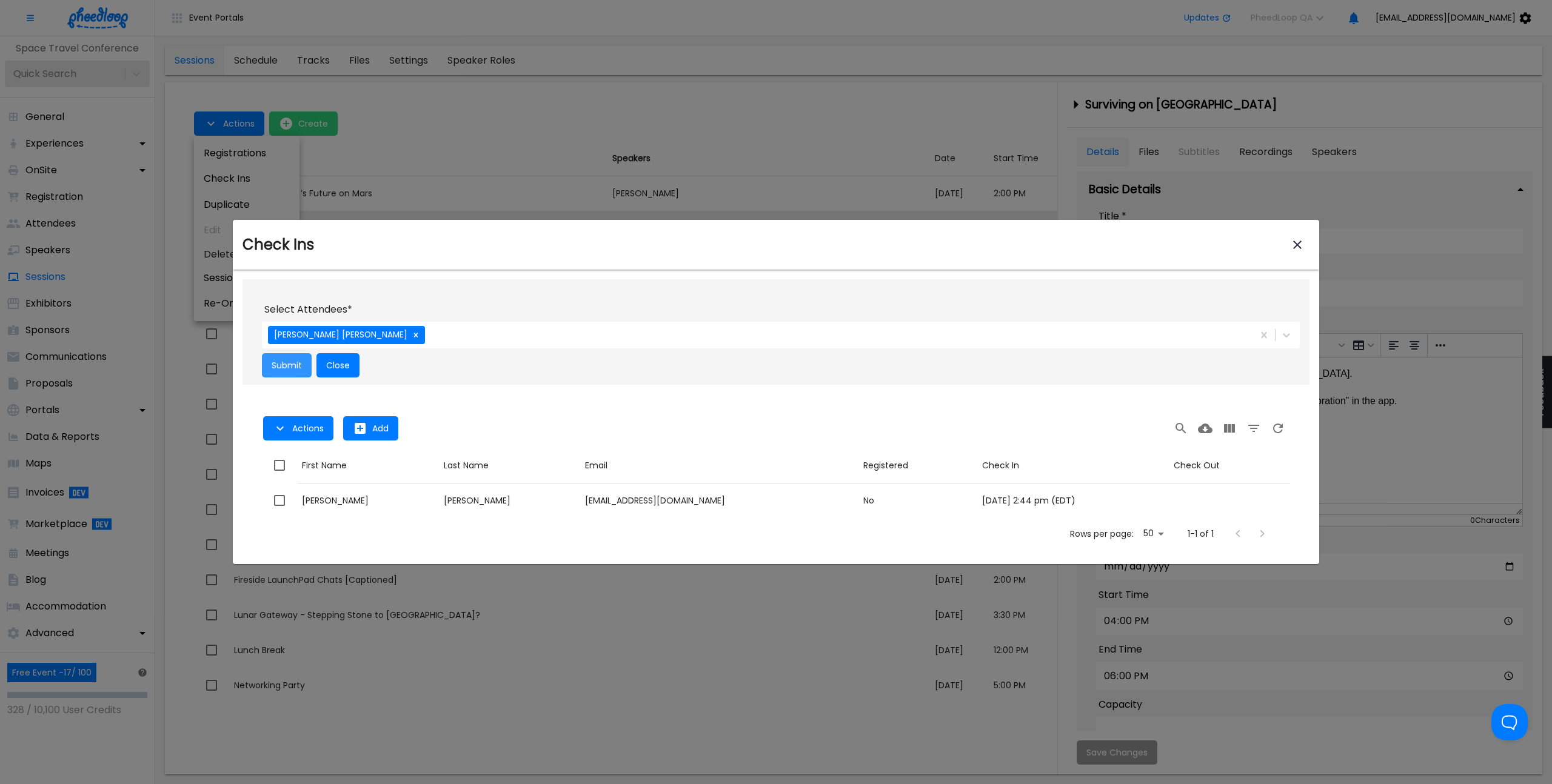 click on "Submit" at bounding box center (287, 365) 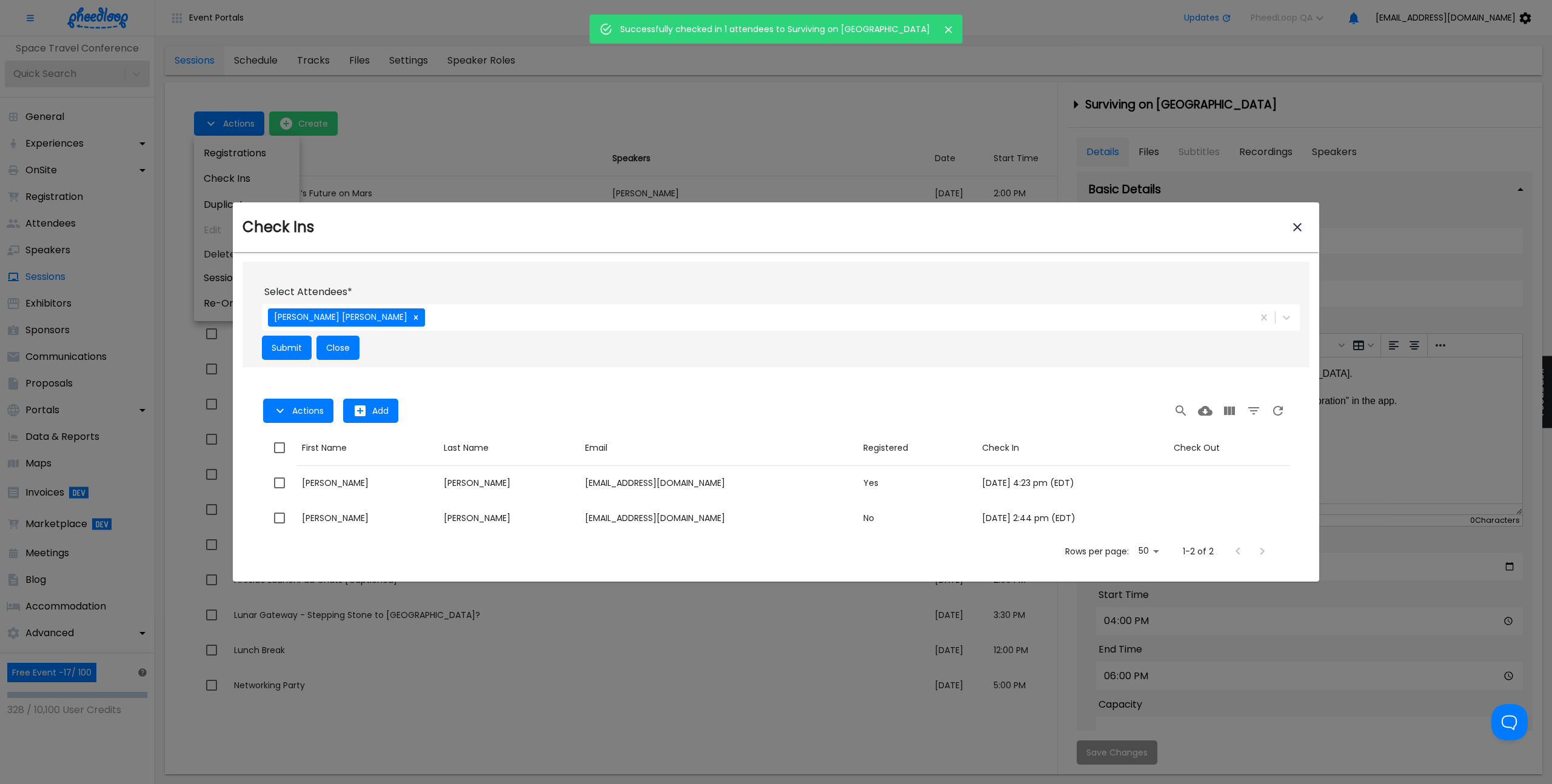 click at bounding box center [776, 392] 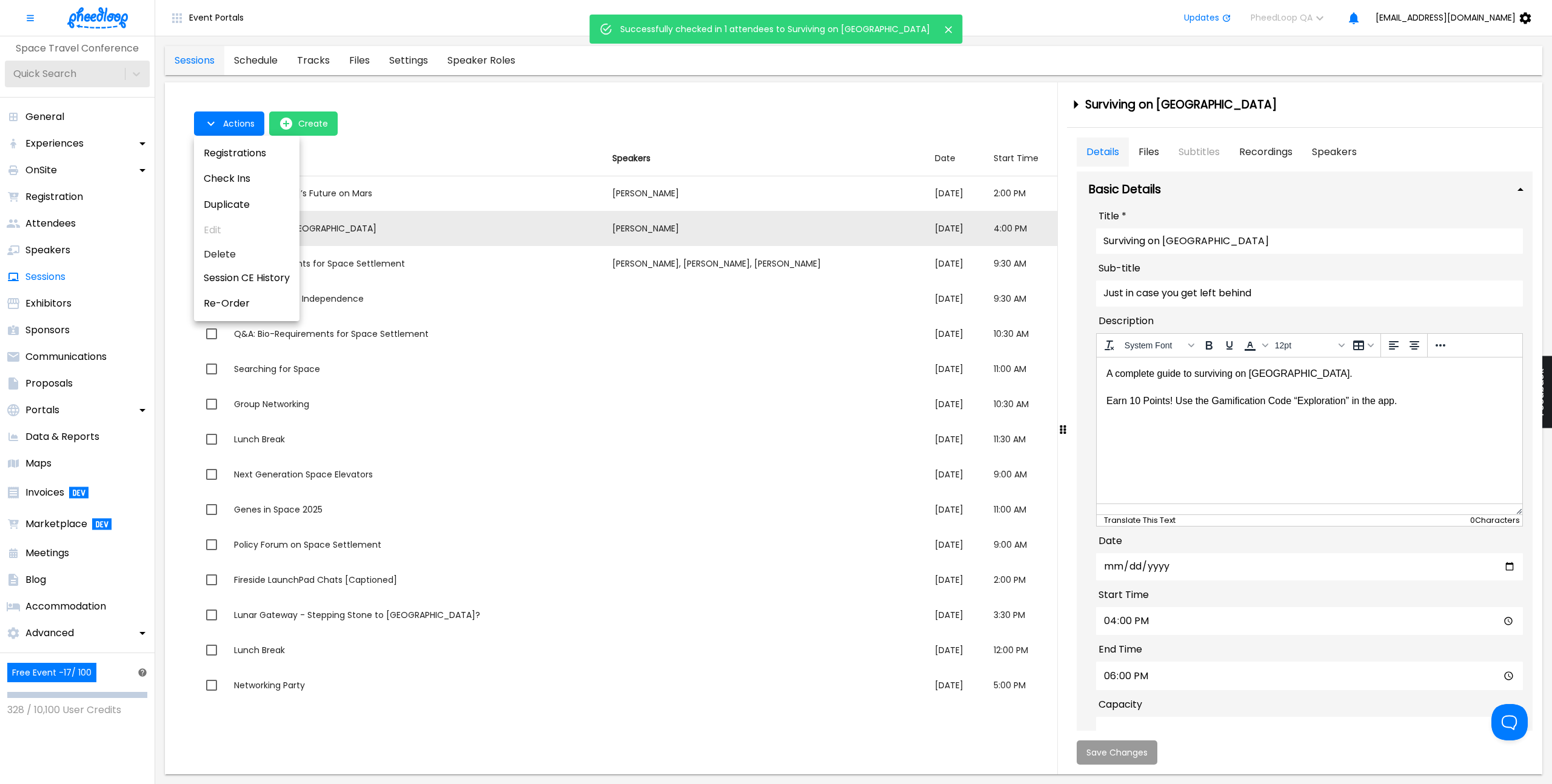 click at bounding box center [776, 392] 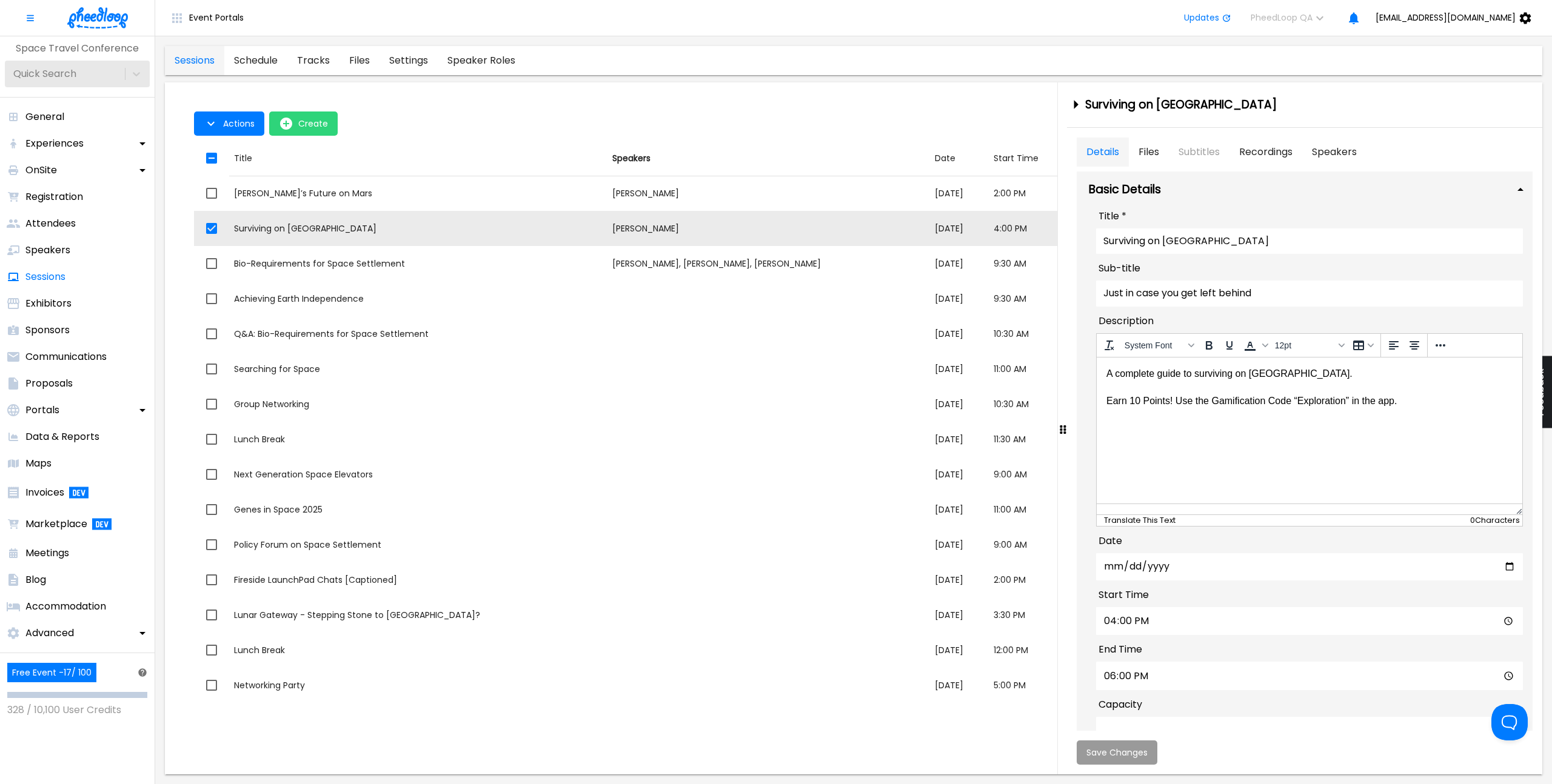click at bounding box center [776, 392] 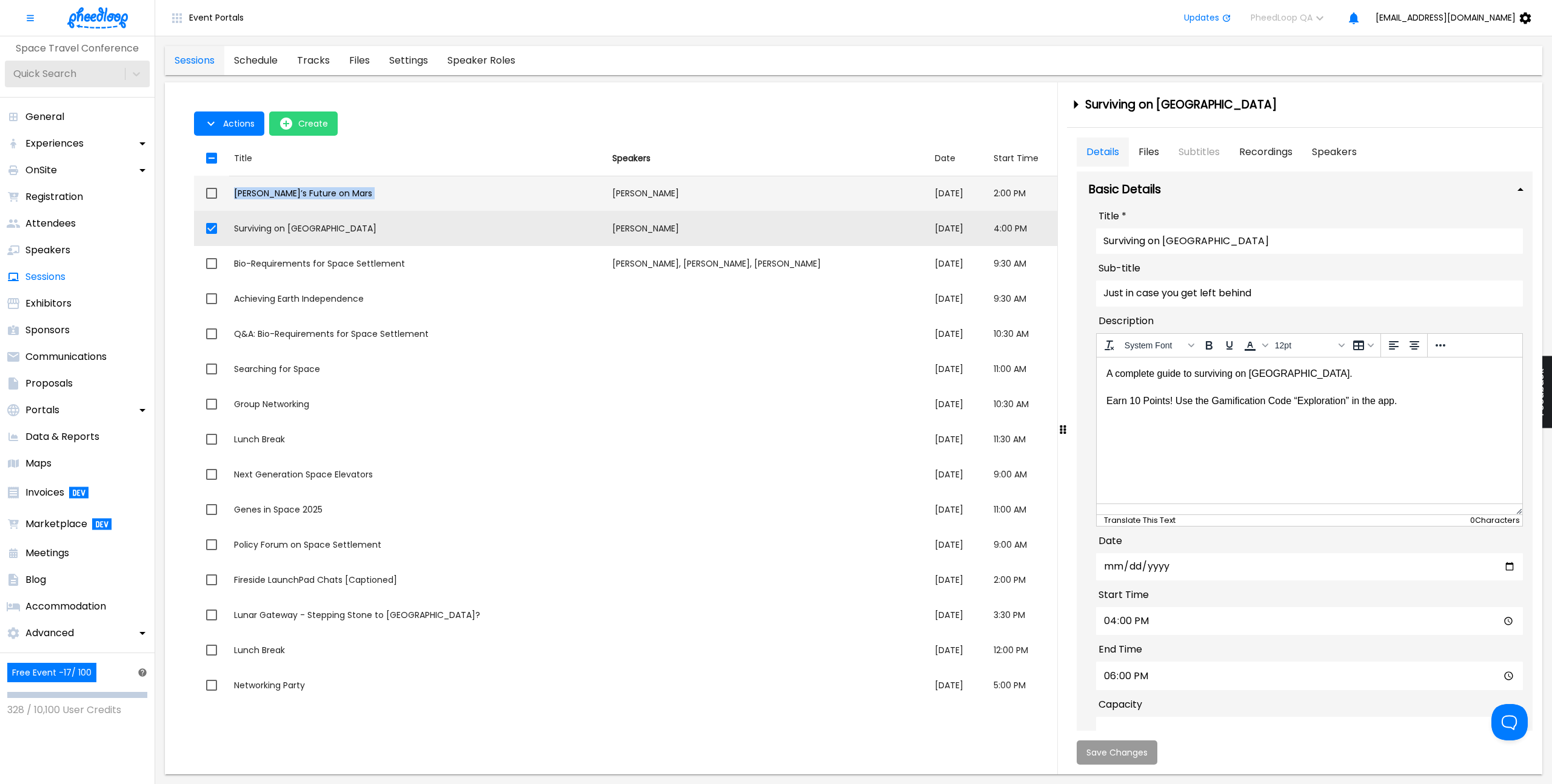 click on "Mankind’s Future on Mars" at bounding box center (418, 193) 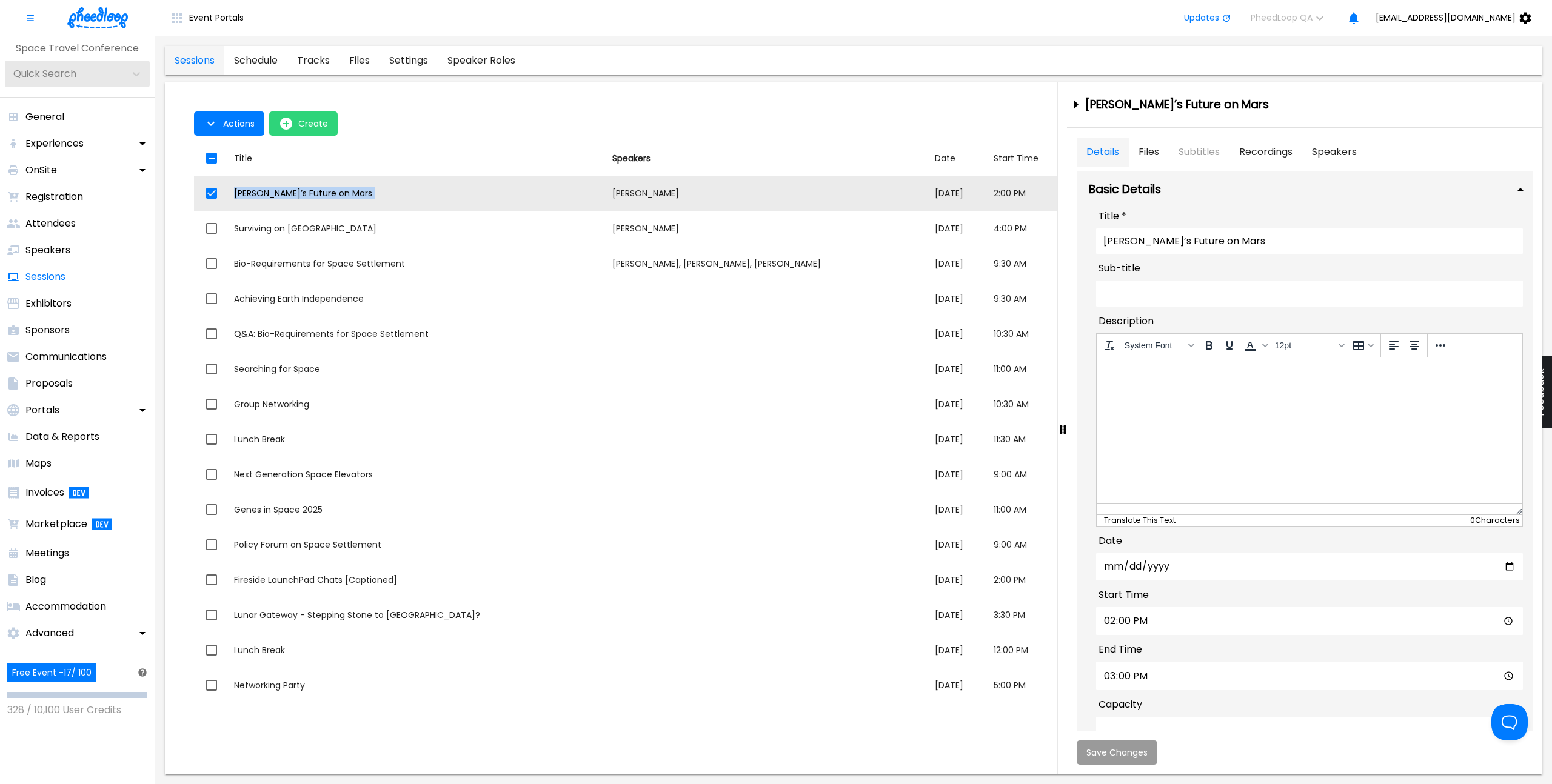 type on "14:00" 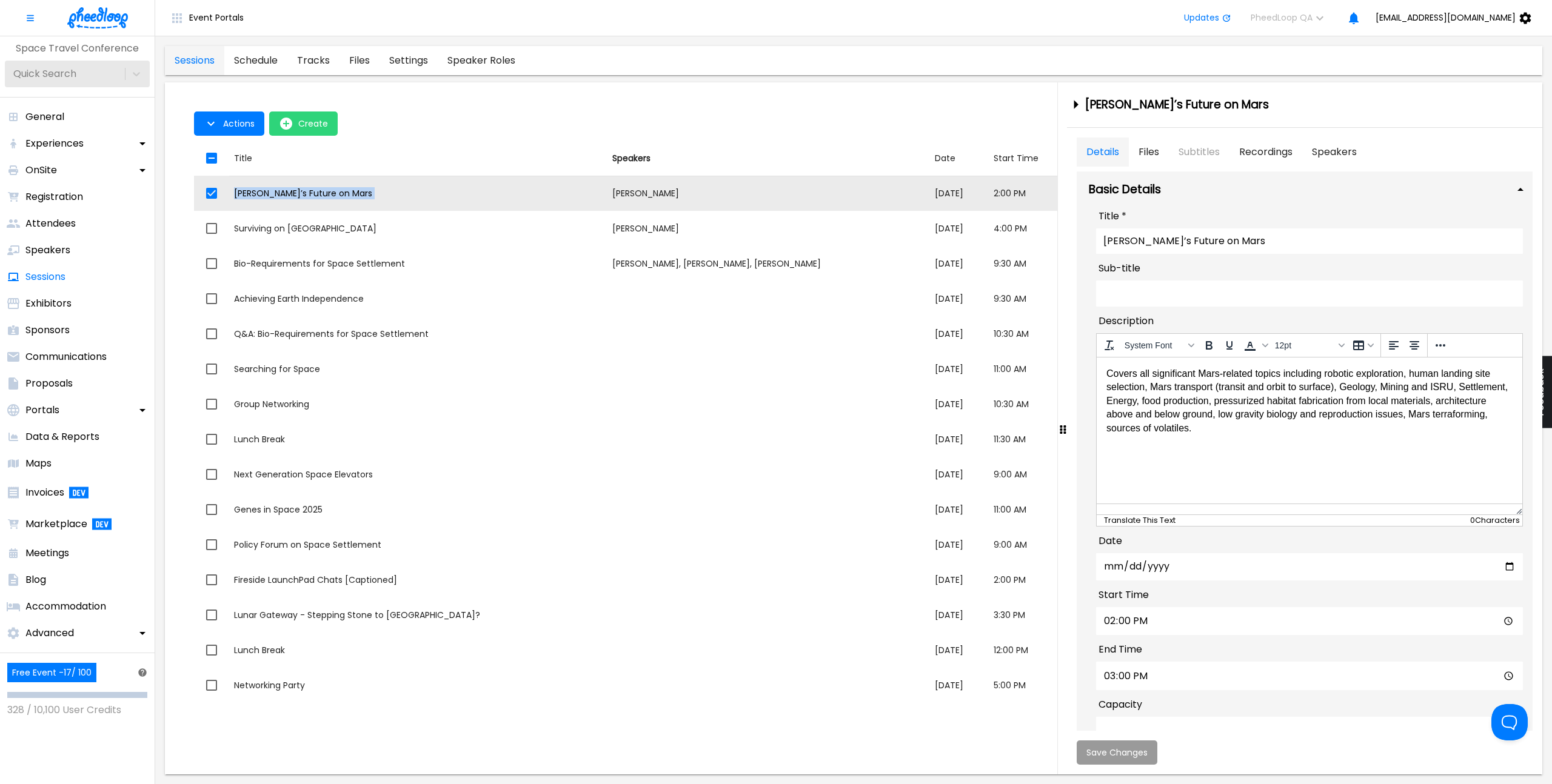 scroll, scrollTop: 0, scrollLeft: 0, axis: both 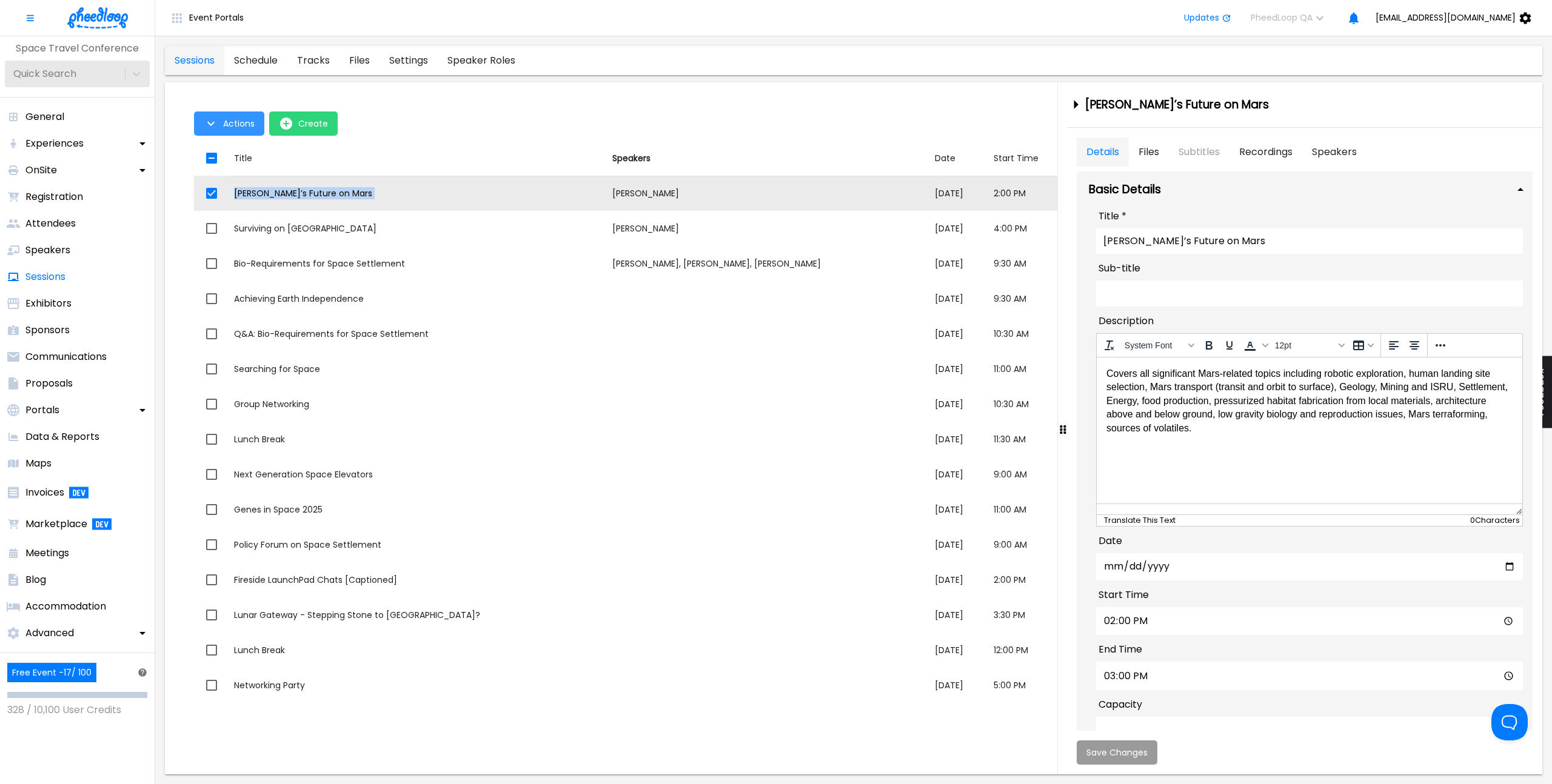 click on "Actions" at bounding box center (229, 124) 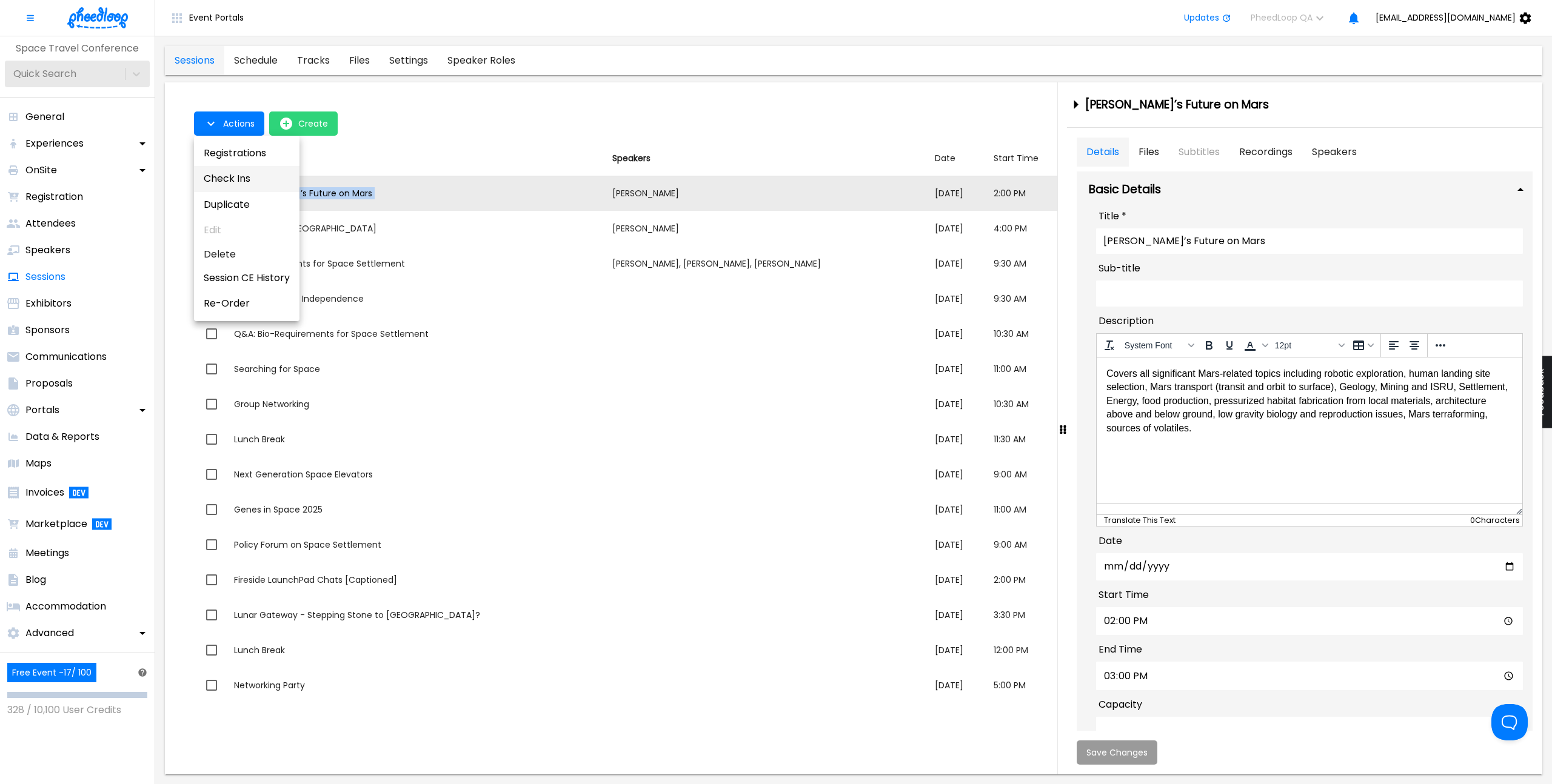 click on "Check Ins" at bounding box center (247, 179) 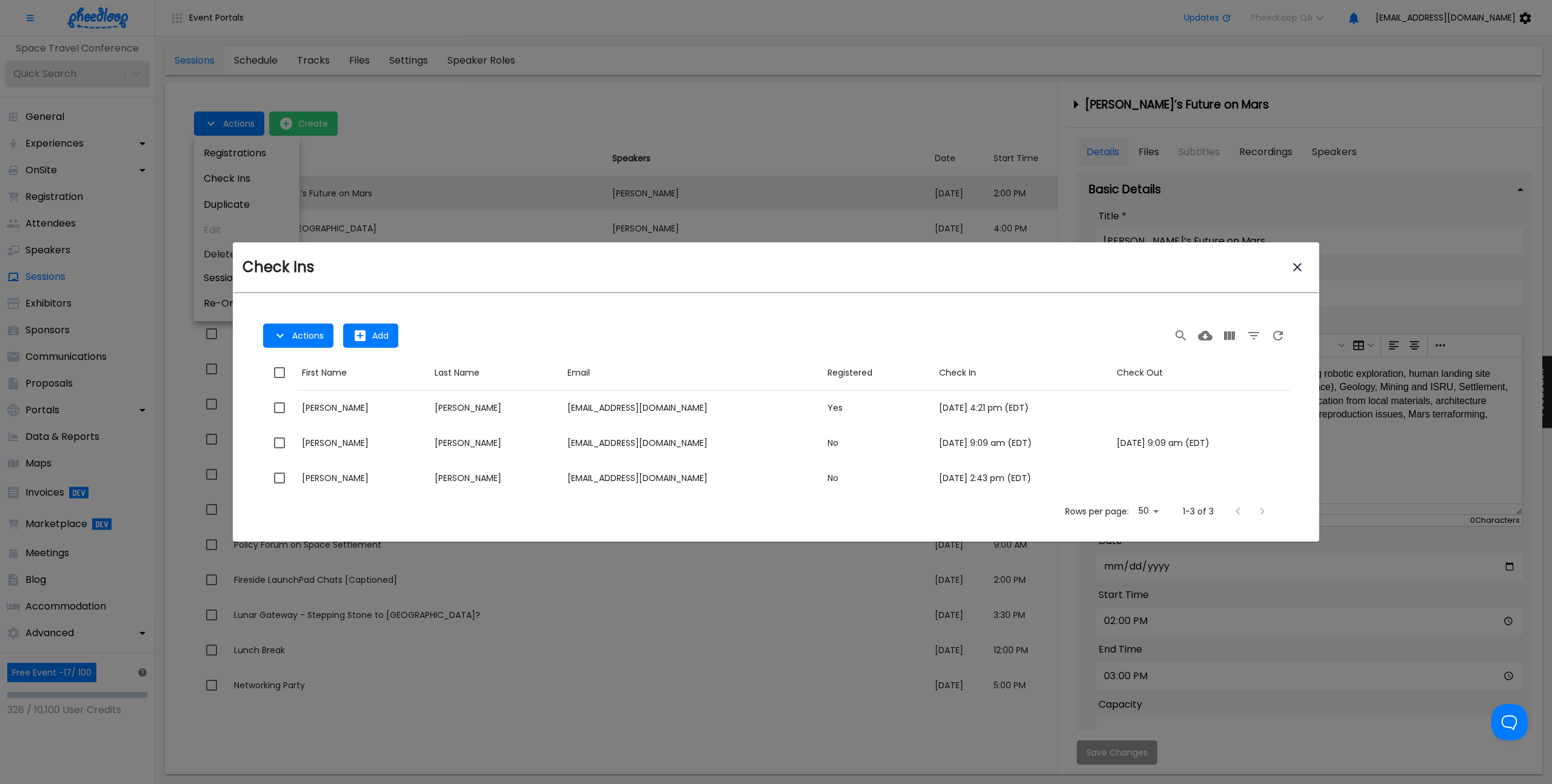 drag, startPoint x: 138, startPoint y: 362, endPoint x: 164, endPoint y: 356, distance: 26.683328 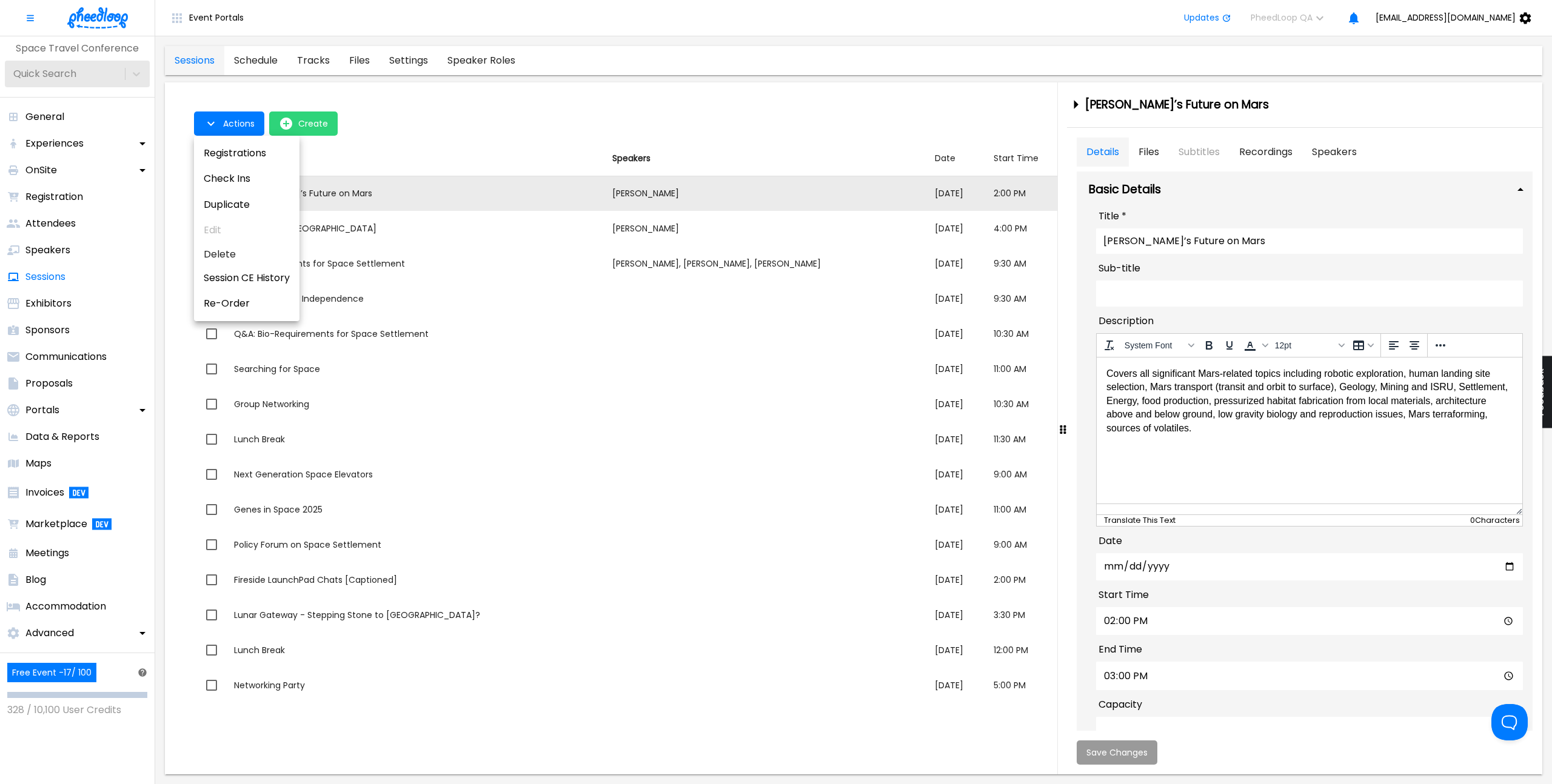 click at bounding box center [776, 392] 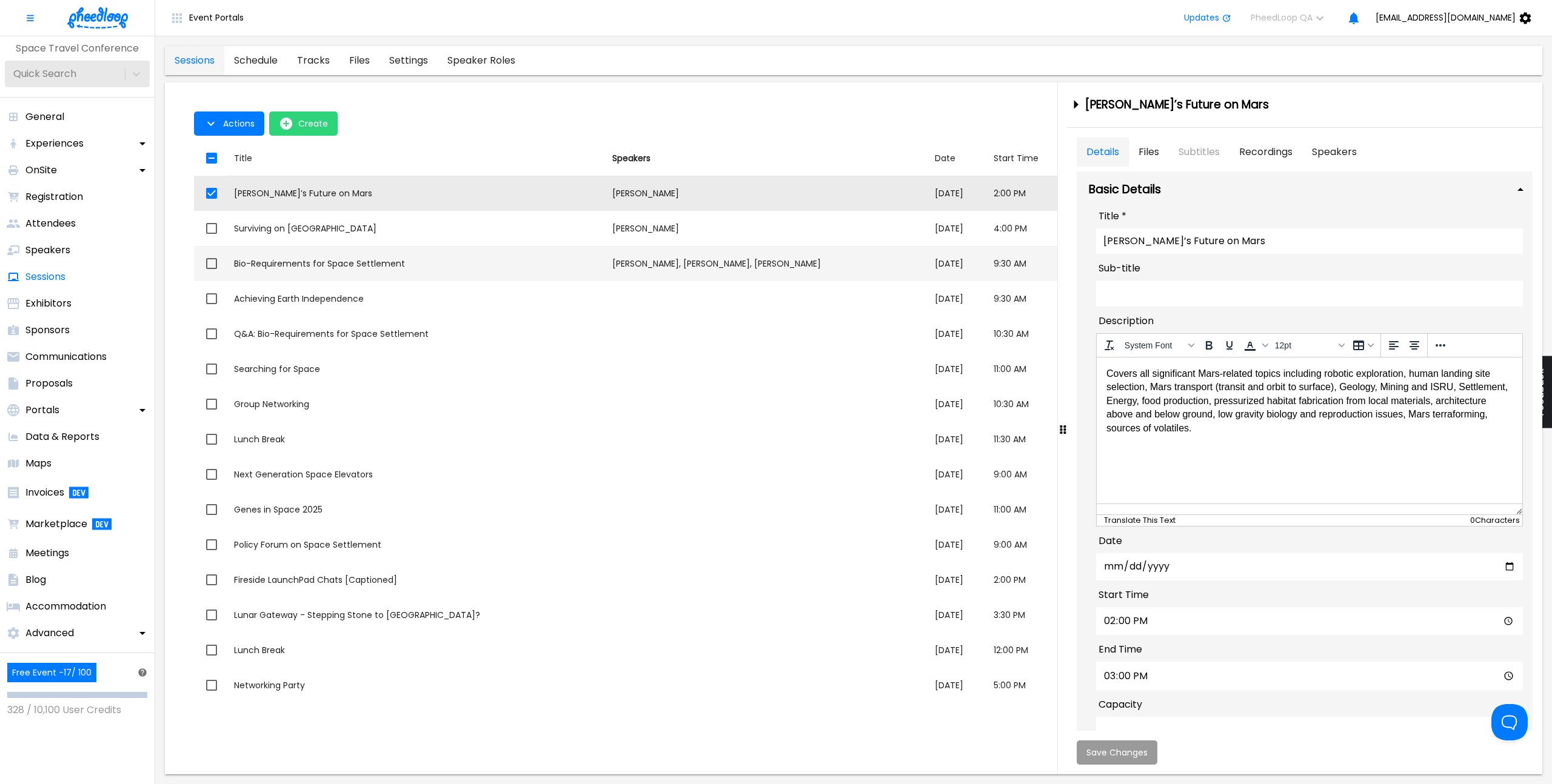 click on "Title Bio-Requirements for Space Settlement" at bounding box center (418, 264) 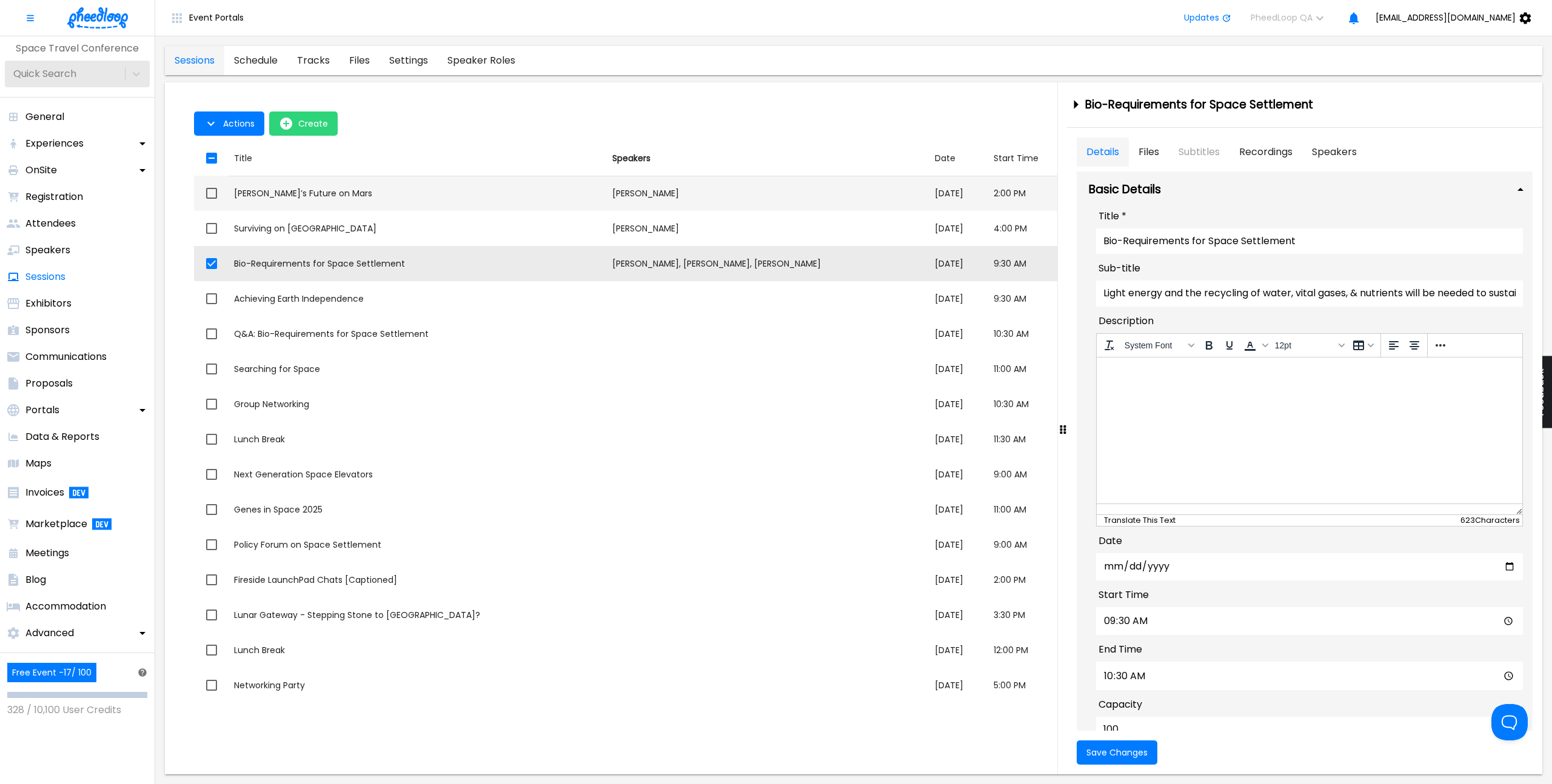 type on "09:30" 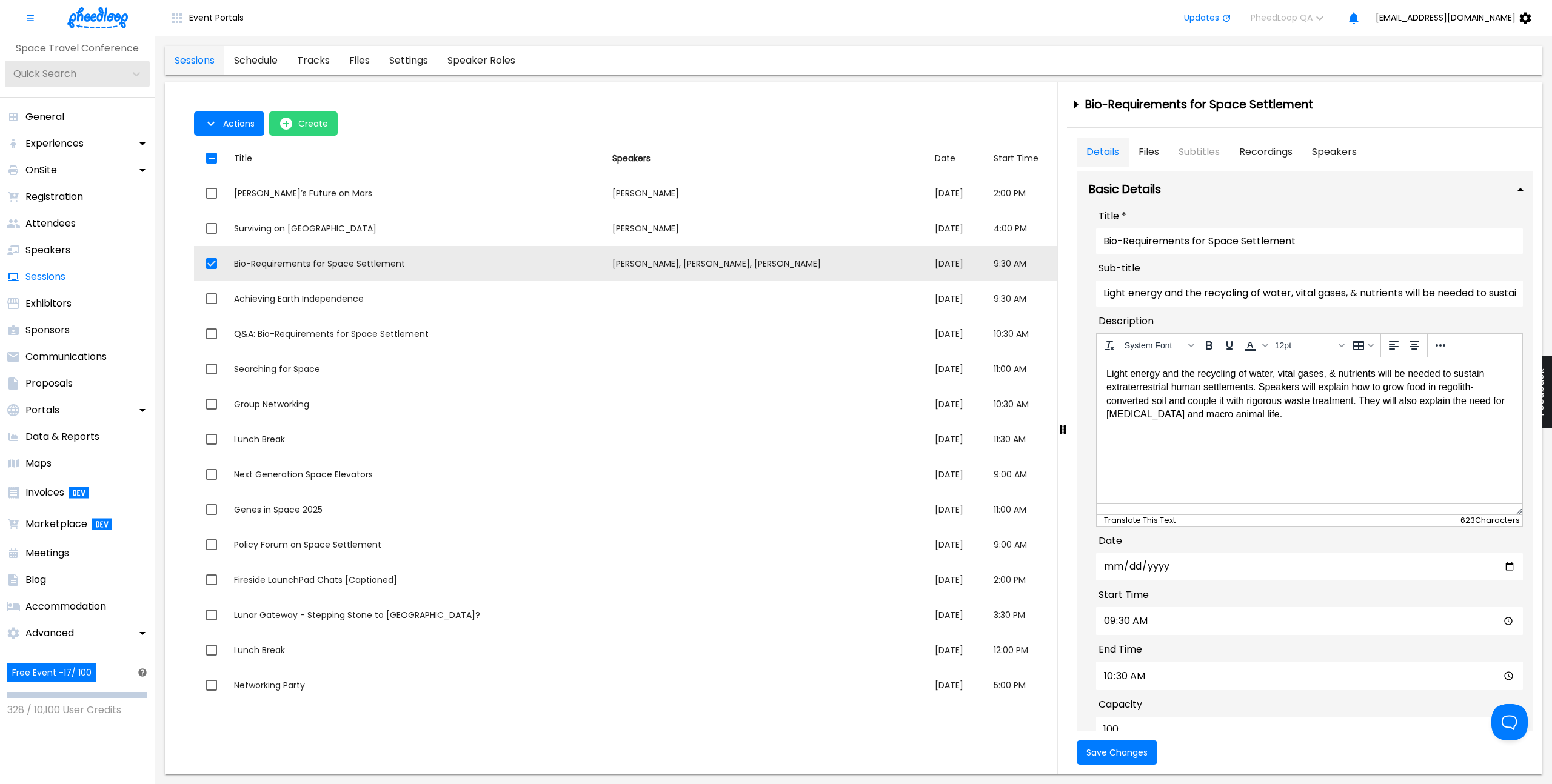 scroll, scrollTop: 0, scrollLeft: 0, axis: both 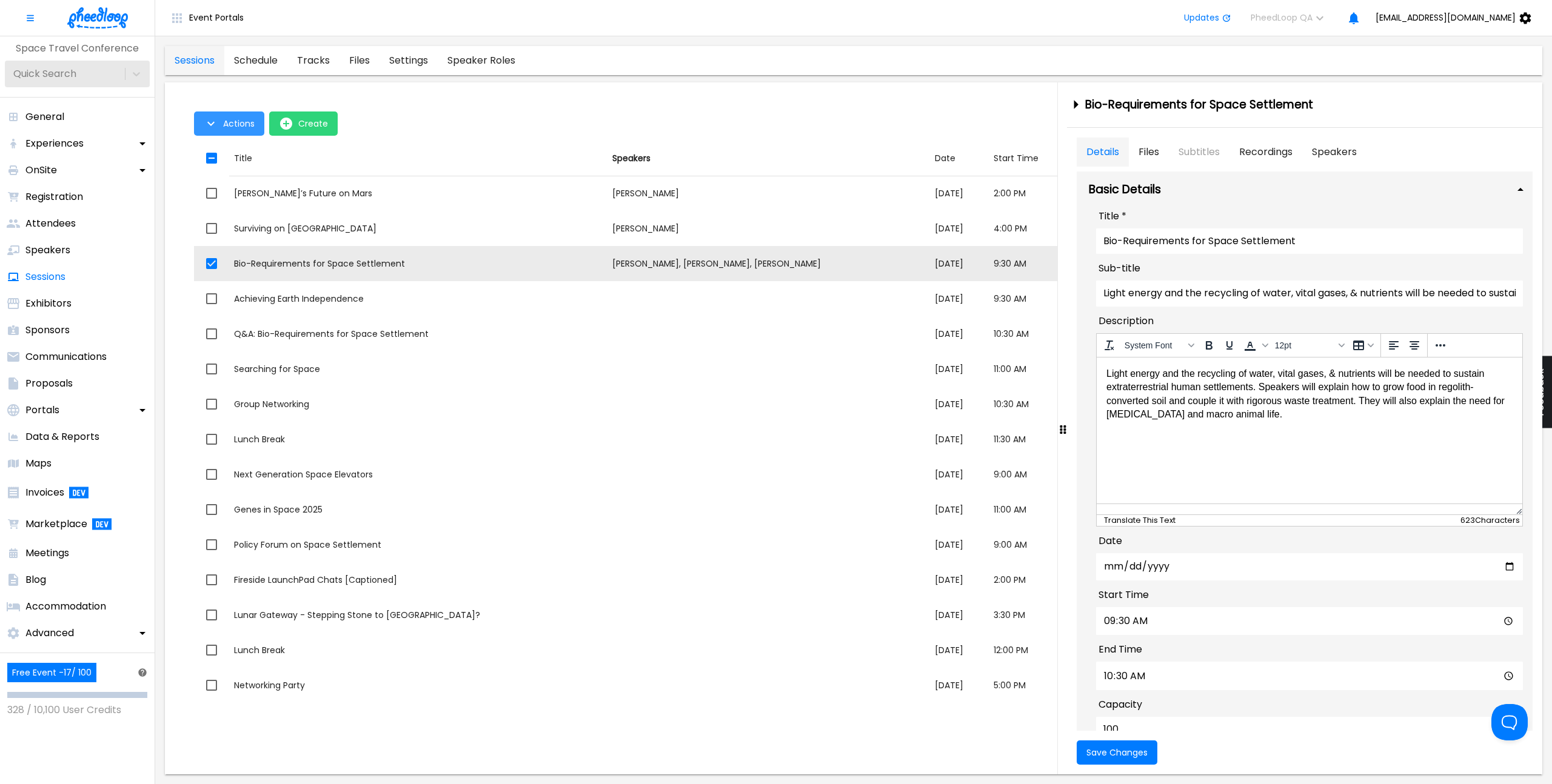 click on "Actions" at bounding box center (239, 124) 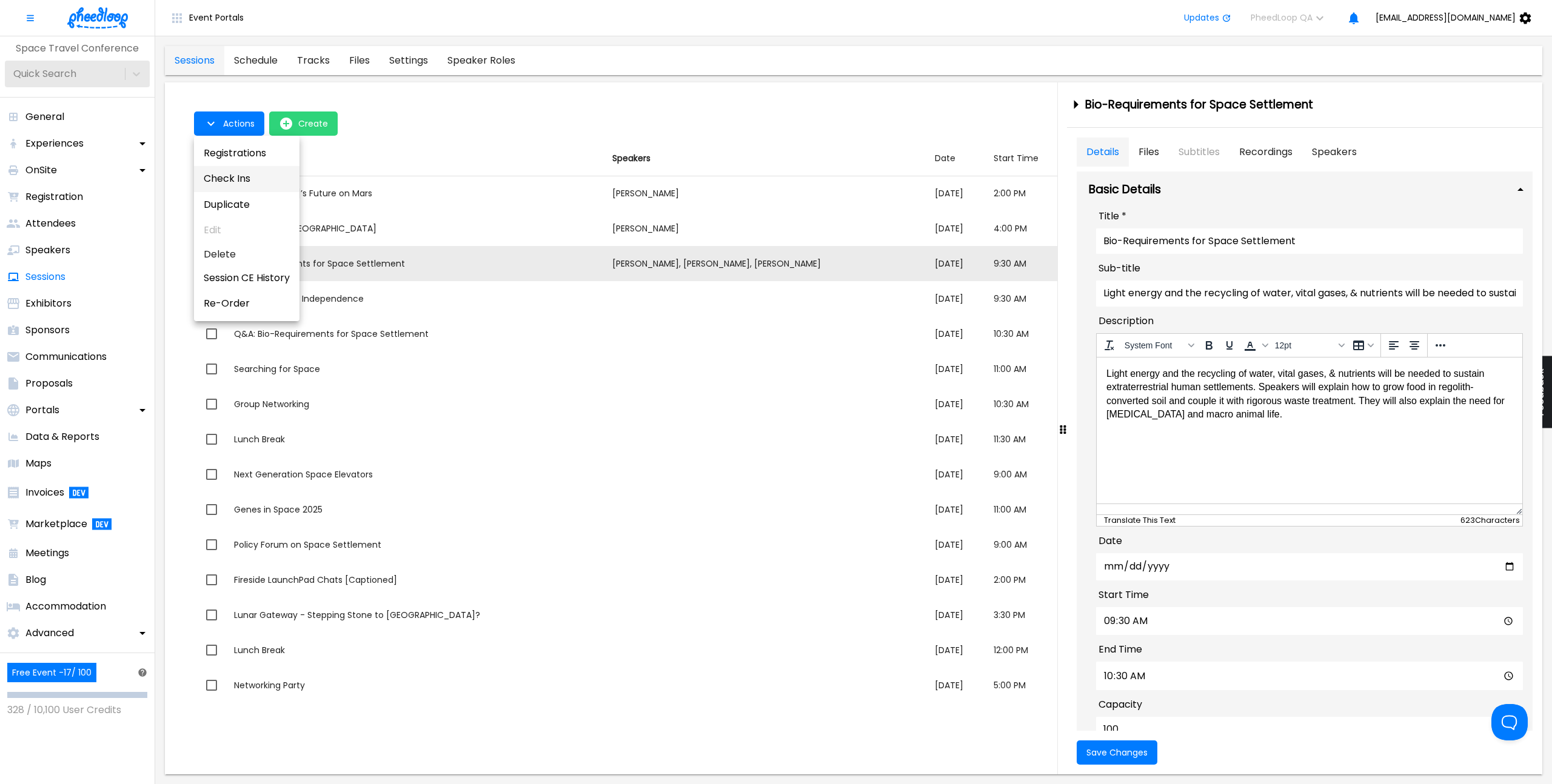 click on "Check Ins" at bounding box center [247, 179] 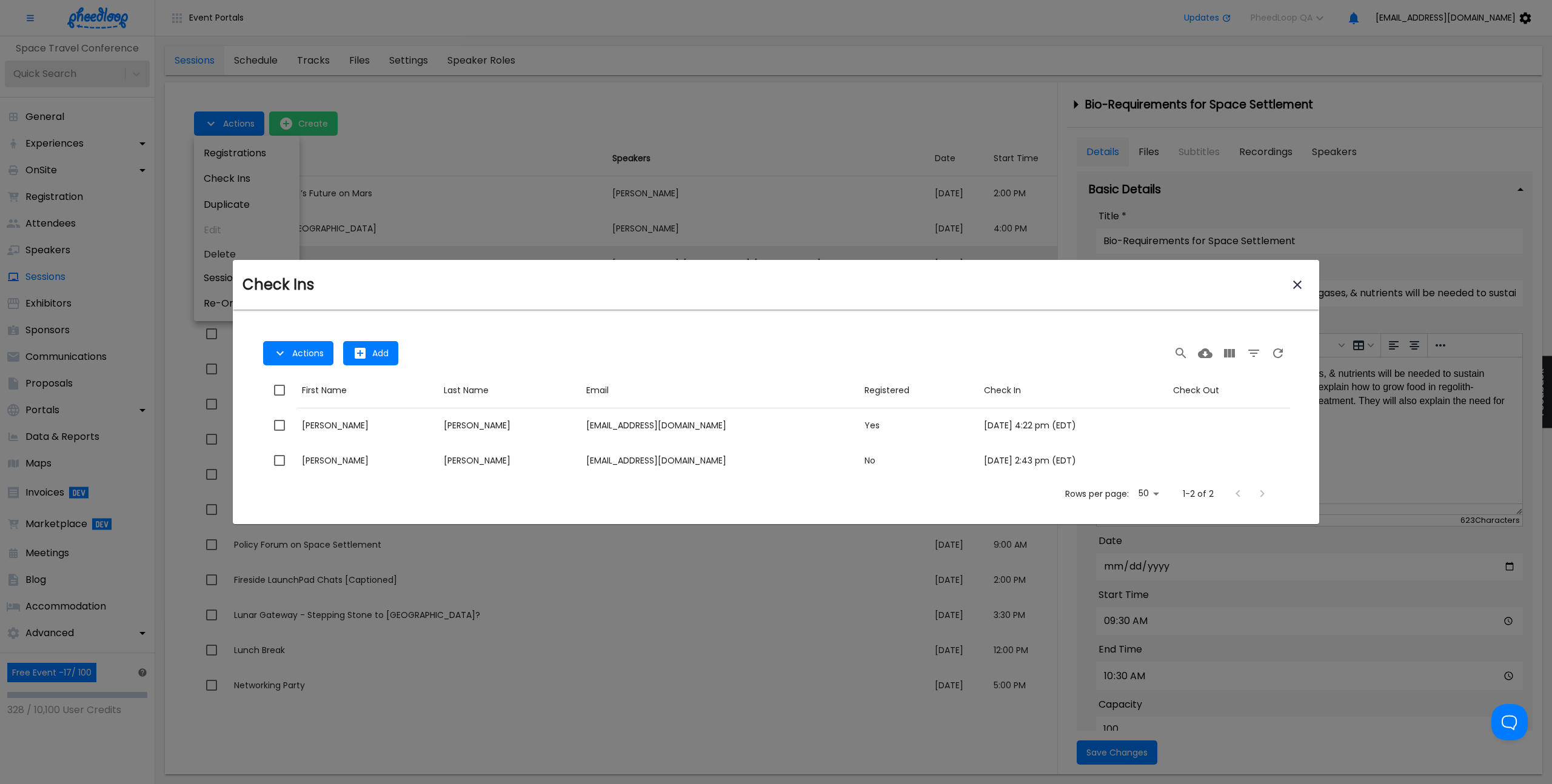 click at bounding box center (776, 392) 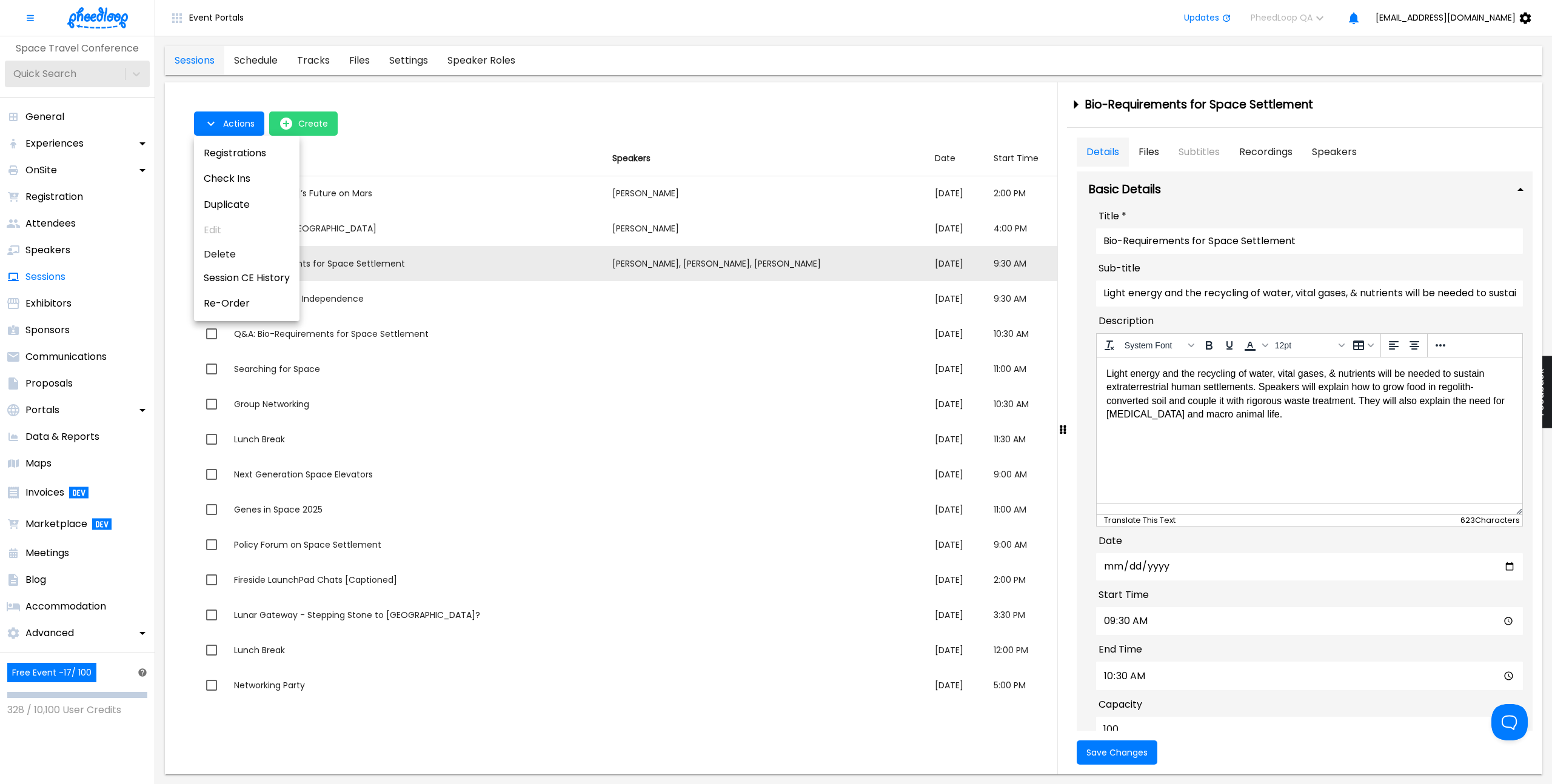 click at bounding box center (776, 392) 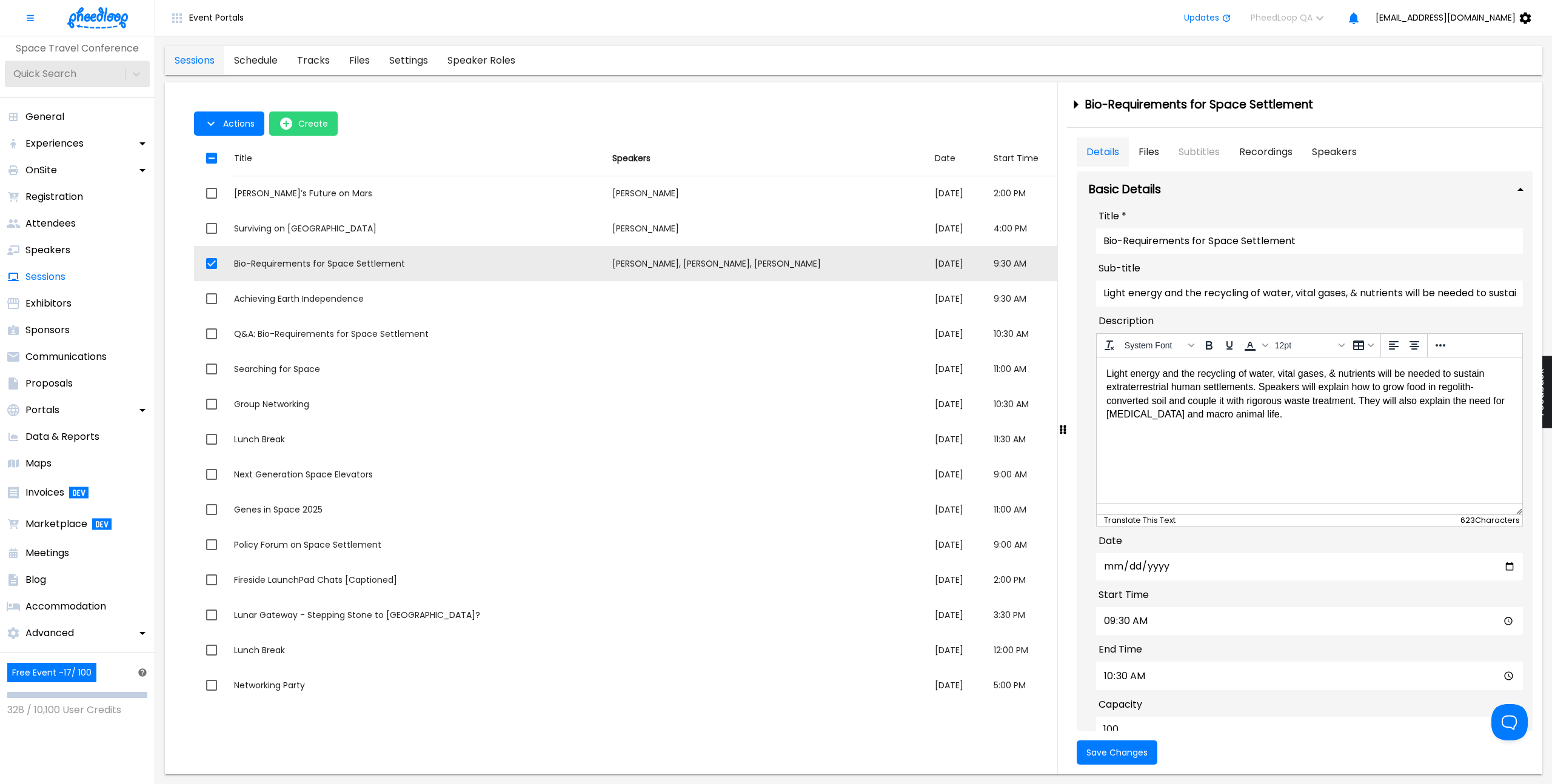 click on "‎    Registrations   Check Ins   Duplicate   Edit Delete   Session CE History   Re-Order" at bounding box center [776, 392] 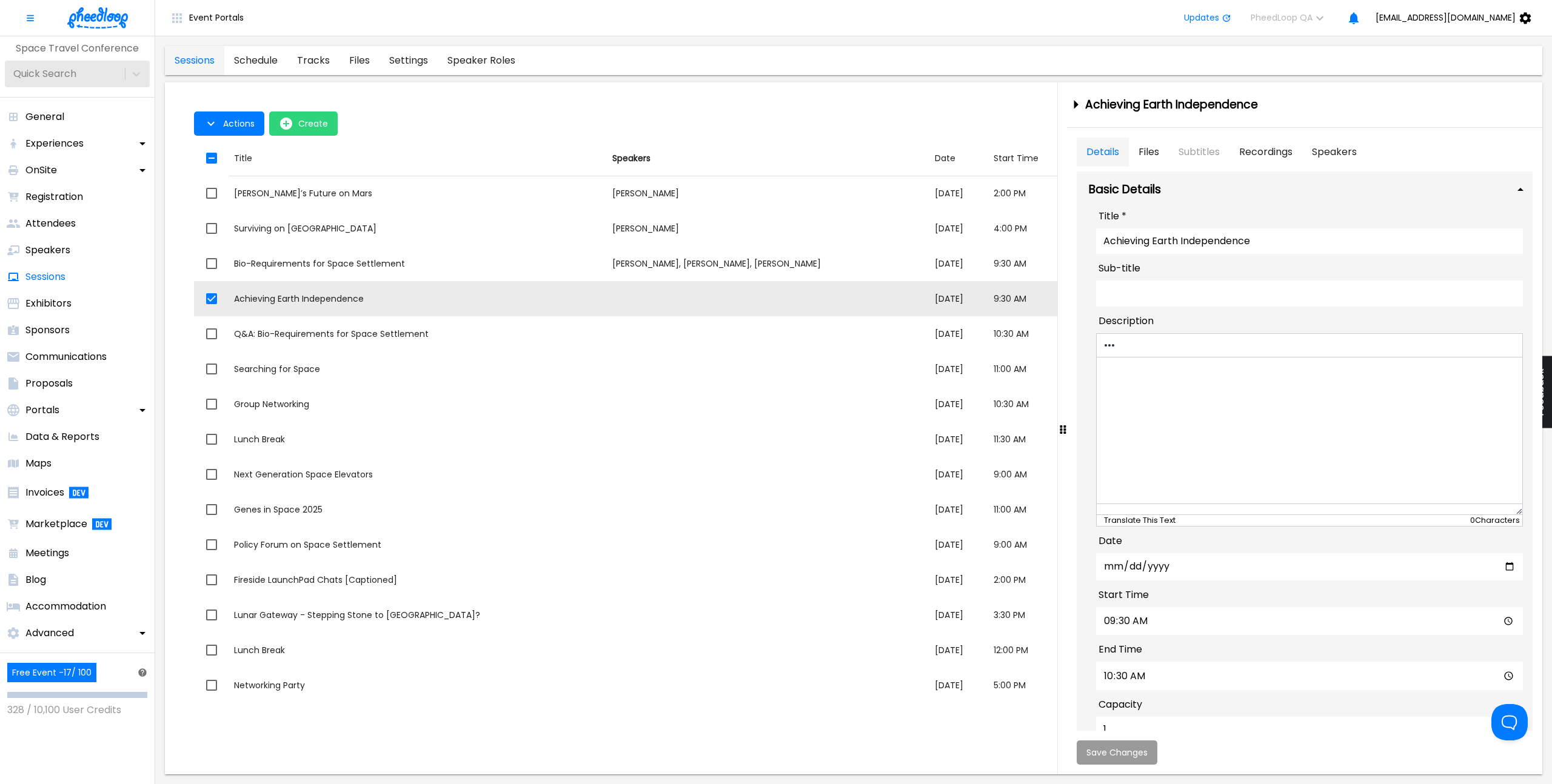 checkbox on "false" 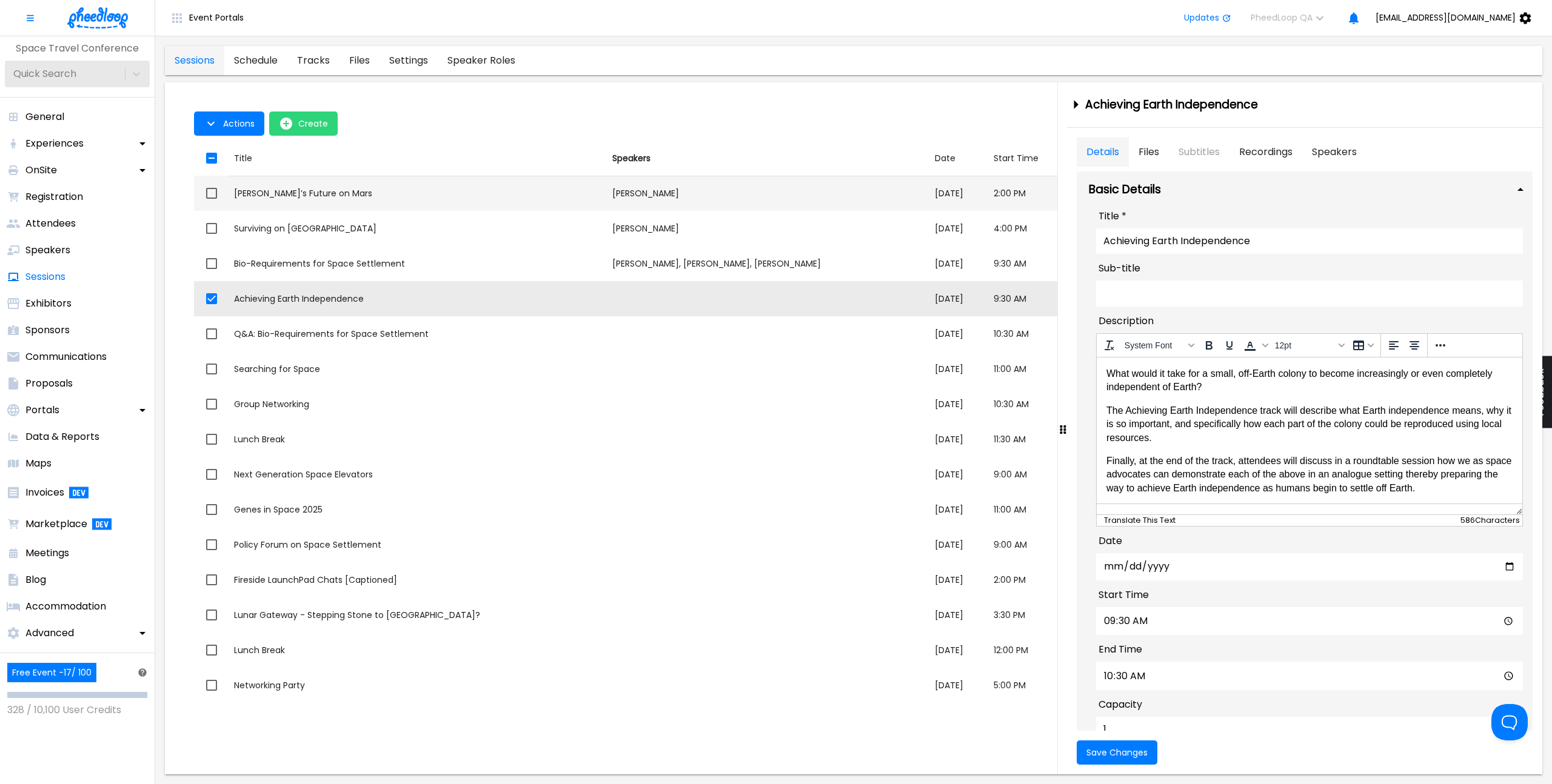 scroll, scrollTop: 0, scrollLeft: 0, axis: both 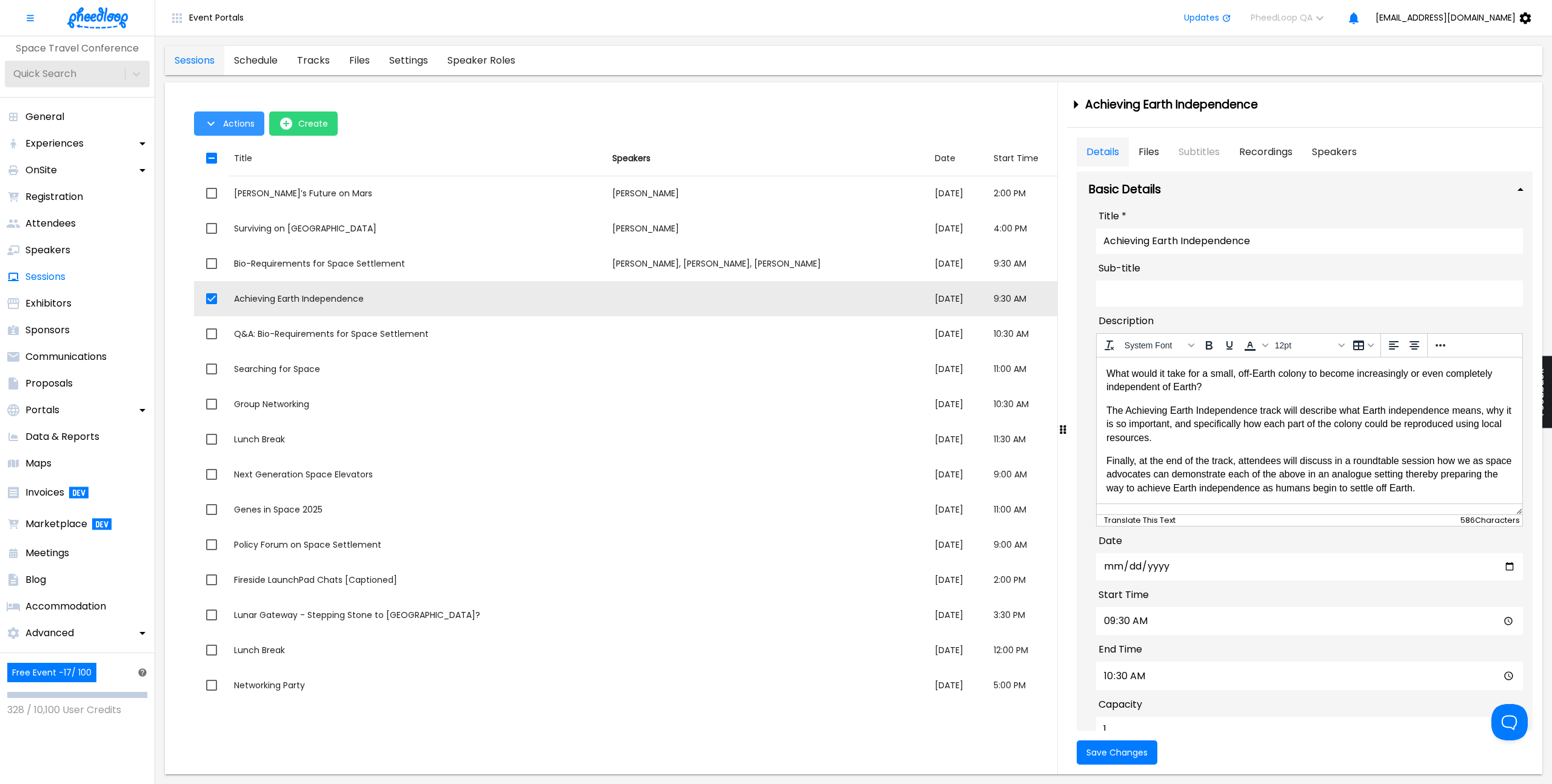 click on "Actions" at bounding box center [239, 124] 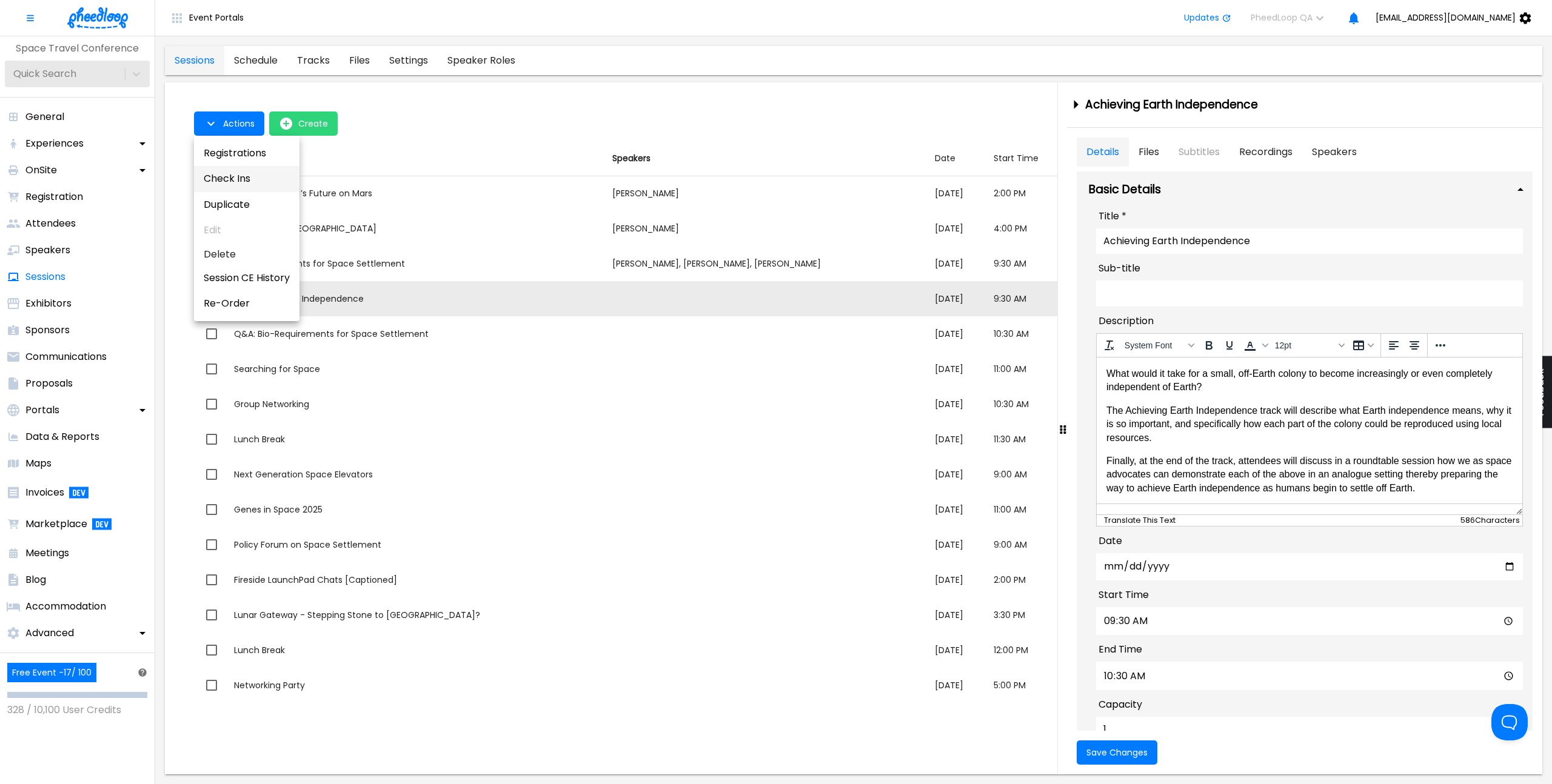 click on "Check Ins" at bounding box center [247, 179] 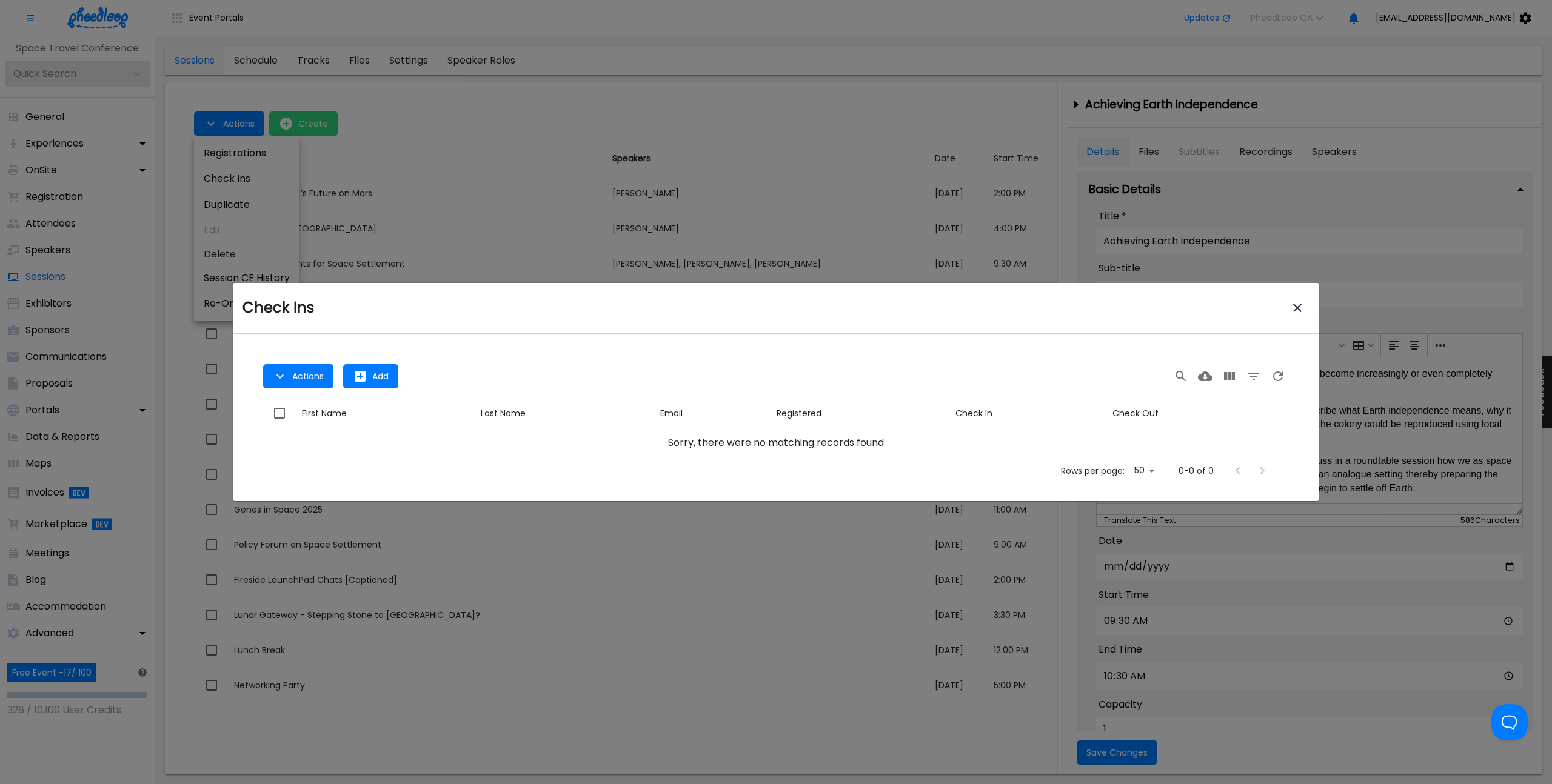 click on "Actions Add" at bounding box center [776, 376] 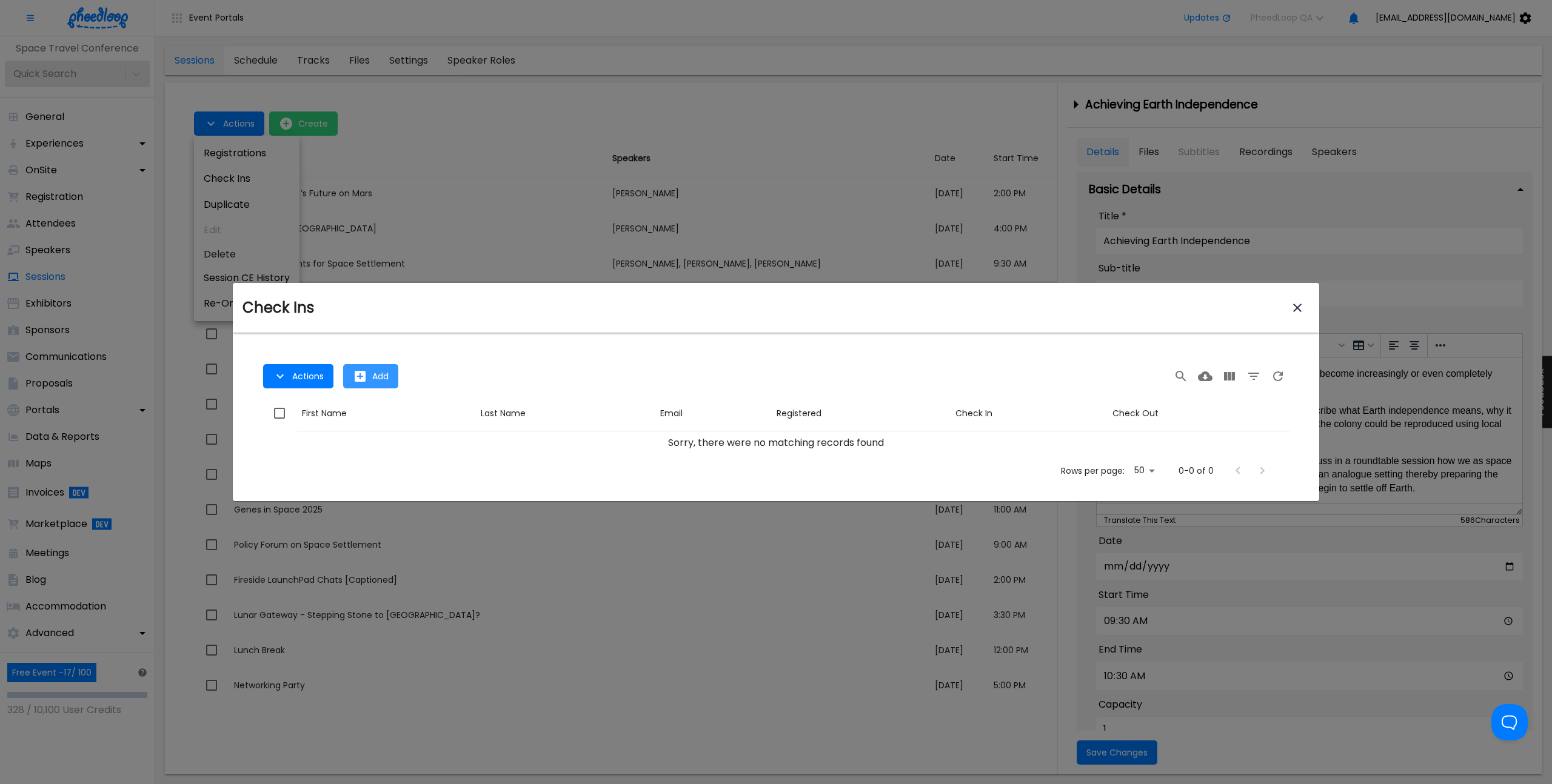 click on "Add" at bounding box center [370, 376] 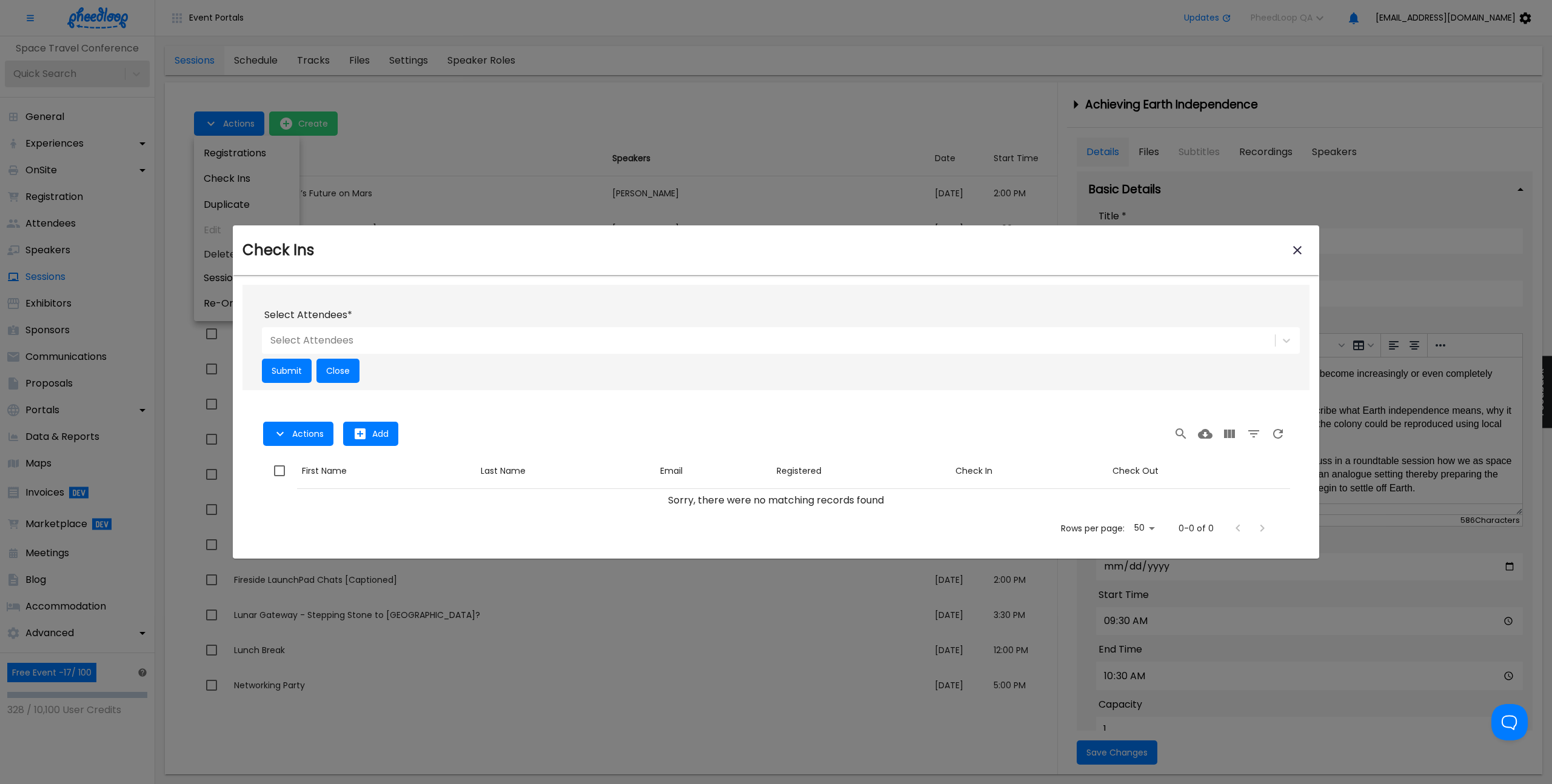 click at bounding box center [768, 341] 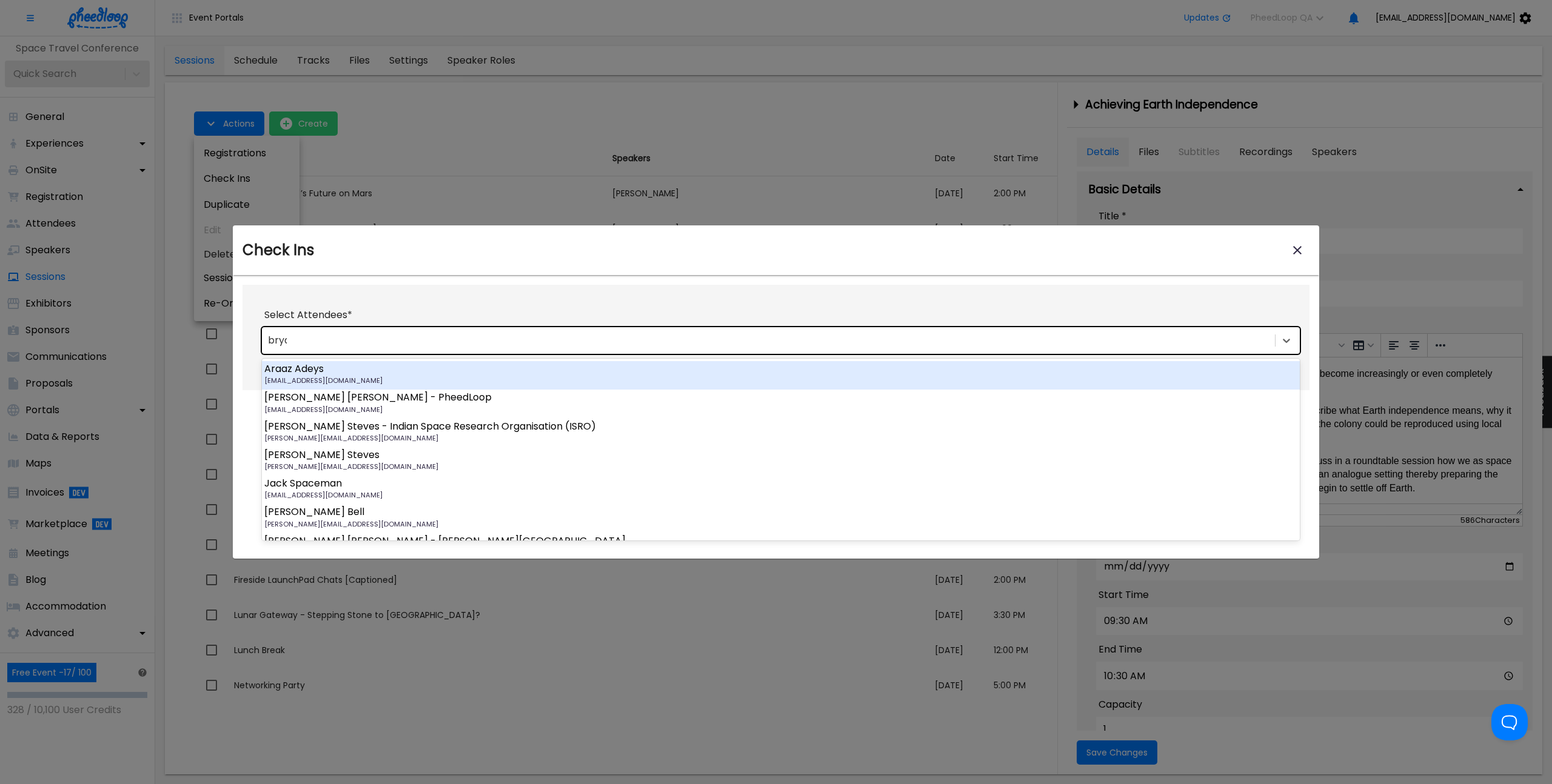 type on "bryan" 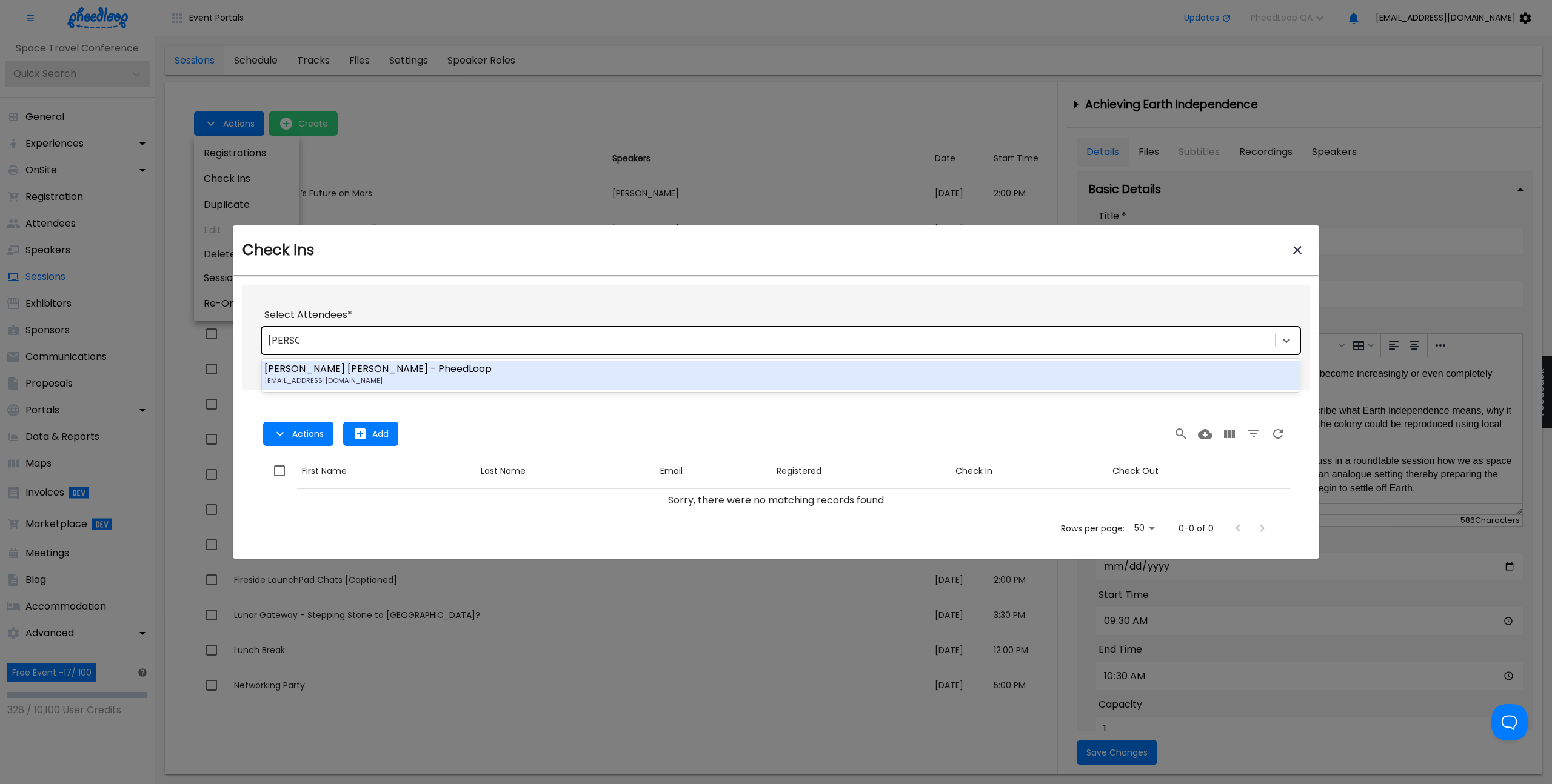 click on "Bryan   Coffer    - PheedLoop demos@pheedloop.com" at bounding box center [781, 374] 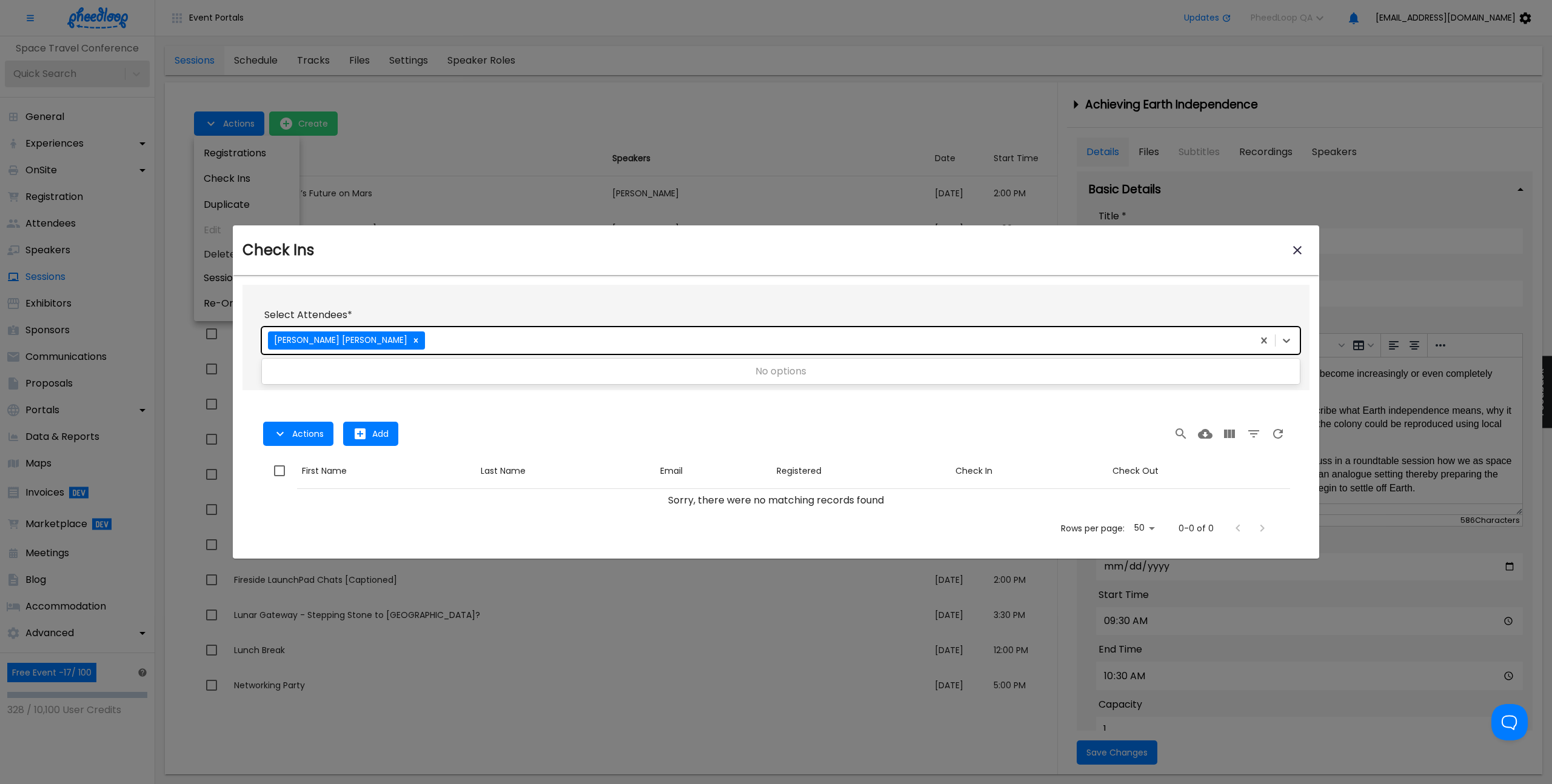click on "Select Attendees  * option , selected. 0 results available. Use Up and Down to choose options, press Enter to select the currently focused option, press Escape to exit the menu, press Tab to select the option and exit the menu. Bryan   Coffer Submit Close Actions Add Actions Add First Name Last Name Email Registered Check In Check Out Sorry, there were no matching records found Rows per page: 50 50 0-0 of 0" at bounding box center (776, 417) 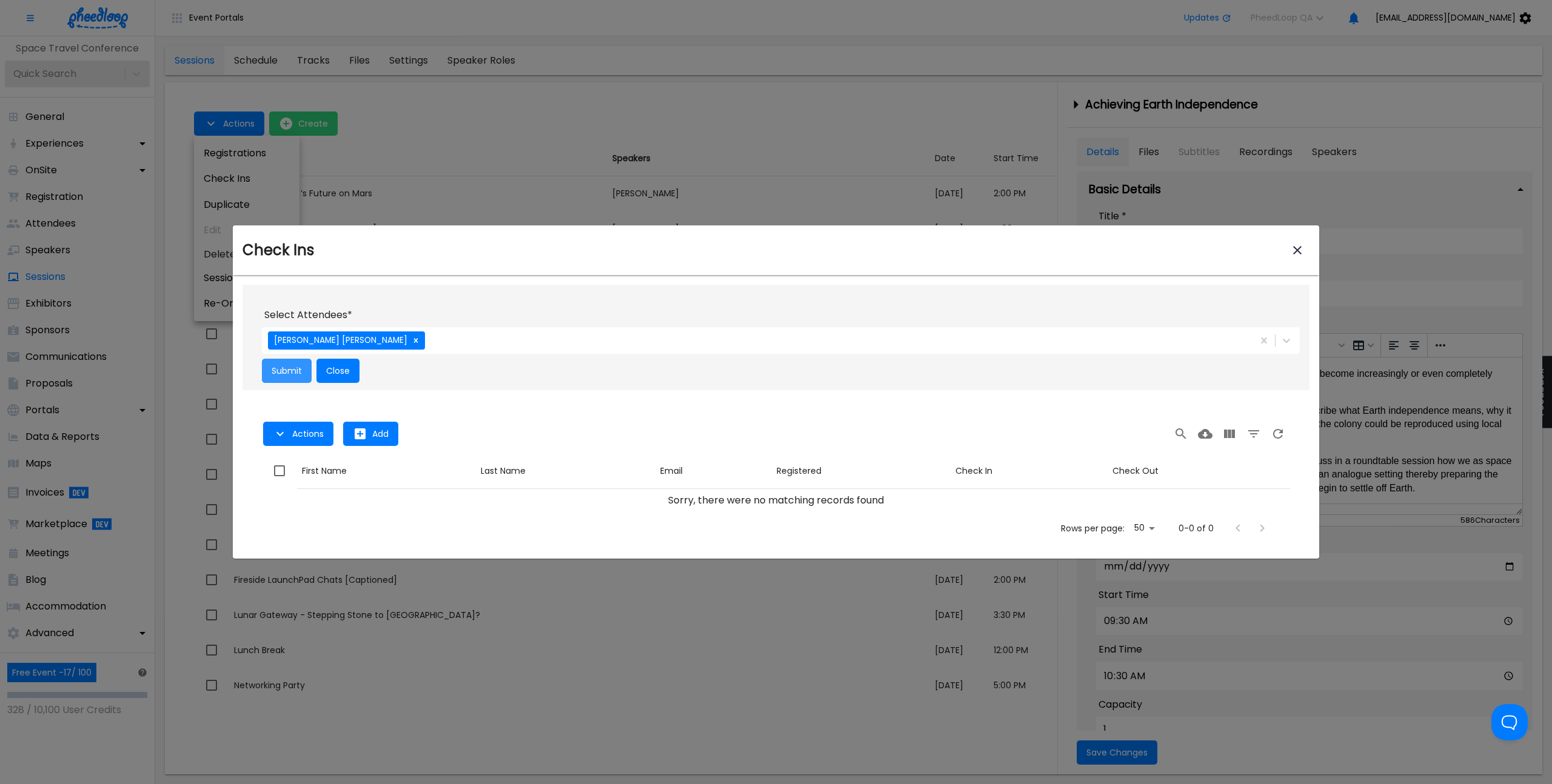 click on "Submit" at bounding box center [287, 371] 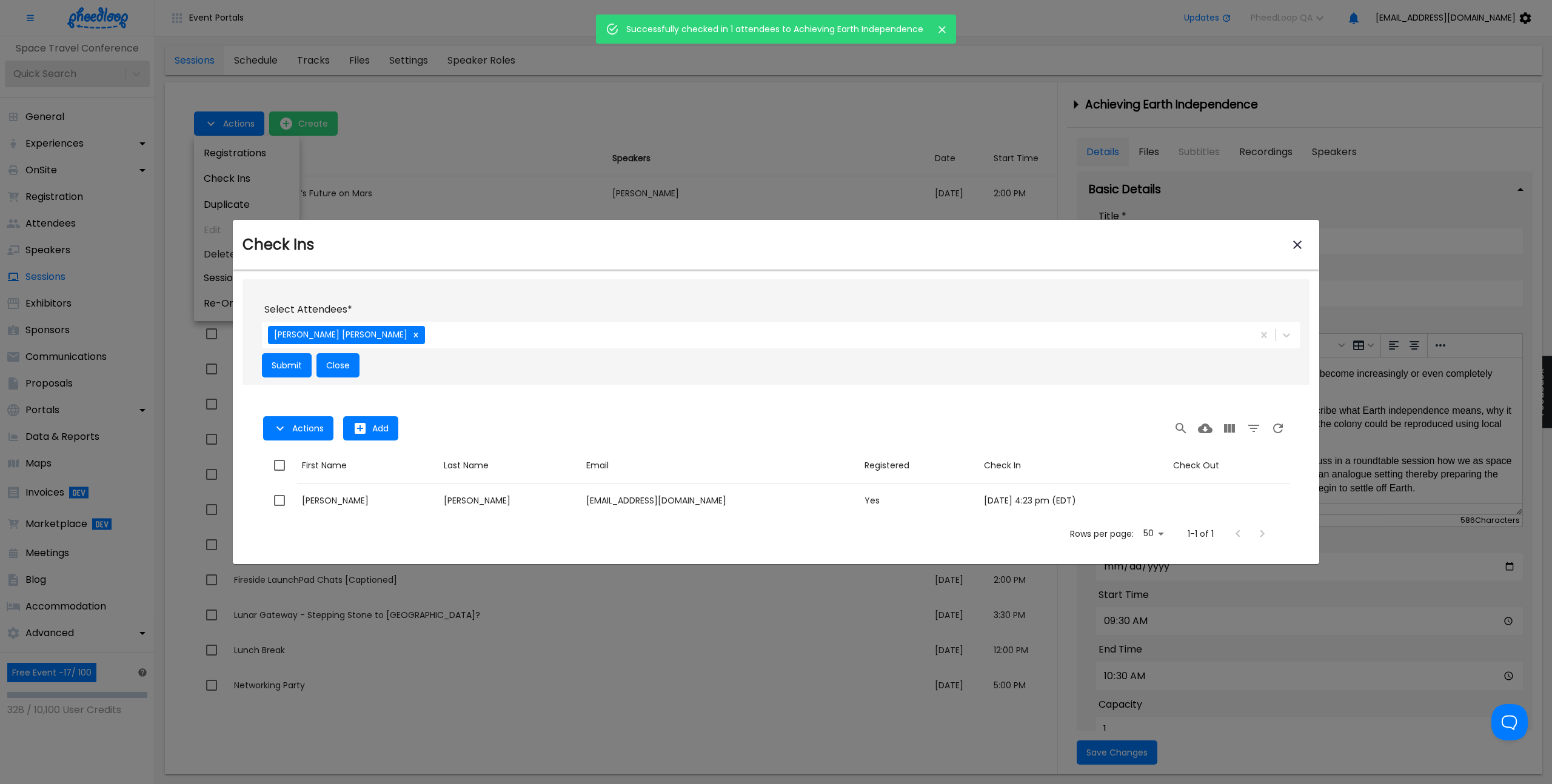 click at bounding box center [776, 392] 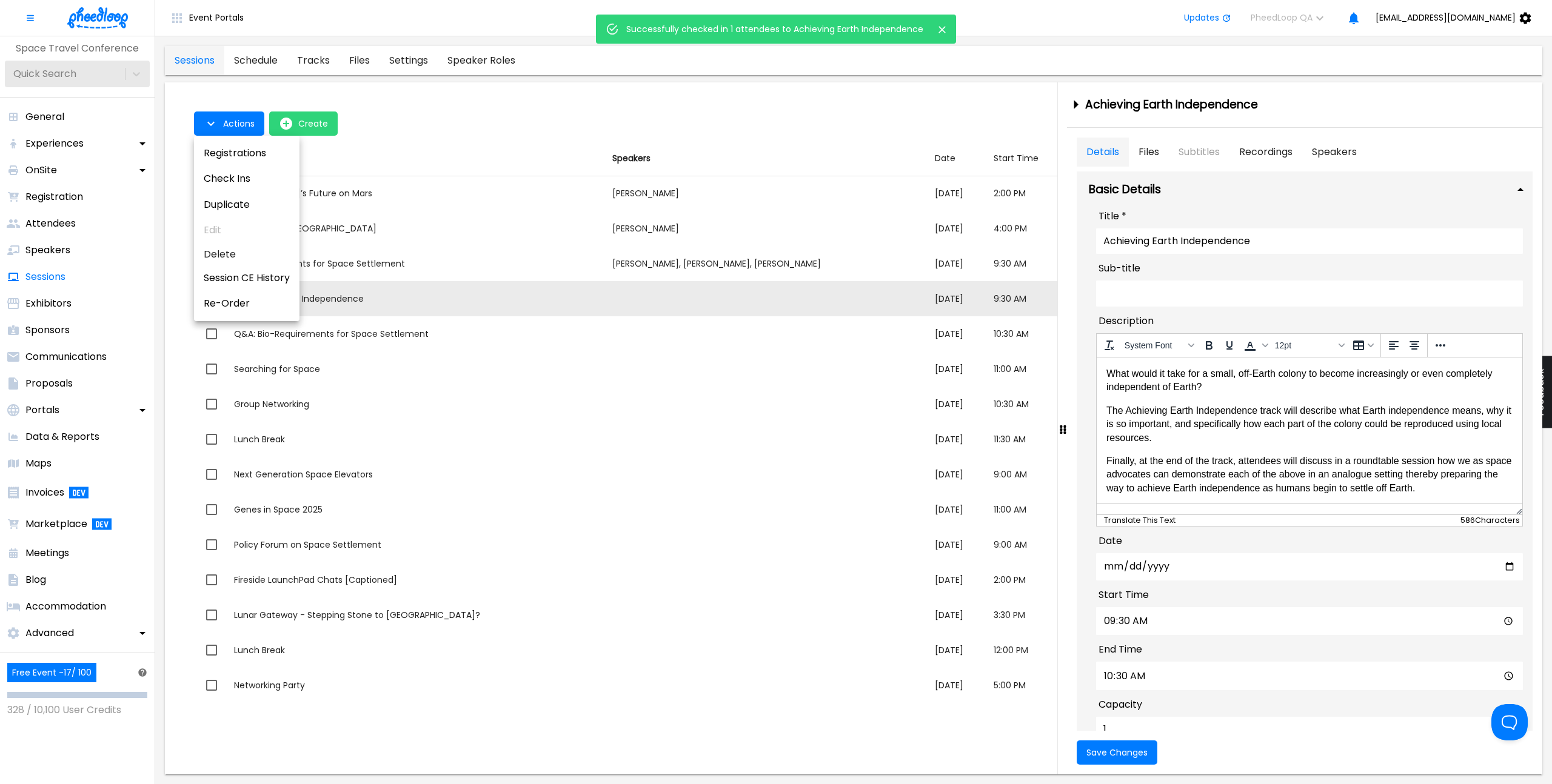 click at bounding box center [776, 392] 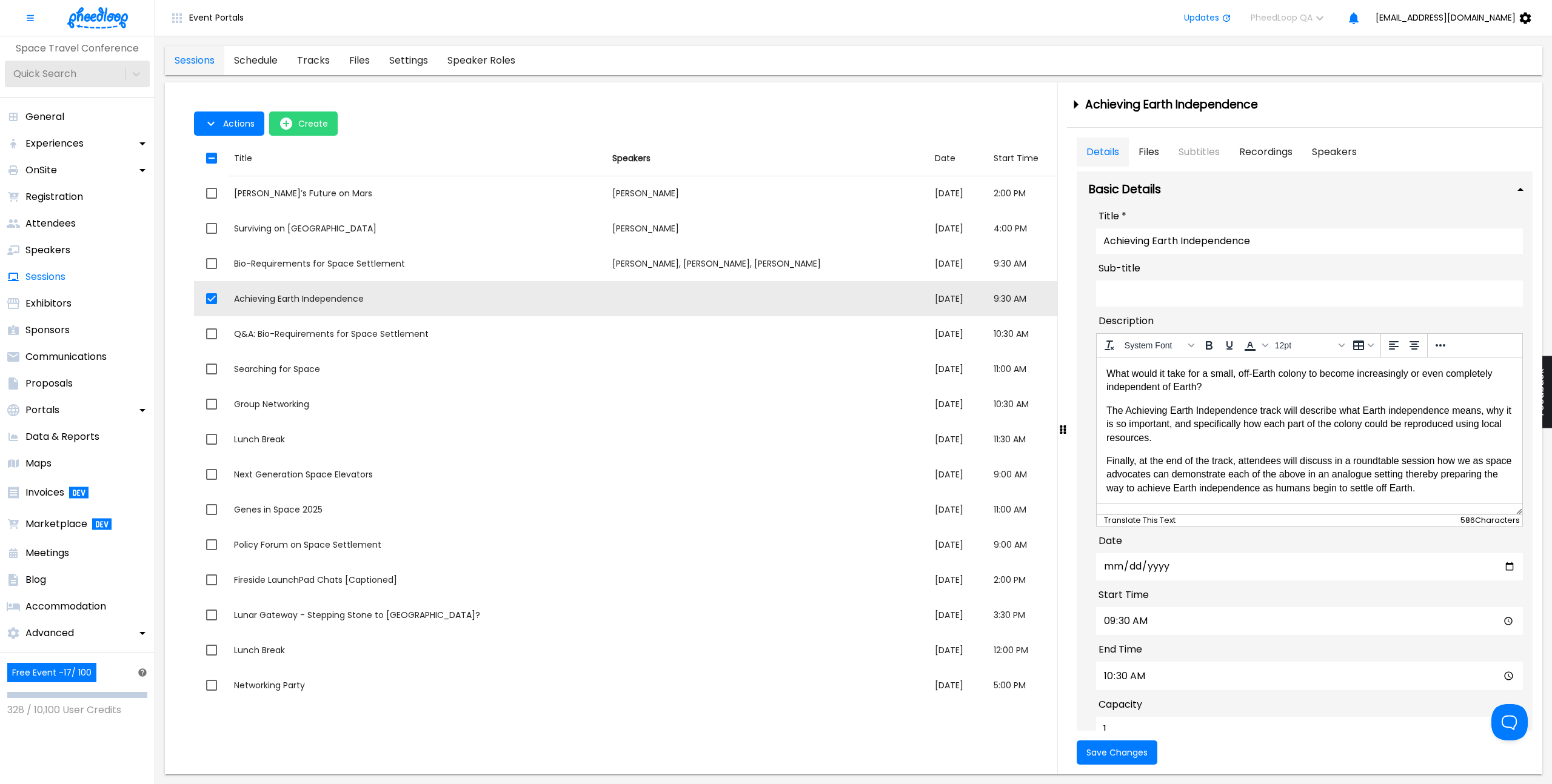 click on "‎    Registrations   Check Ins   Duplicate   Edit Delete   Session CE History   Re-Order" at bounding box center (776, 392) 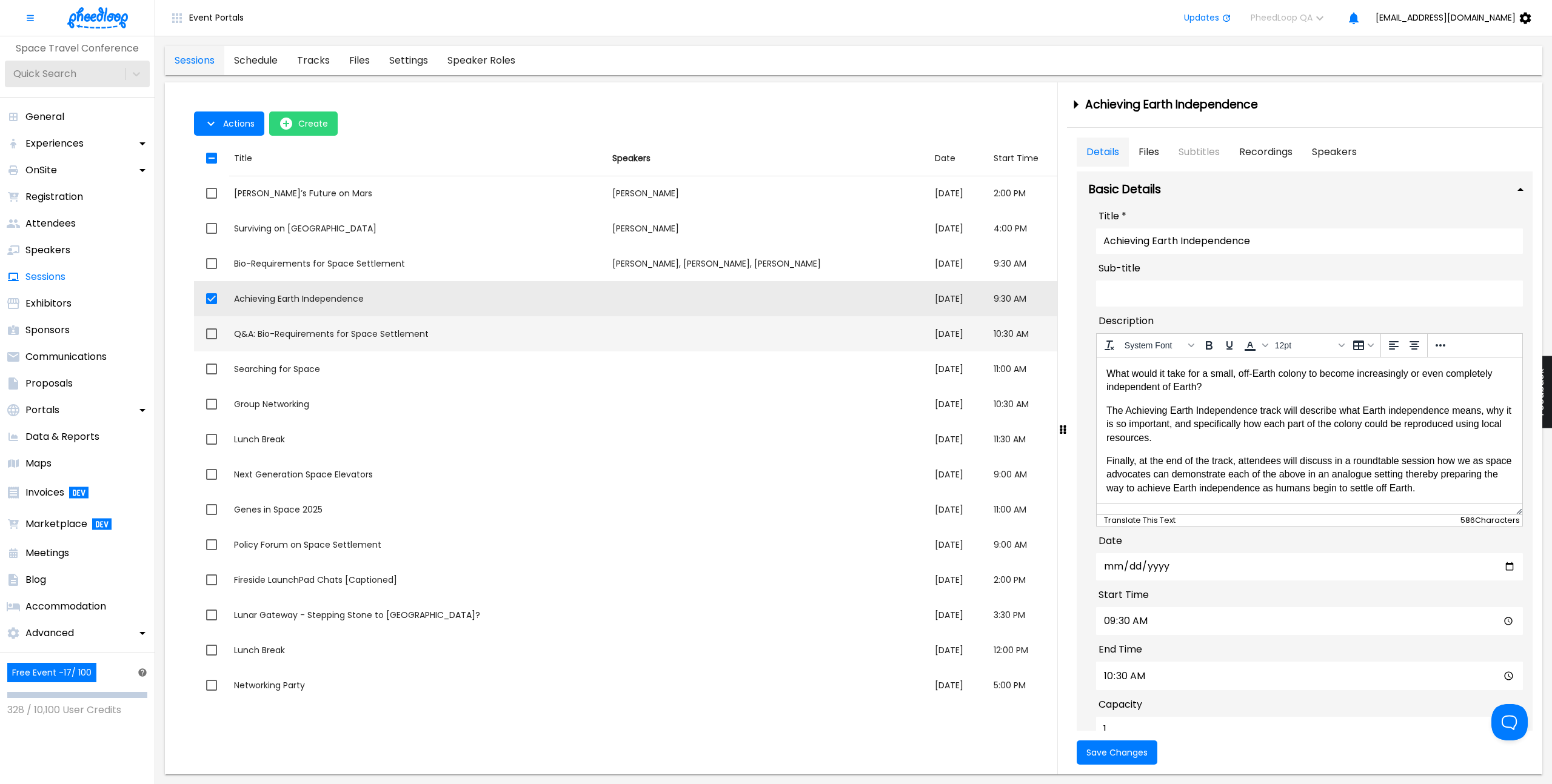 click on "Q&A: Bio-Requirements for Space Settlement" at bounding box center (418, 334) 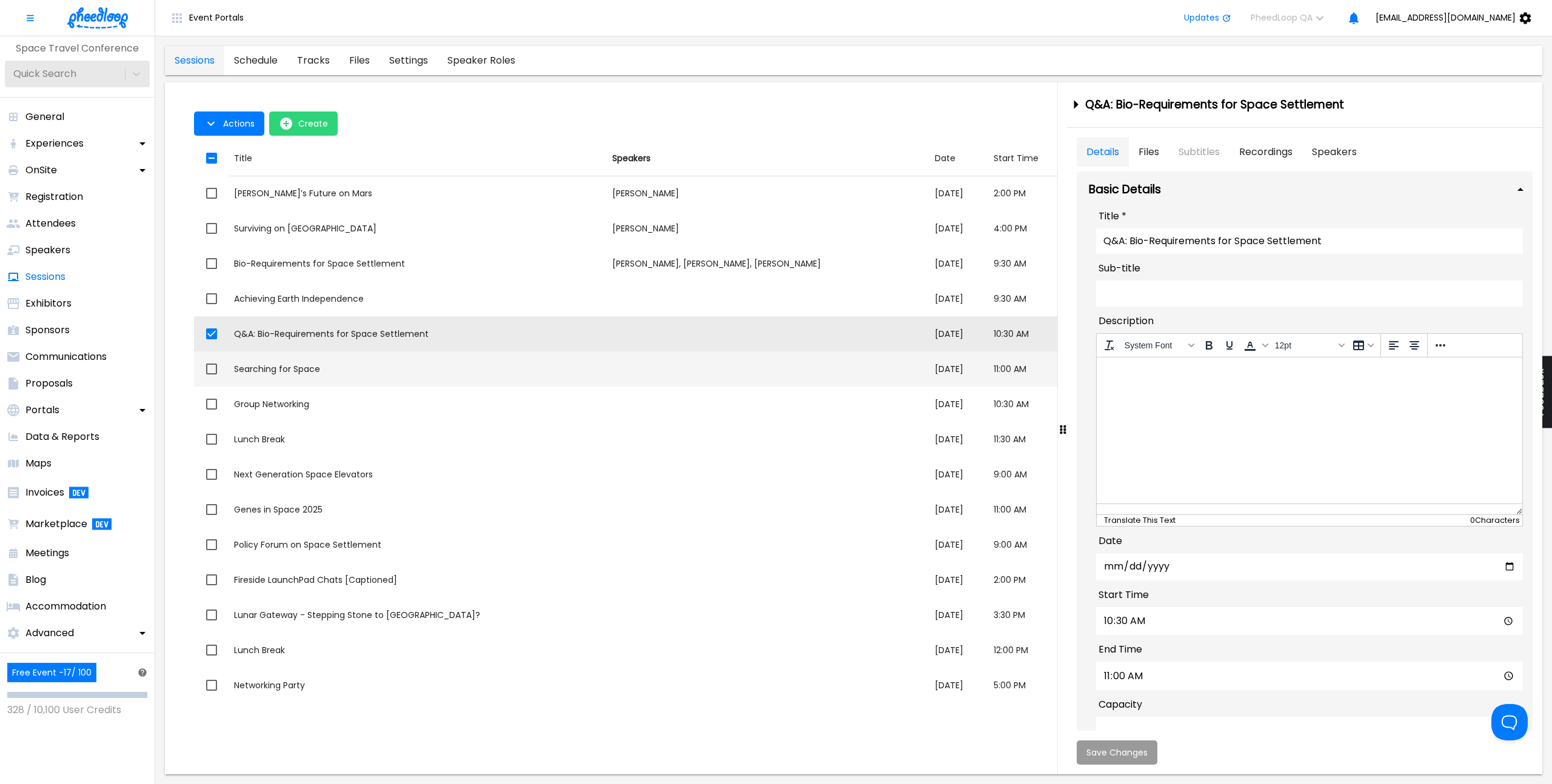 type on "10:30" 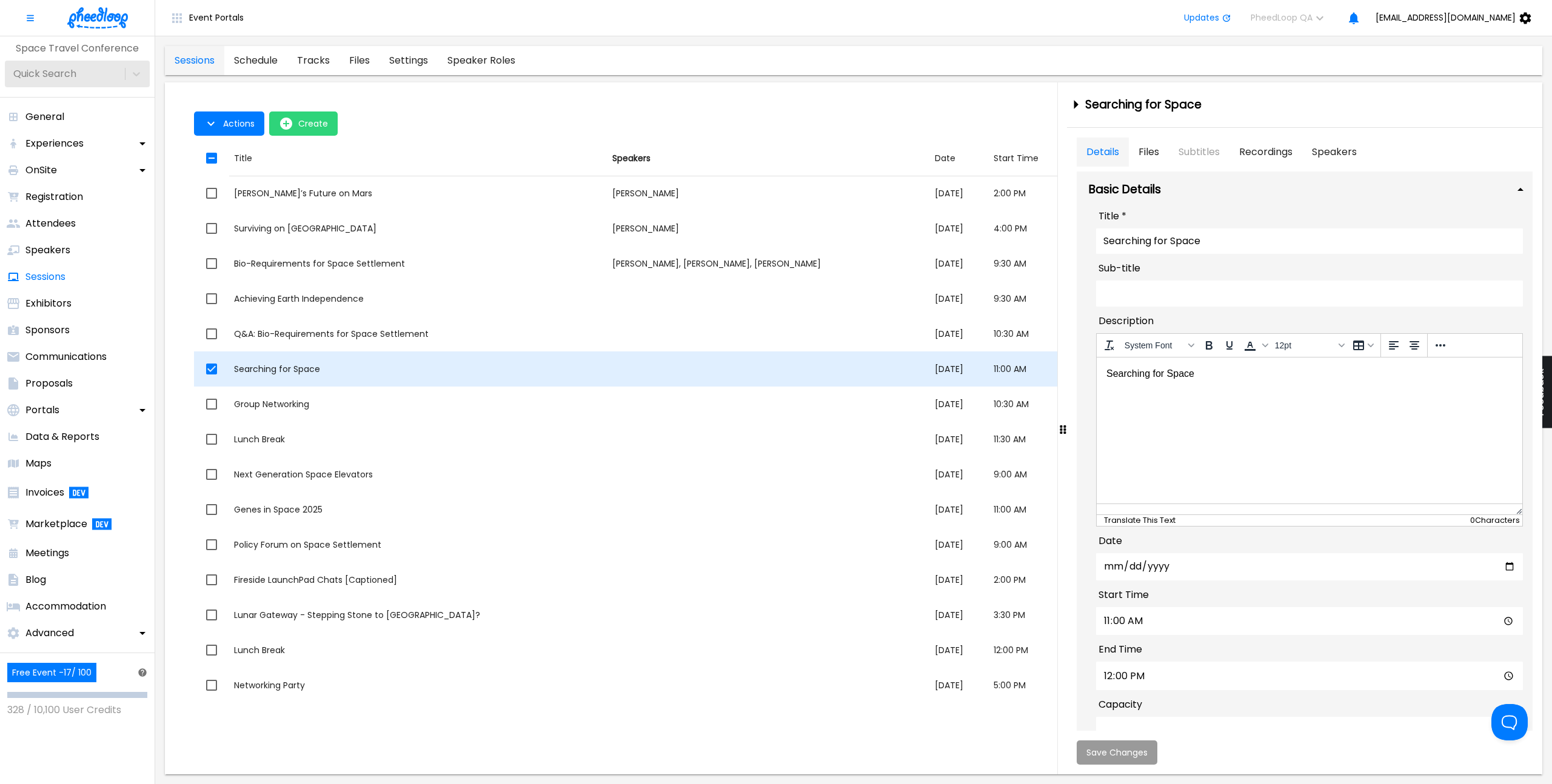 scroll, scrollTop: 0, scrollLeft: 0, axis: both 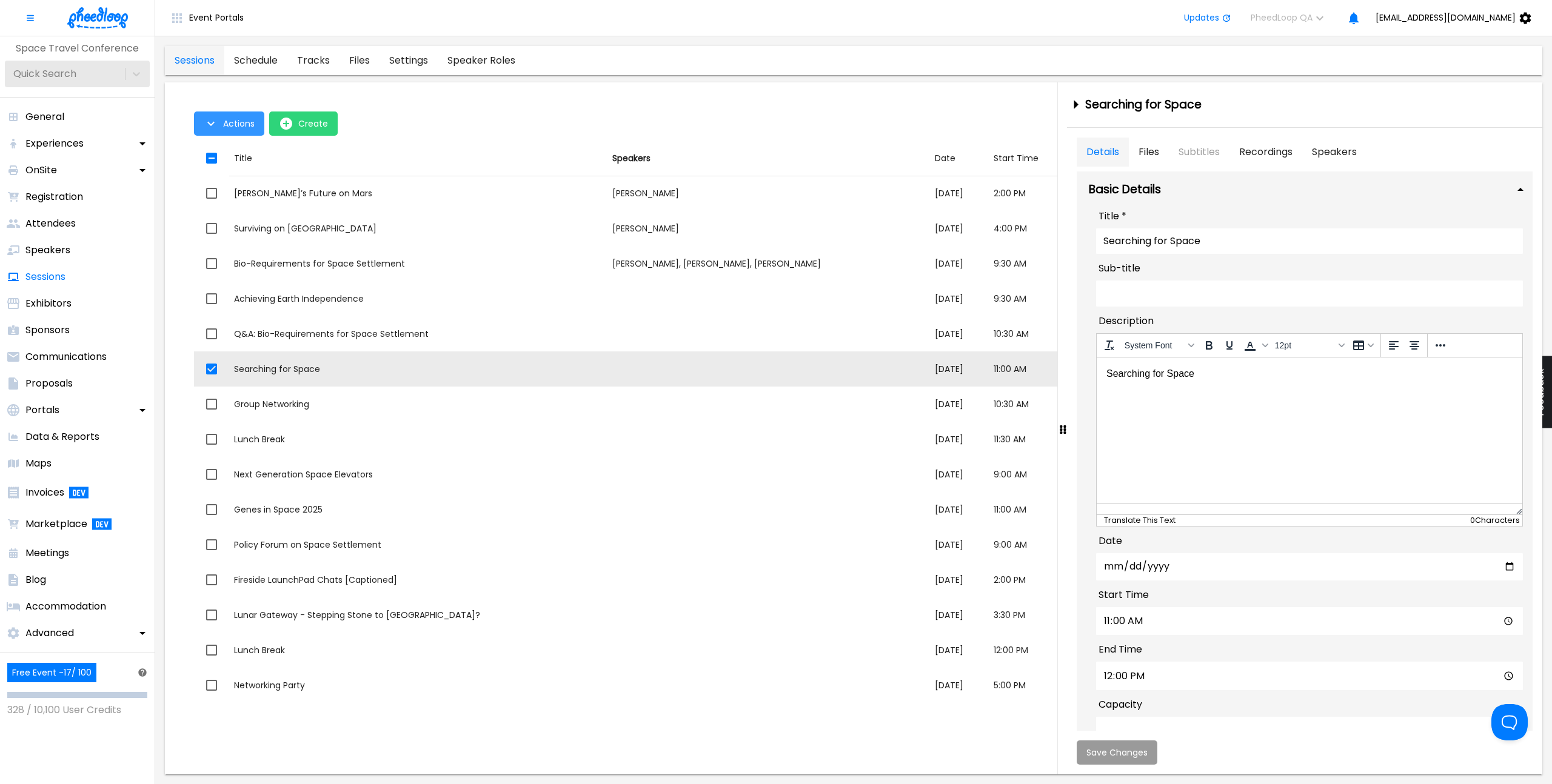 click on "Actions" at bounding box center [229, 124] 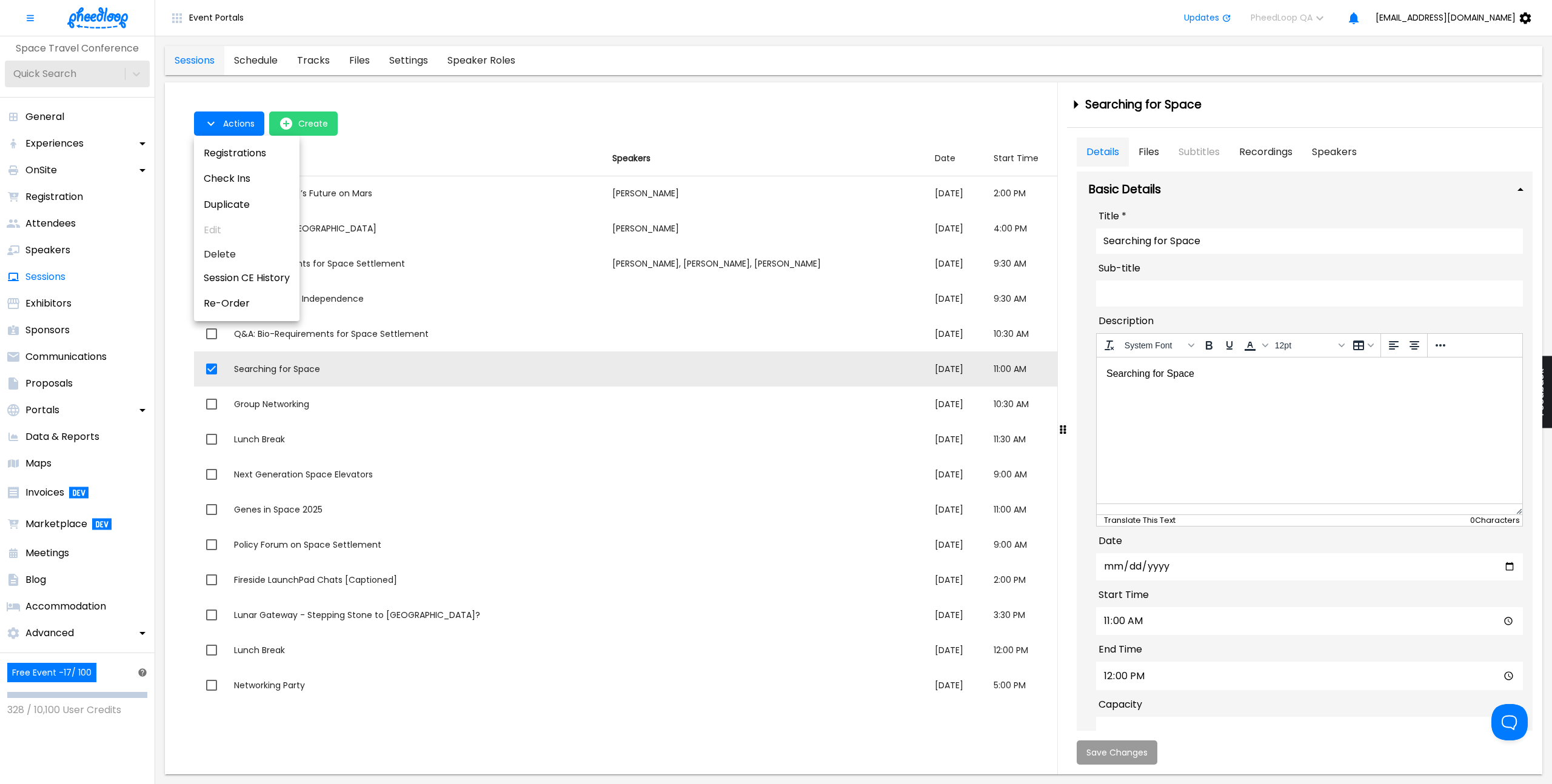 click at bounding box center (776, 392) 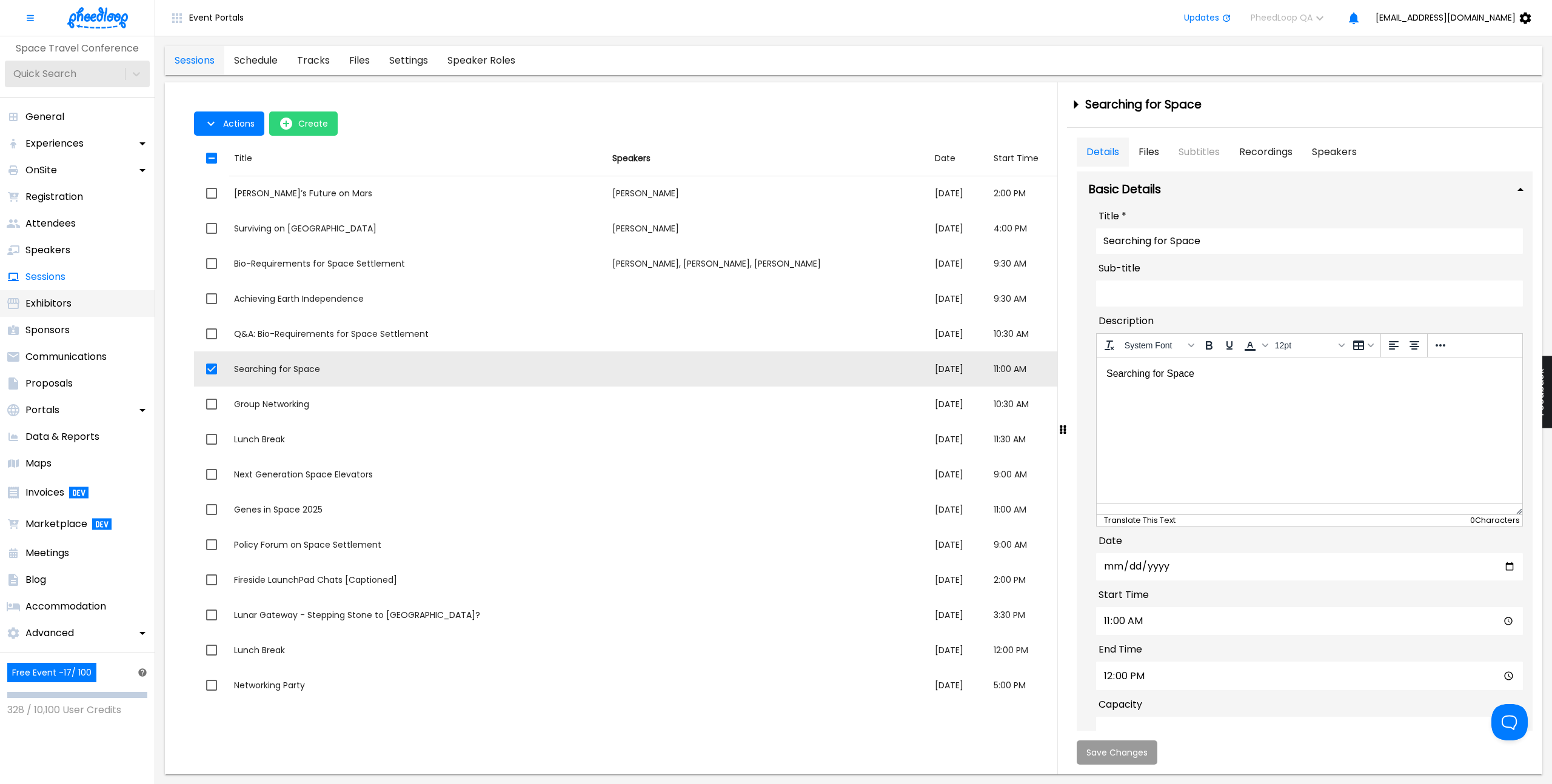 click on "Exhibitors" at bounding box center (77, 304) 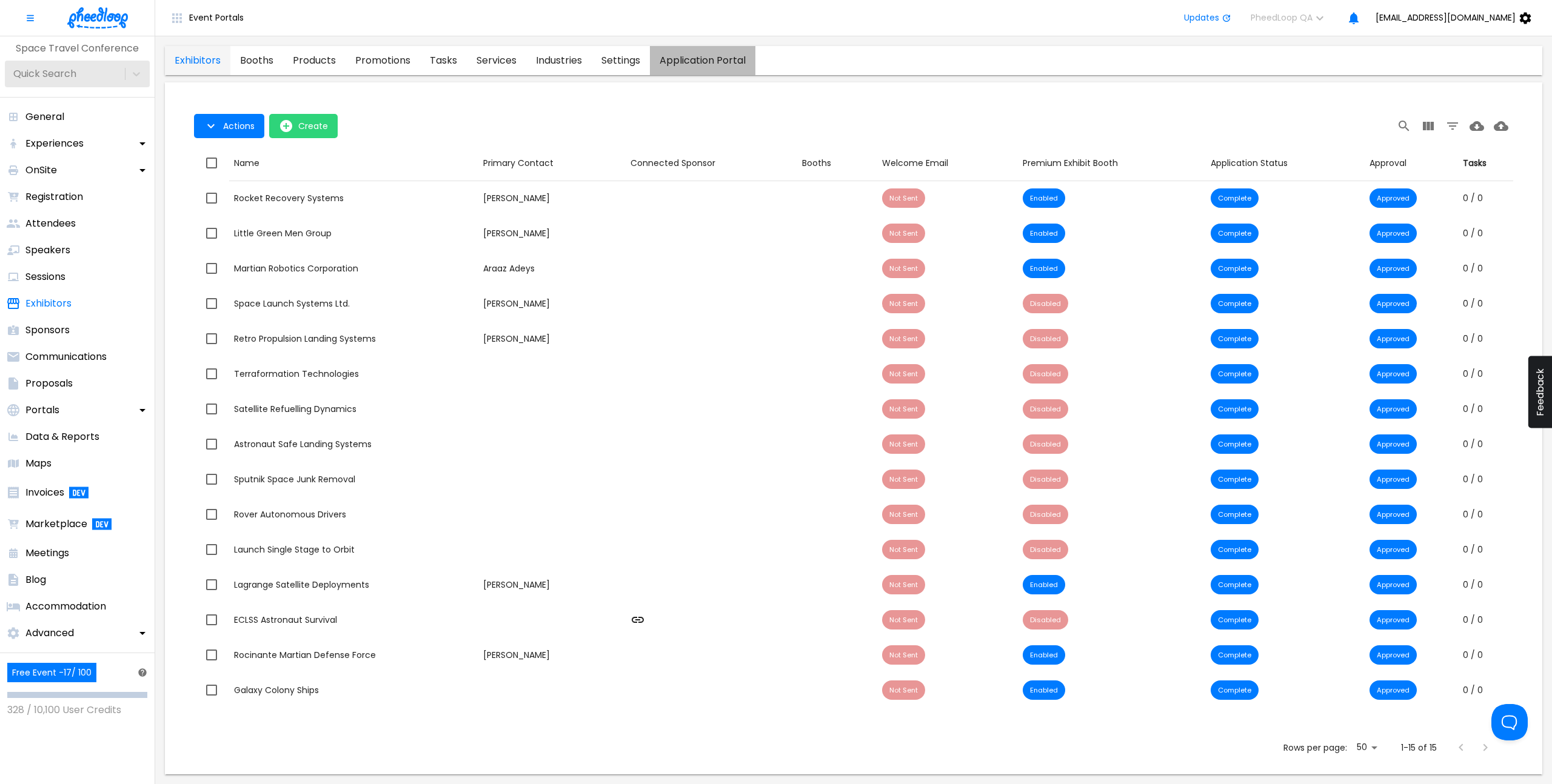 click on "application portal" at bounding box center (703, 61) 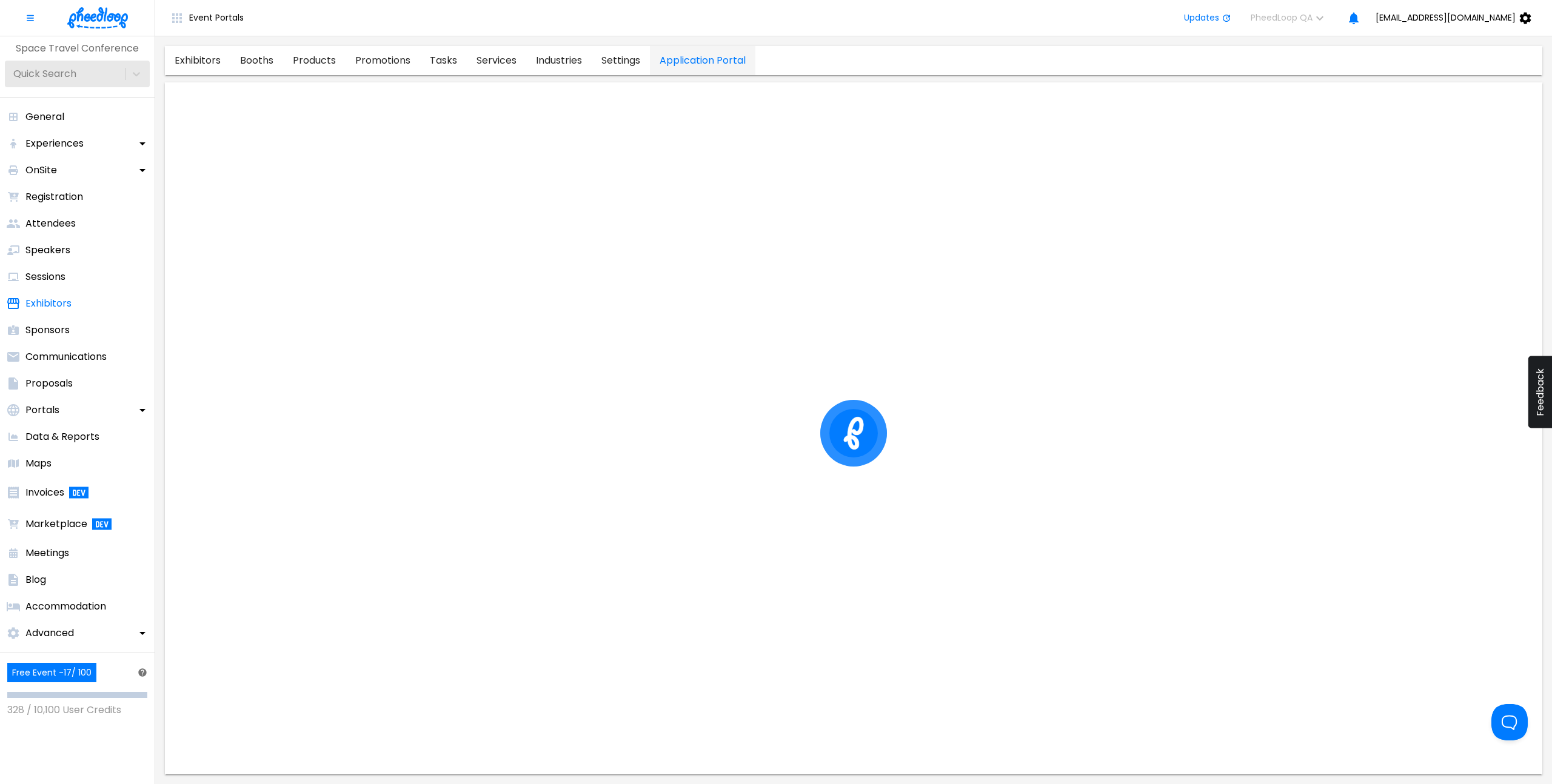 click on "settings" at bounding box center (621, 61) 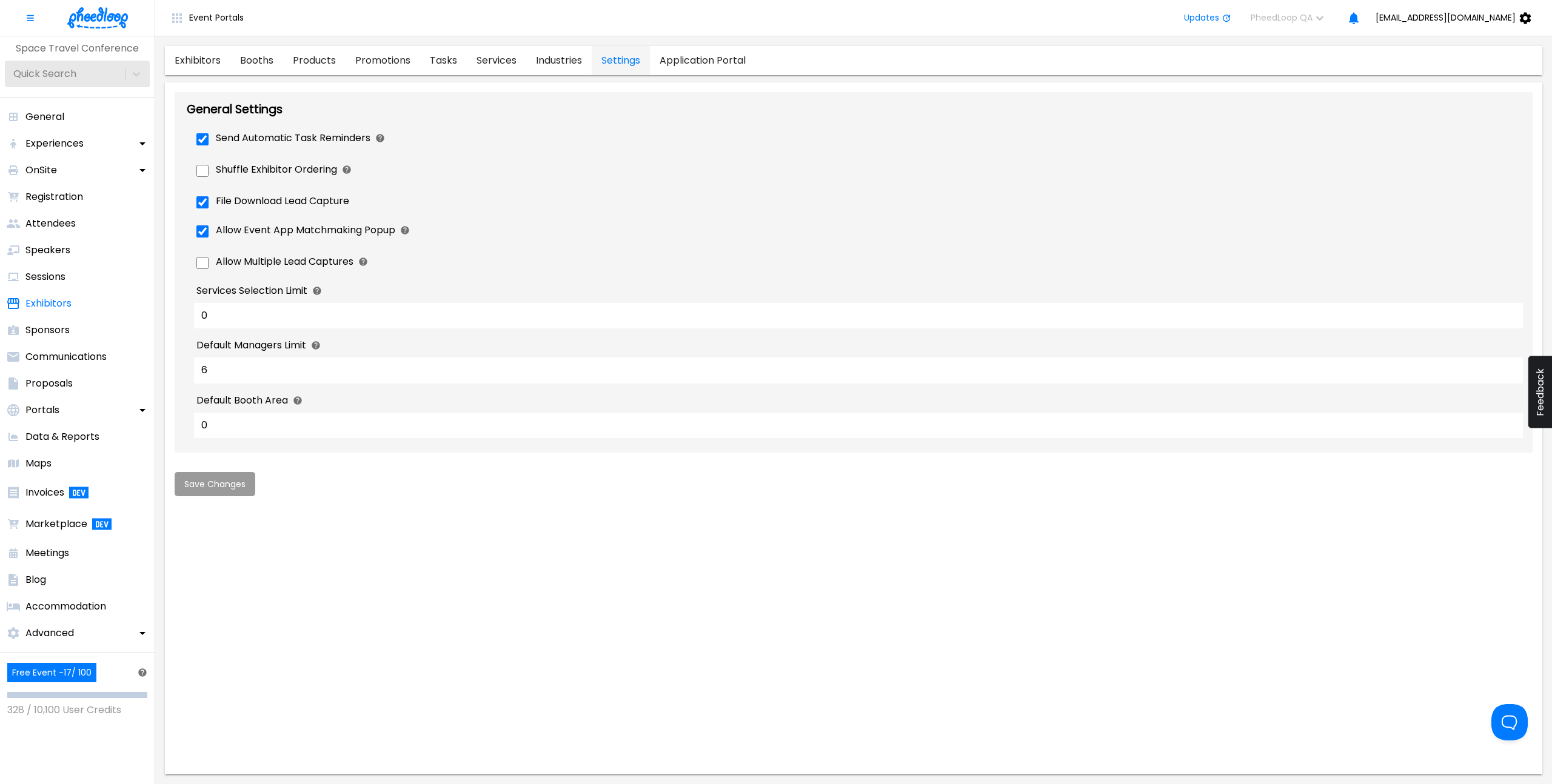 click on "exhibitors" at bounding box center (198, 61) 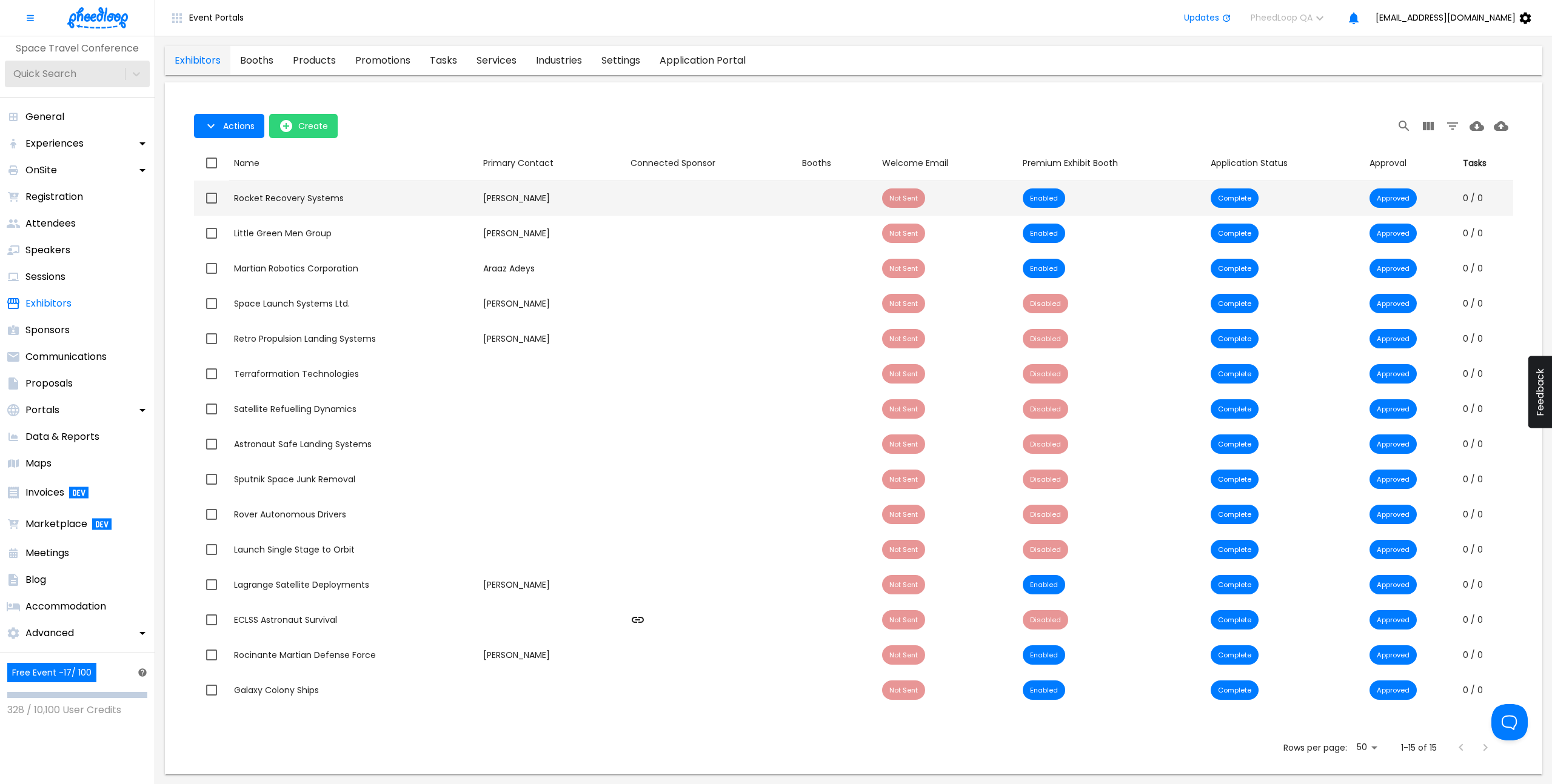 click on "Name Rocket Recovery Systems" at bounding box center (353, 198) 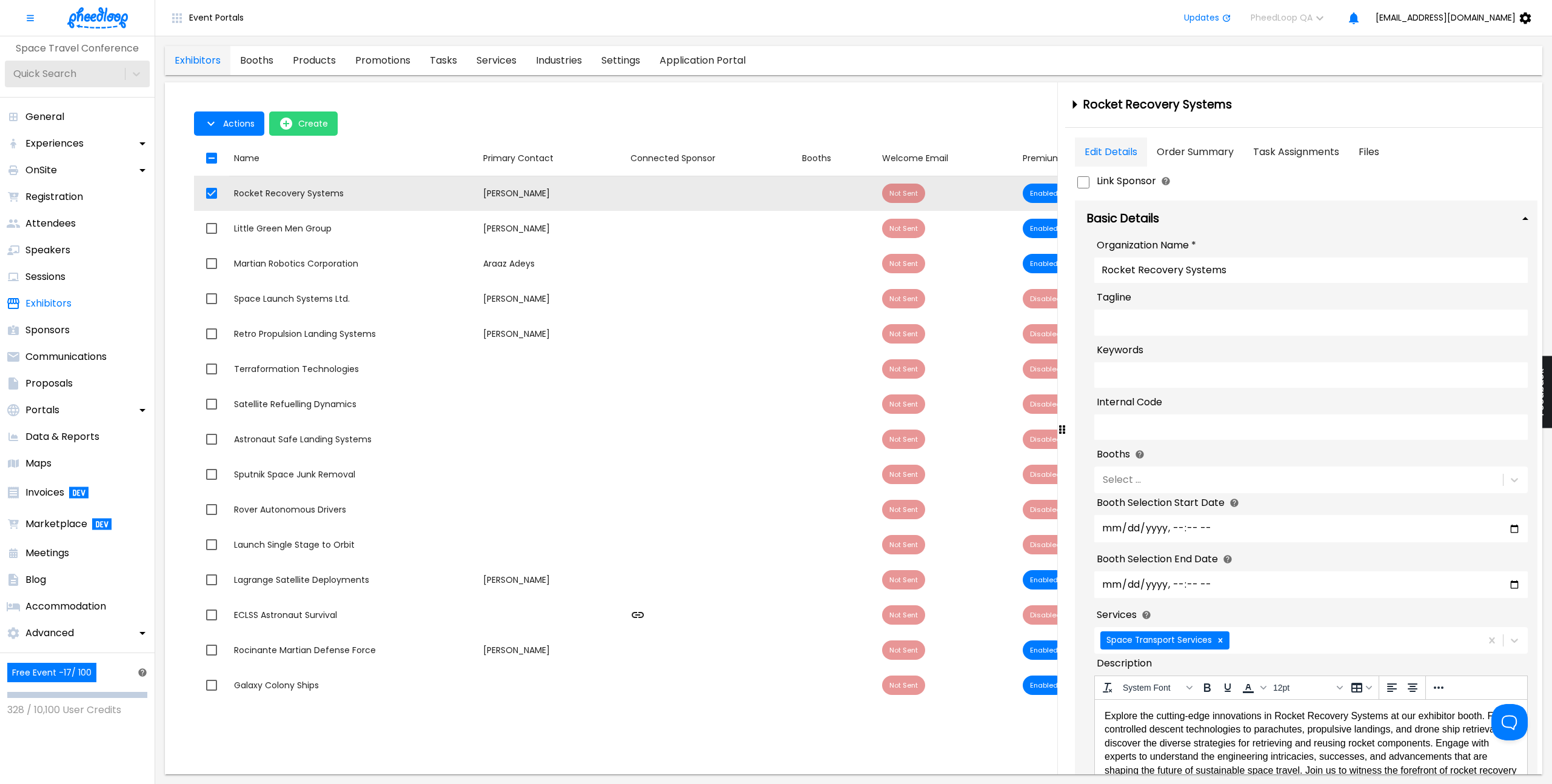 scroll, scrollTop: 0, scrollLeft: 0, axis: both 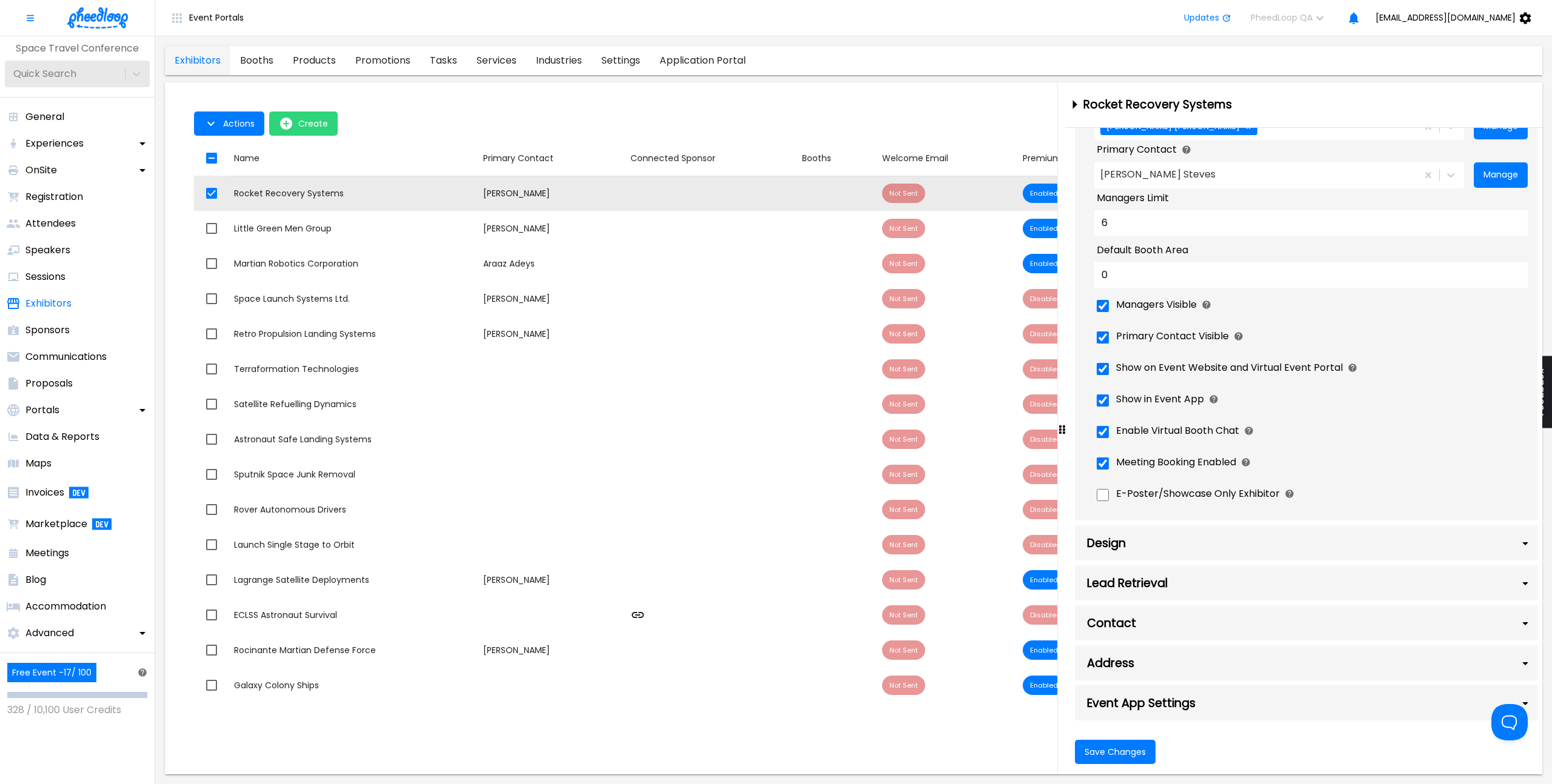 click on "Event App Settings" at bounding box center [1306, 703] 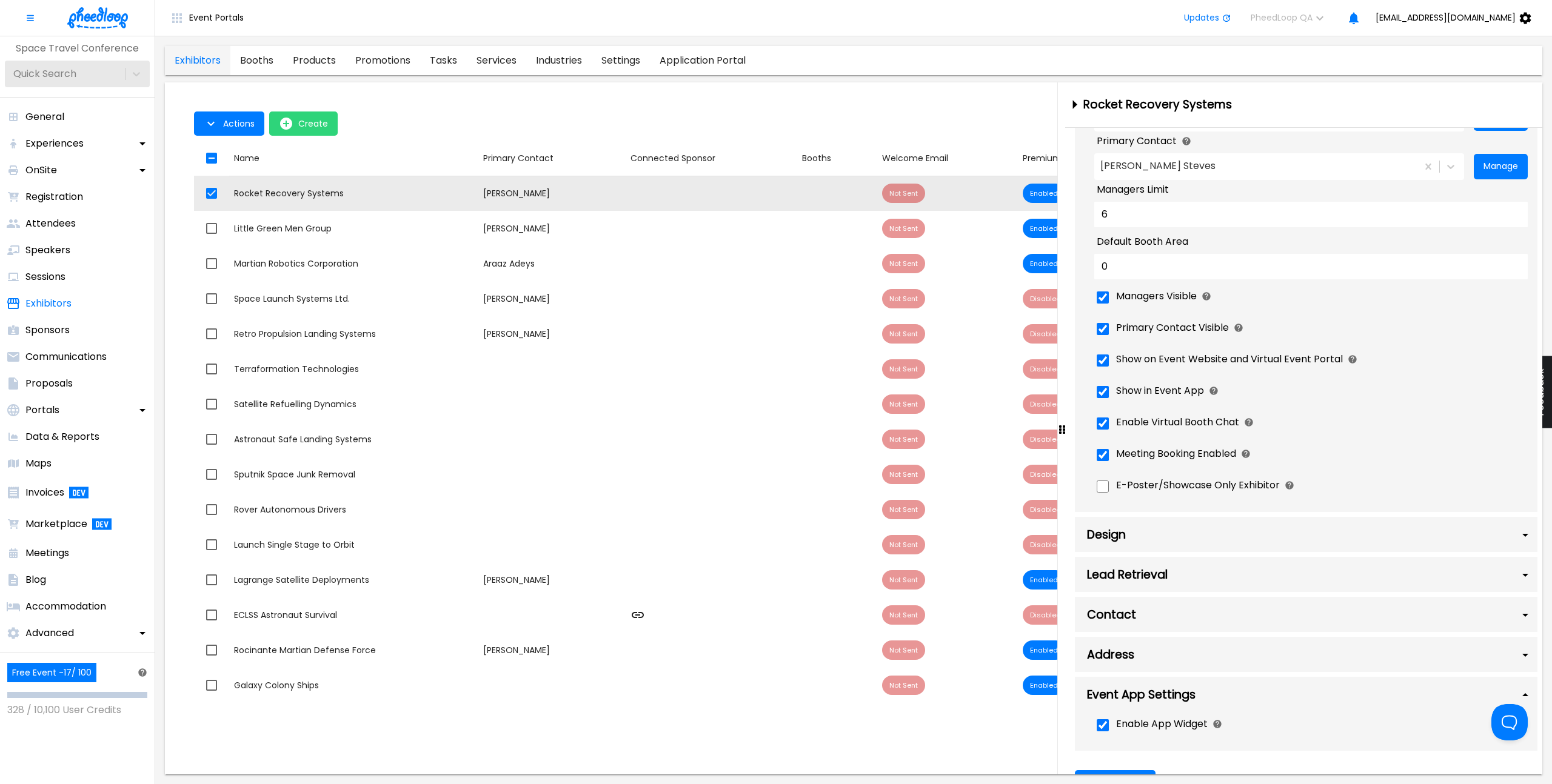scroll, scrollTop: 1053, scrollLeft: 0, axis: vertical 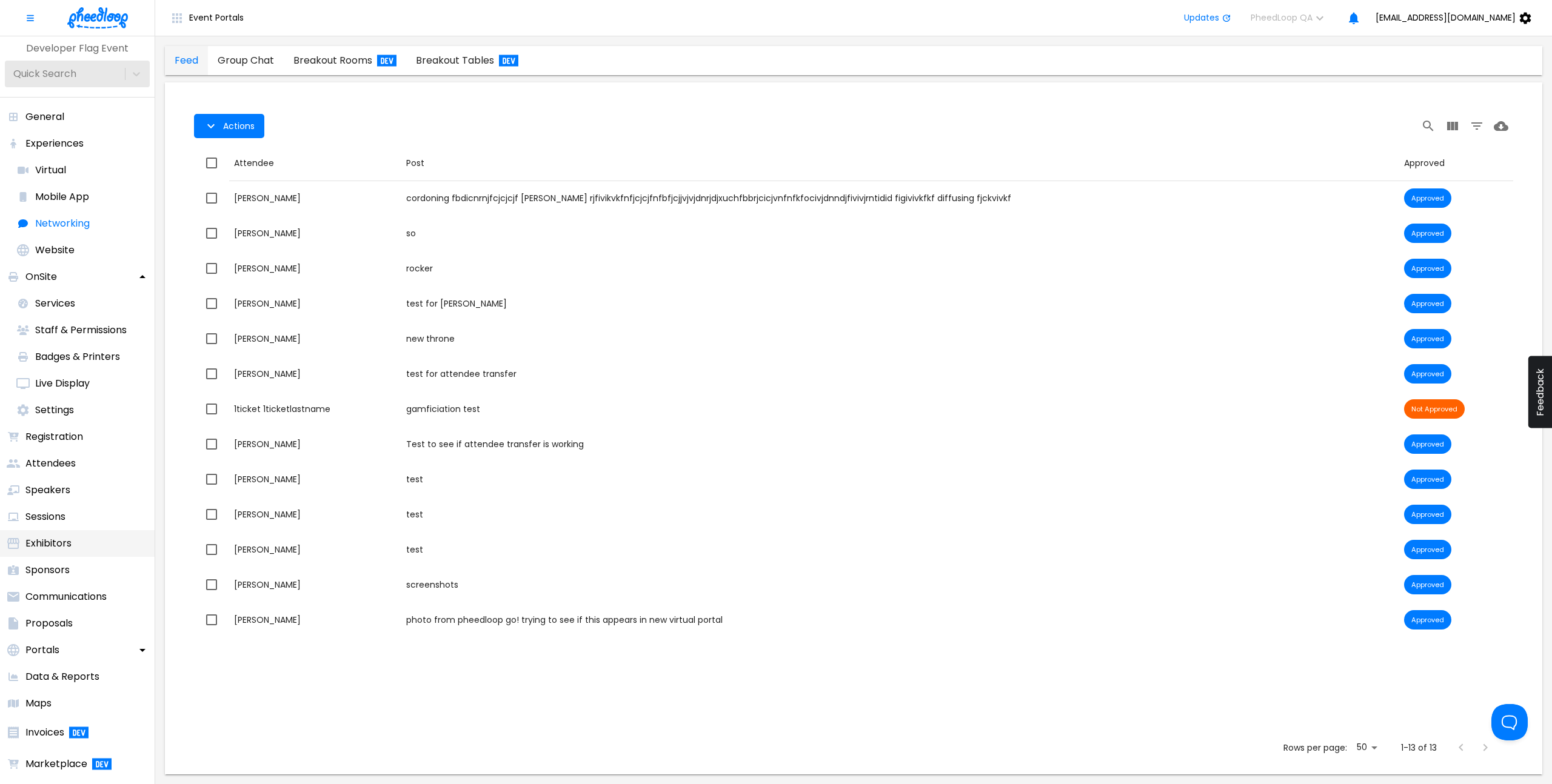 click on "Exhibitors" at bounding box center (77, 543) 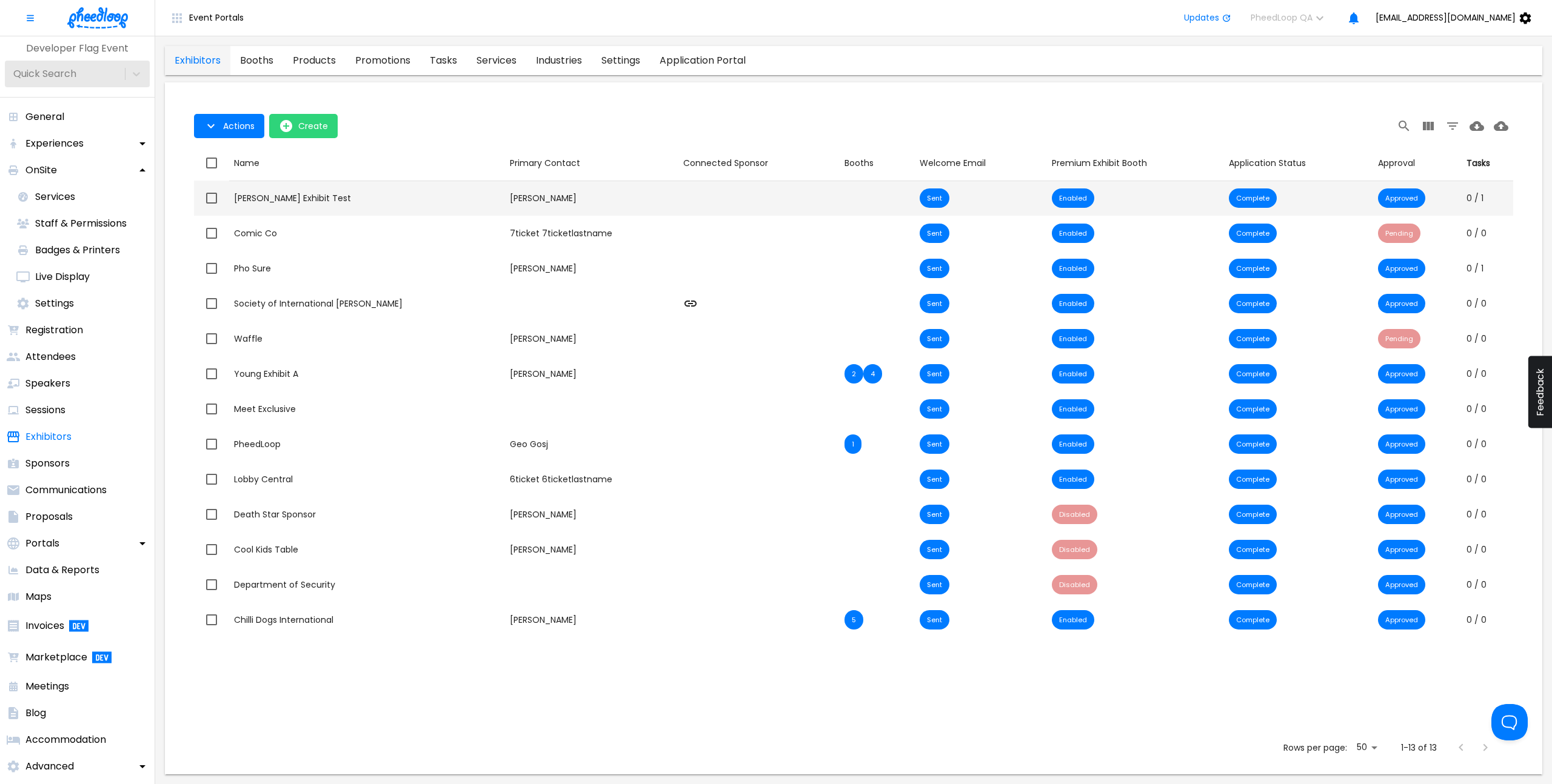 click on "[PERSON_NAME] Exhibit Test" at bounding box center [367, 198] 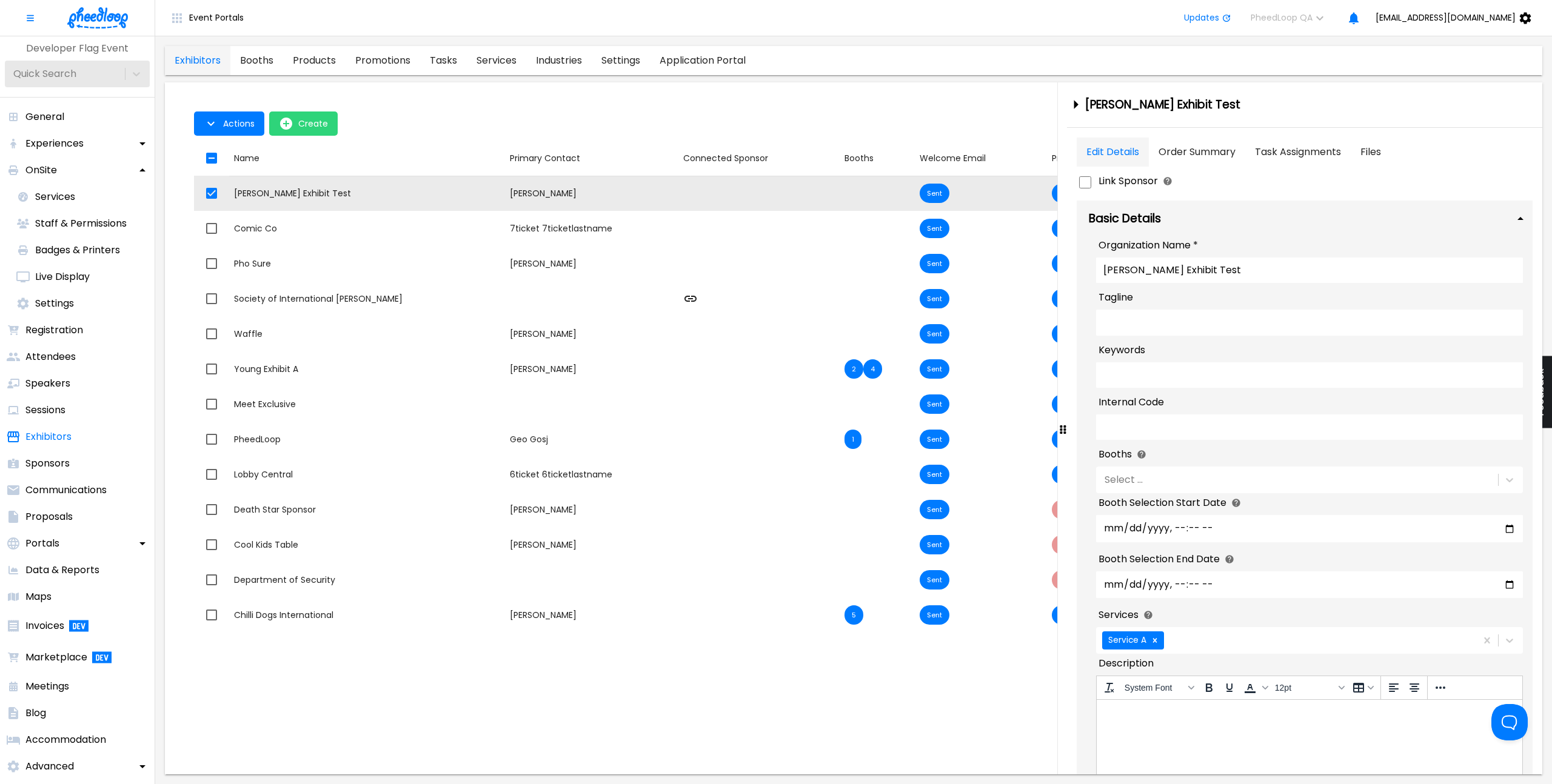 scroll, scrollTop: 1025, scrollLeft: 0, axis: vertical 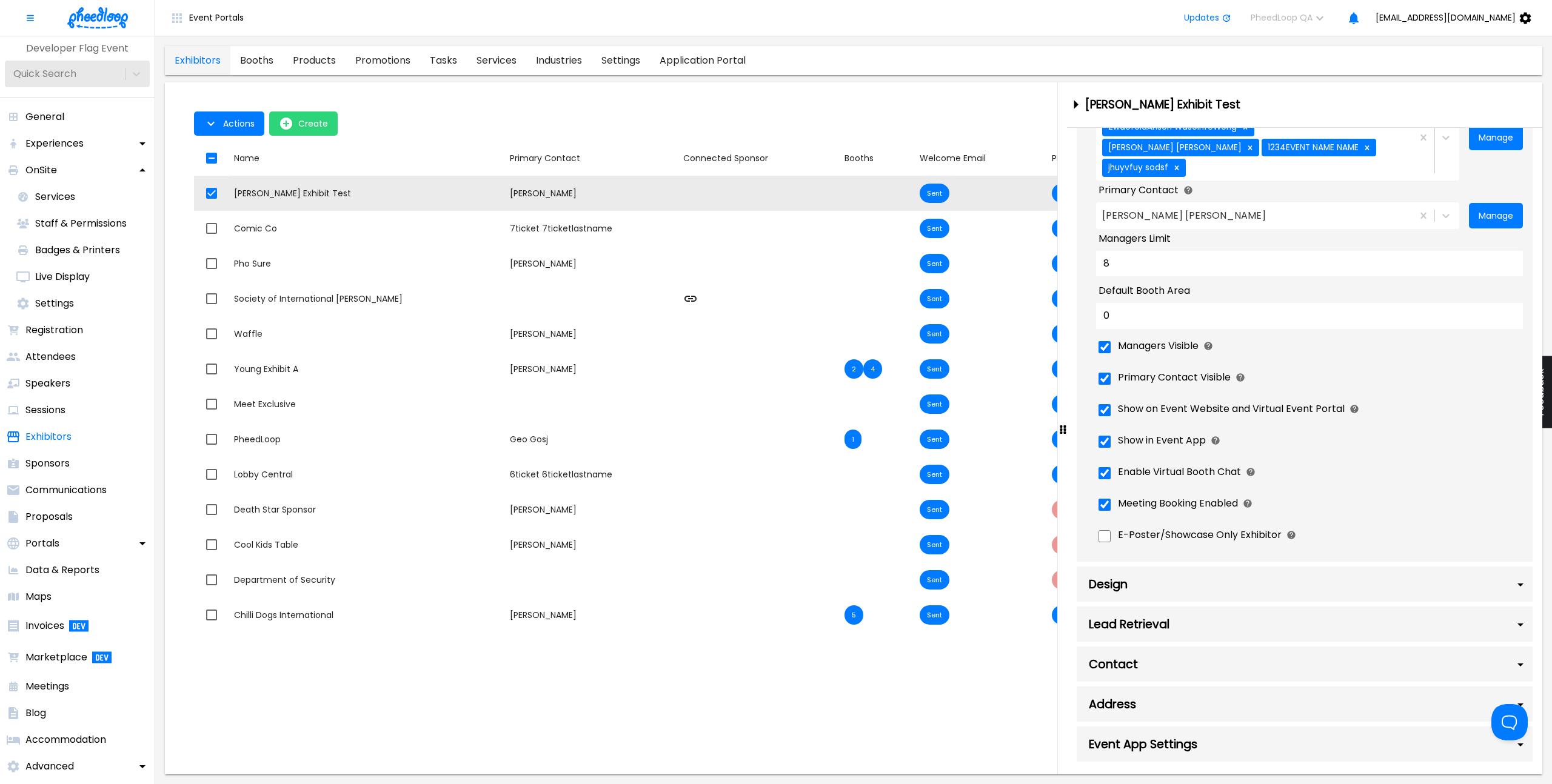 click on "Lead Retrieval" at bounding box center [1305, 624] 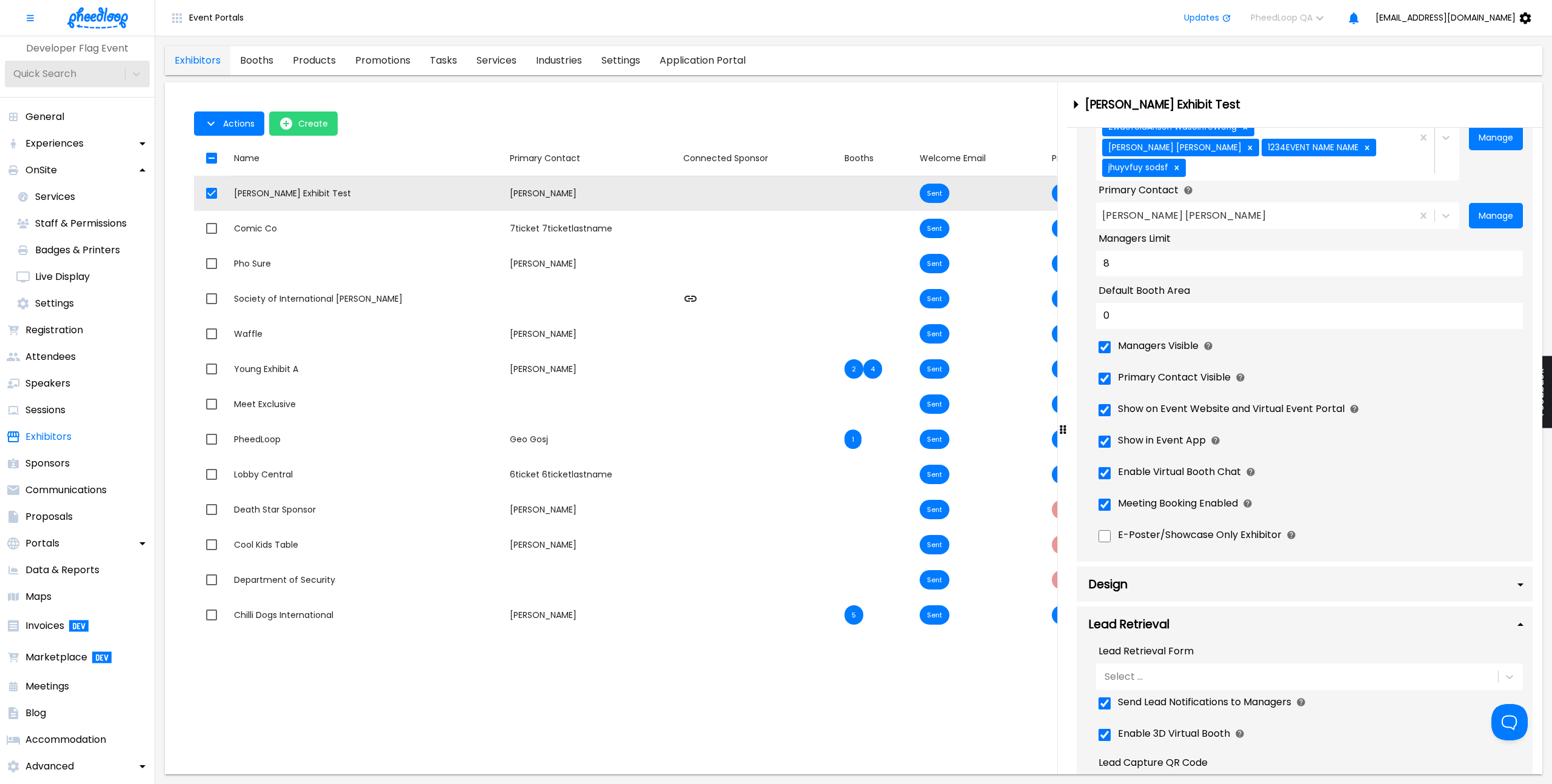 scroll, scrollTop: 1290, scrollLeft: 0, axis: vertical 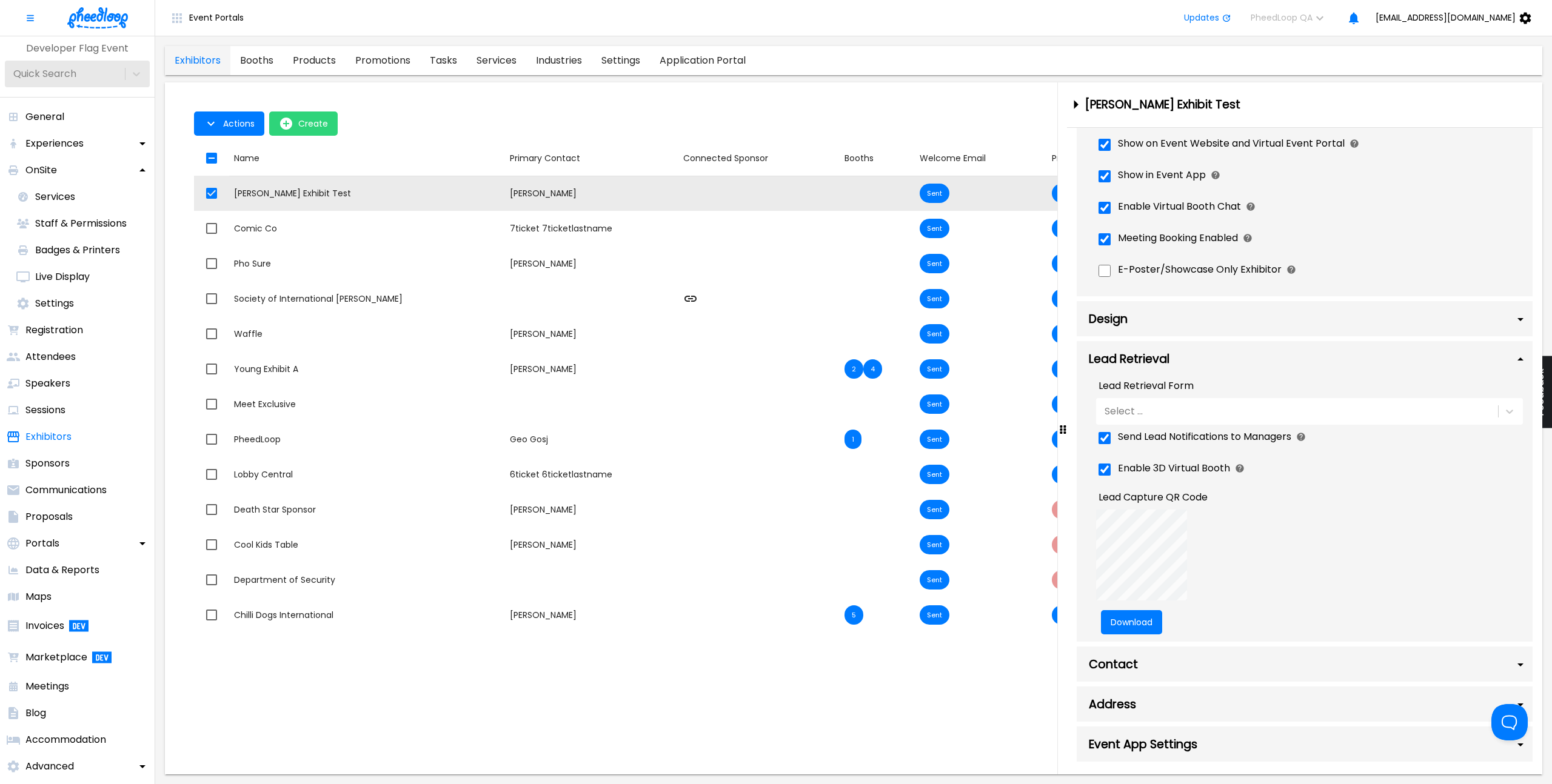 click on "Address" at bounding box center (1305, 704) 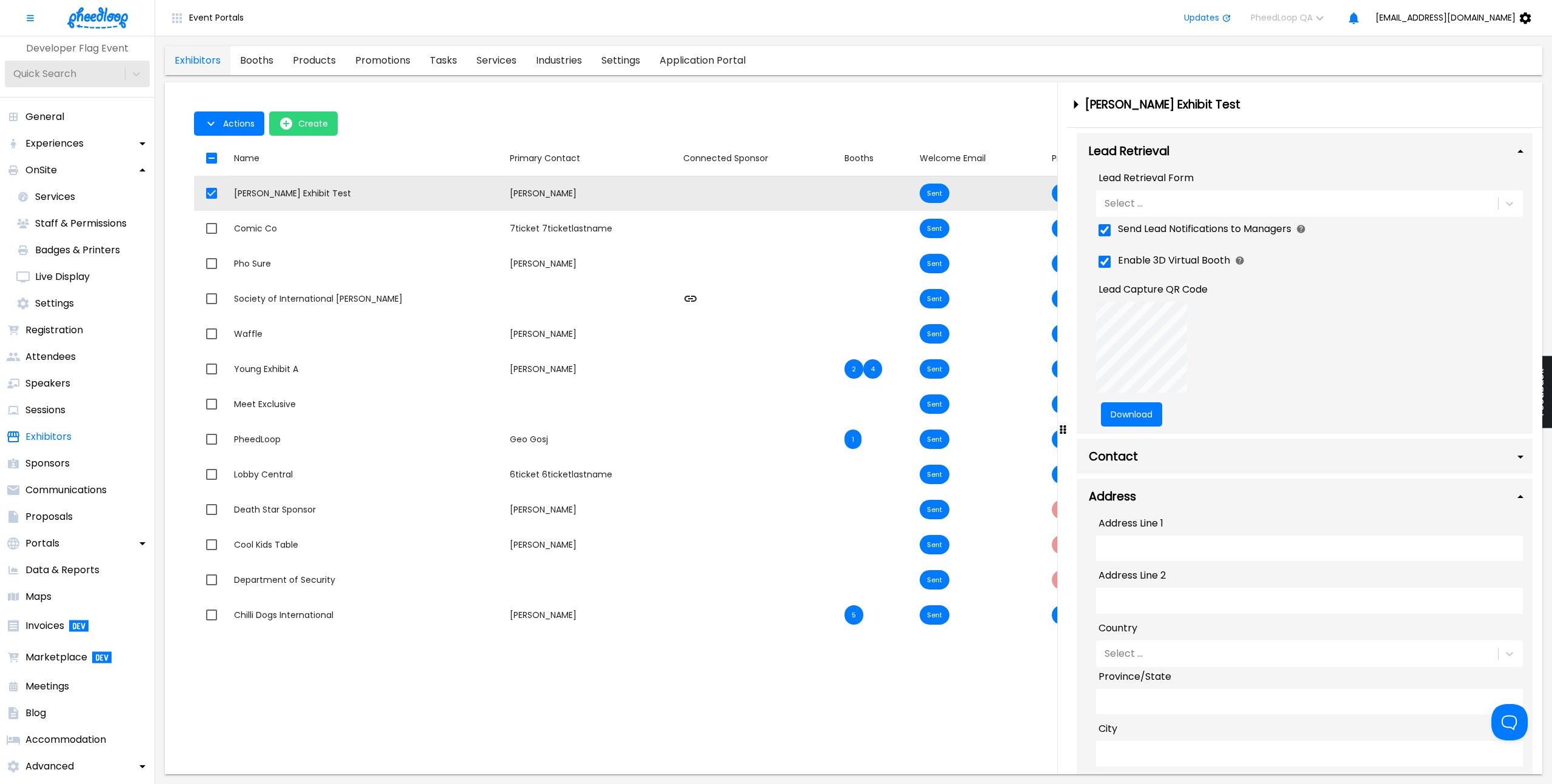 scroll, scrollTop: 1623, scrollLeft: 0, axis: vertical 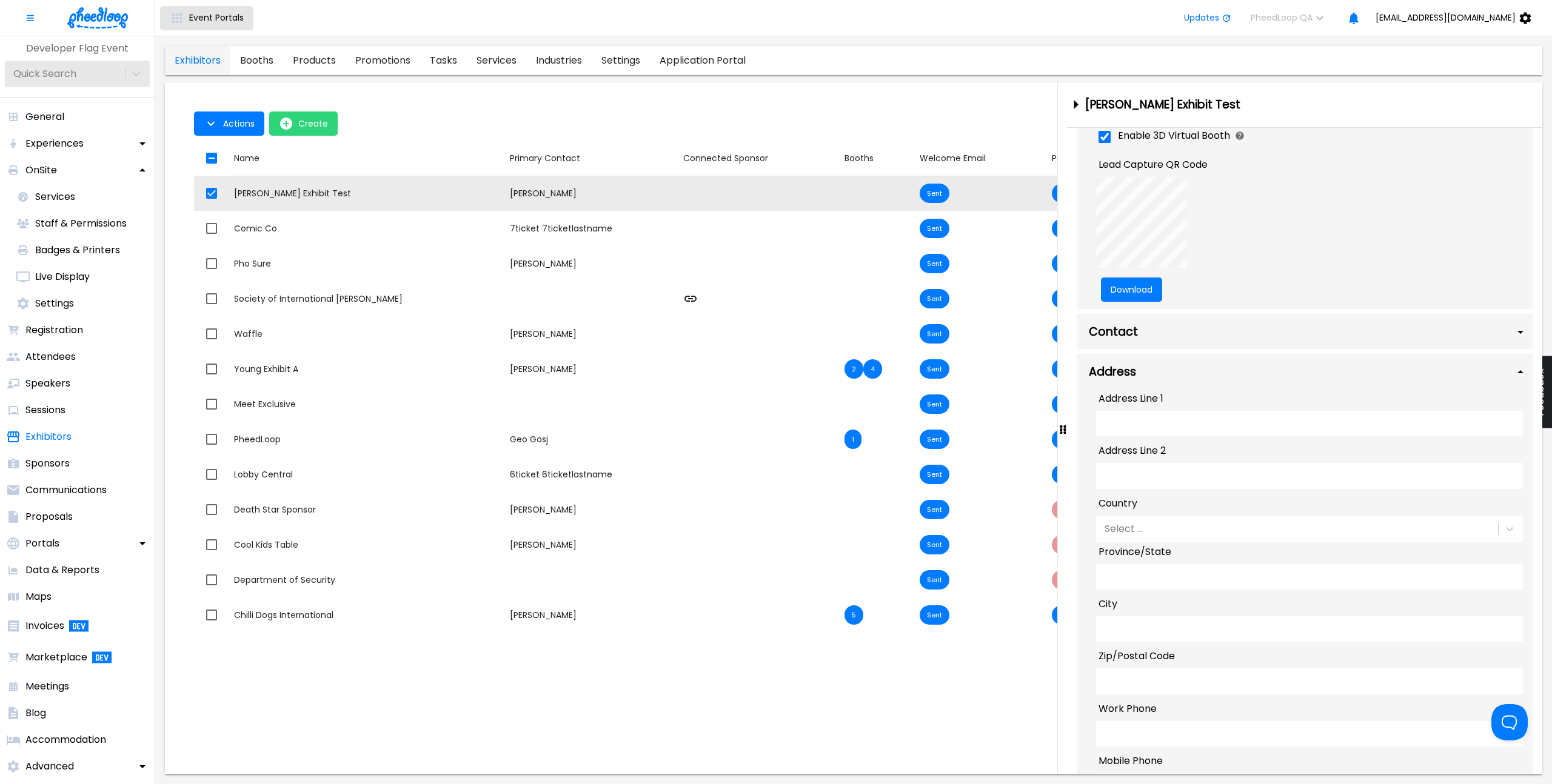 click on "Event Portals" at bounding box center [216, 18] 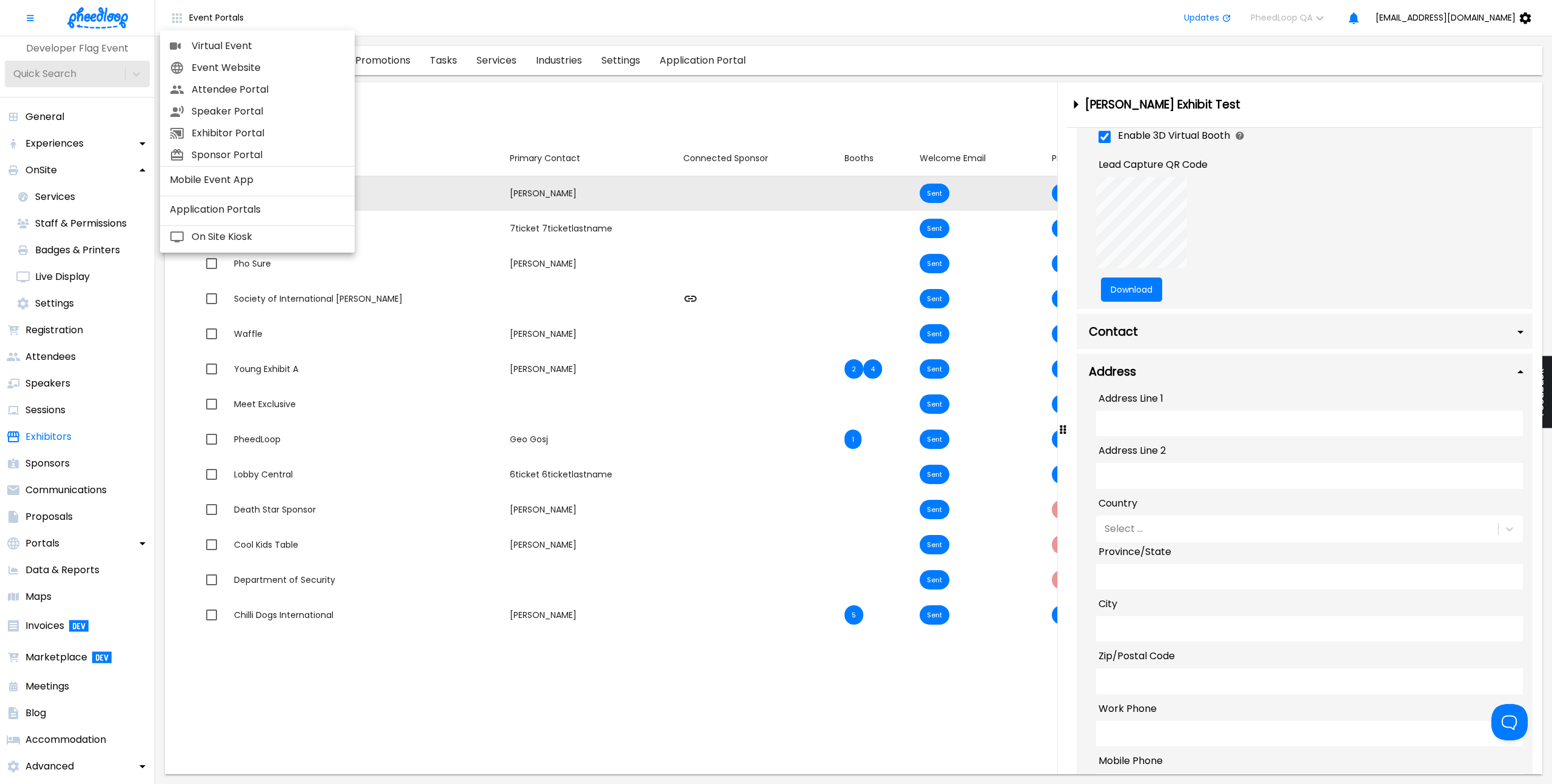 click on "Attendee Portal" at bounding box center [257, 90] 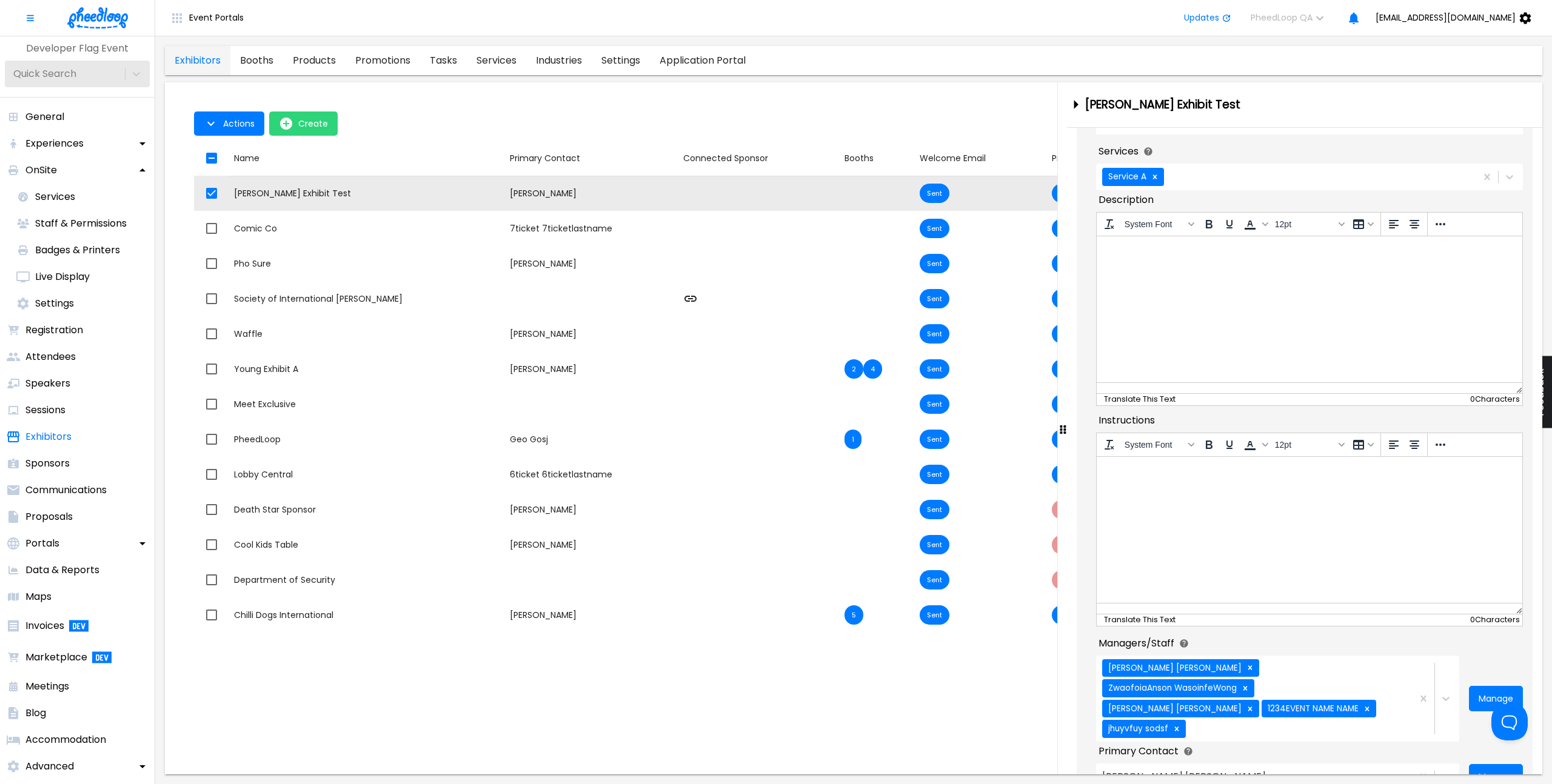 scroll, scrollTop: 448, scrollLeft: 0, axis: vertical 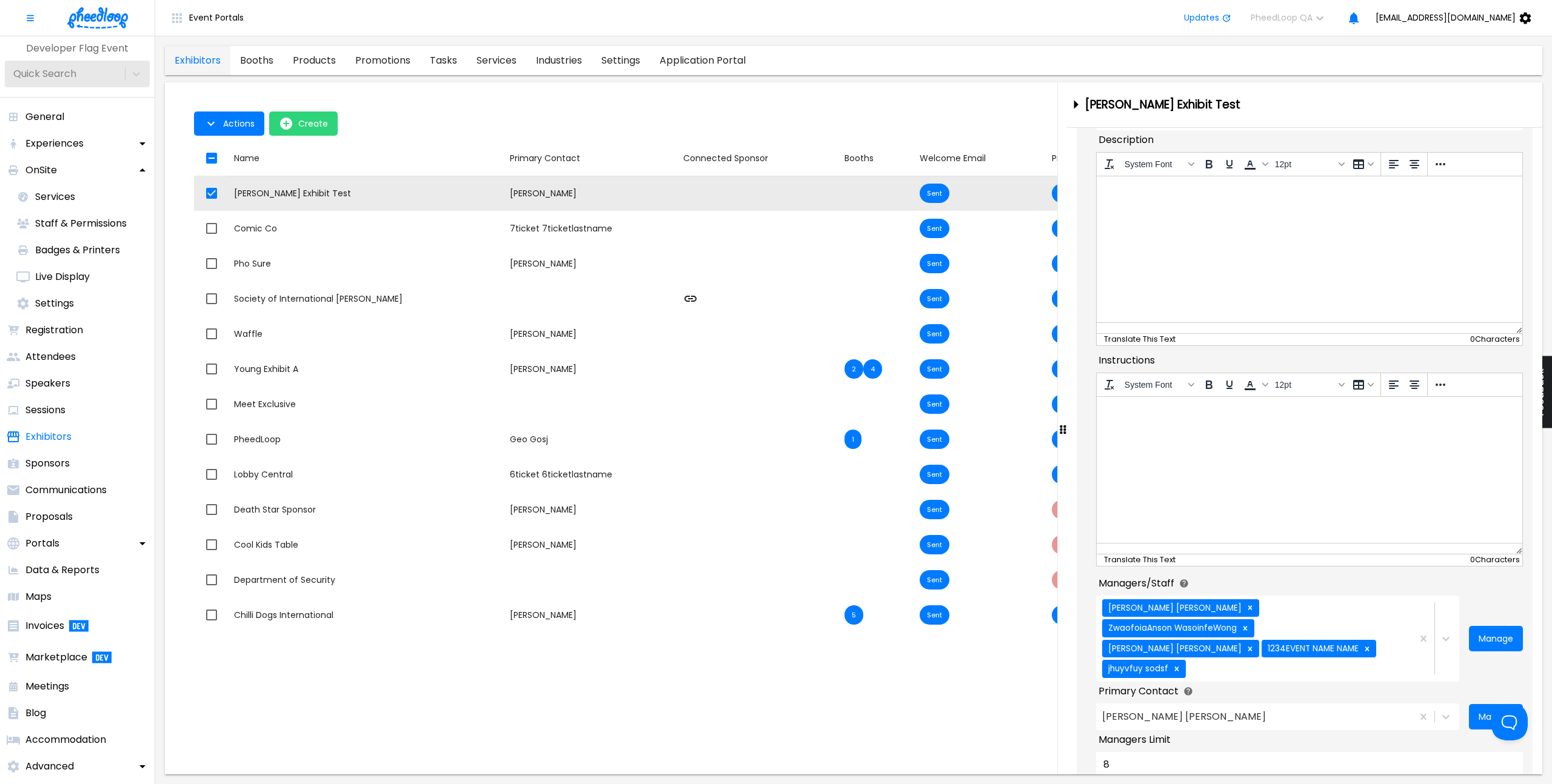 click on "[PERSON_NAME] [PERSON_NAME] 1234EVENT NAME   NAME [PERSON_NAME]" at bounding box center (1253, 639) 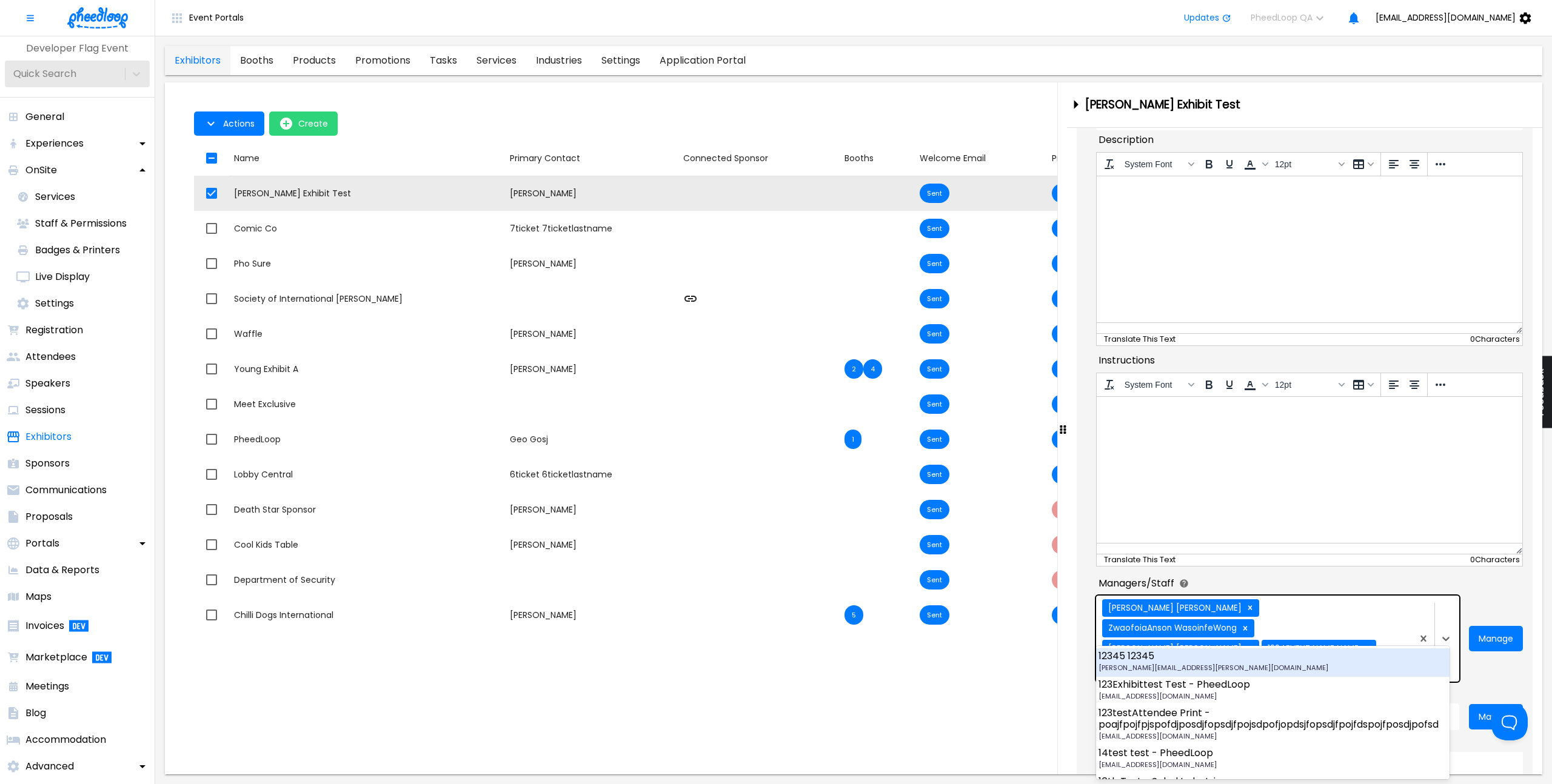 click on "[PERSON_NAME] [PERSON_NAME] 1234EVENT NAME   NAME [PERSON_NAME]" at bounding box center [1253, 639] 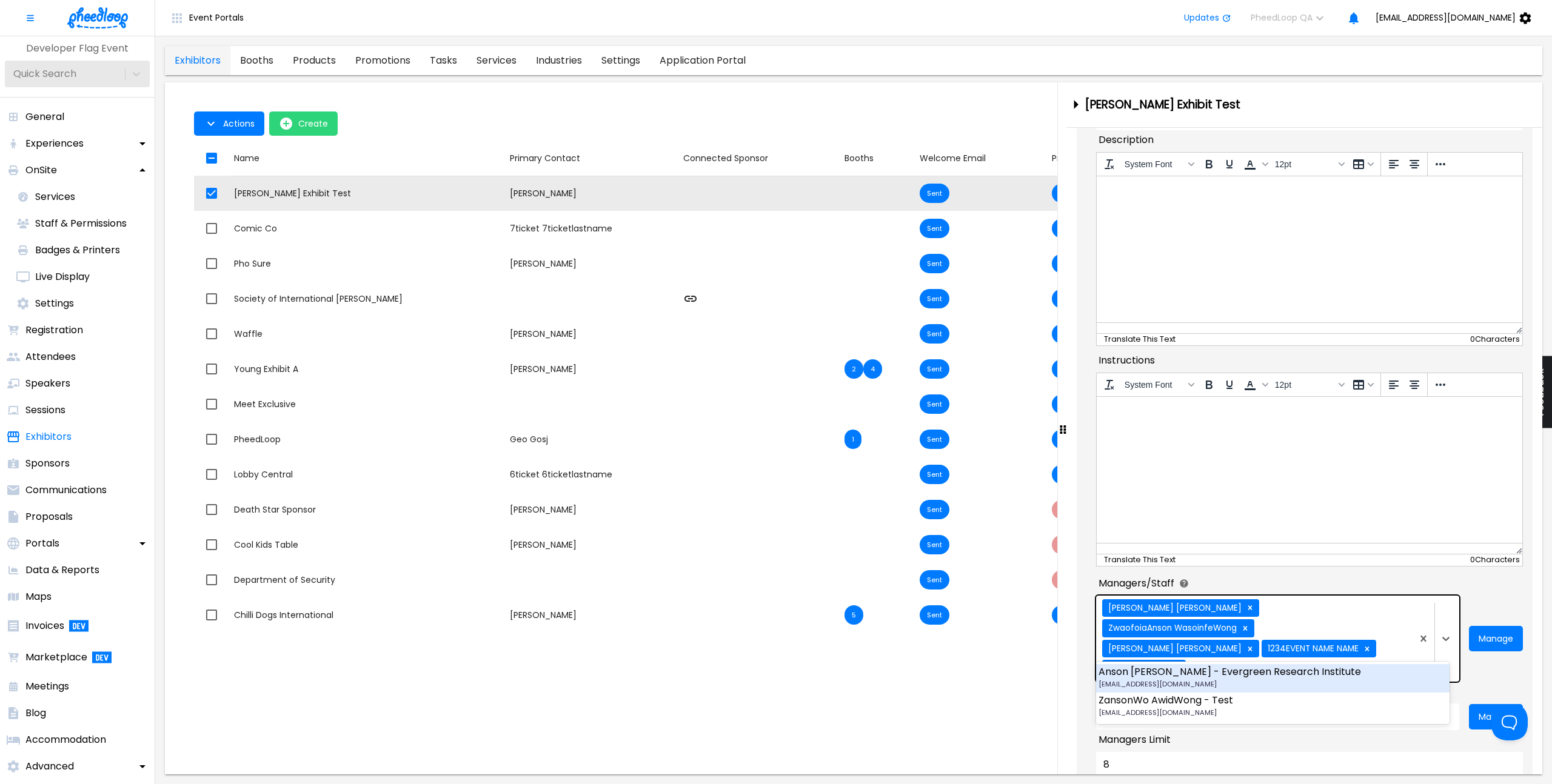 type 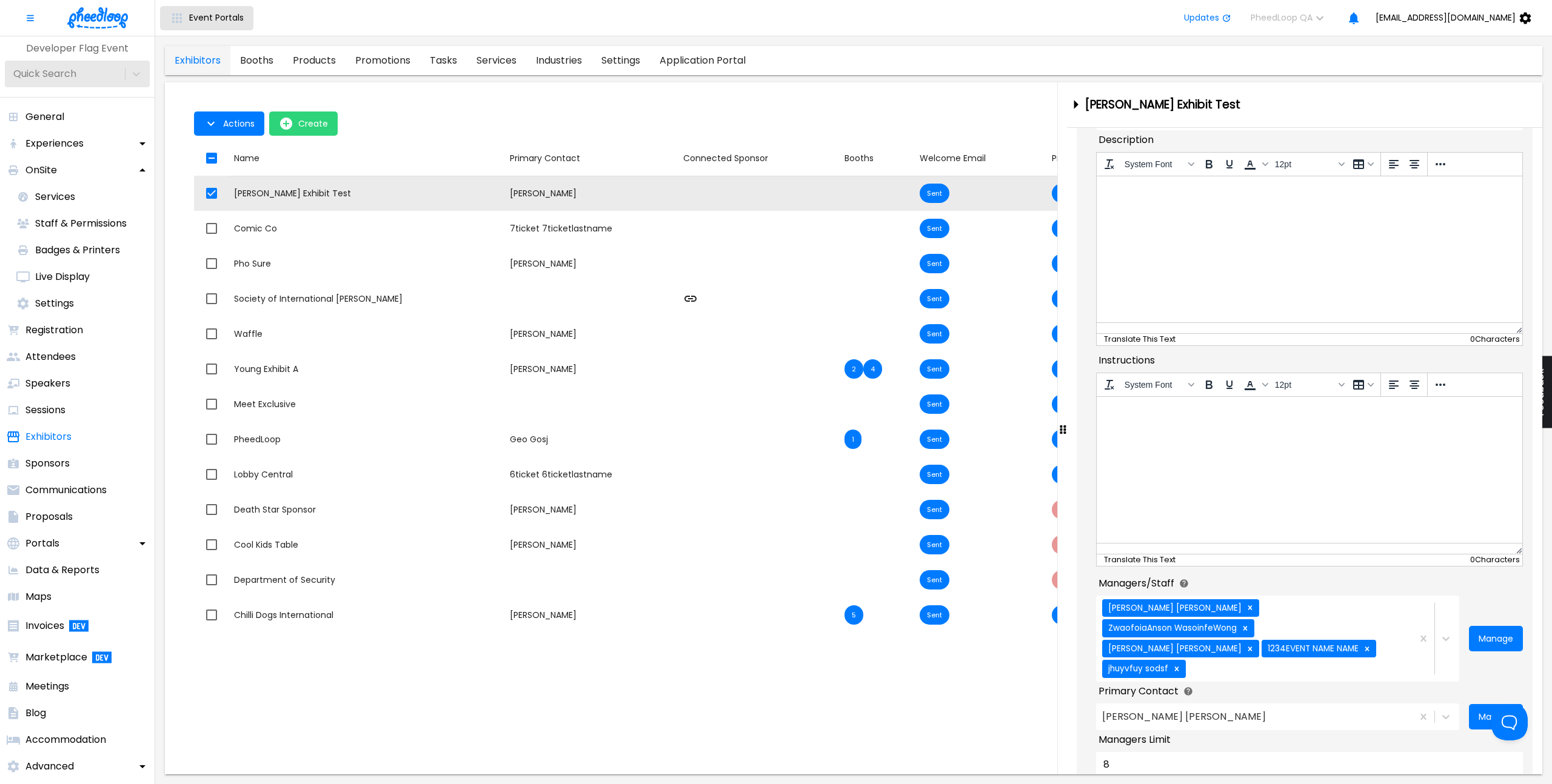 click on "Event Portals" at bounding box center [207, 18] 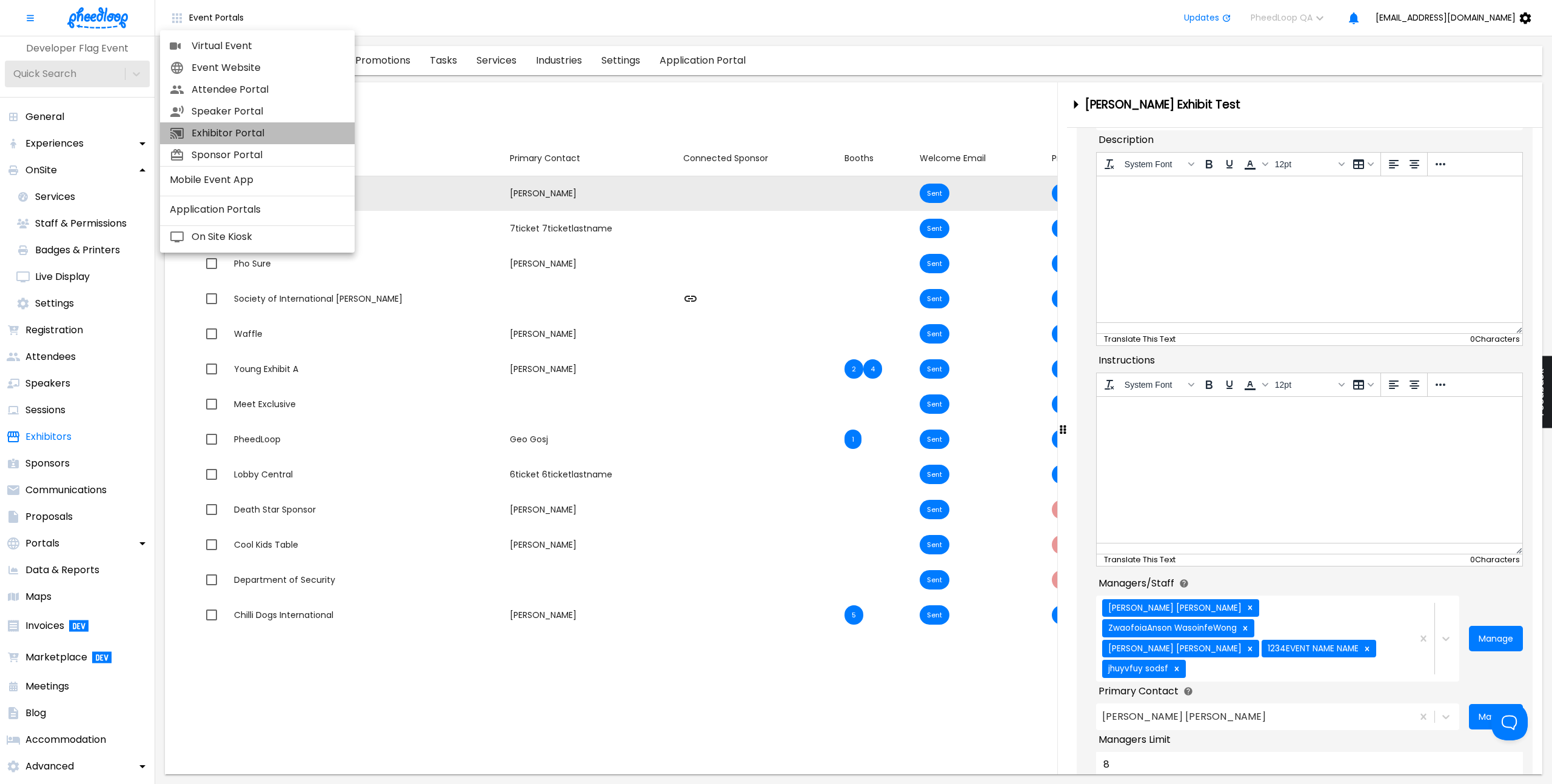 click on "Exhibitor Portal" at bounding box center (268, 133) 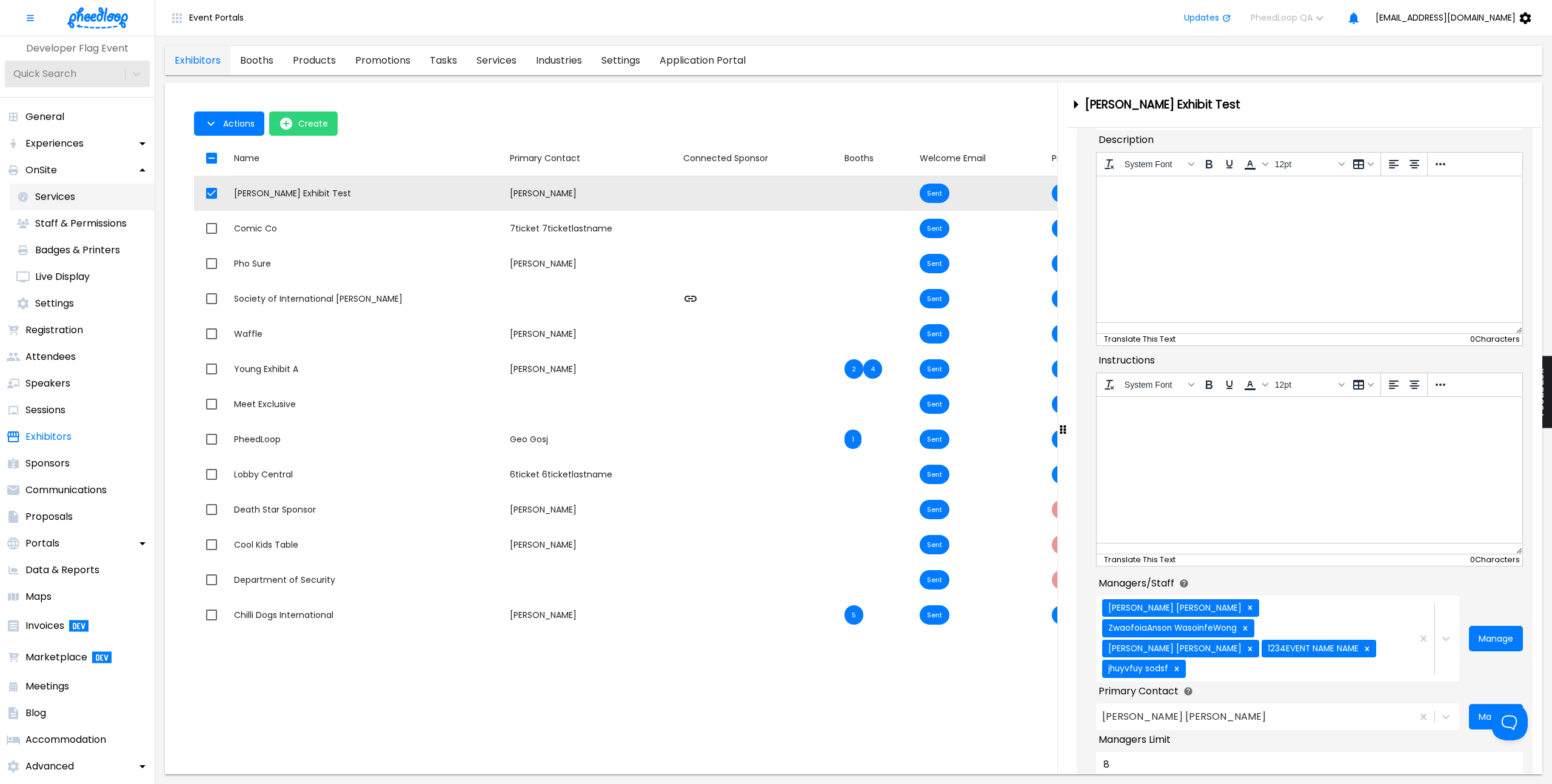 click on "Services" at bounding box center (82, 197) 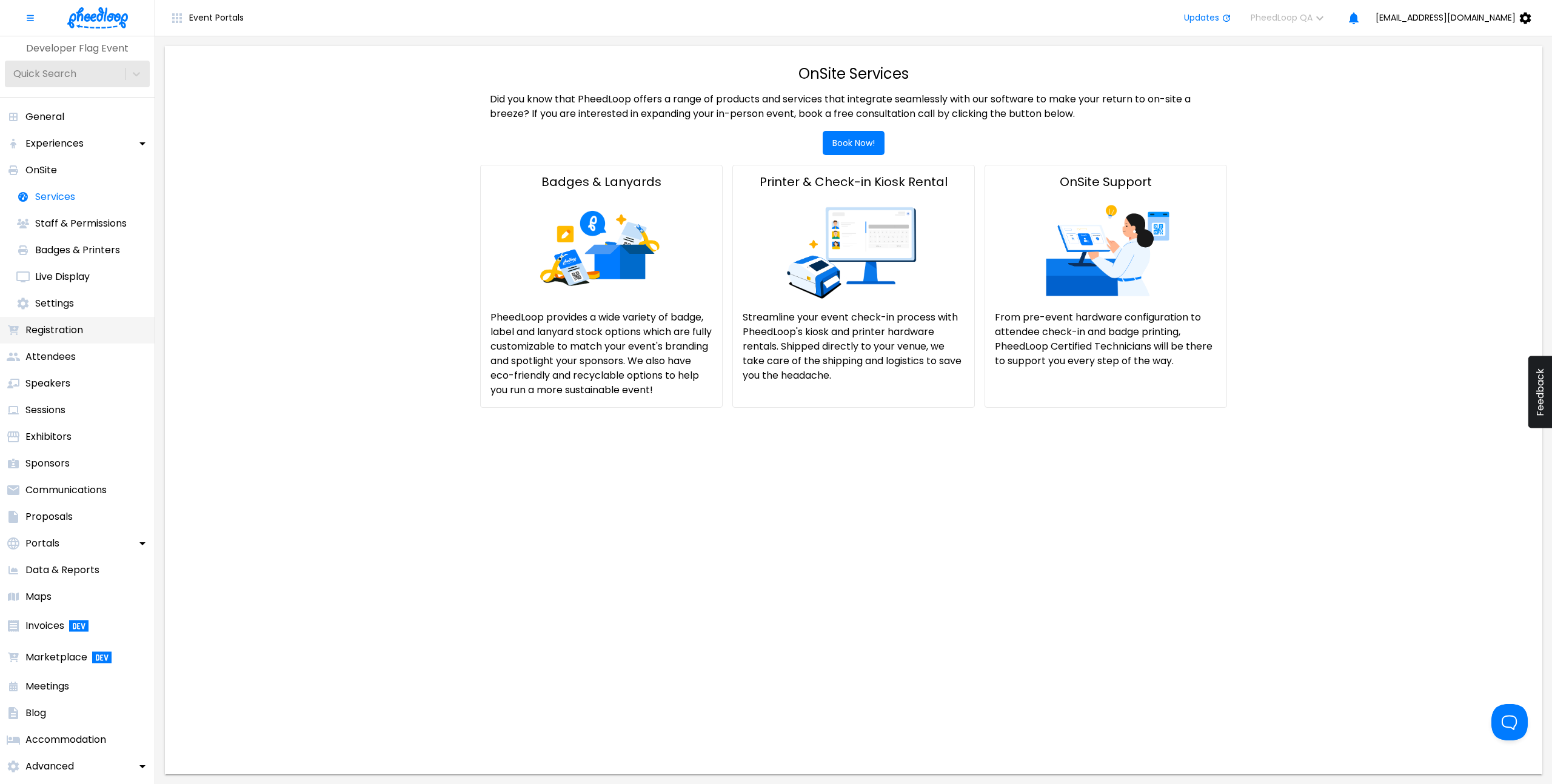 click on "Registration" at bounding box center [77, 330] 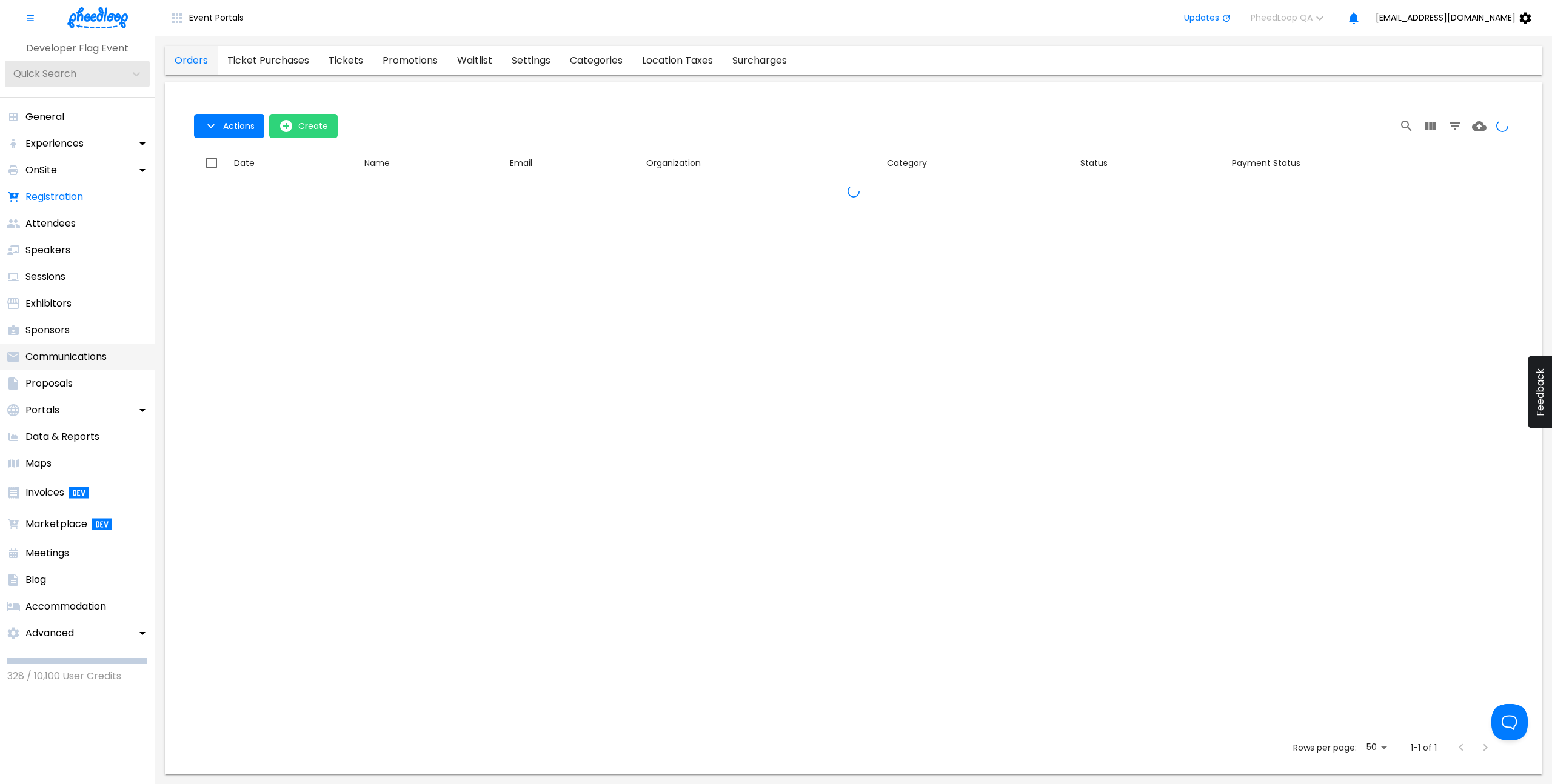 click on "Communications" at bounding box center (77, 357) 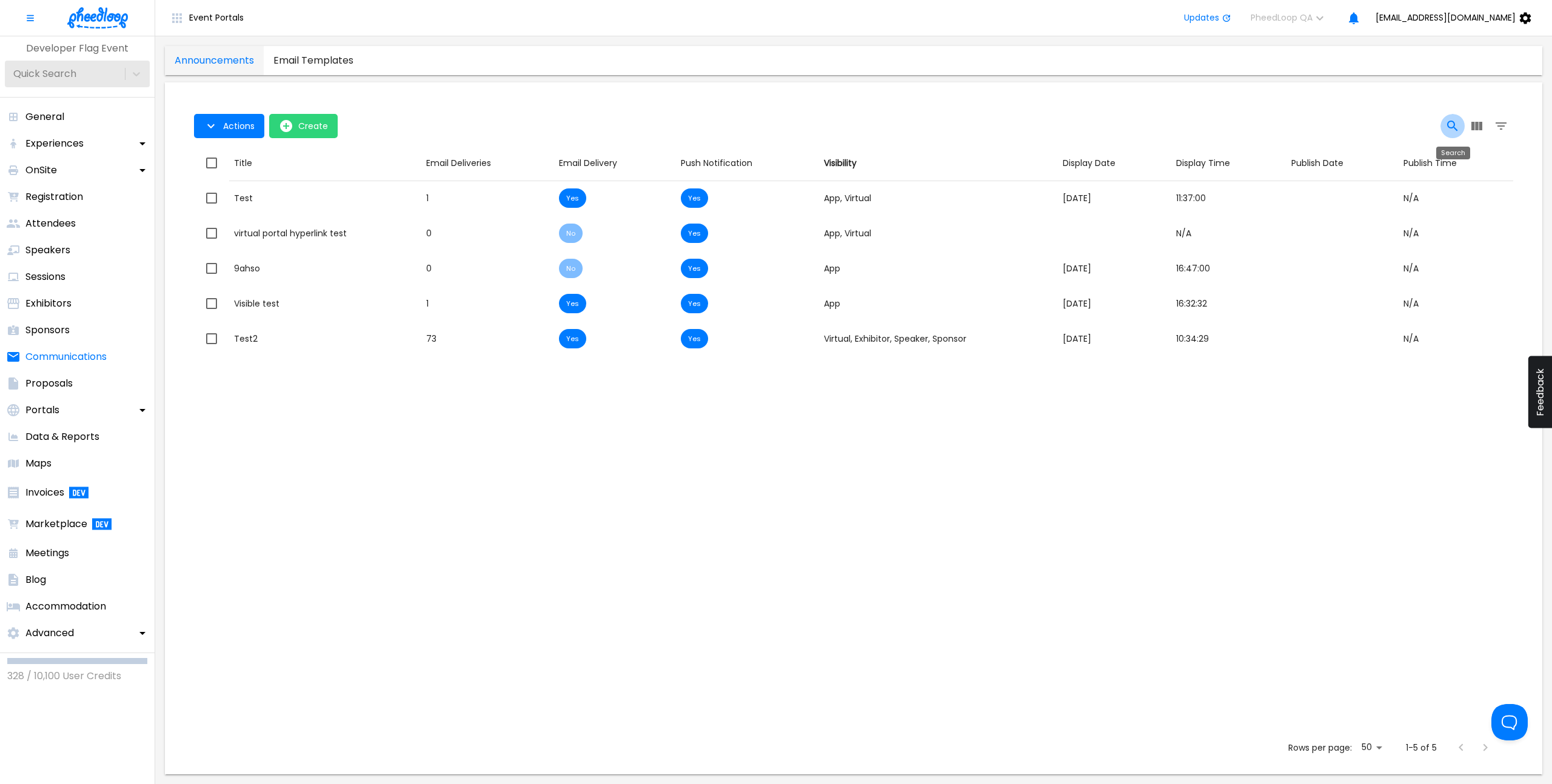 click 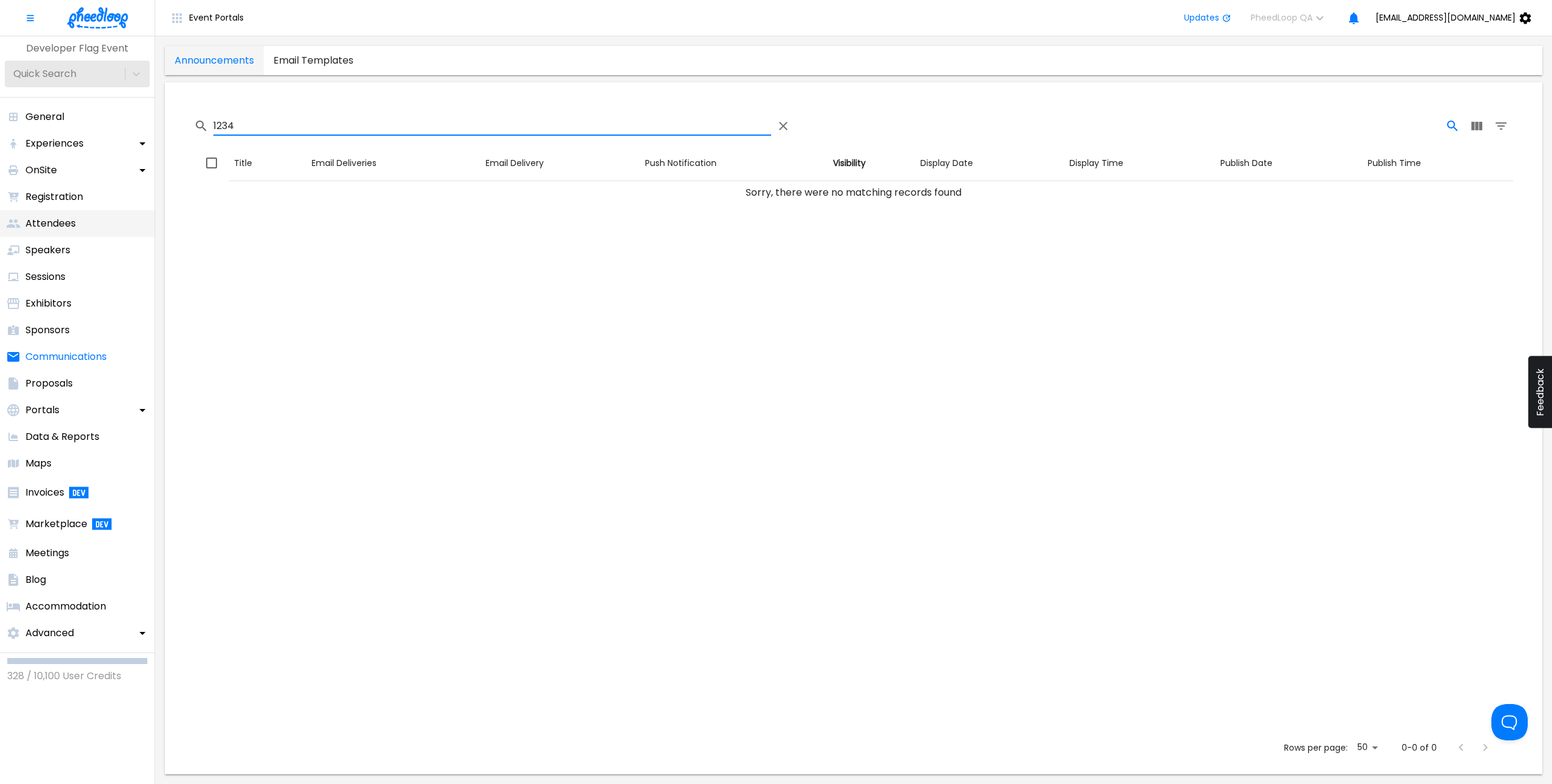 type on "1234" 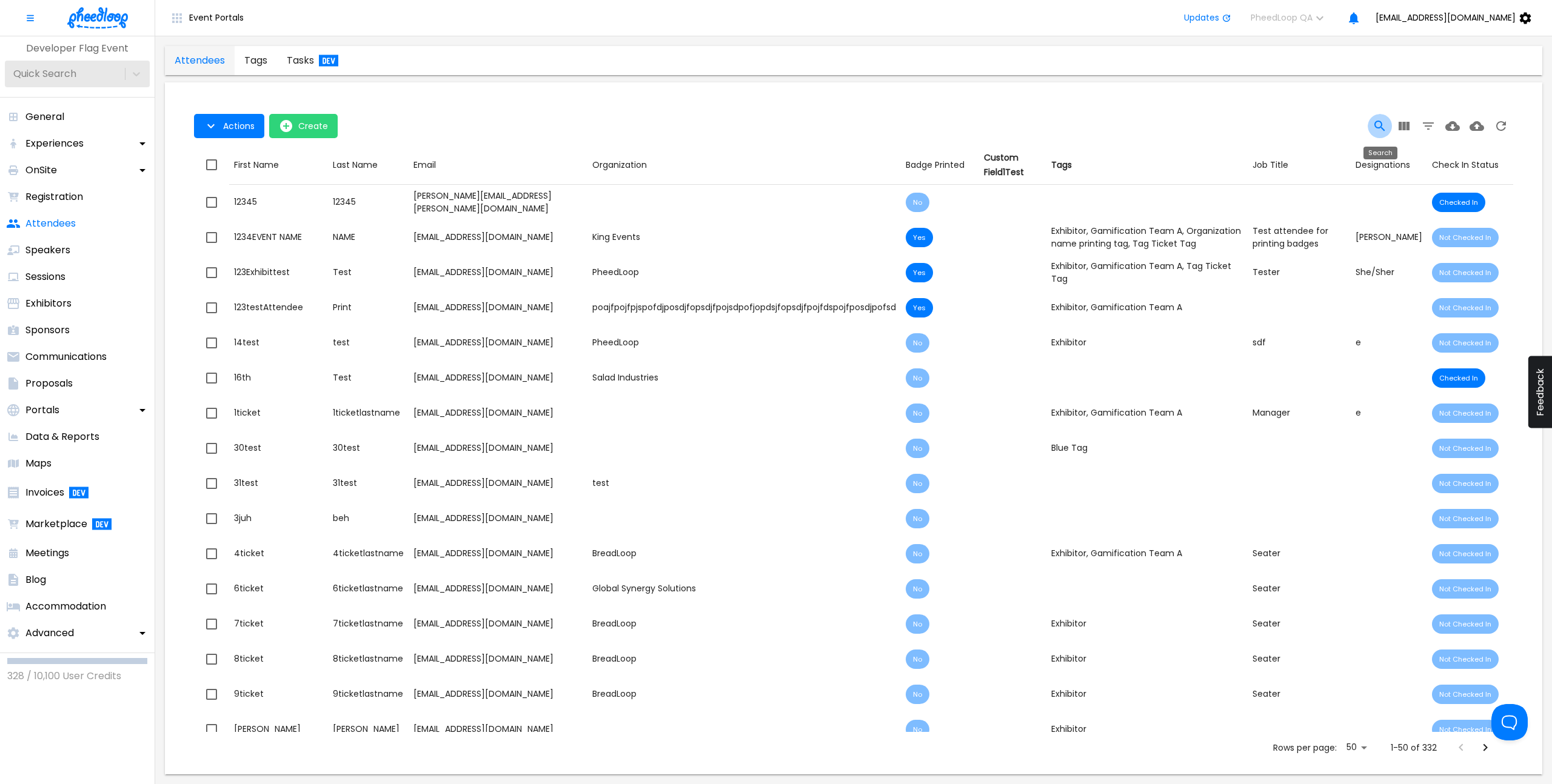 click 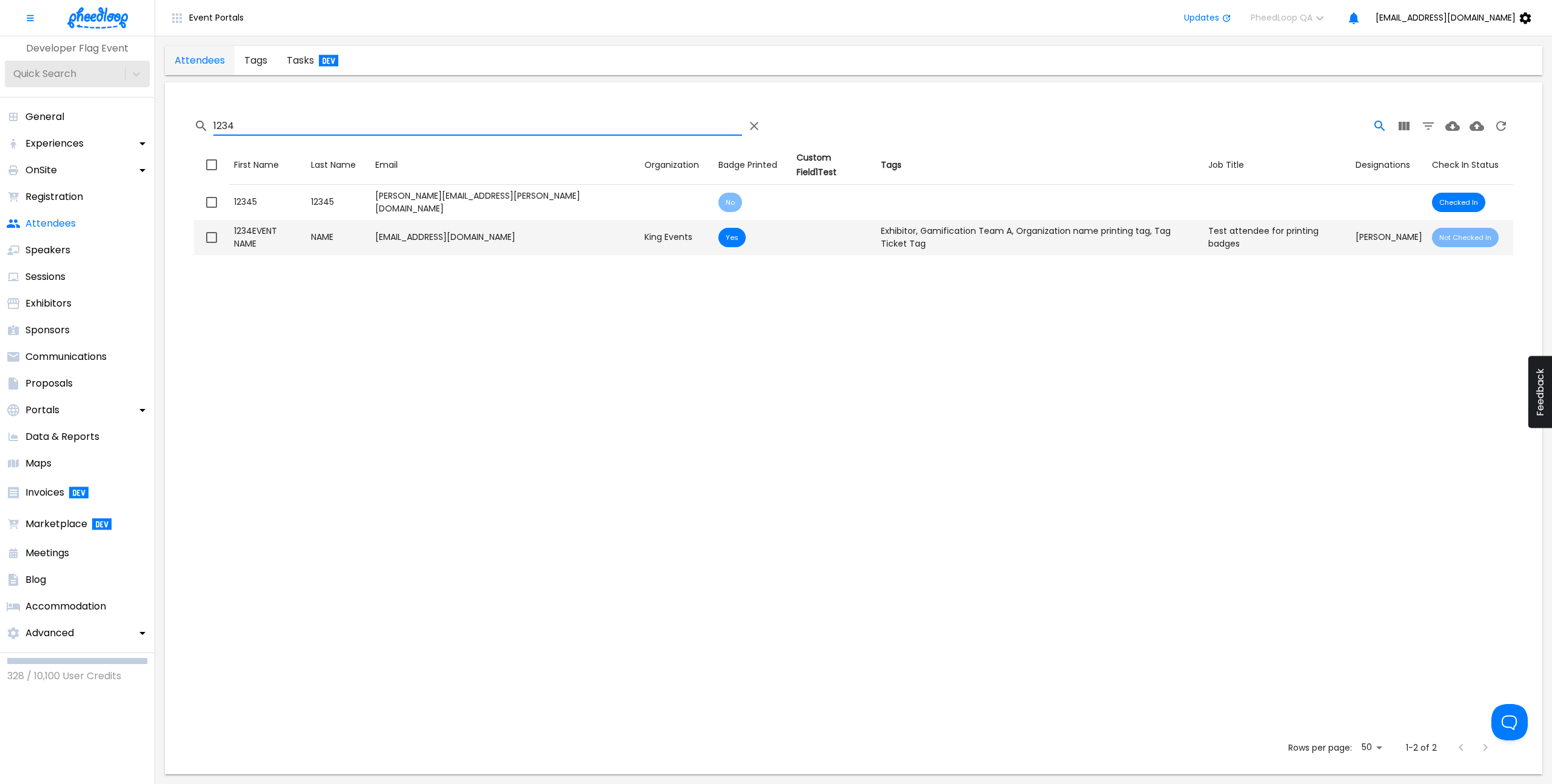 type on "1234" 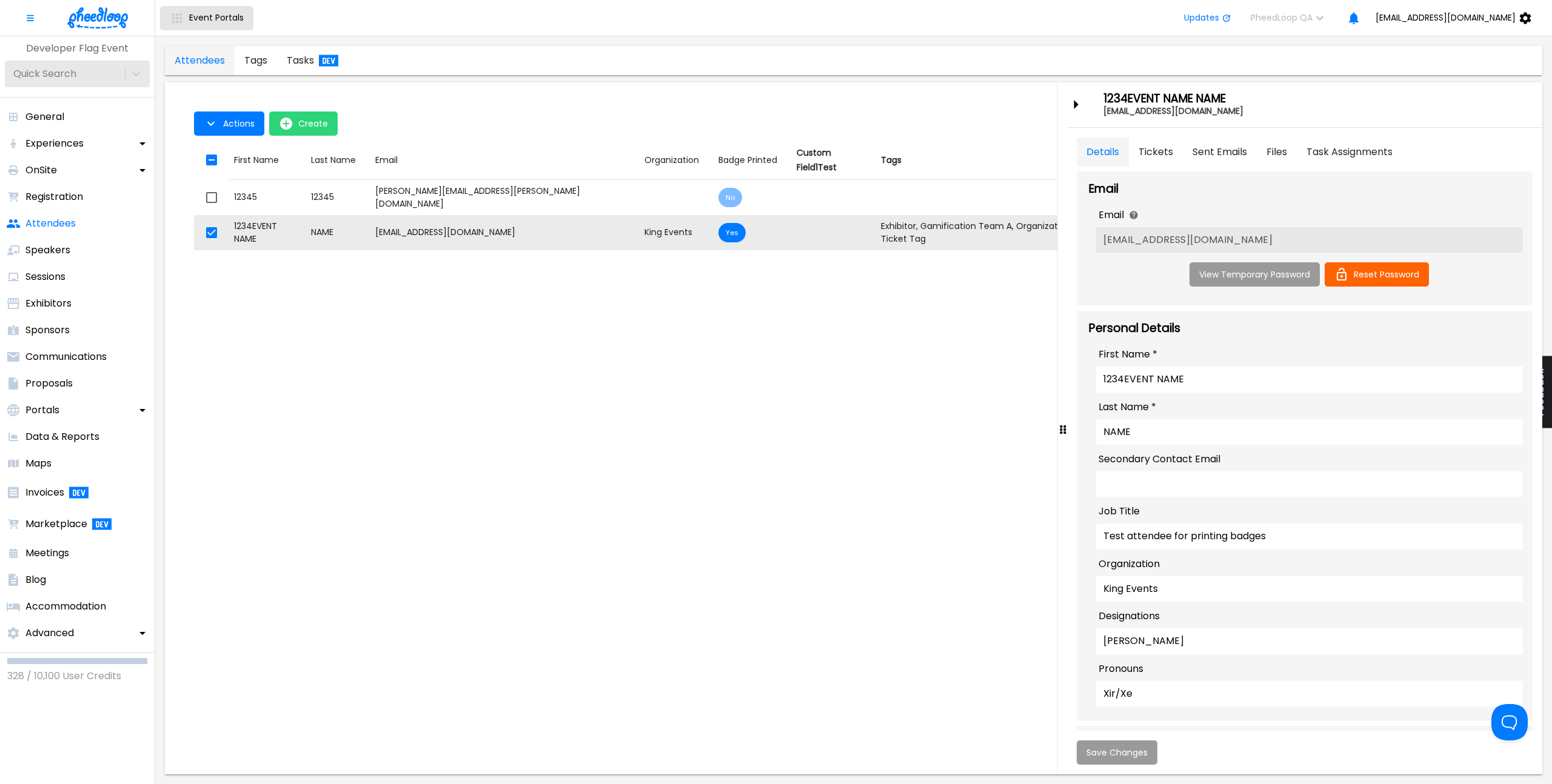 click on "Event Portals" at bounding box center [216, 18] 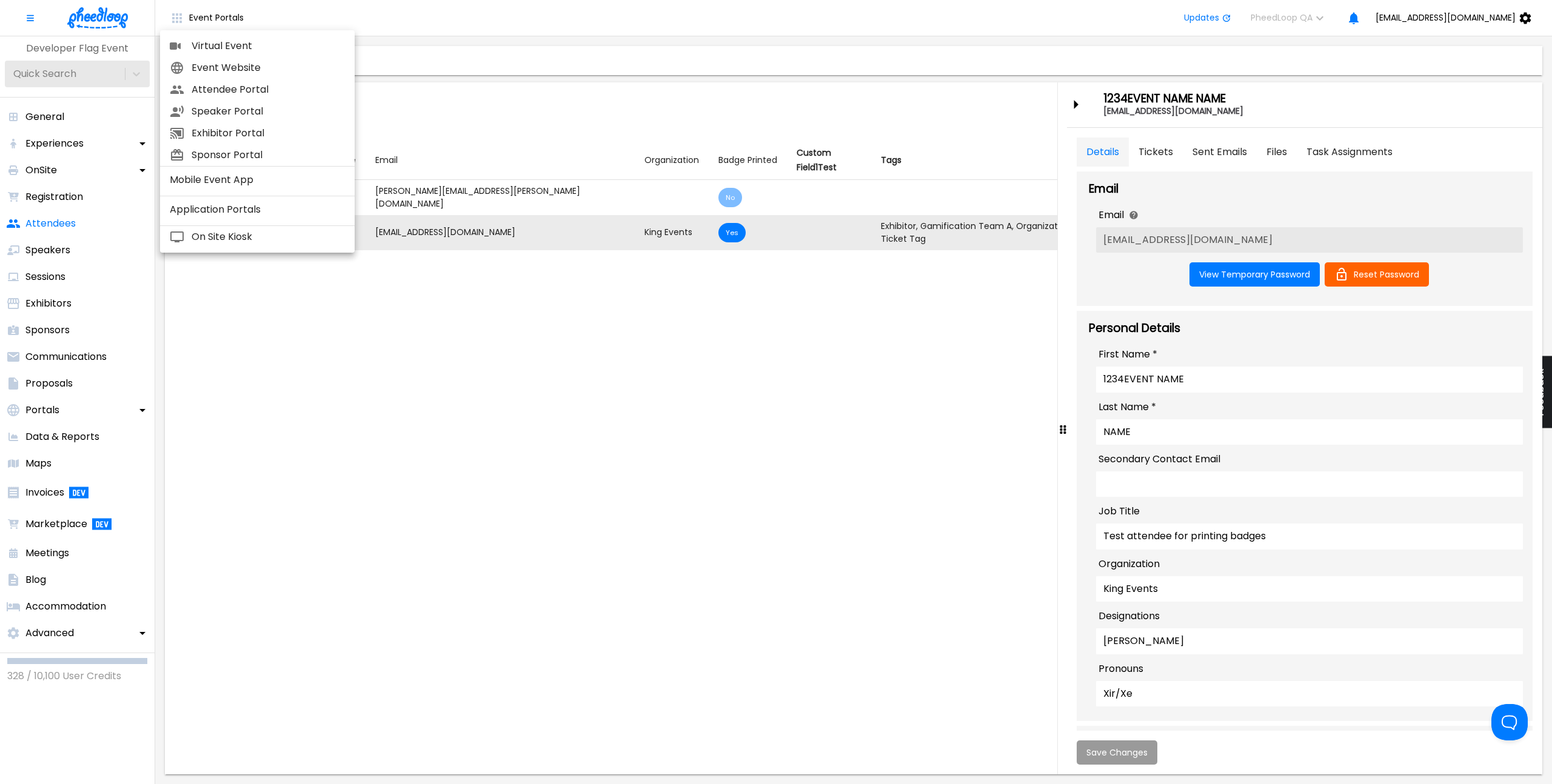 scroll, scrollTop: 0, scrollLeft: 0, axis: both 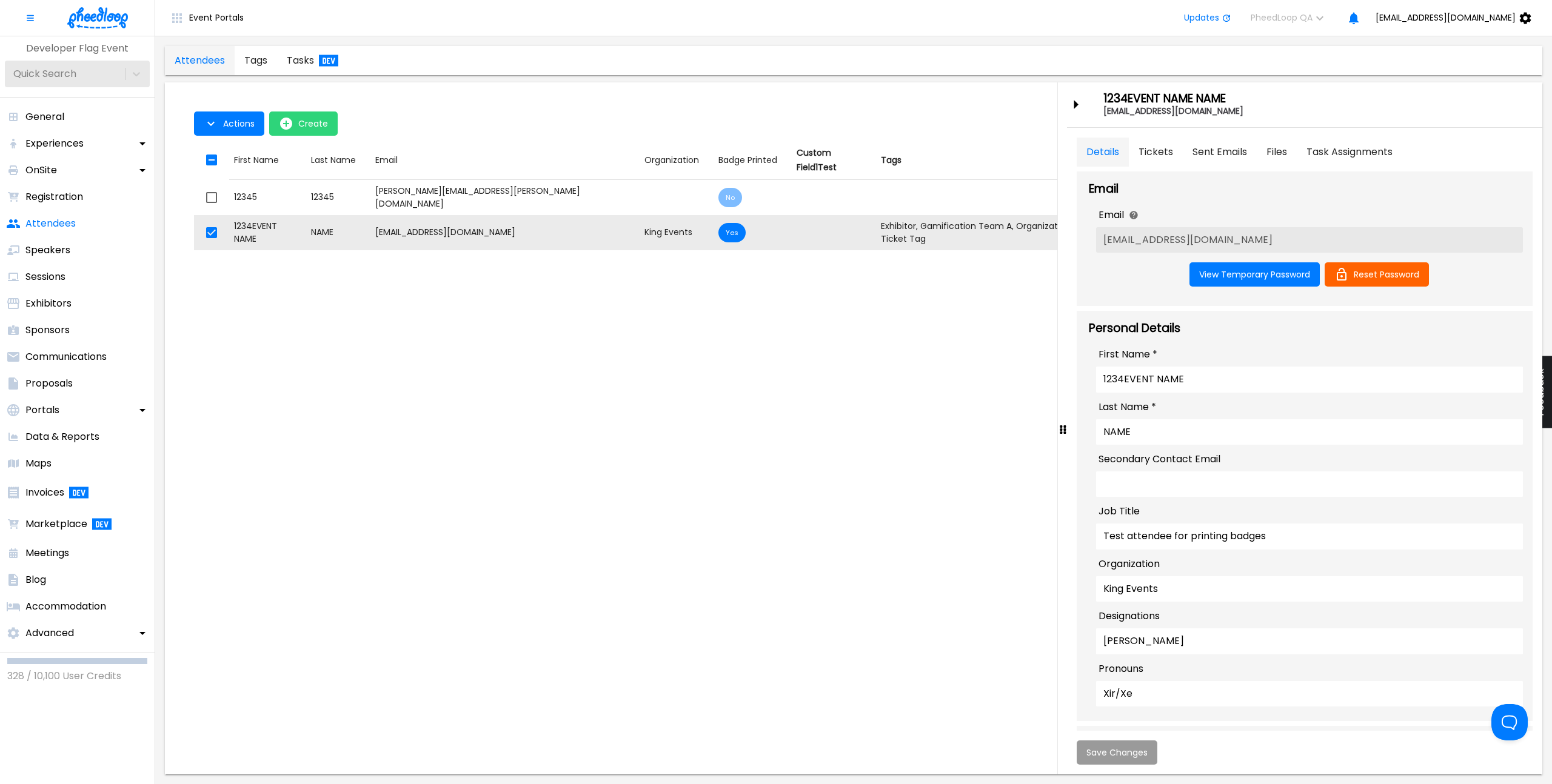 click at bounding box center (776, 392) 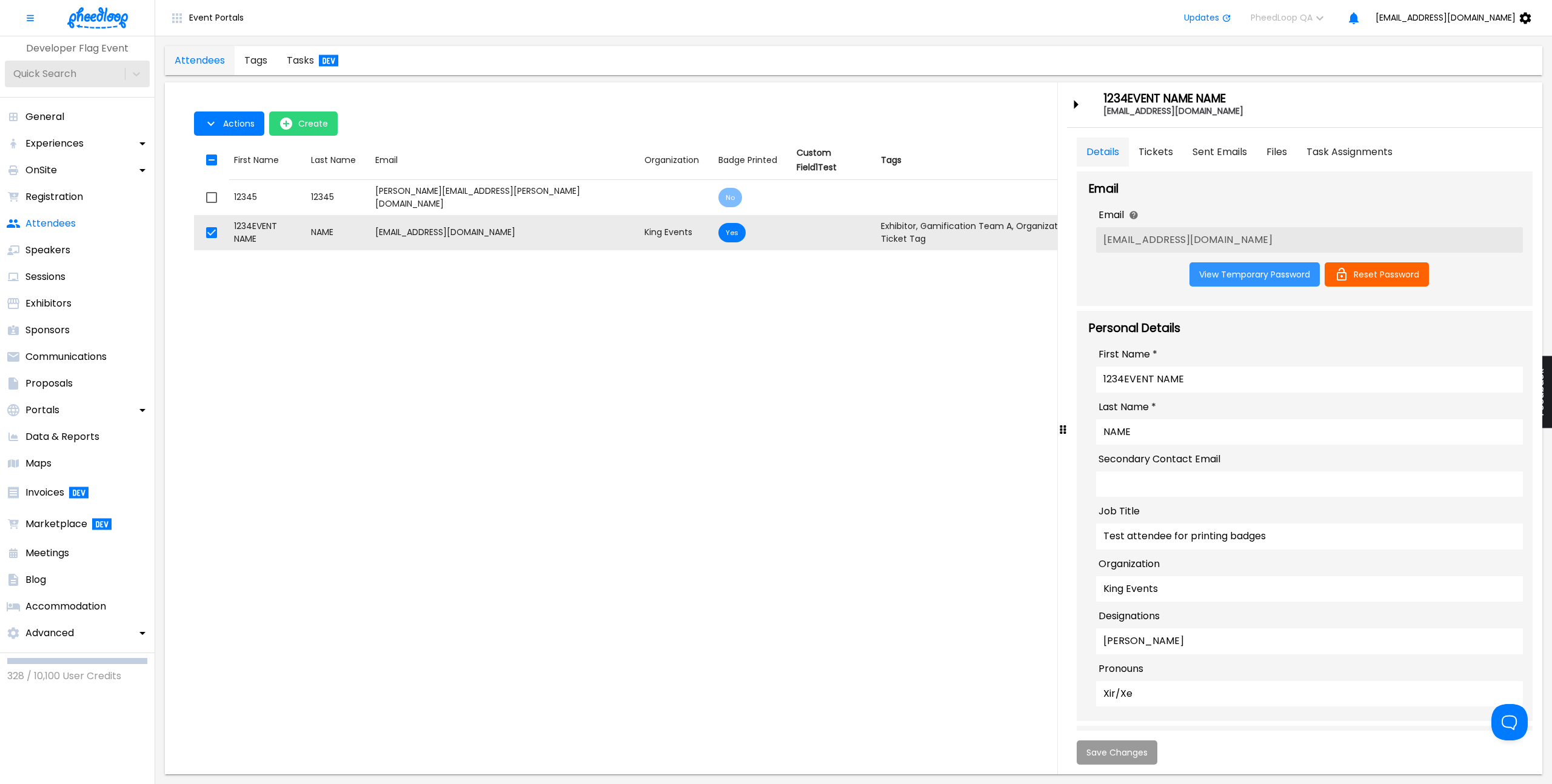 click on "View Temporary Password" at bounding box center [1254, 274] 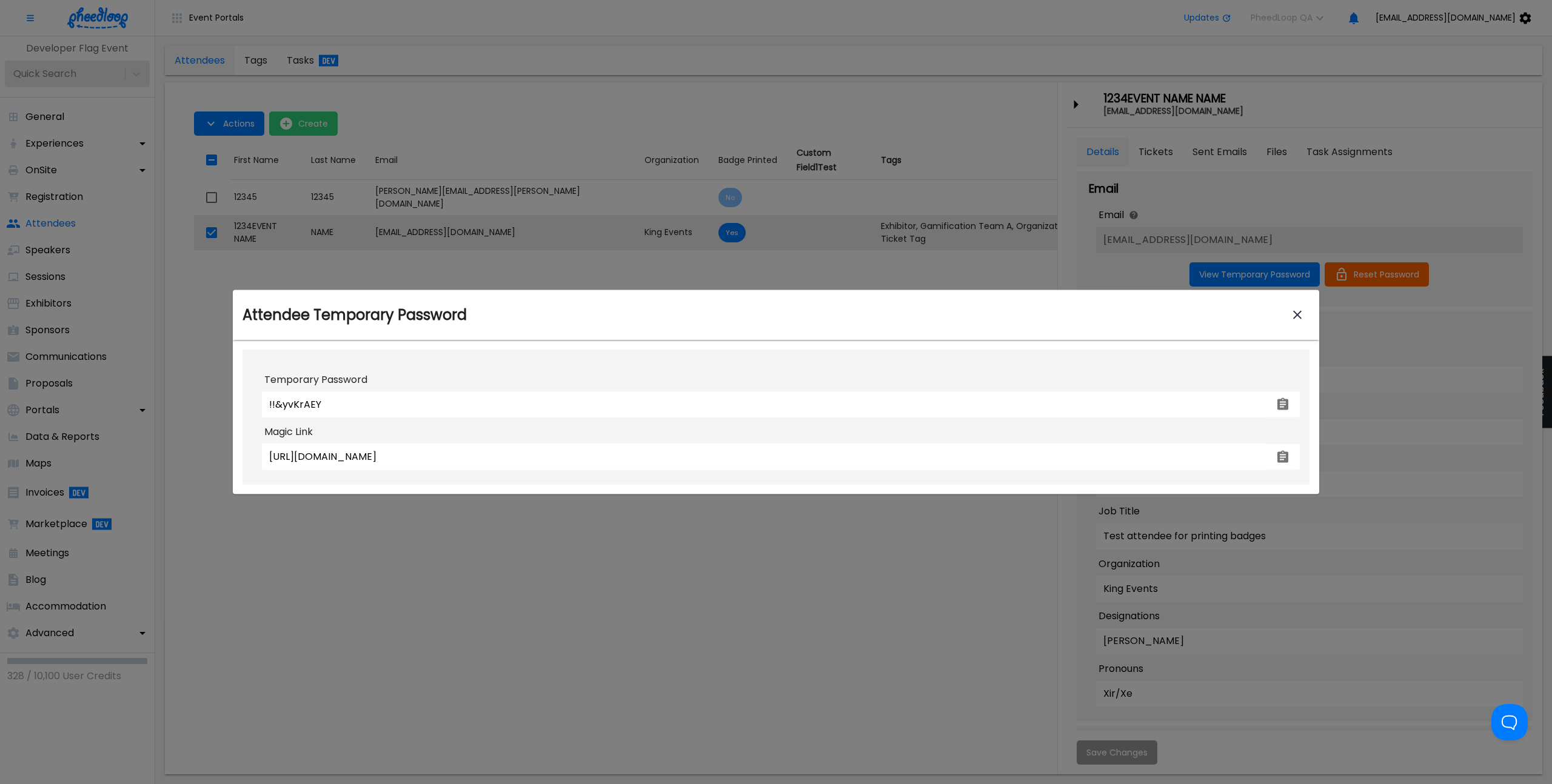 click 